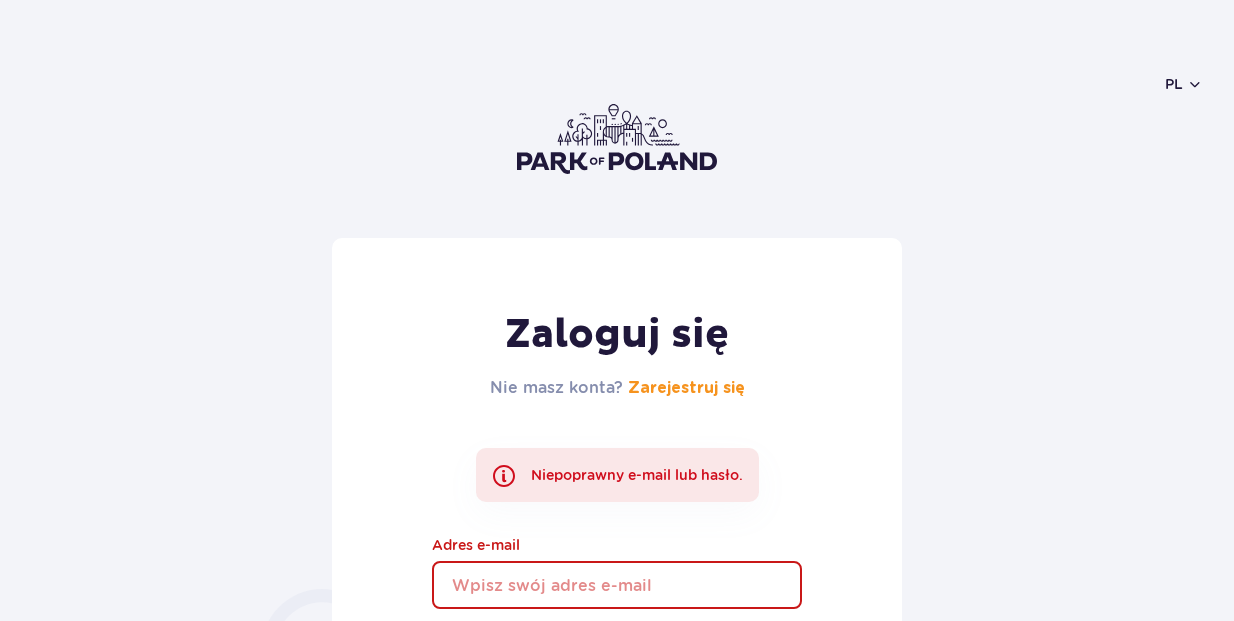 scroll, scrollTop: 0, scrollLeft: 0, axis: both 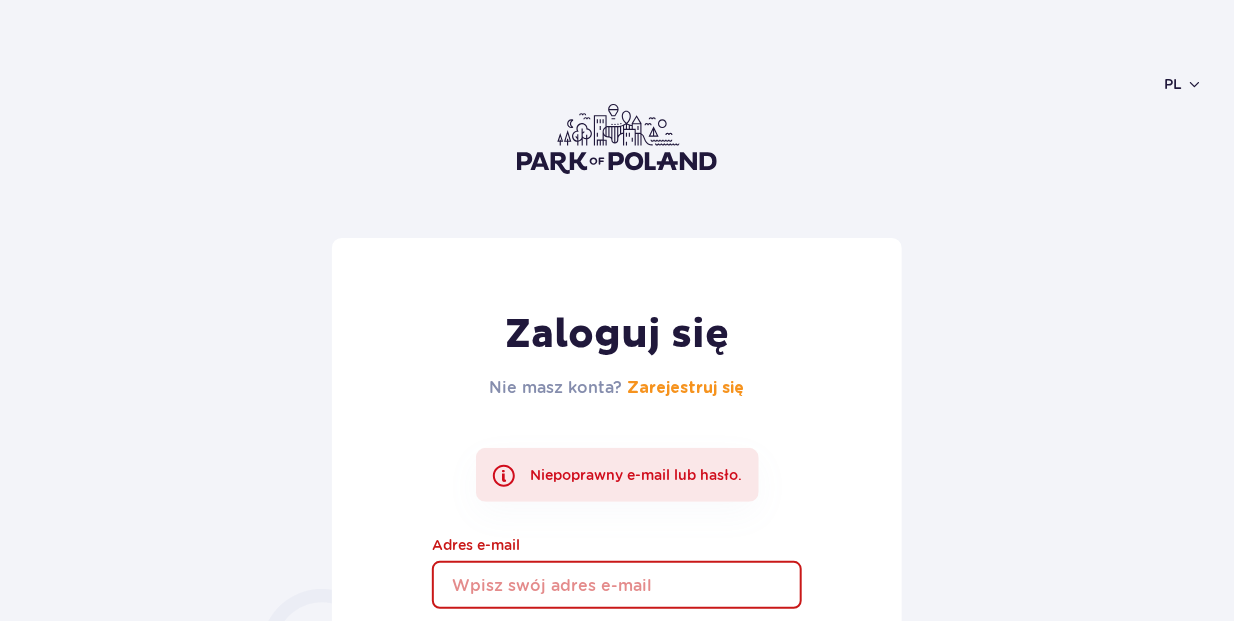 click at bounding box center (617, 585) 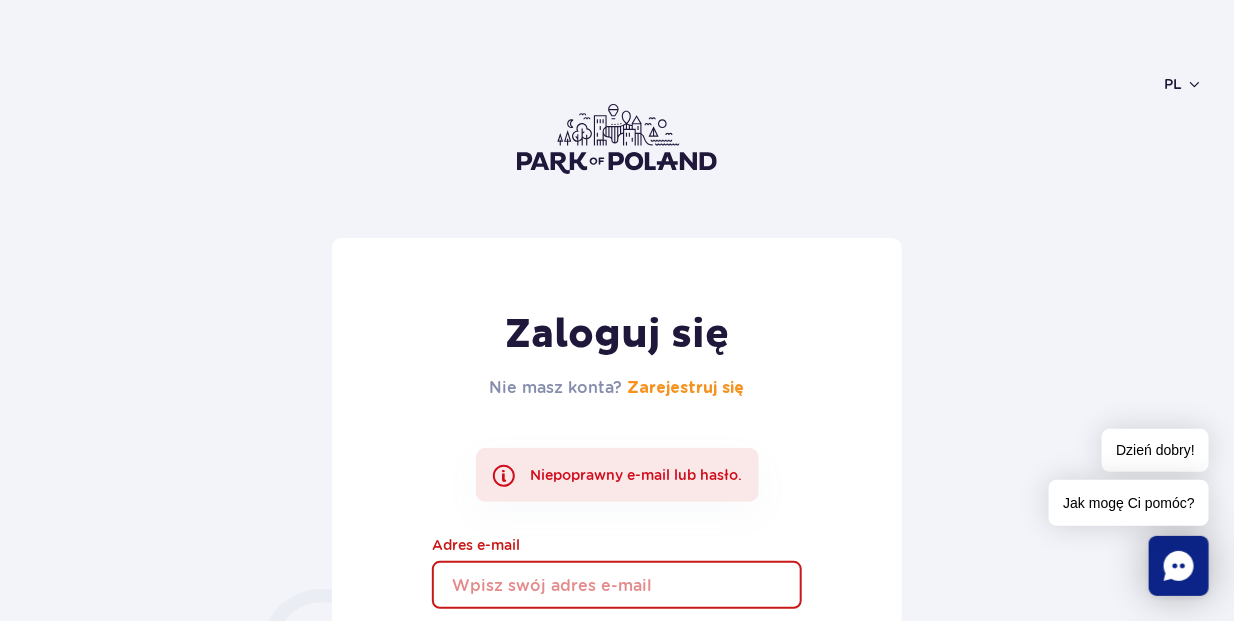 type on "ewa.antosz@gazeta.pl" 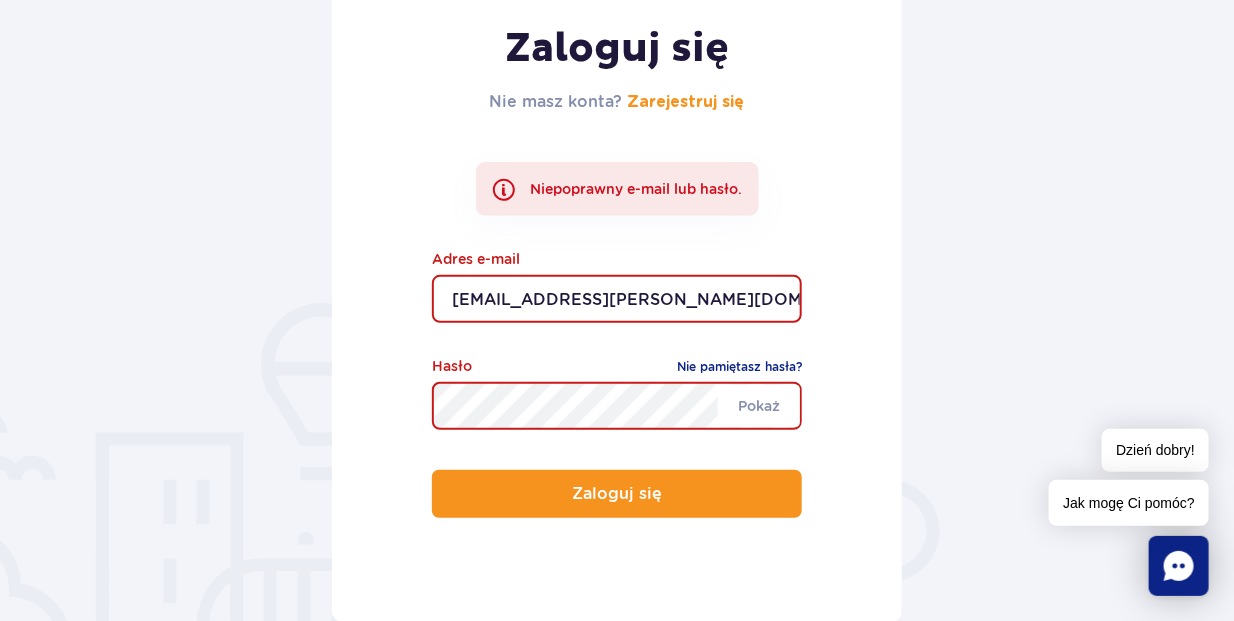 scroll, scrollTop: 362, scrollLeft: 0, axis: vertical 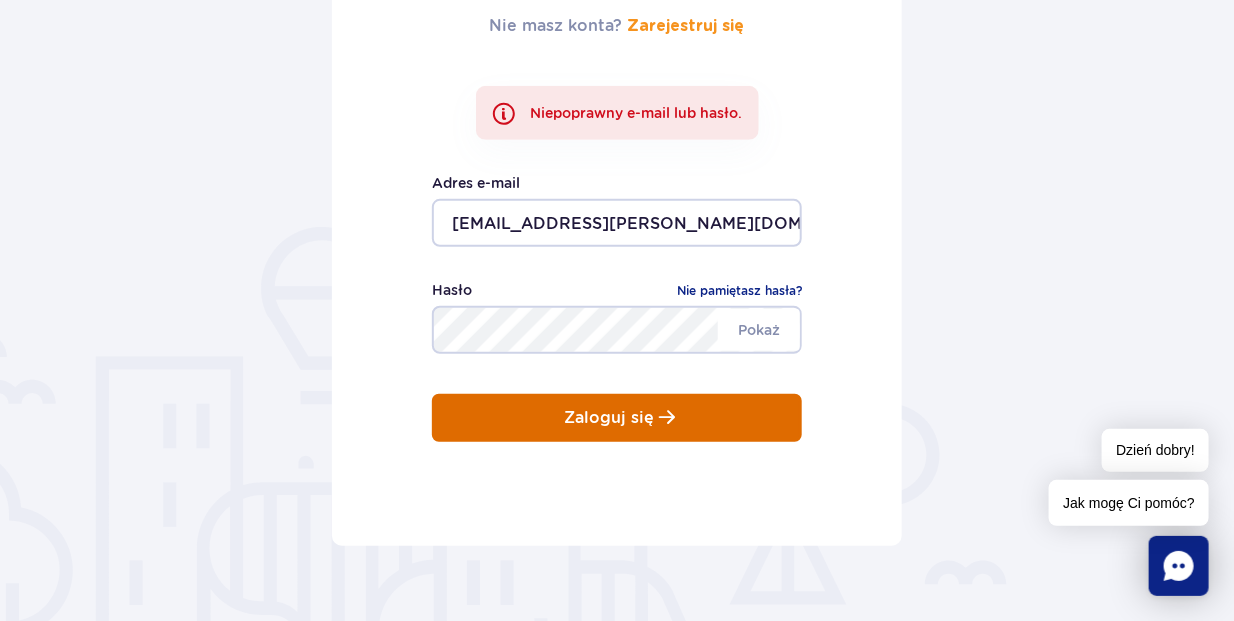 click on "Zaloguj się" at bounding box center (609, 418) 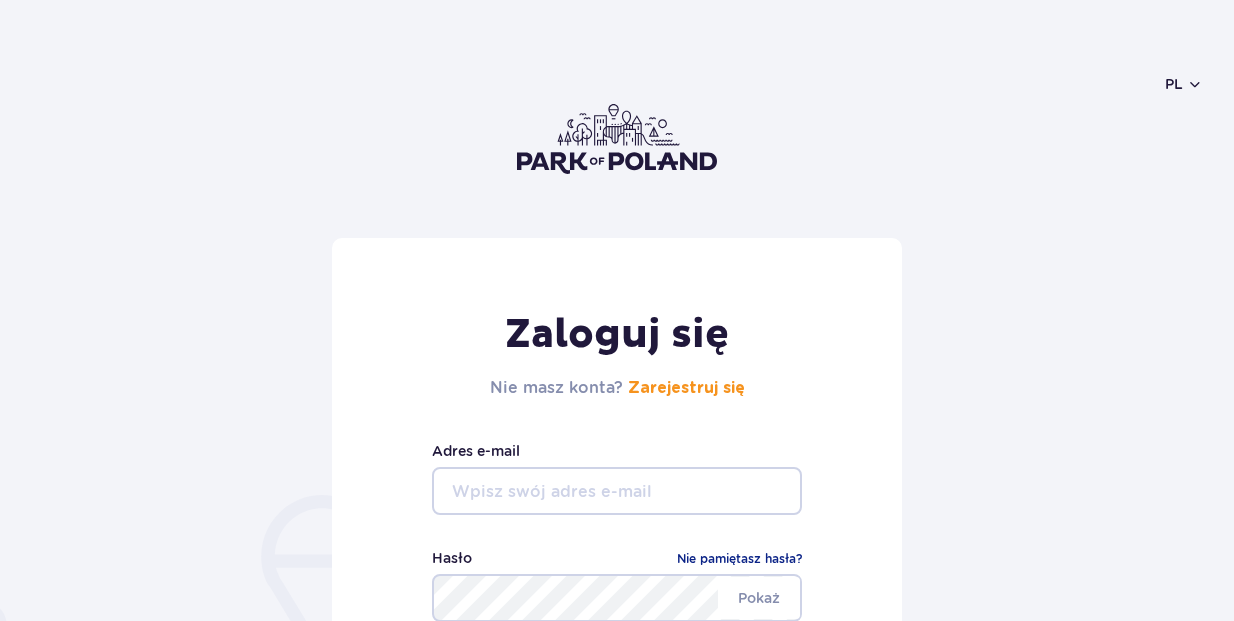 scroll, scrollTop: 0, scrollLeft: 0, axis: both 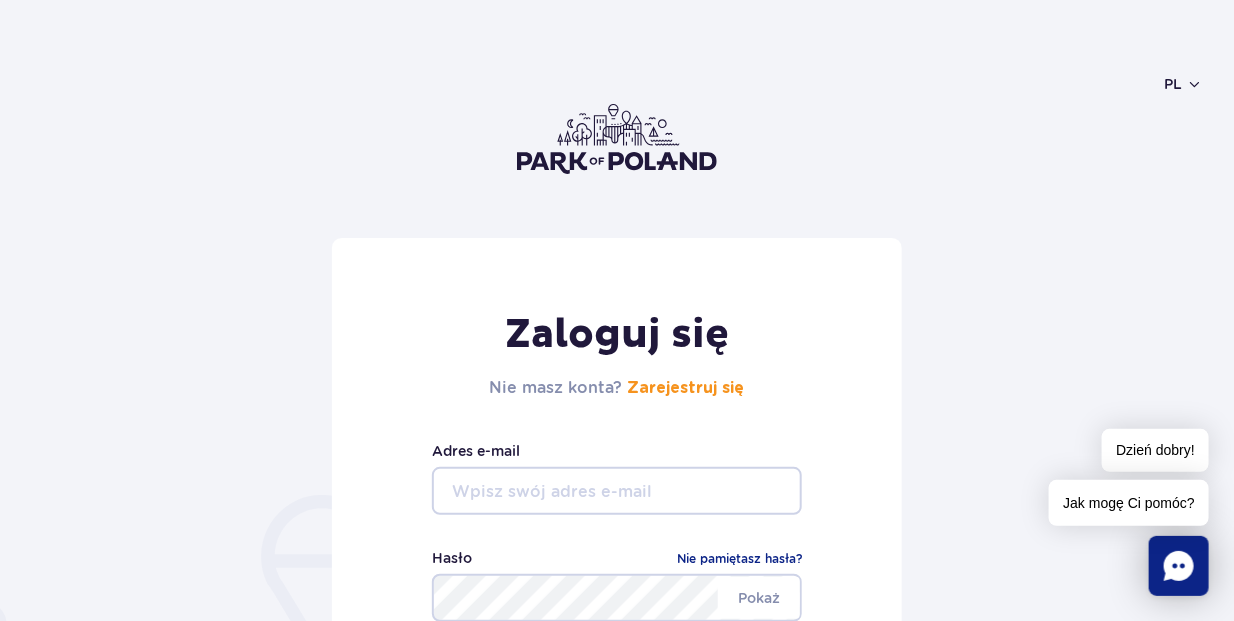 click at bounding box center (617, 491) 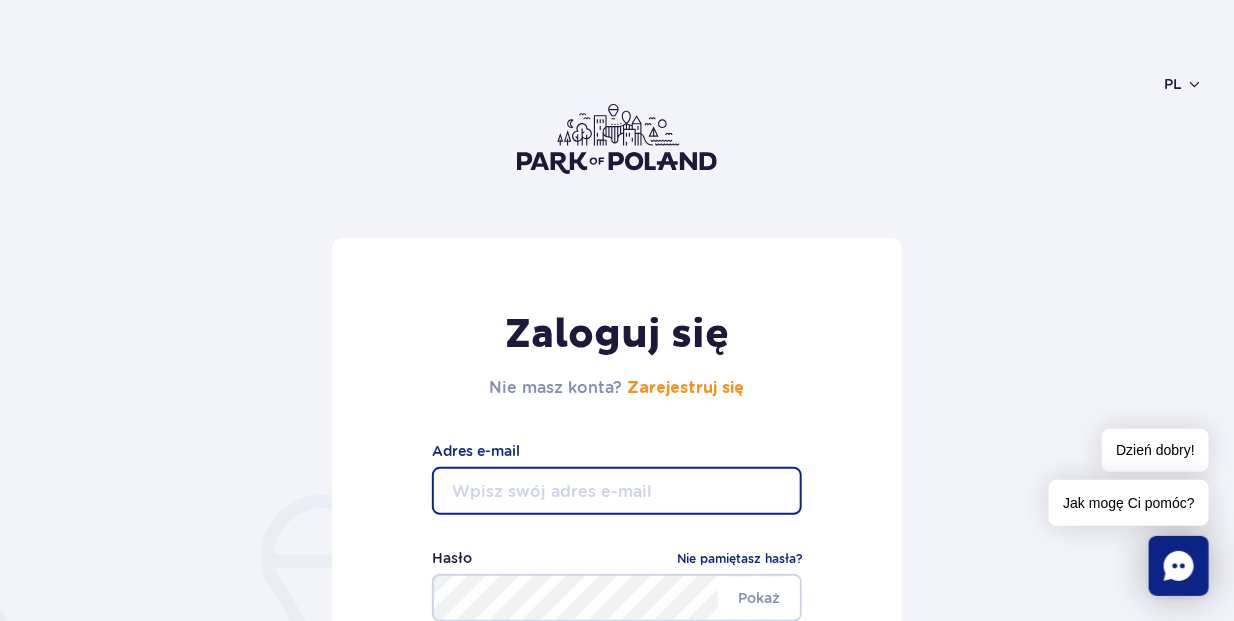 type on "[EMAIL_ADDRESS][PERSON_NAME][DOMAIN_NAME]" 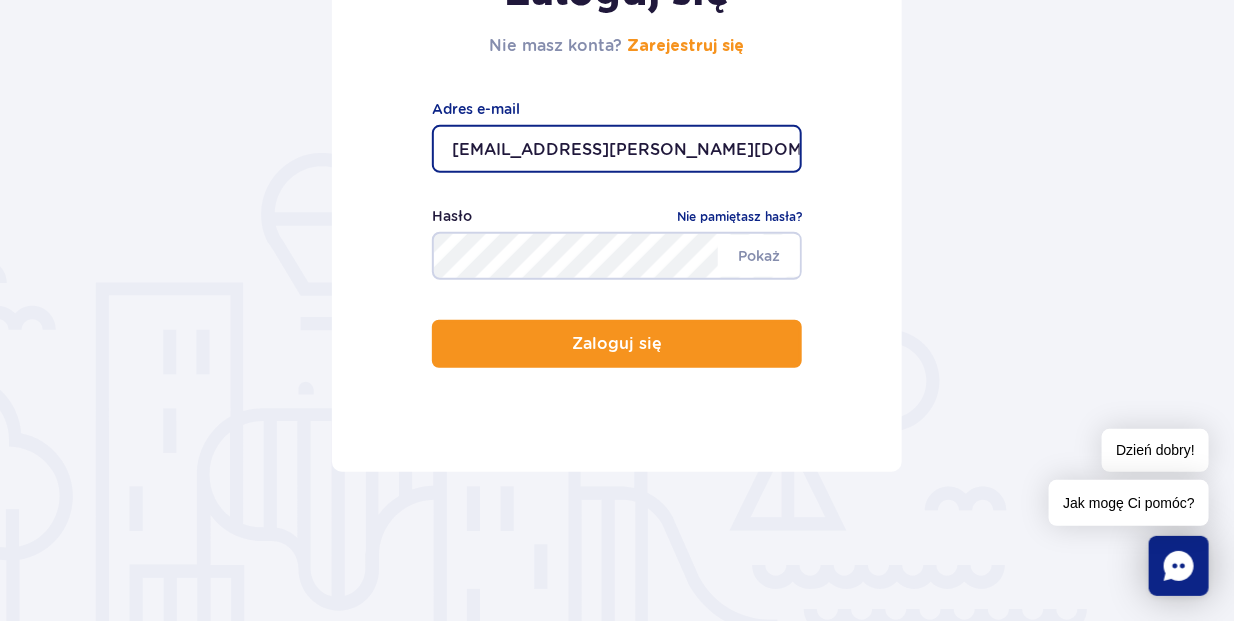 scroll, scrollTop: 362, scrollLeft: 0, axis: vertical 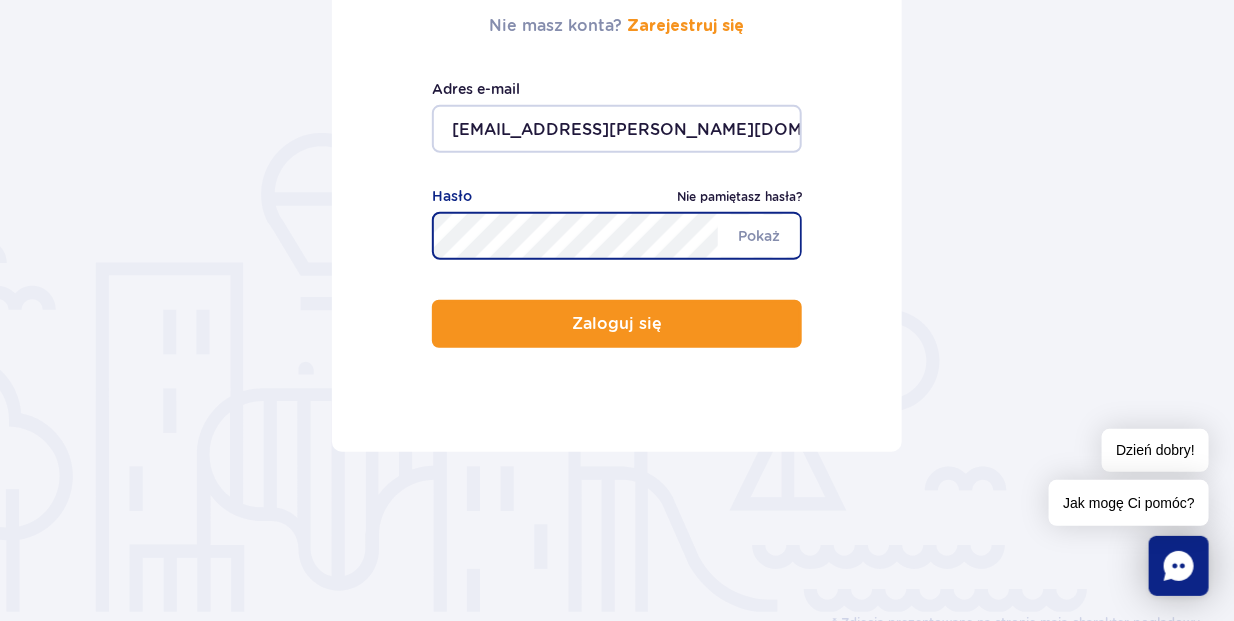 click on "Nie pamiętasz hasła?" at bounding box center (739, 197) 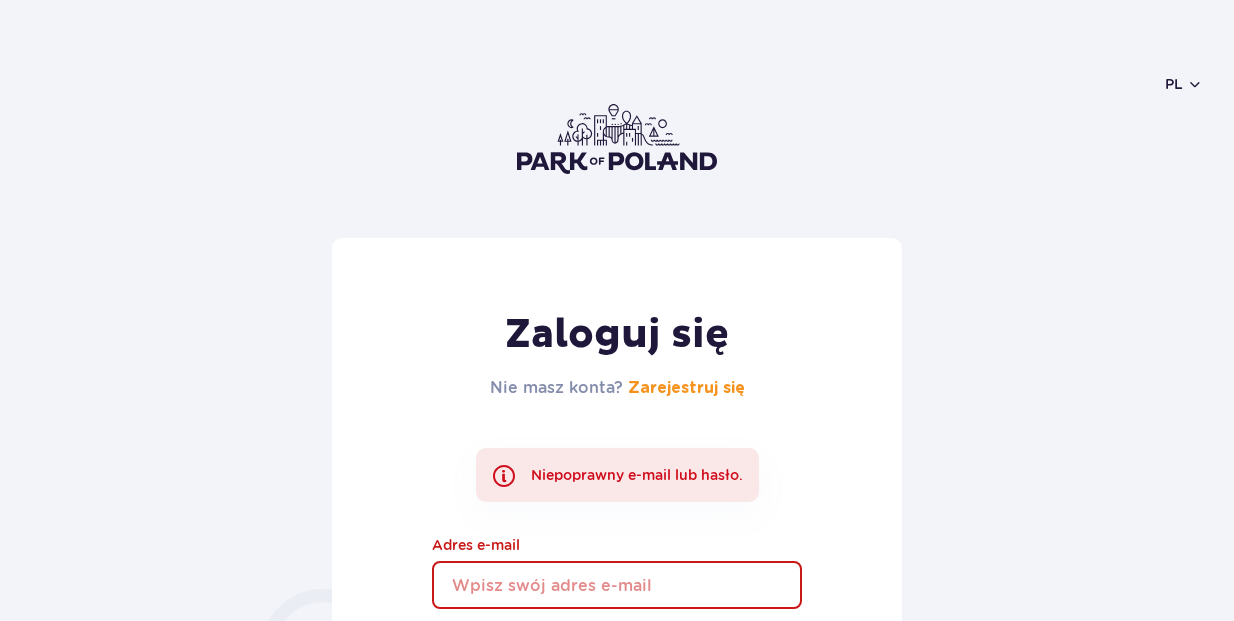 scroll, scrollTop: 0, scrollLeft: 0, axis: both 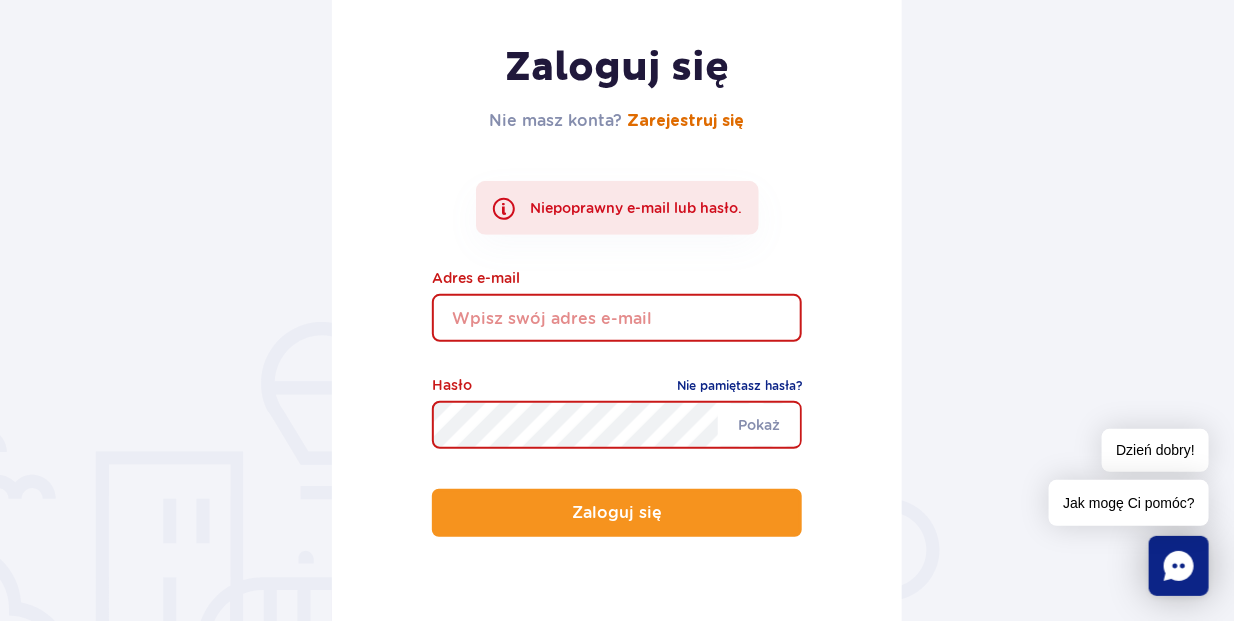 click on "Zarejestruj się" at bounding box center (686, 121) 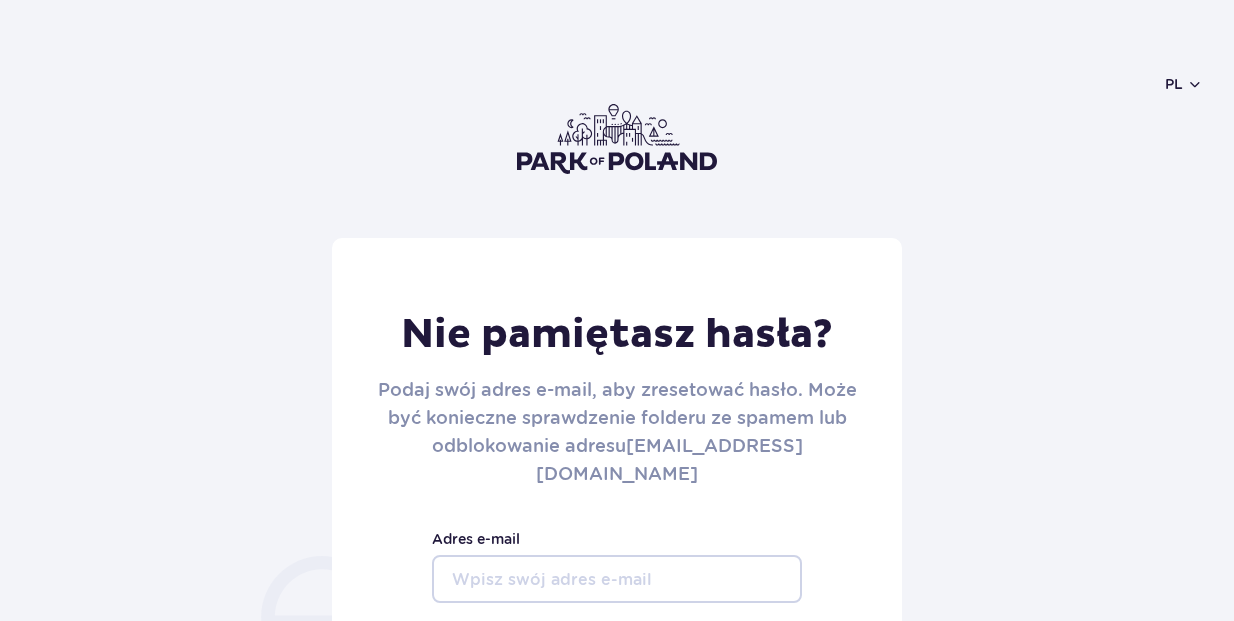 scroll, scrollTop: 0, scrollLeft: 0, axis: both 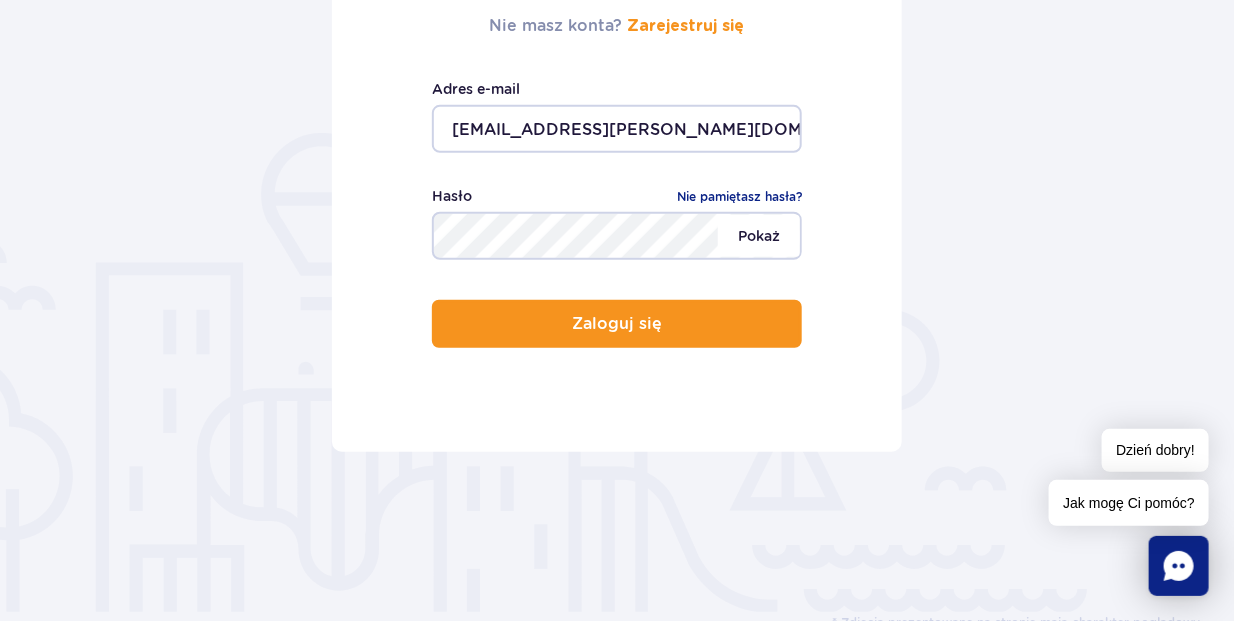 click on "Pokaż" at bounding box center [759, 236] 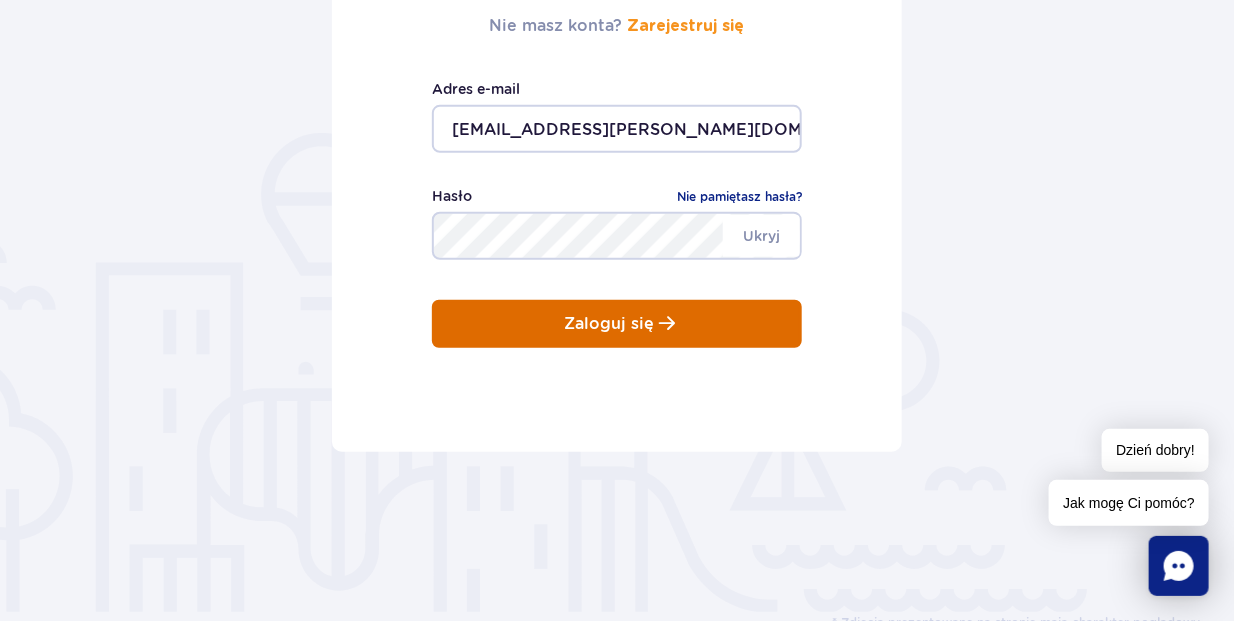 click on "Zaloguj się" at bounding box center (609, 324) 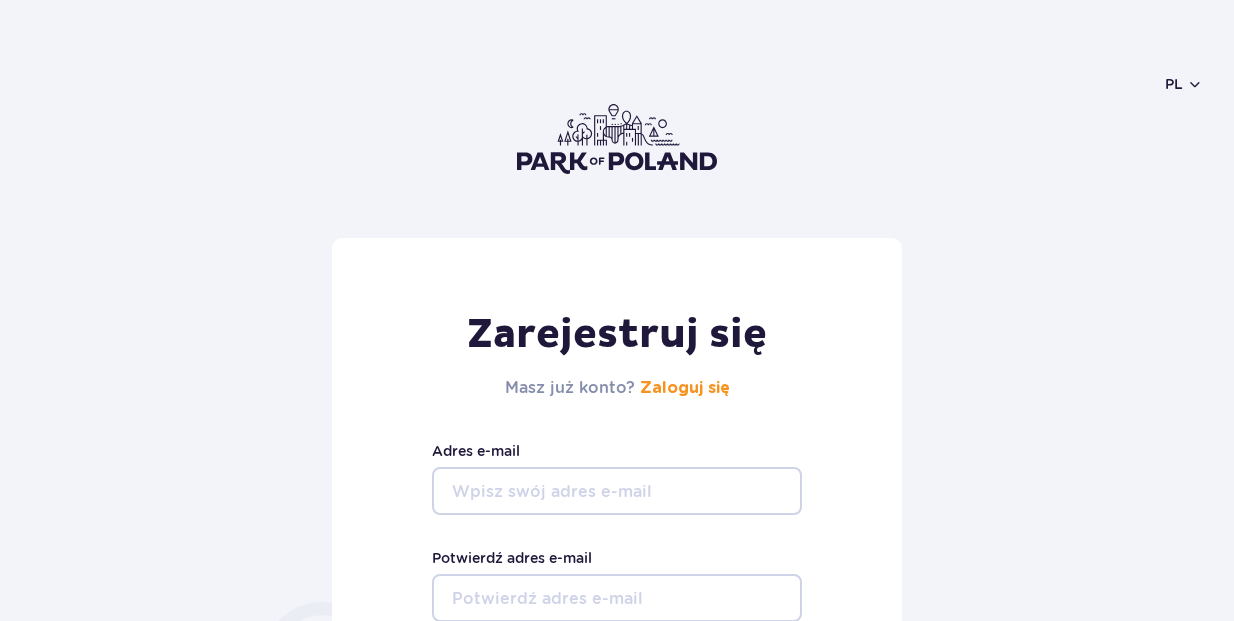 scroll, scrollTop: 0, scrollLeft: 0, axis: both 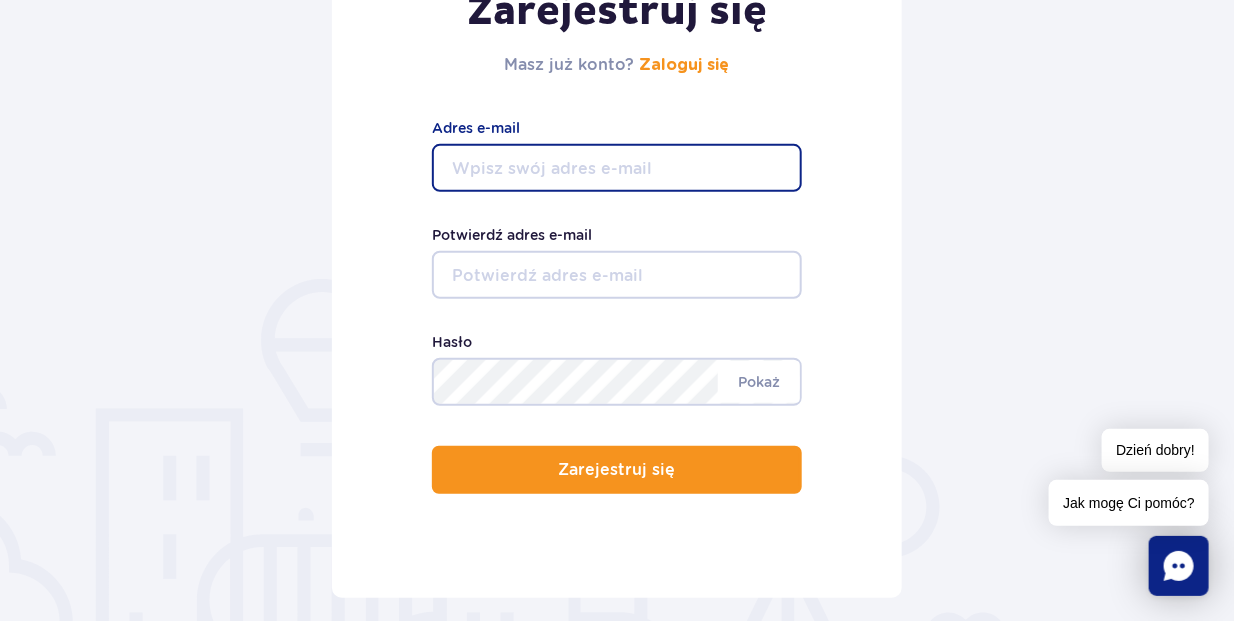 click on "Adres e-mail" at bounding box center (617, 168) 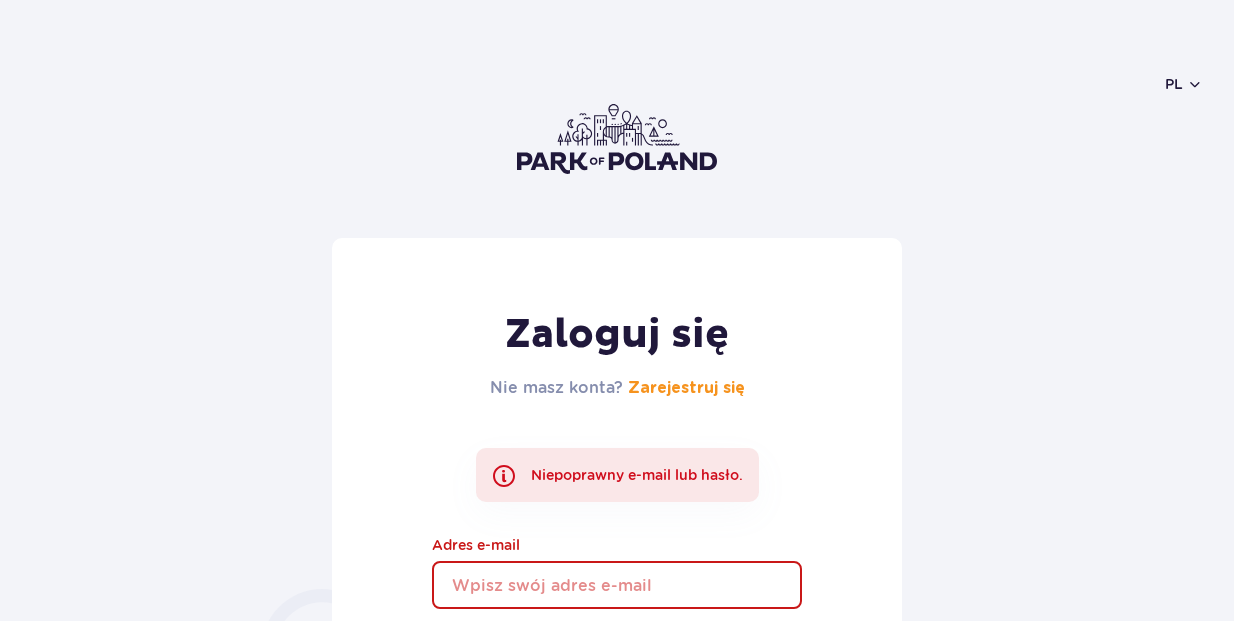 scroll, scrollTop: 0, scrollLeft: 0, axis: both 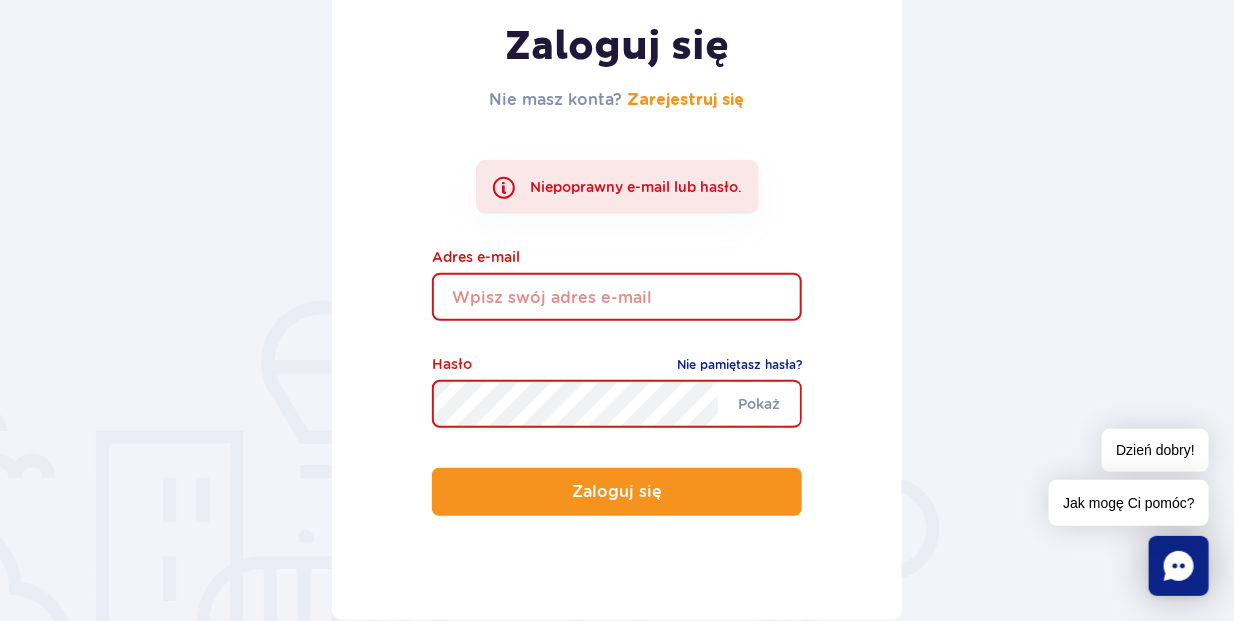 click at bounding box center (617, 297) 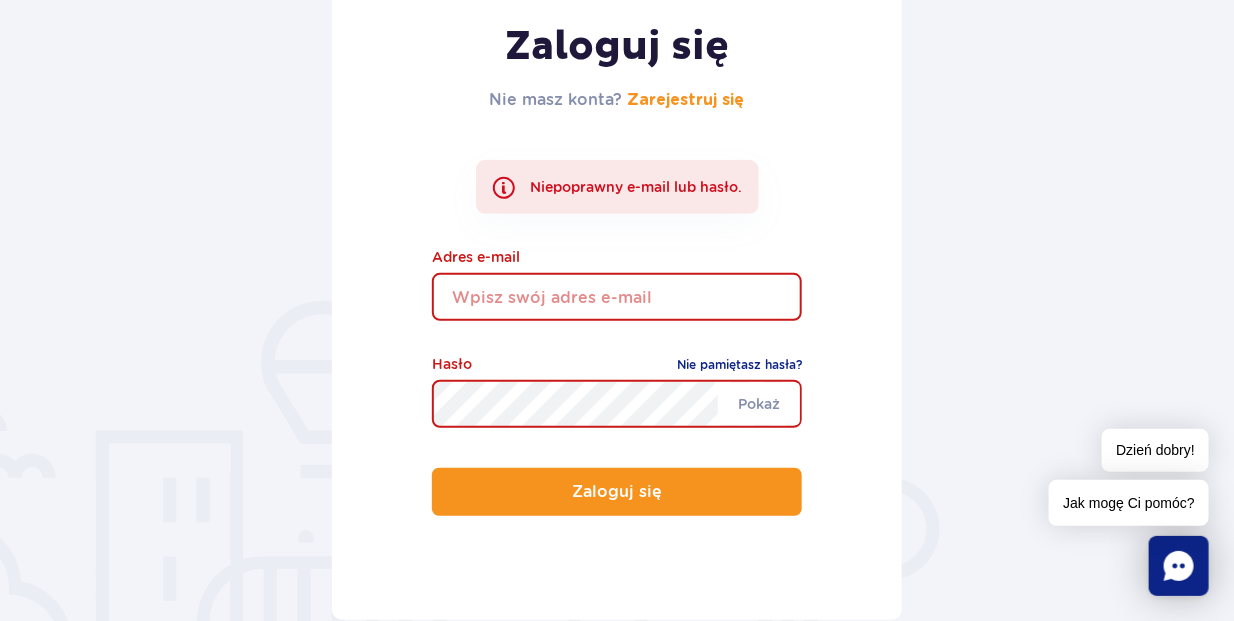 type on "[EMAIL_ADDRESS][PERSON_NAME][DOMAIN_NAME]" 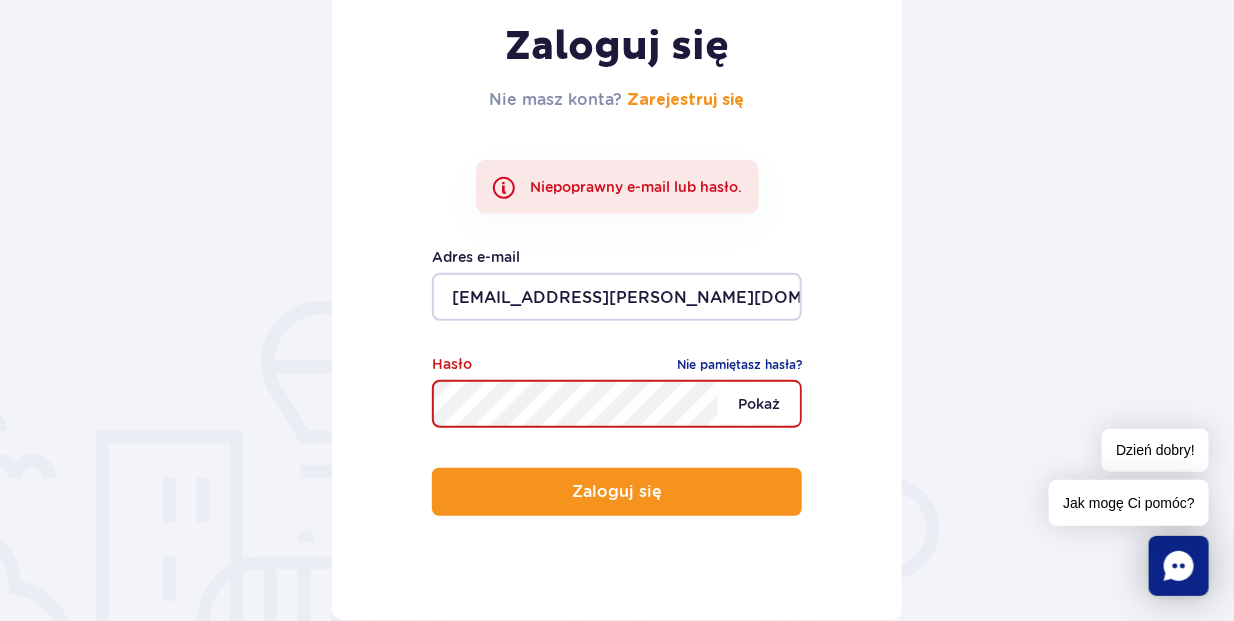 click on "Pokaż" at bounding box center (759, 404) 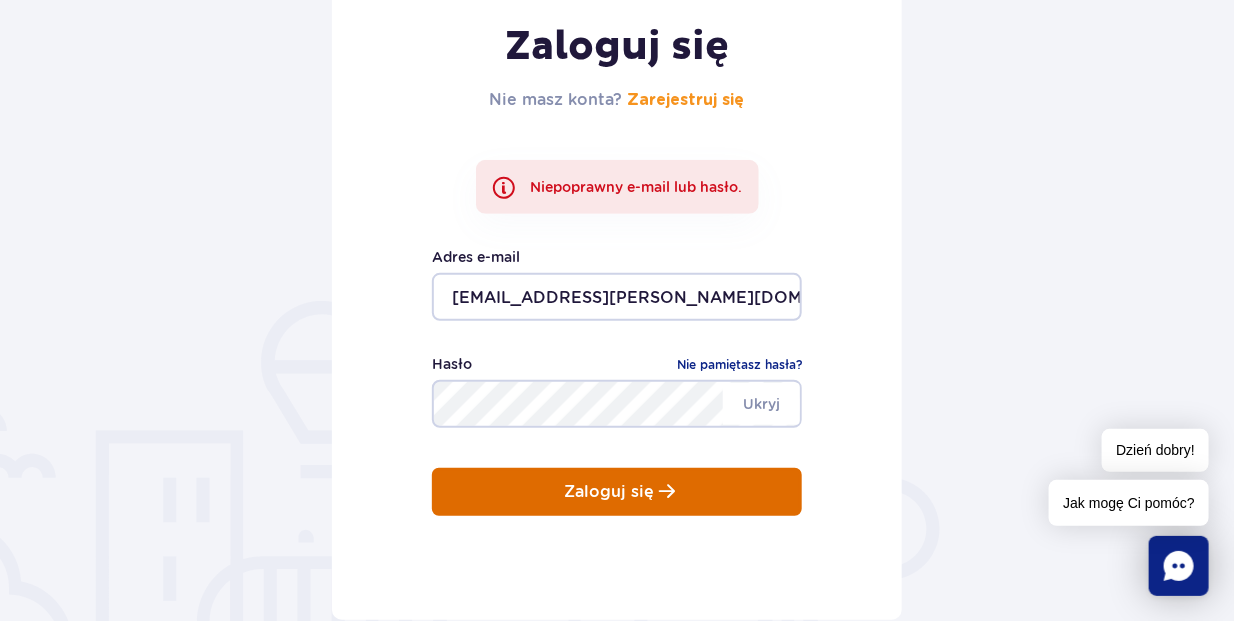click on "Zaloguj się" at bounding box center (609, 492) 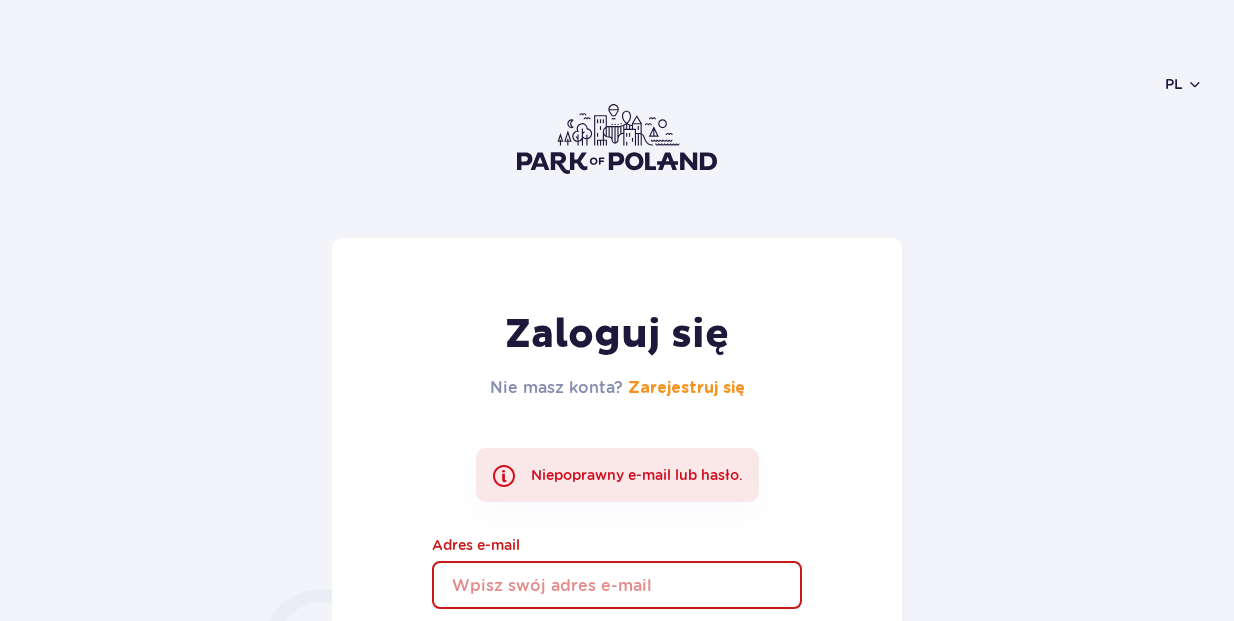 scroll, scrollTop: 267, scrollLeft: 0, axis: vertical 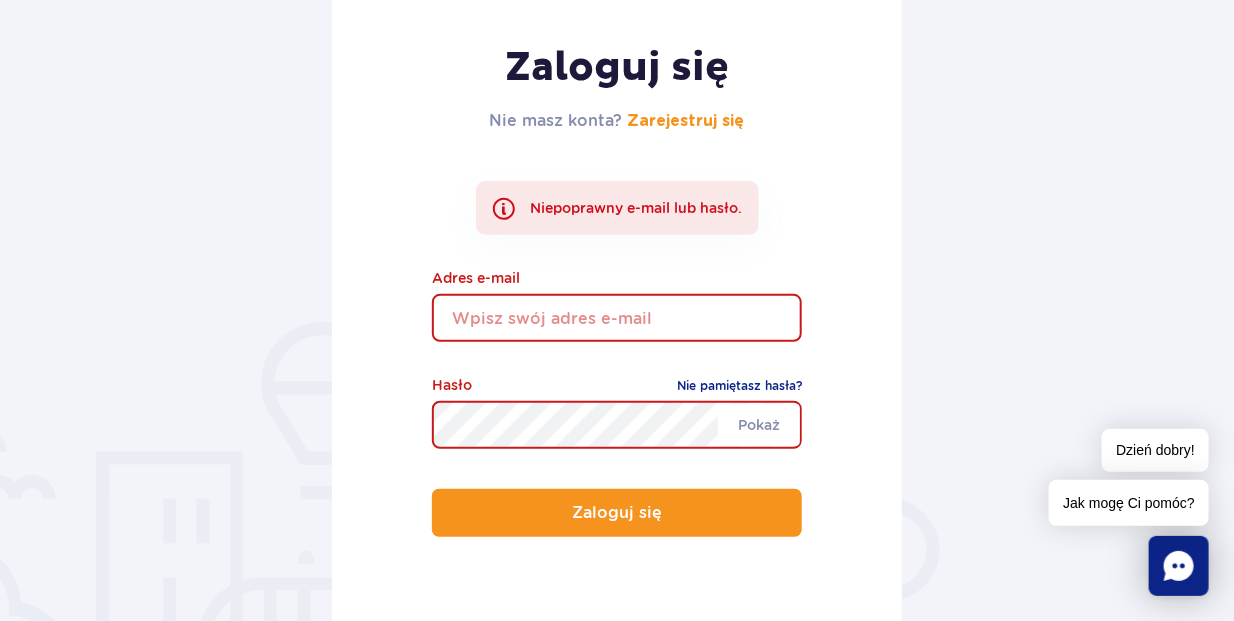 drag, startPoint x: 540, startPoint y: 314, endPoint x: 487, endPoint y: 316, distance: 53.037724 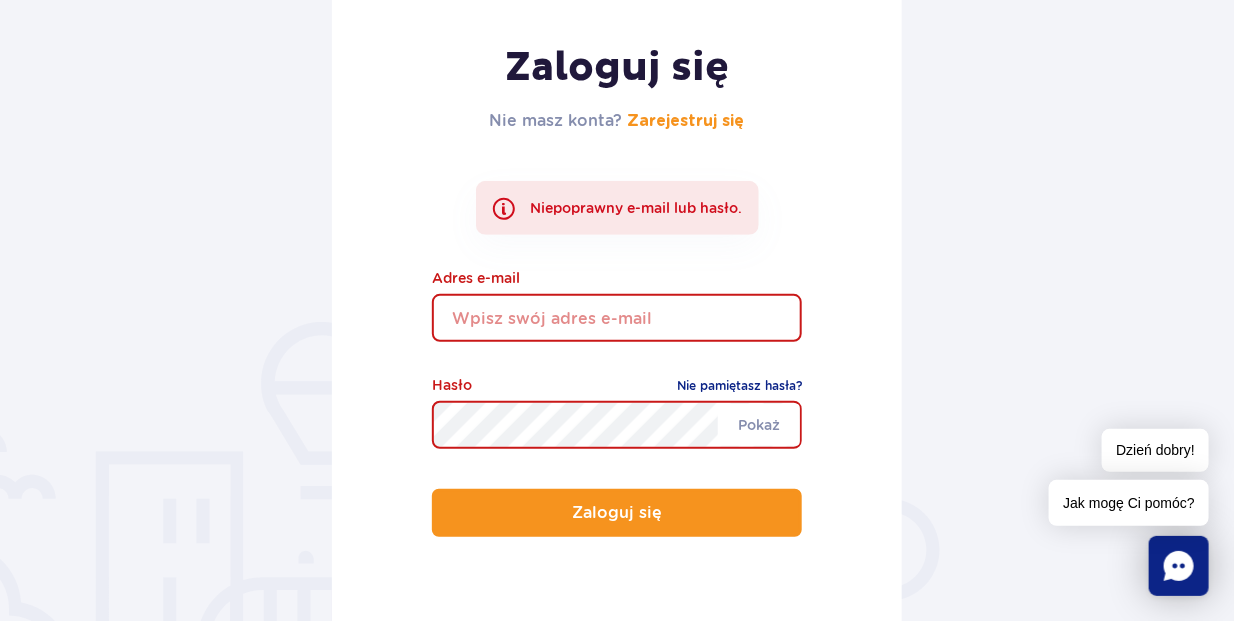 type on "ewa.antosz@gazeta.pl" 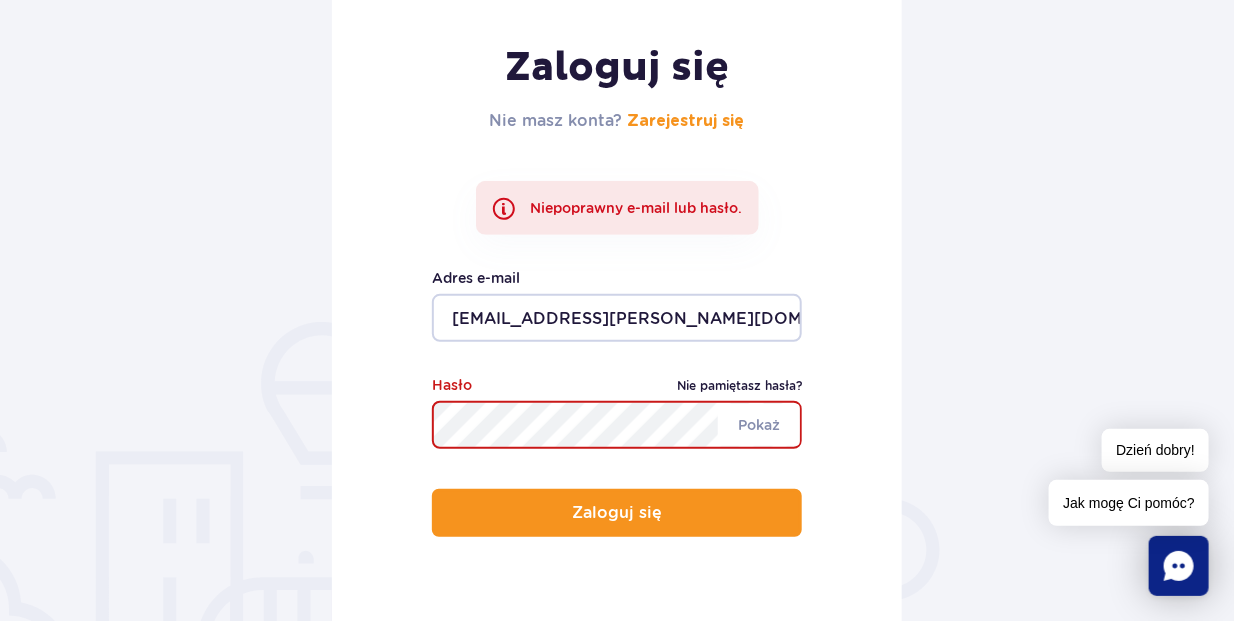 click on "Nie pamiętasz hasła?" at bounding box center (739, 386) 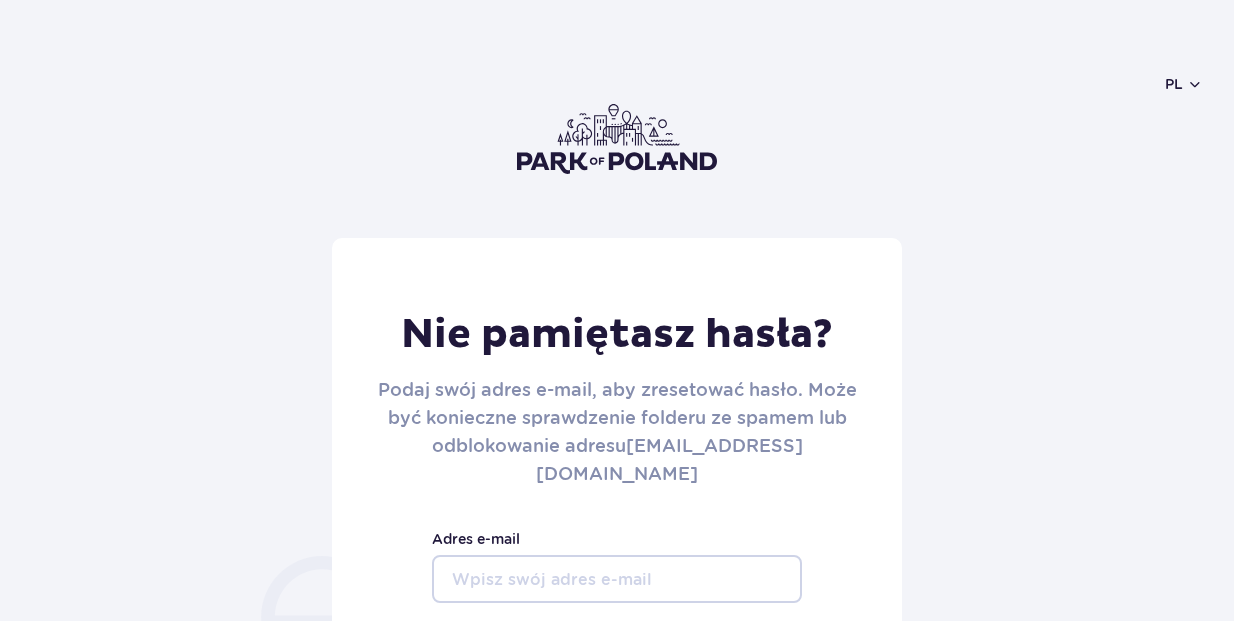 scroll, scrollTop: 0, scrollLeft: 0, axis: both 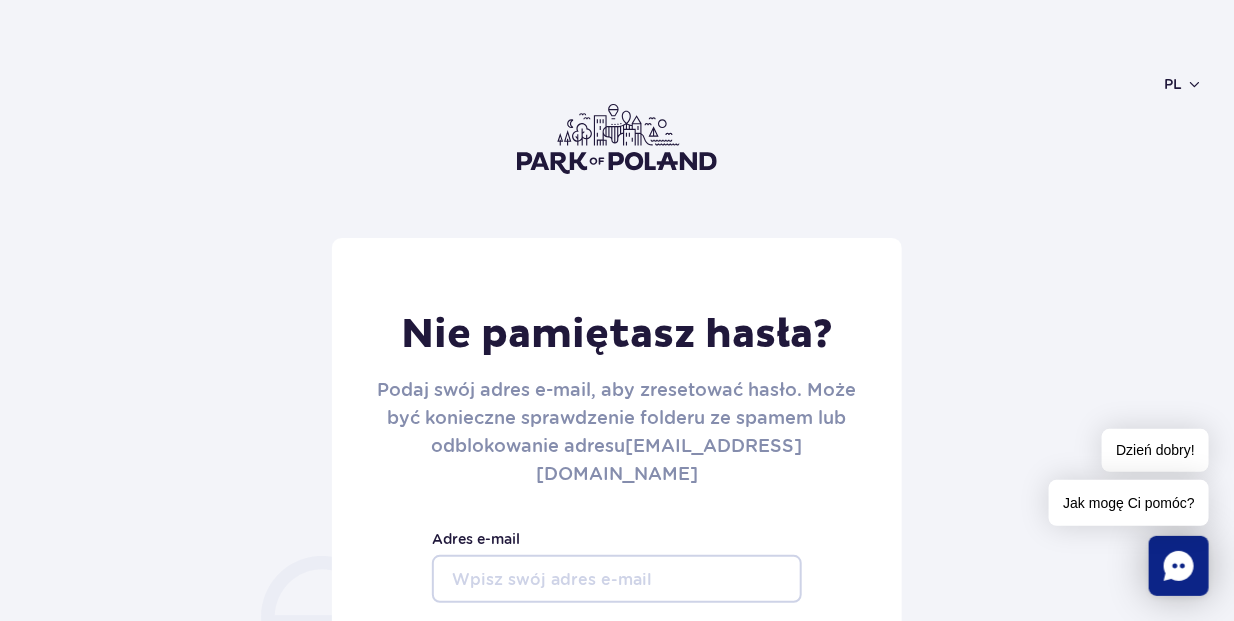 click on "Adres e-mail" at bounding box center [617, 579] 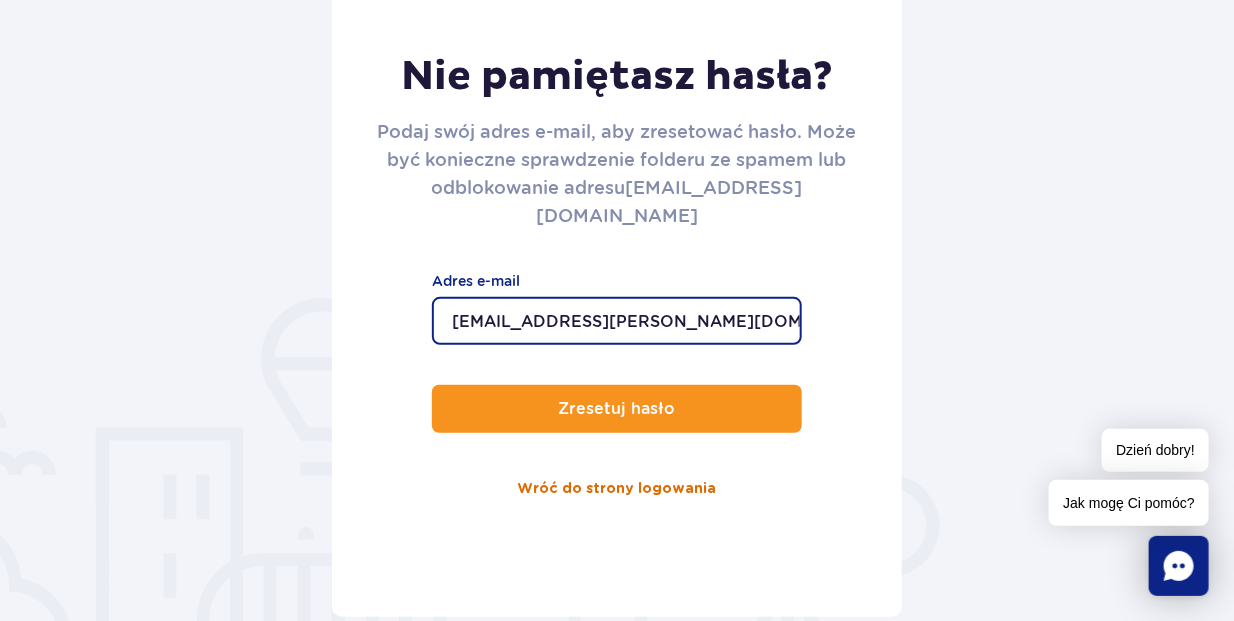 scroll, scrollTop: 260, scrollLeft: 0, axis: vertical 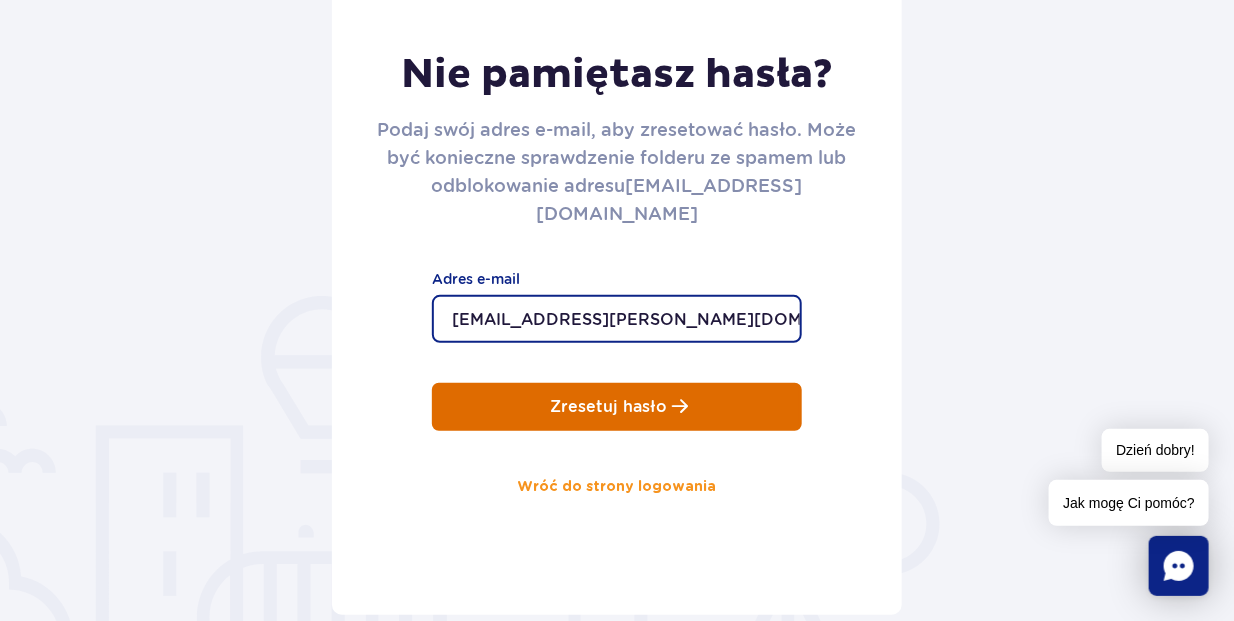 type on "[EMAIL_ADDRESS][PERSON_NAME][DOMAIN_NAME]" 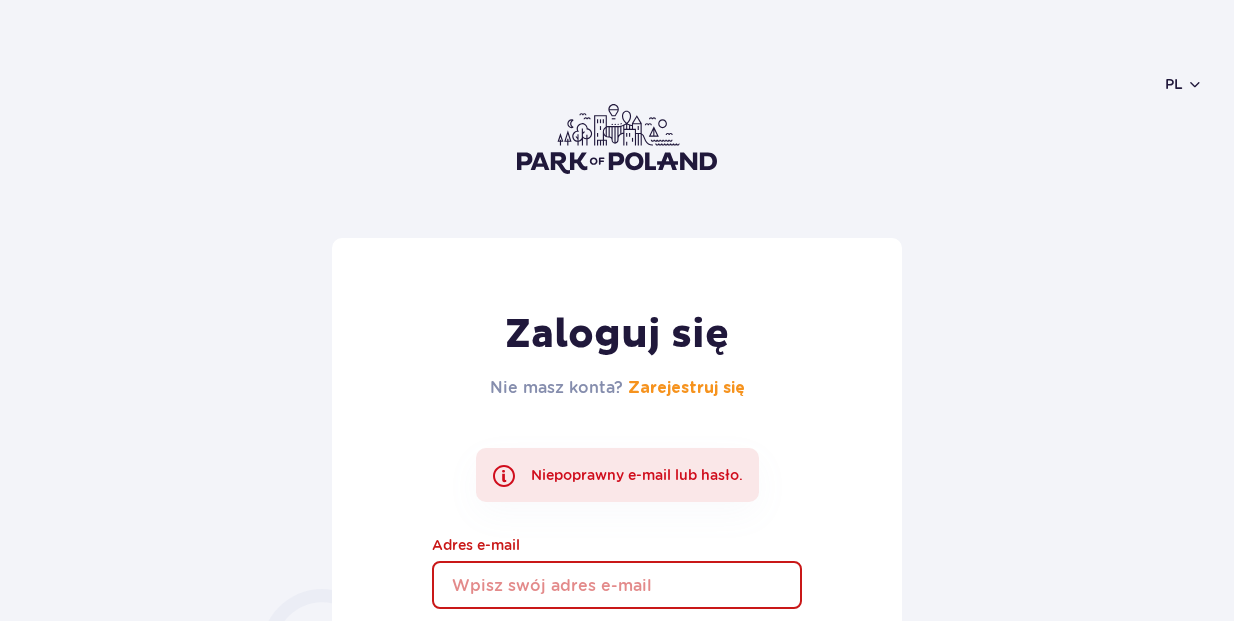 scroll, scrollTop: 0, scrollLeft: 0, axis: both 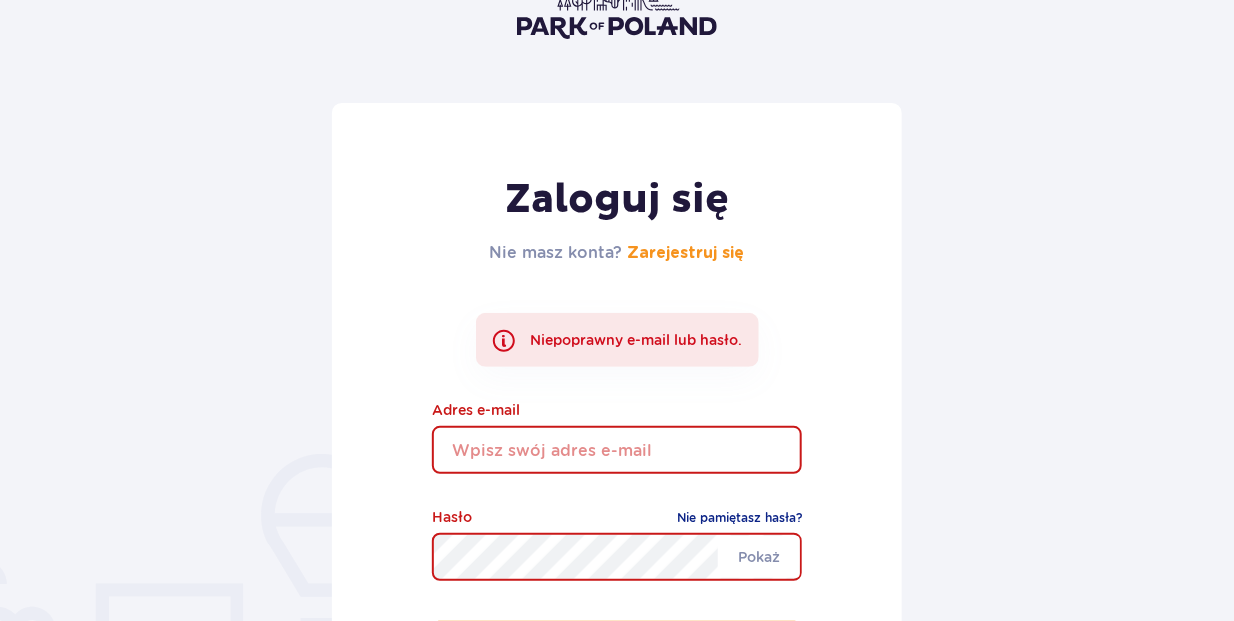 click at bounding box center (617, 450) 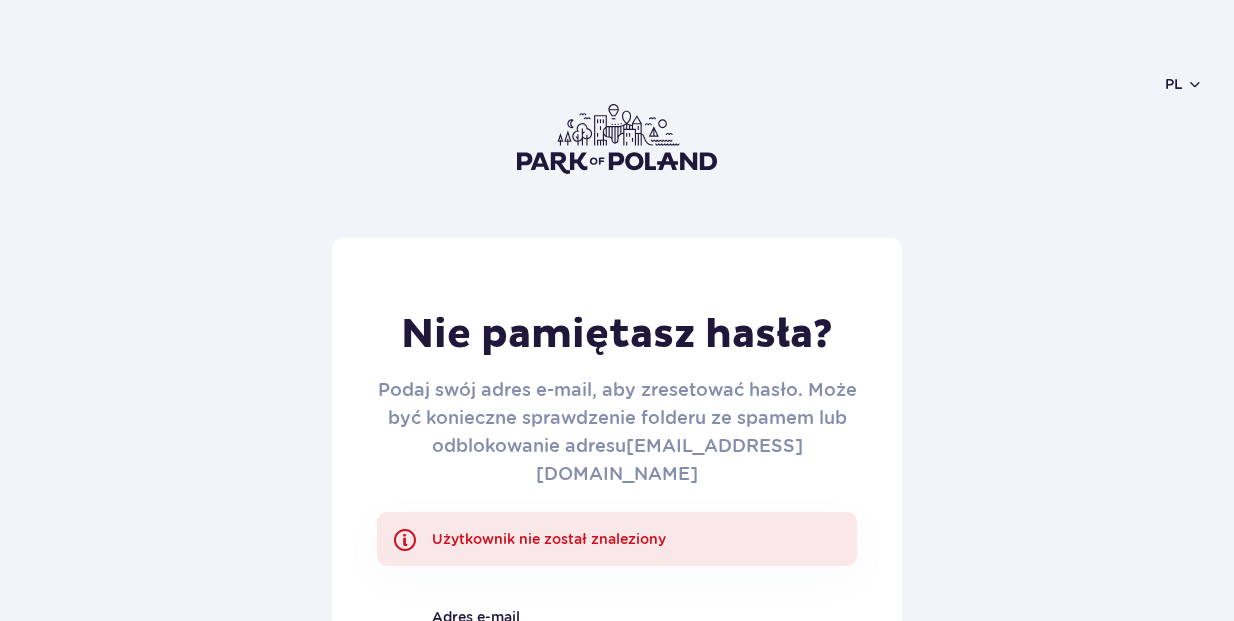 scroll, scrollTop: 0, scrollLeft: 0, axis: both 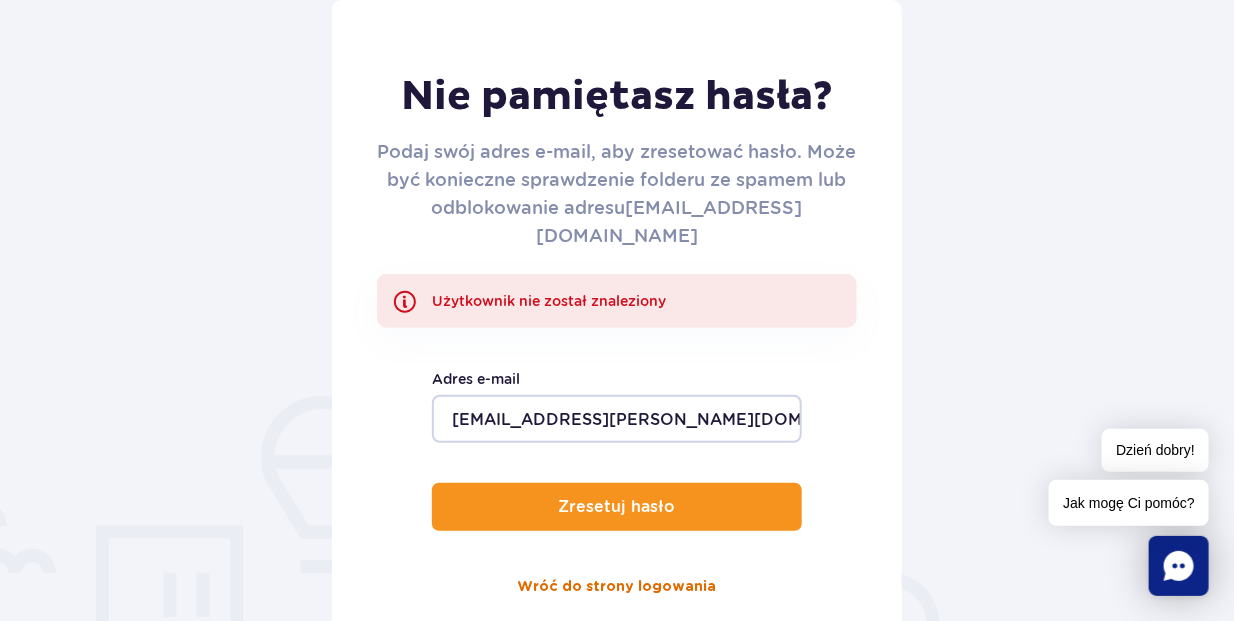 click on "Wróć do strony logowania" at bounding box center [617, 587] 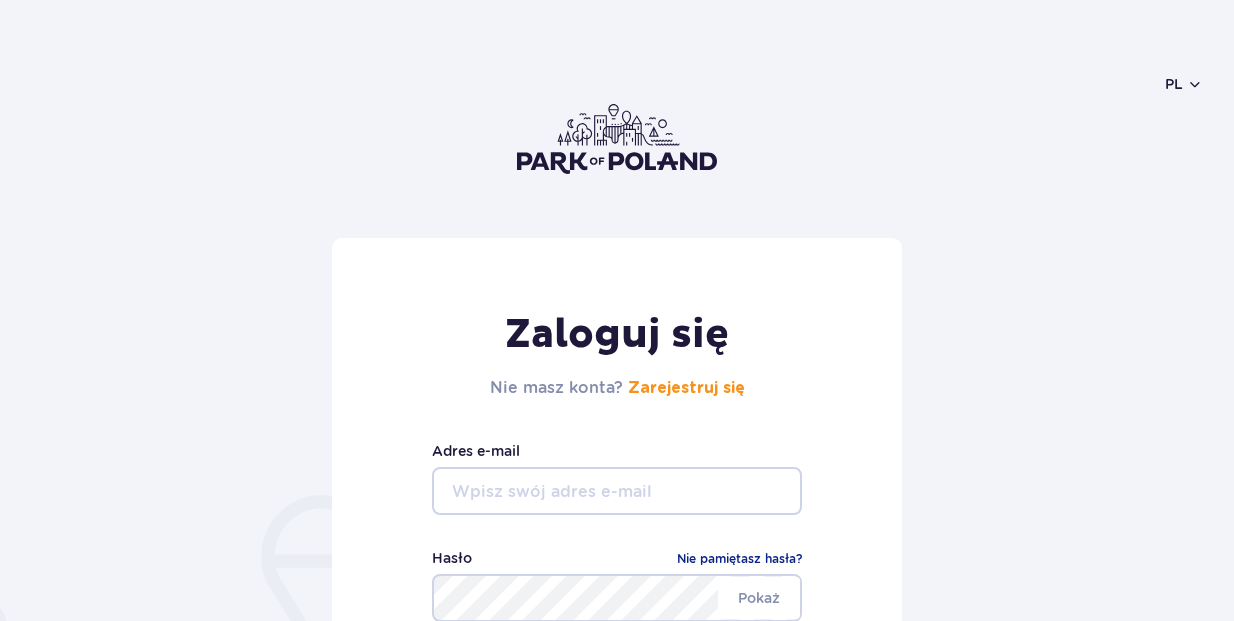 scroll, scrollTop: 0, scrollLeft: 0, axis: both 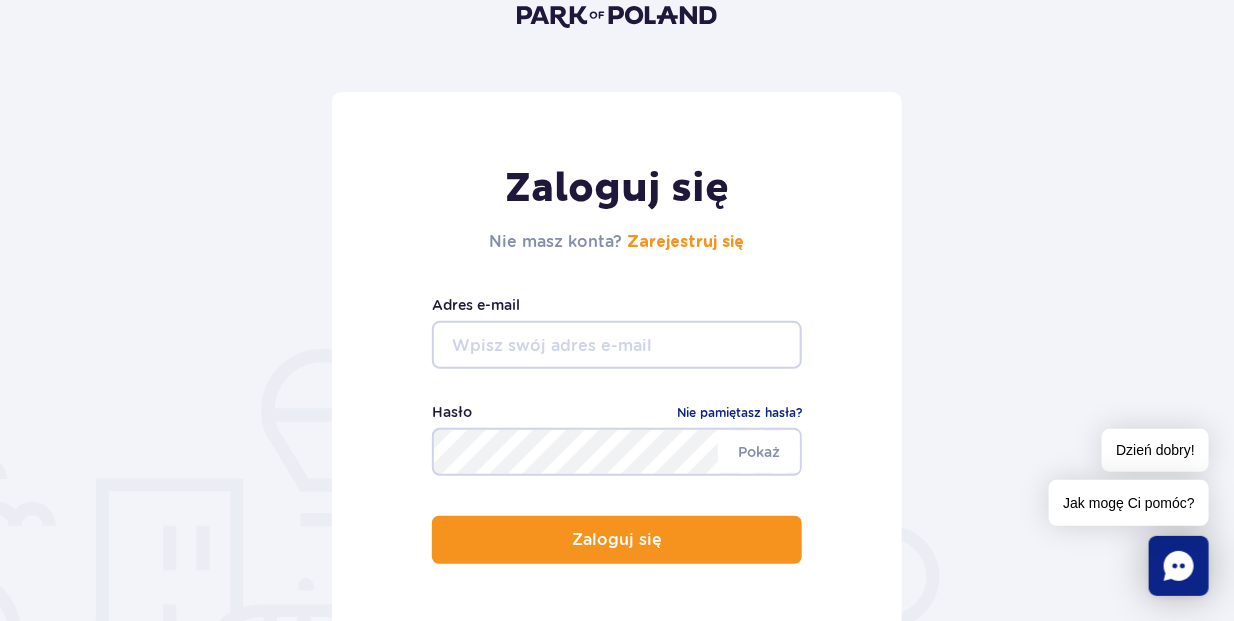click on "Nie masz konta?
Zarejestruj się" at bounding box center (617, 242) 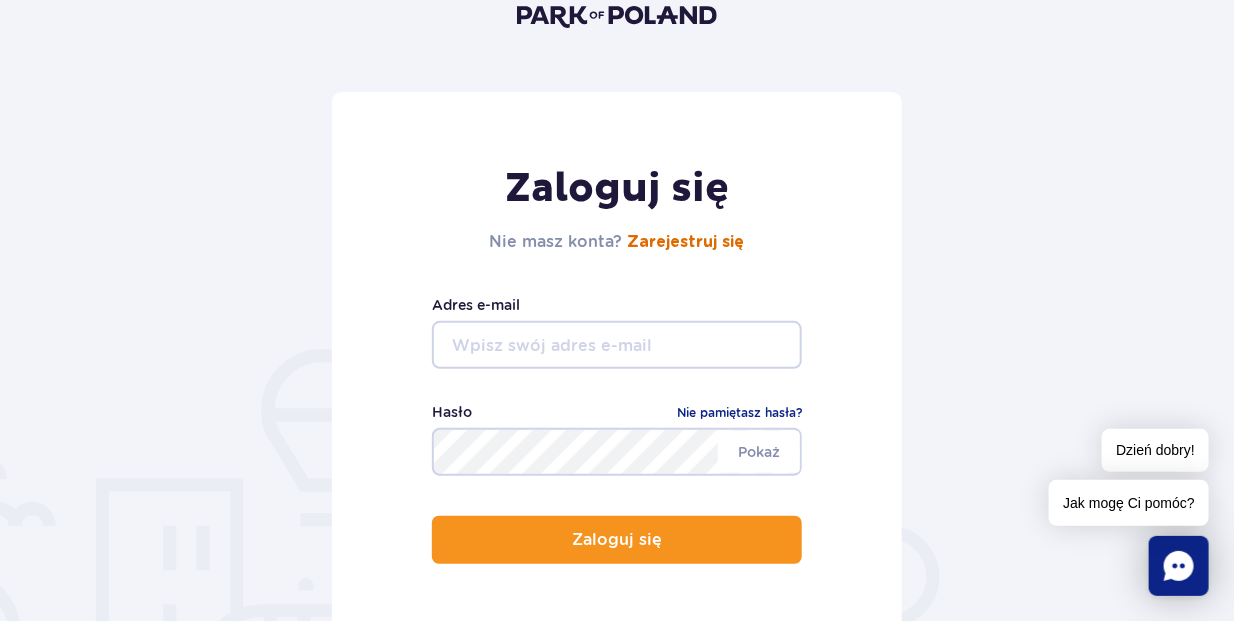 click on "Zarejestruj się" at bounding box center (686, 242) 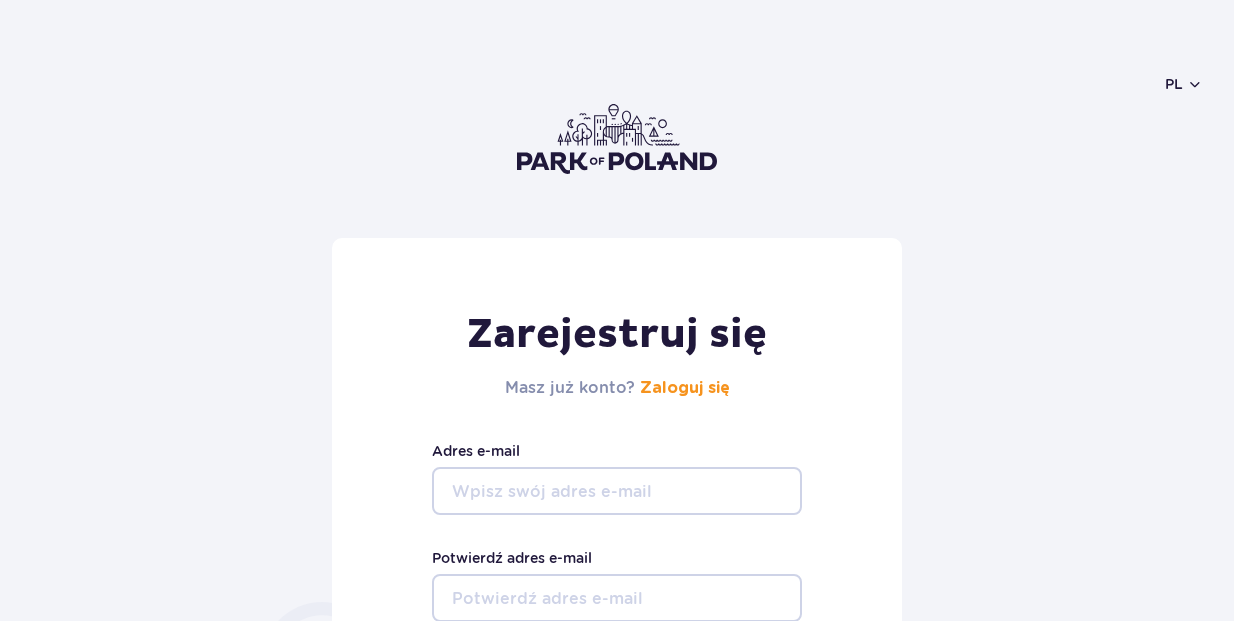 scroll, scrollTop: 0, scrollLeft: 0, axis: both 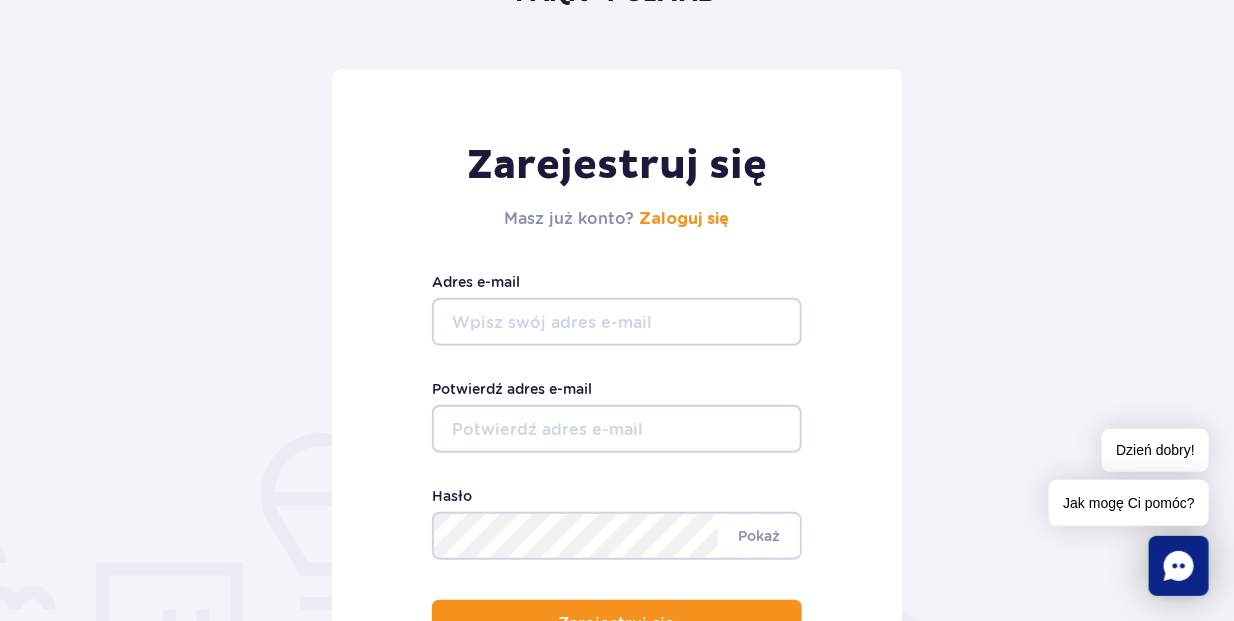 click on "Adres e-mail" at bounding box center (617, 322) 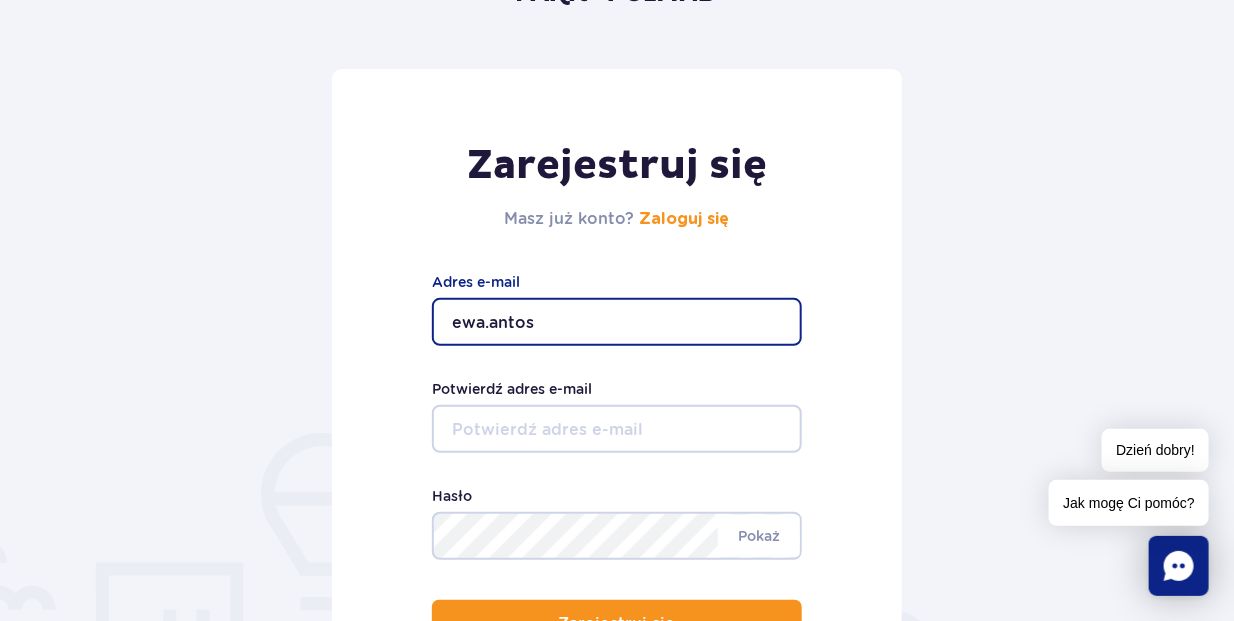 type on "ewa.antosz" 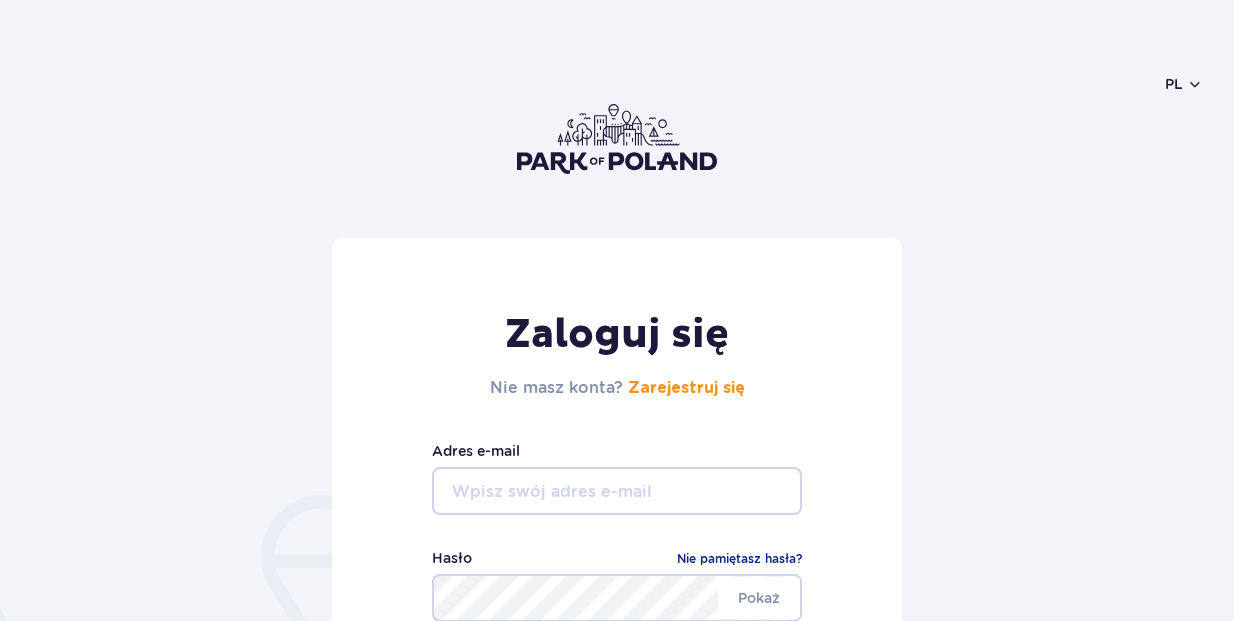 scroll, scrollTop: 146, scrollLeft: 0, axis: vertical 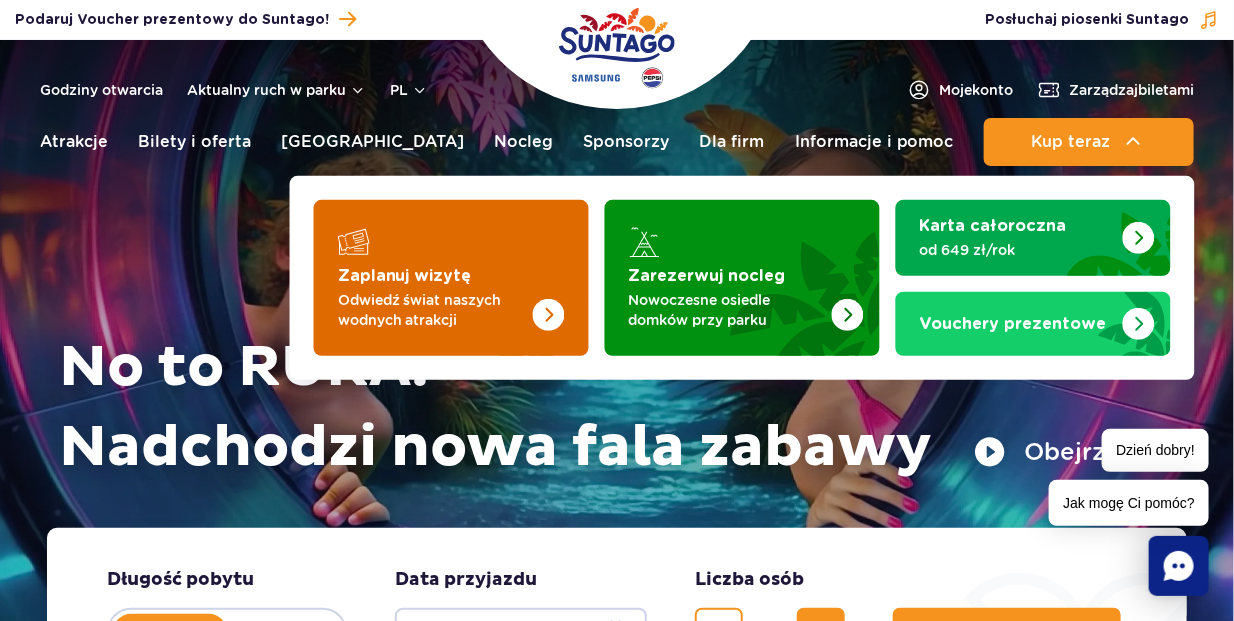 click at bounding box center [451, 278] 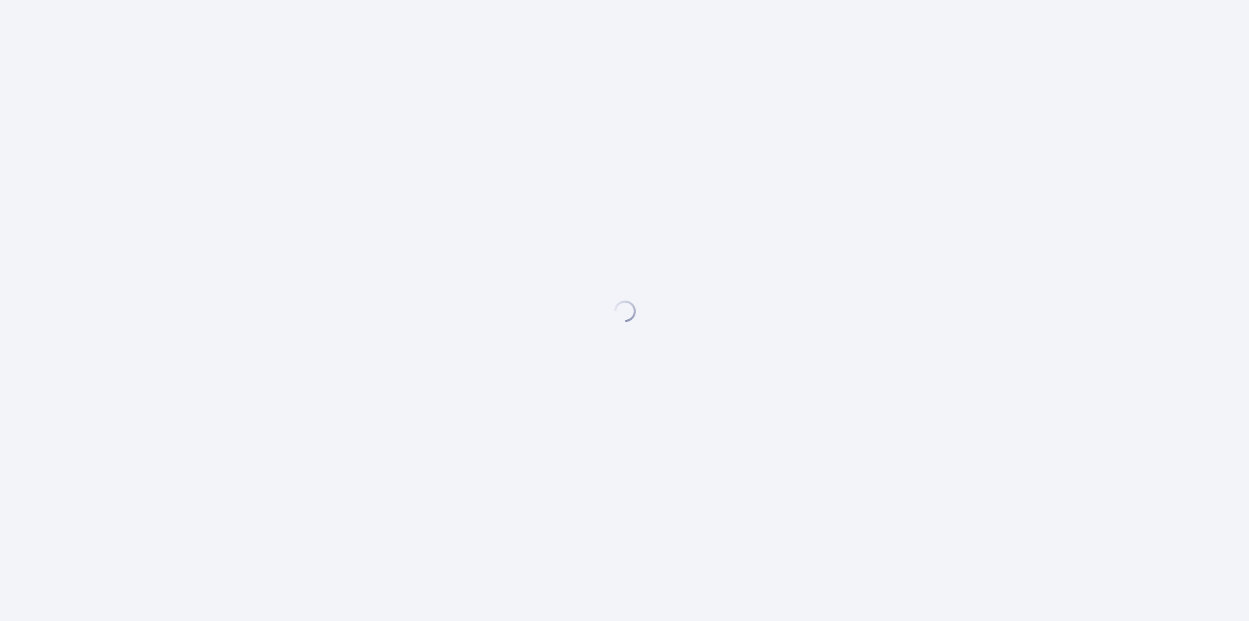 scroll, scrollTop: 0, scrollLeft: 0, axis: both 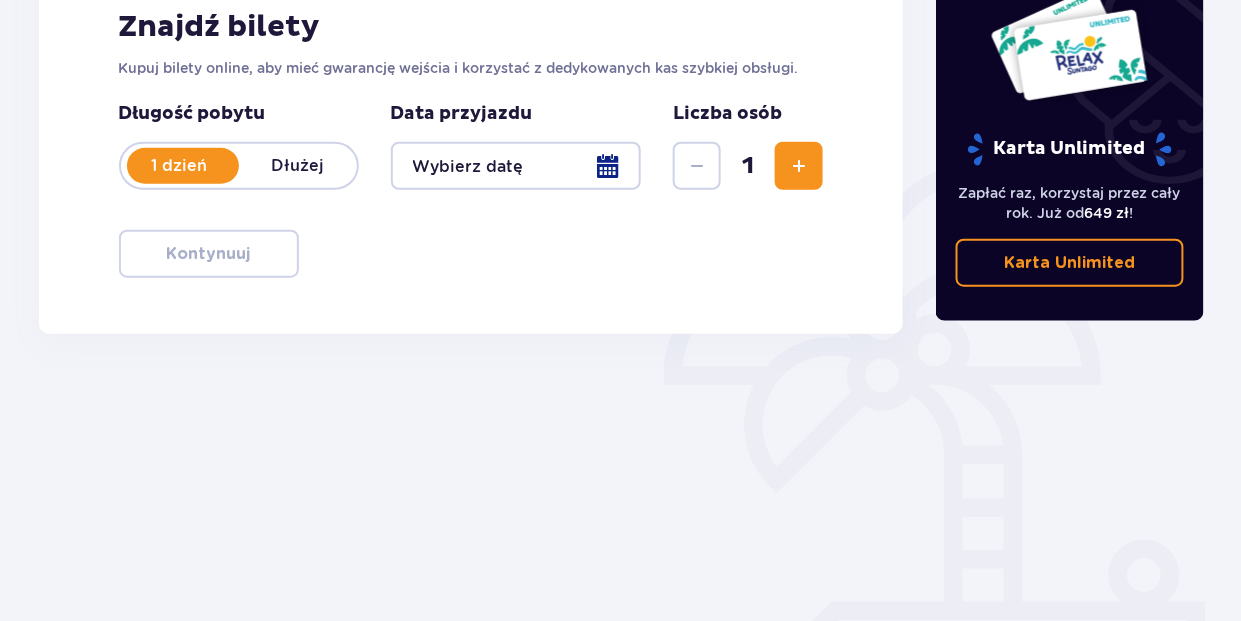click on "Dłużej" at bounding box center [298, 166] 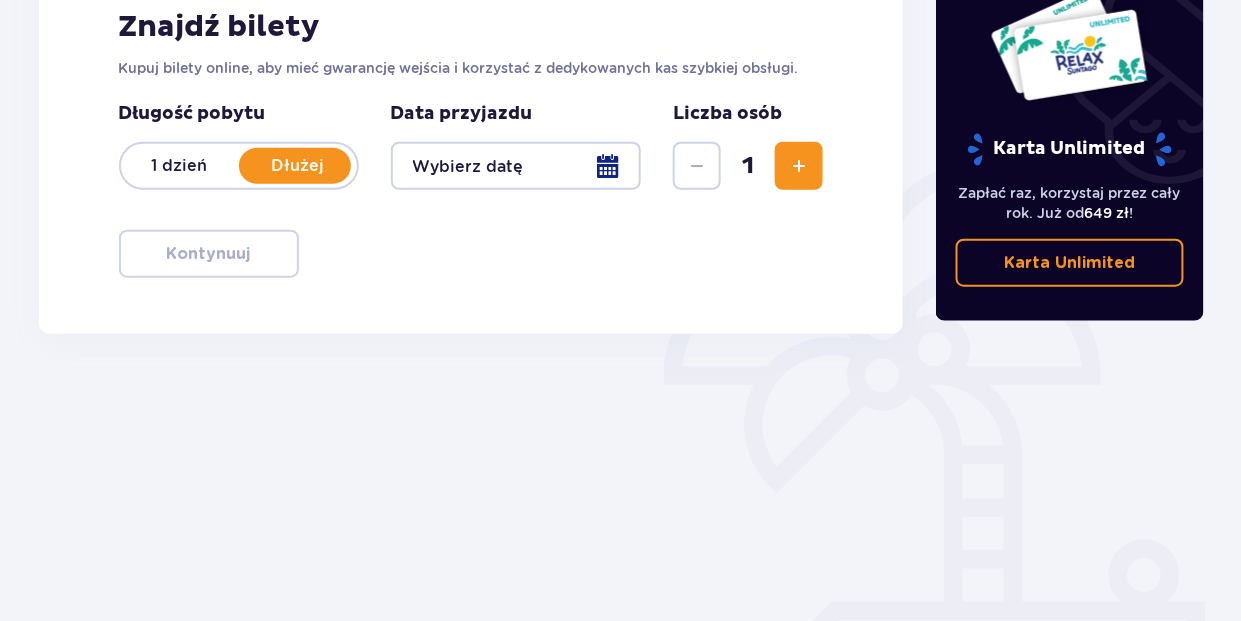 click at bounding box center [516, 166] 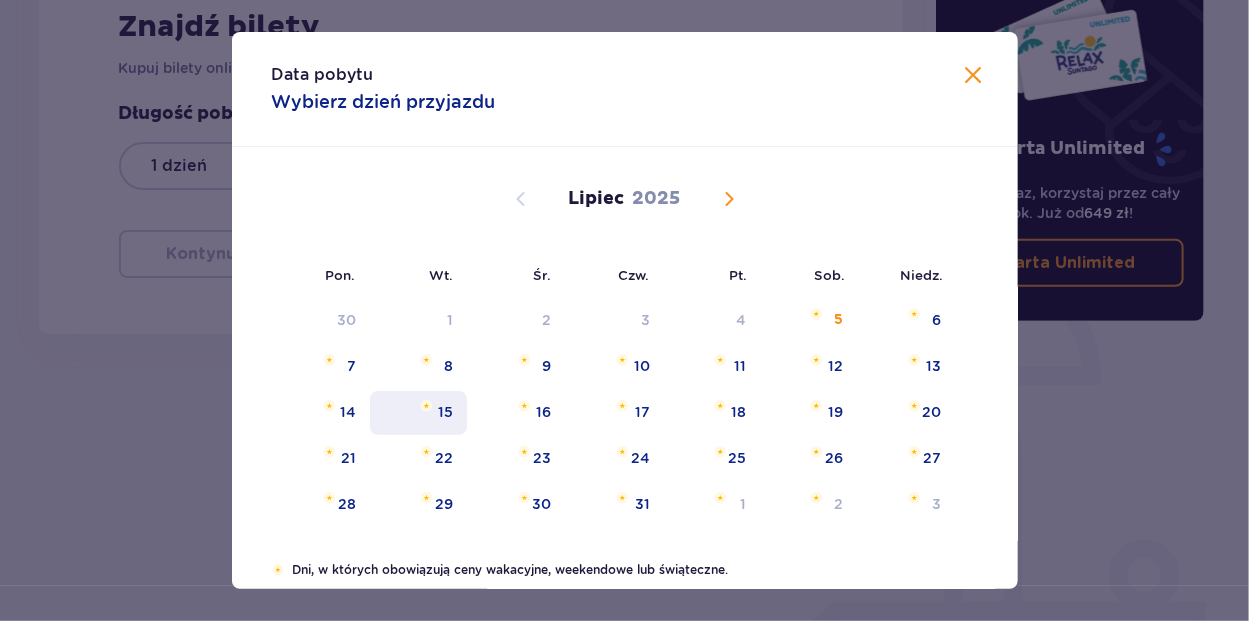 click on "15" at bounding box center (445, 412) 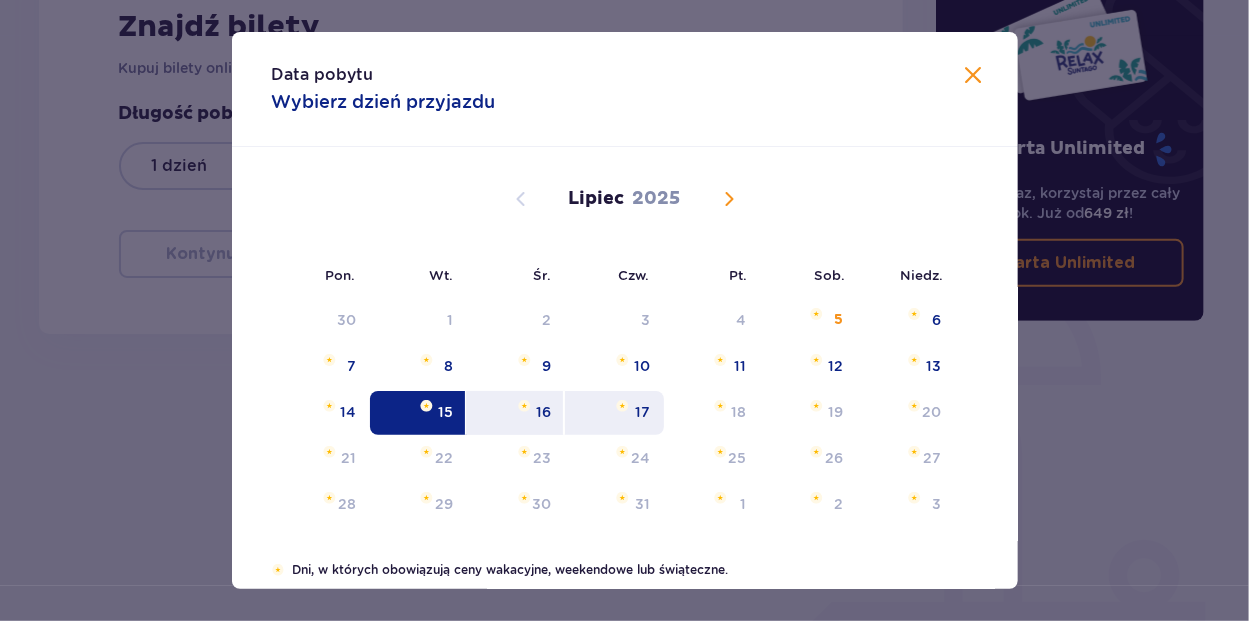 click on "17" at bounding box center [614, 413] 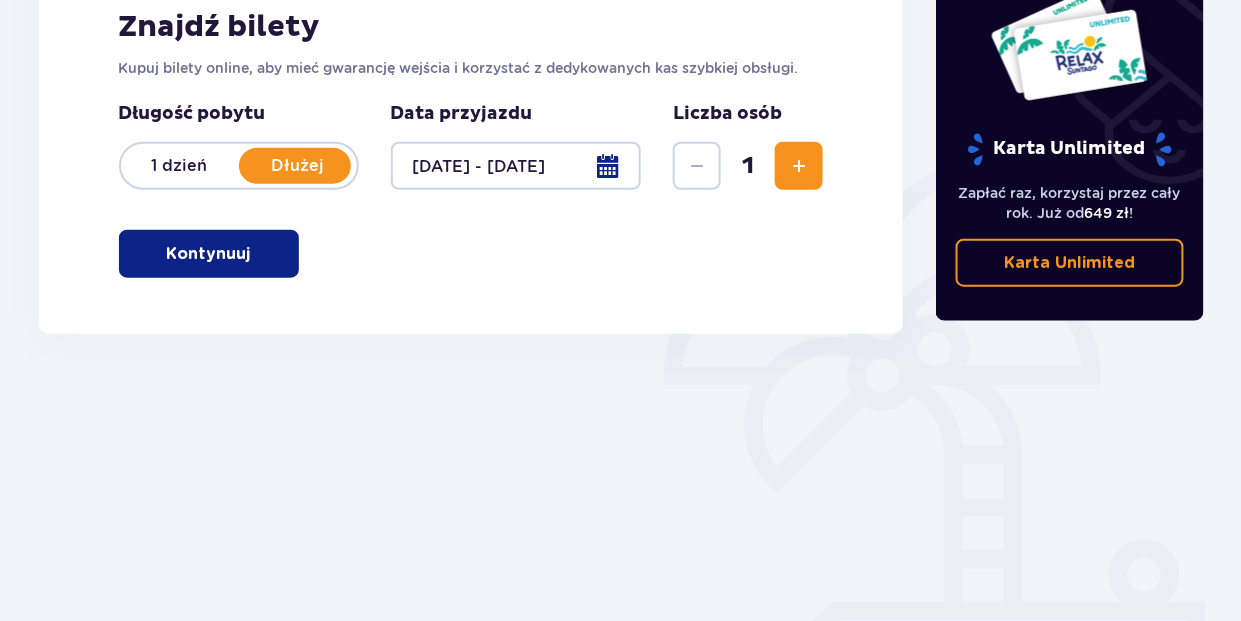 click at bounding box center [799, 166] 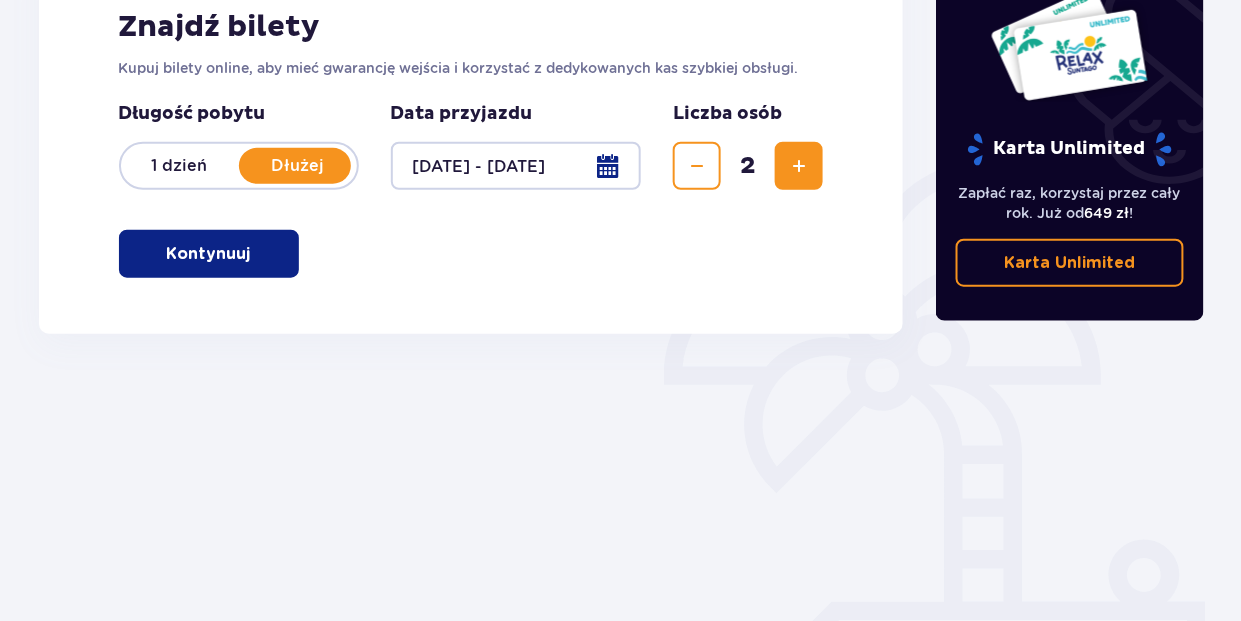 click at bounding box center (799, 166) 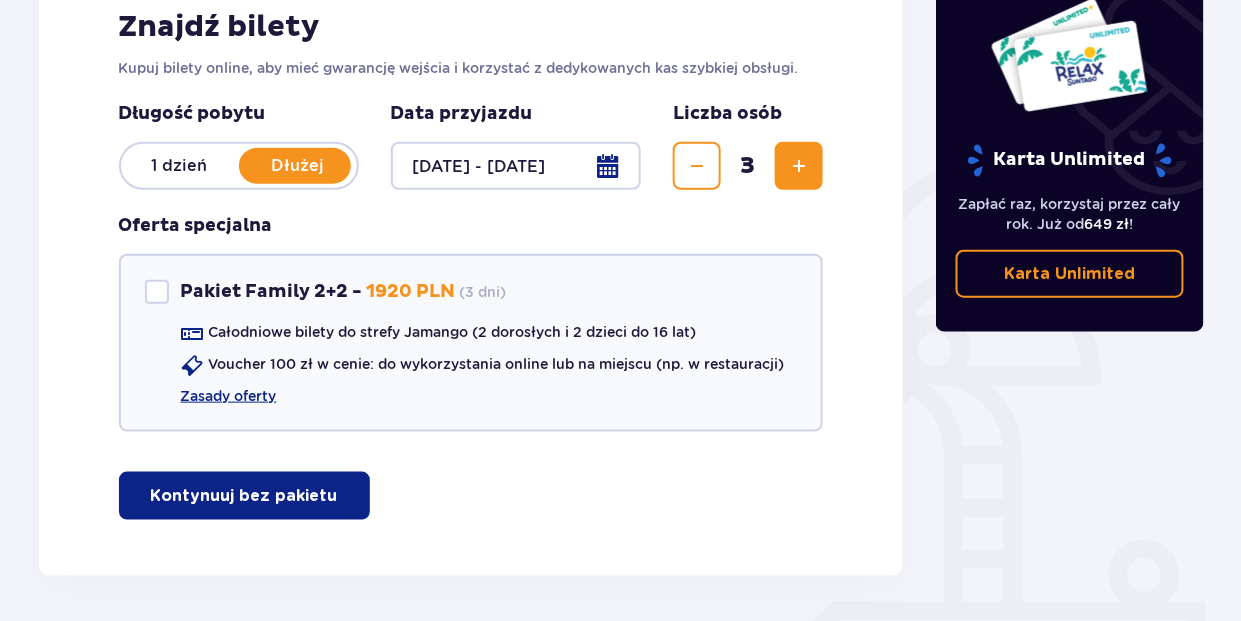 click on "Kontynuuj bez pakietu" at bounding box center [244, 496] 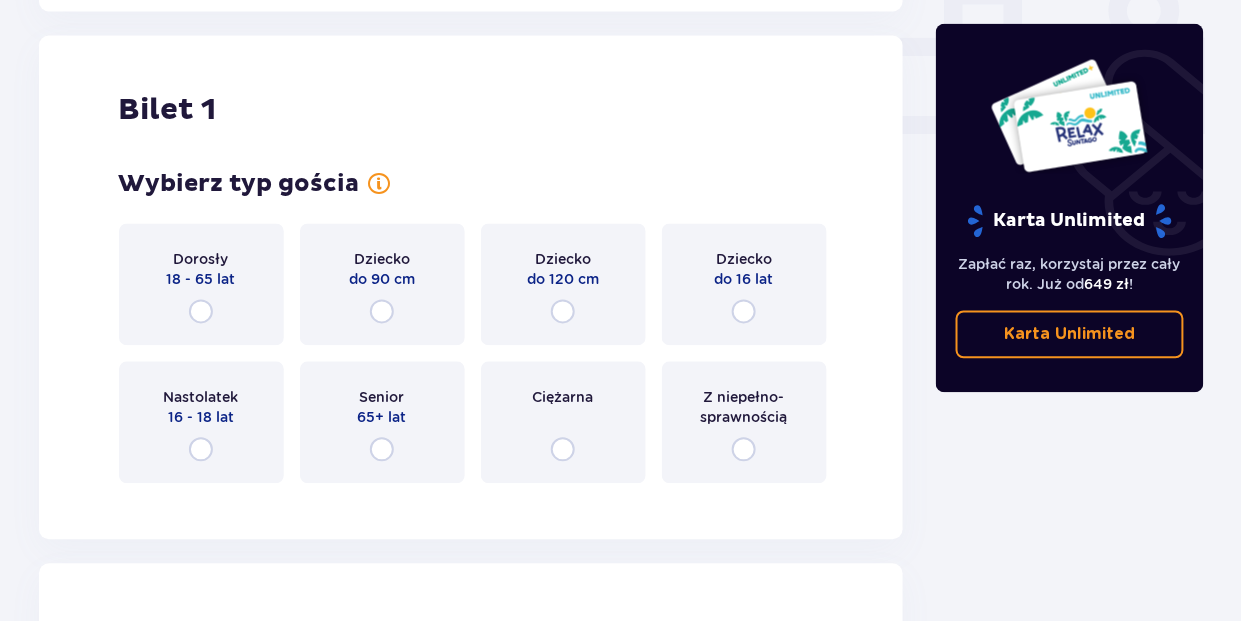 scroll, scrollTop: 909, scrollLeft: 0, axis: vertical 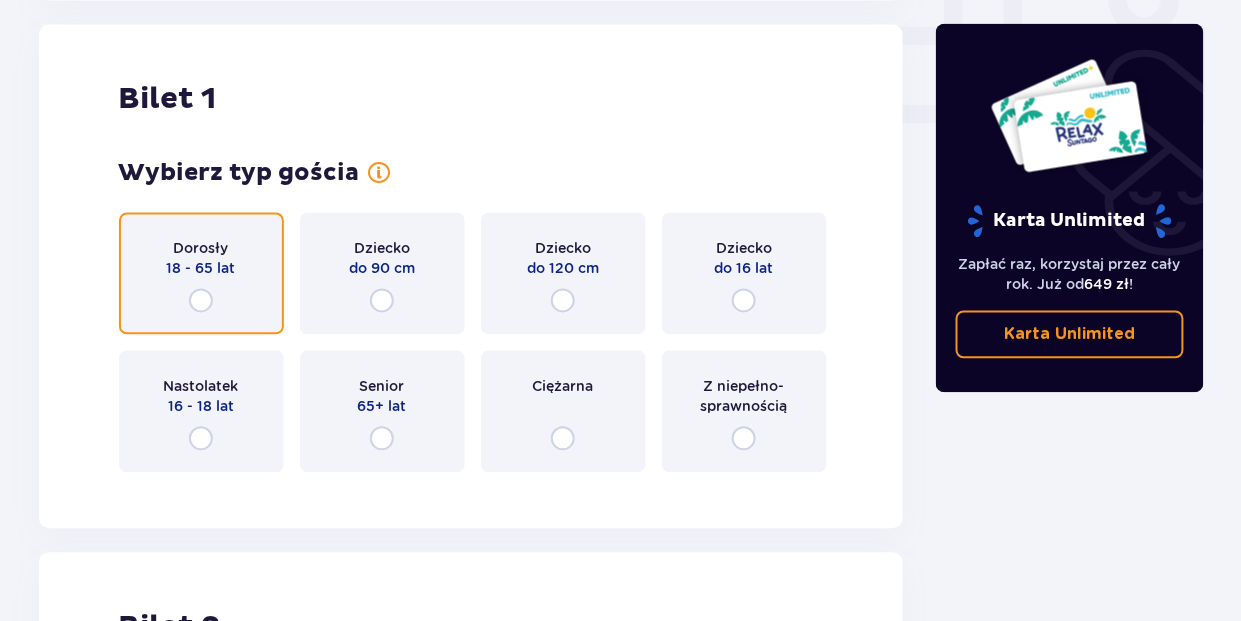 click at bounding box center (201, 301) 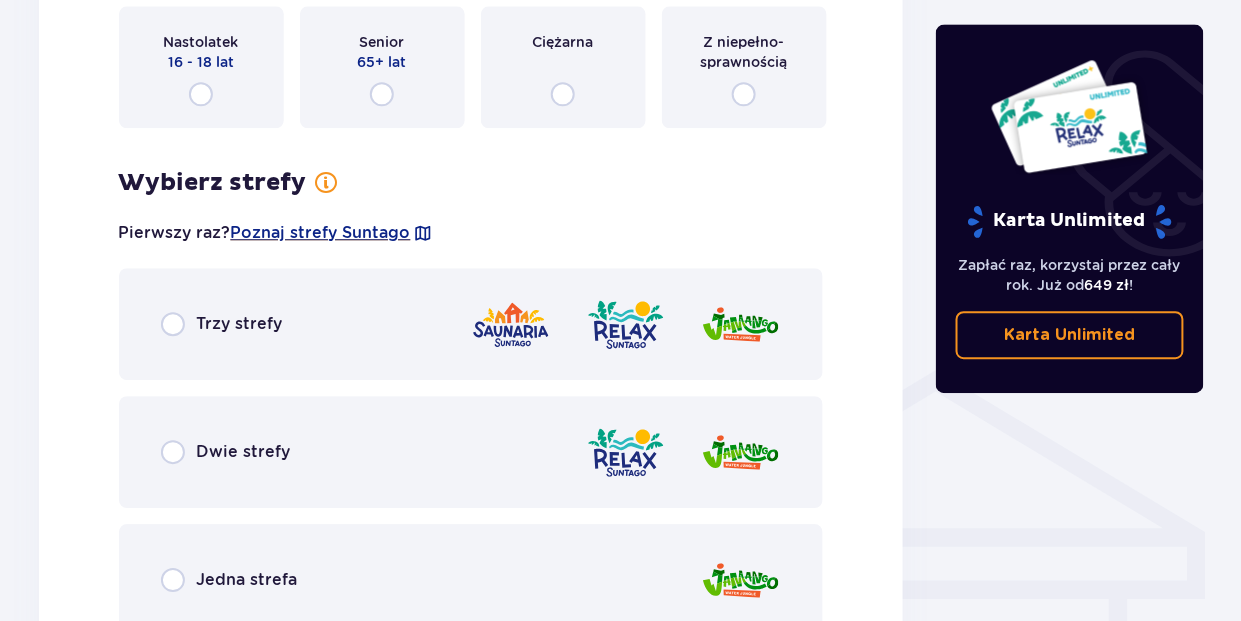 scroll, scrollTop: 1255, scrollLeft: 0, axis: vertical 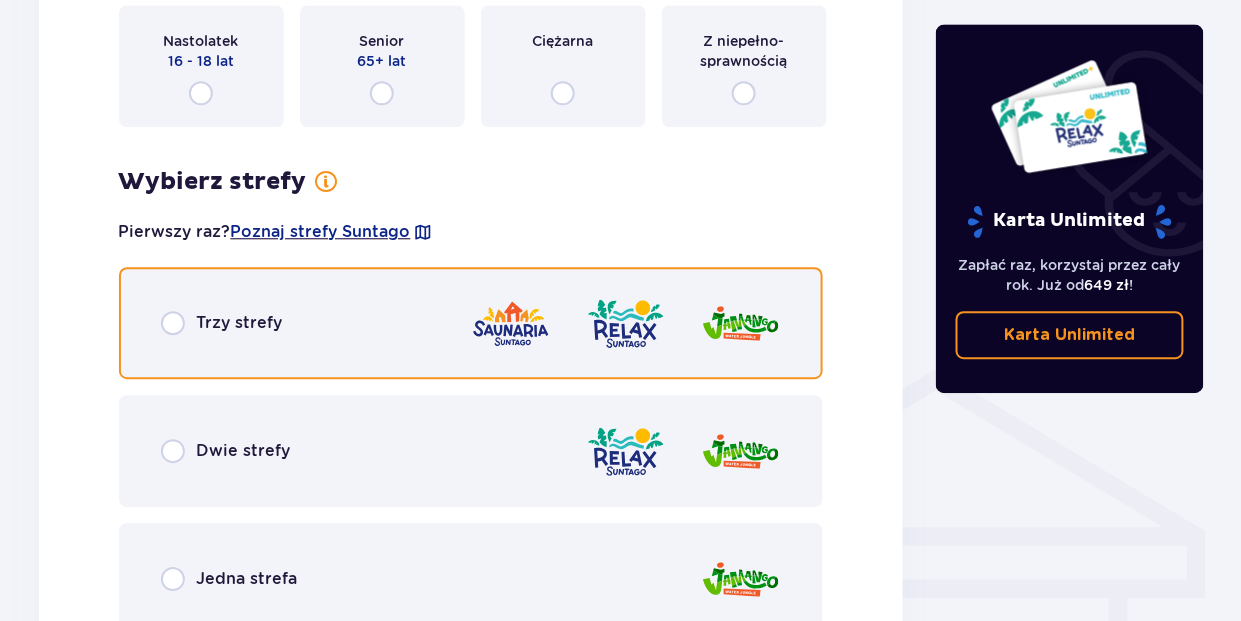 click at bounding box center [173, 323] 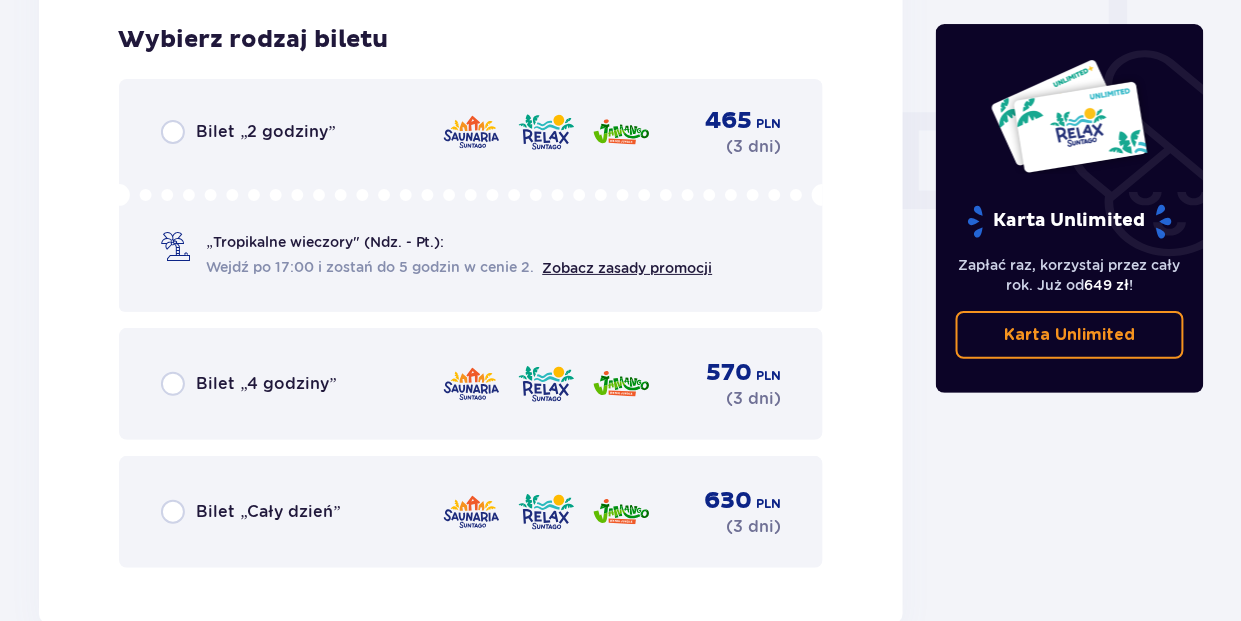 scroll, scrollTop: 1905, scrollLeft: 0, axis: vertical 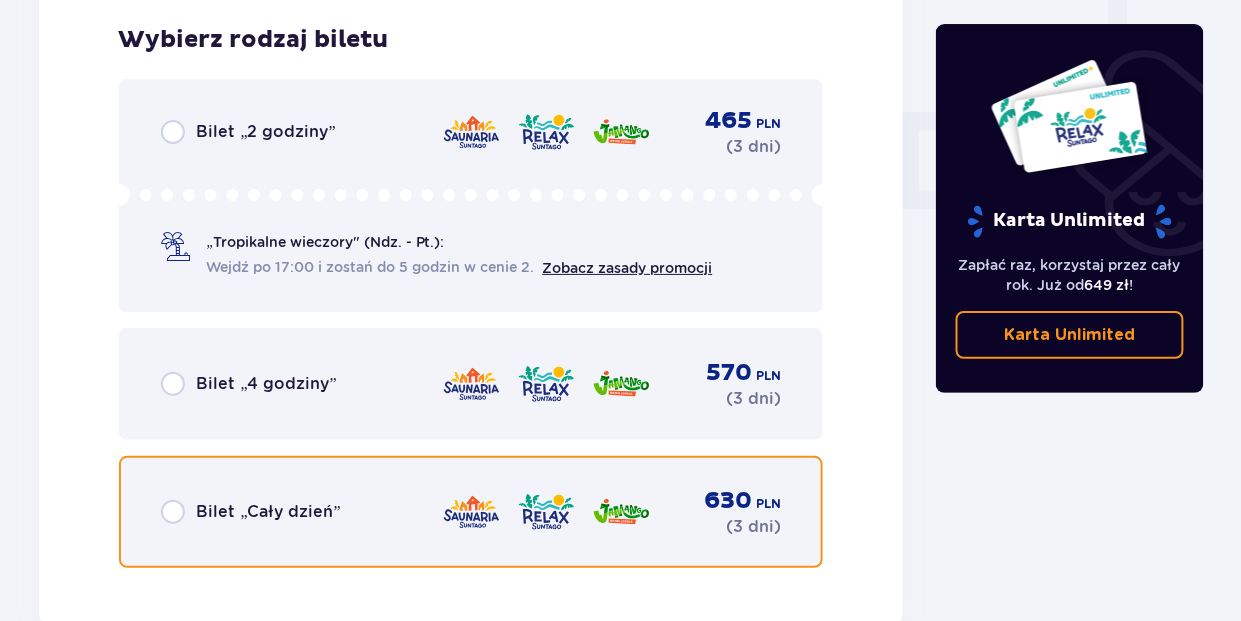 click at bounding box center [173, 512] 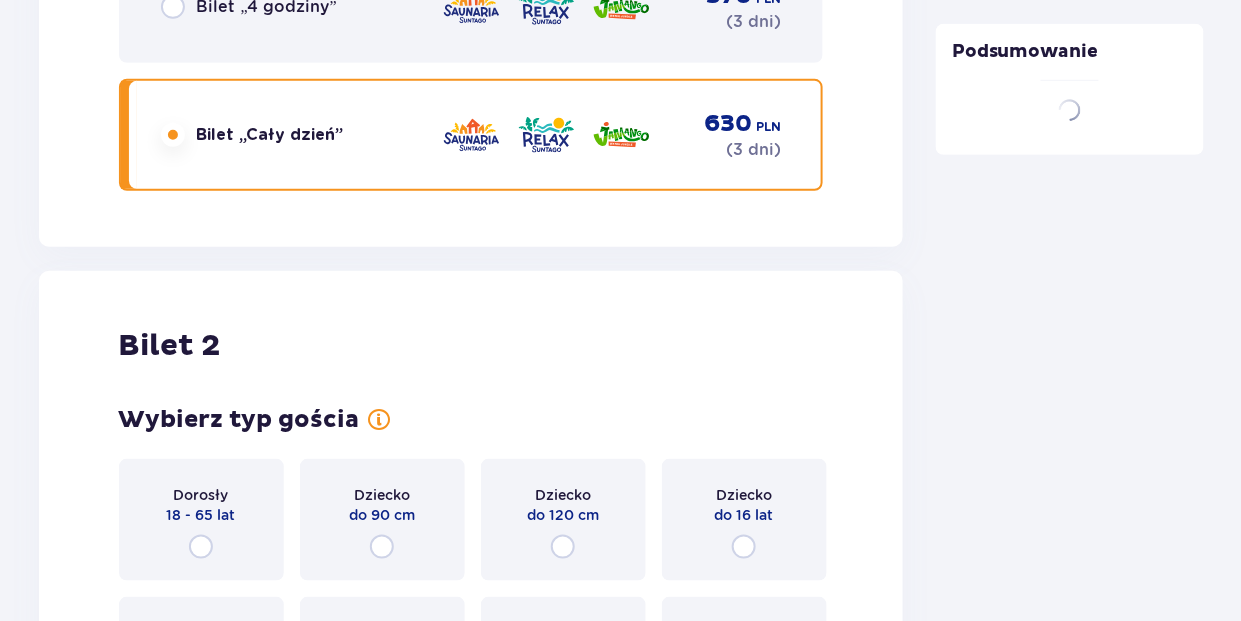scroll, scrollTop: 2528, scrollLeft: 0, axis: vertical 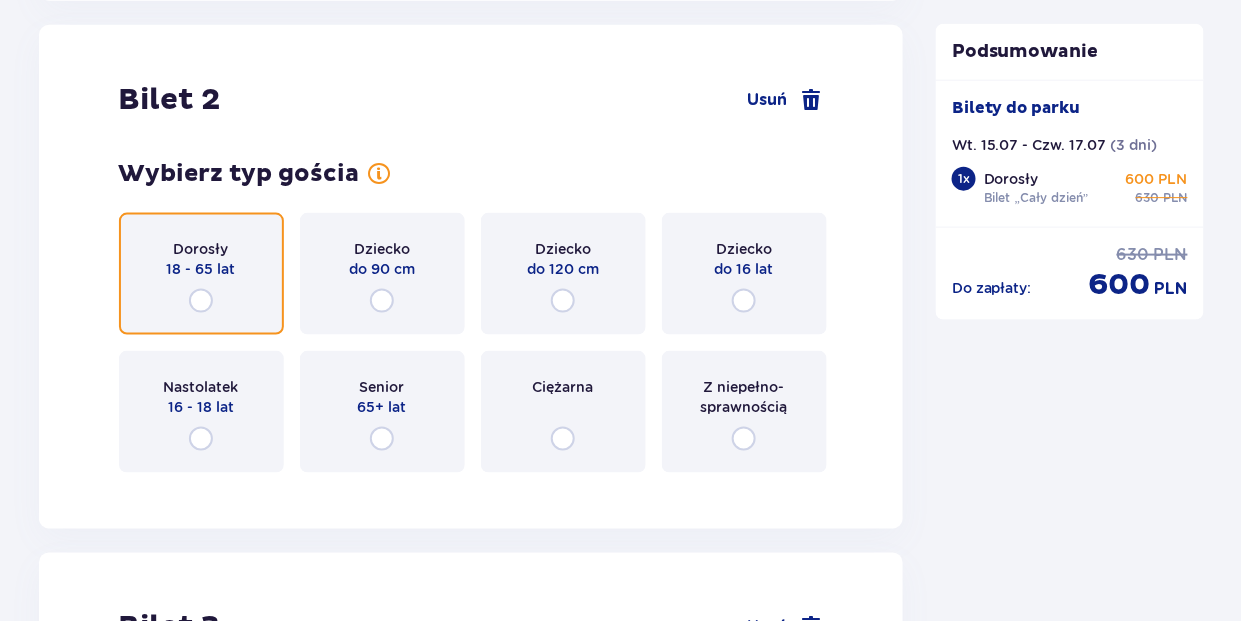 click at bounding box center [201, 301] 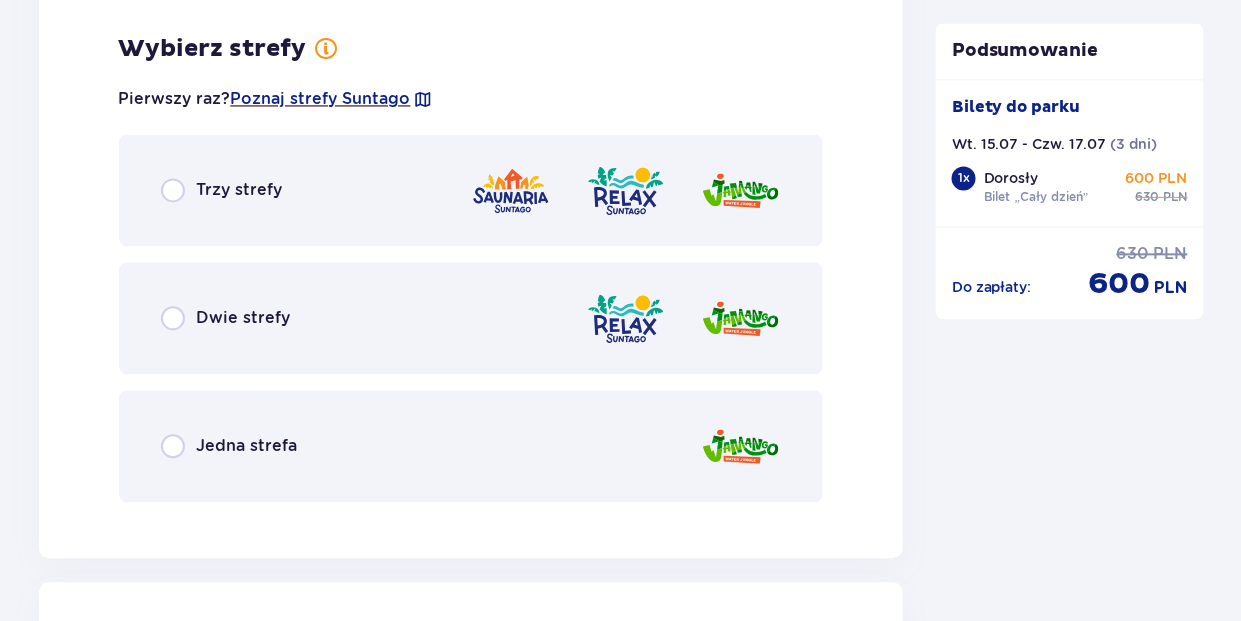 scroll, scrollTop: 3016, scrollLeft: 0, axis: vertical 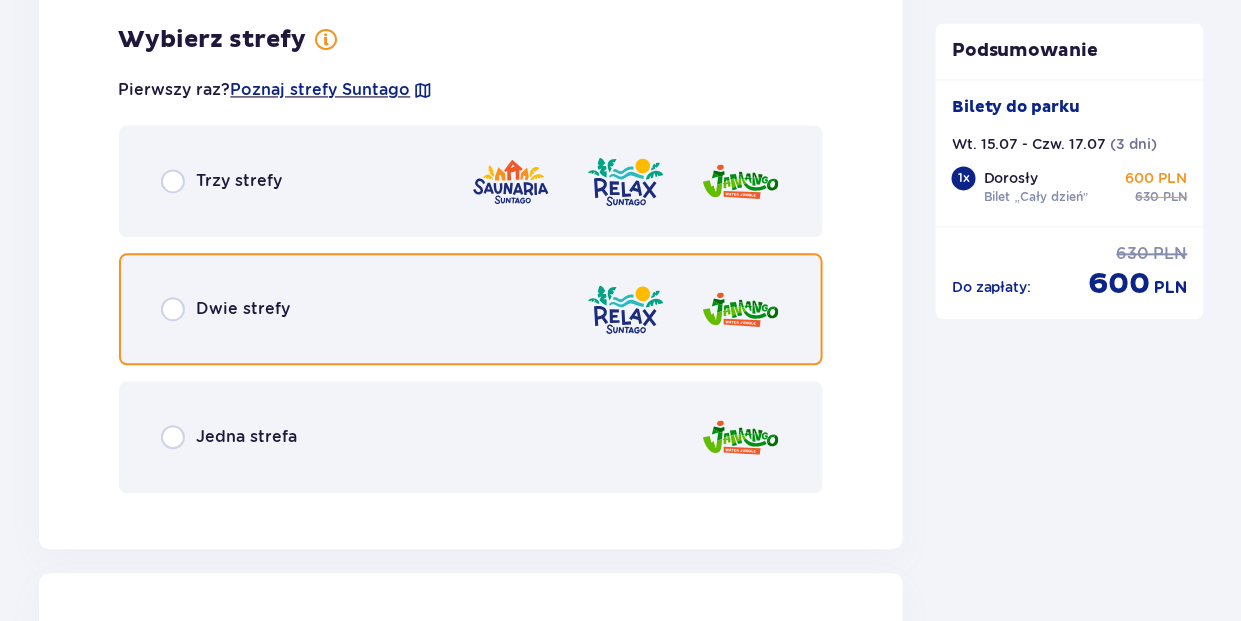 click at bounding box center [173, 309] 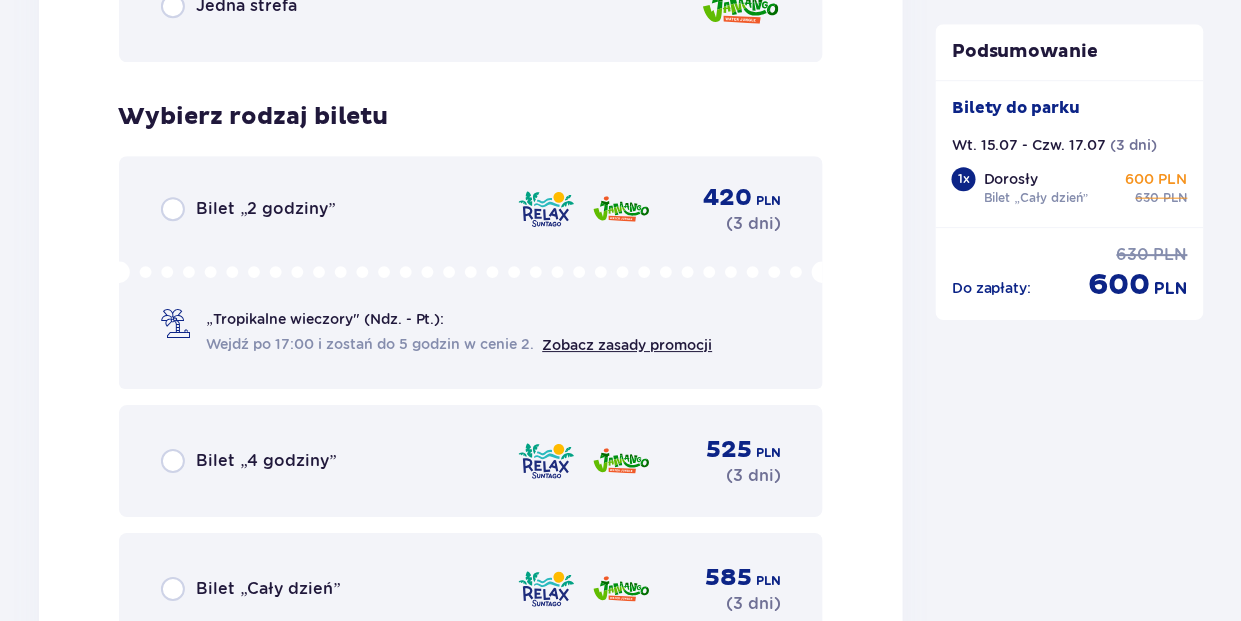 scroll, scrollTop: 3524, scrollLeft: 0, axis: vertical 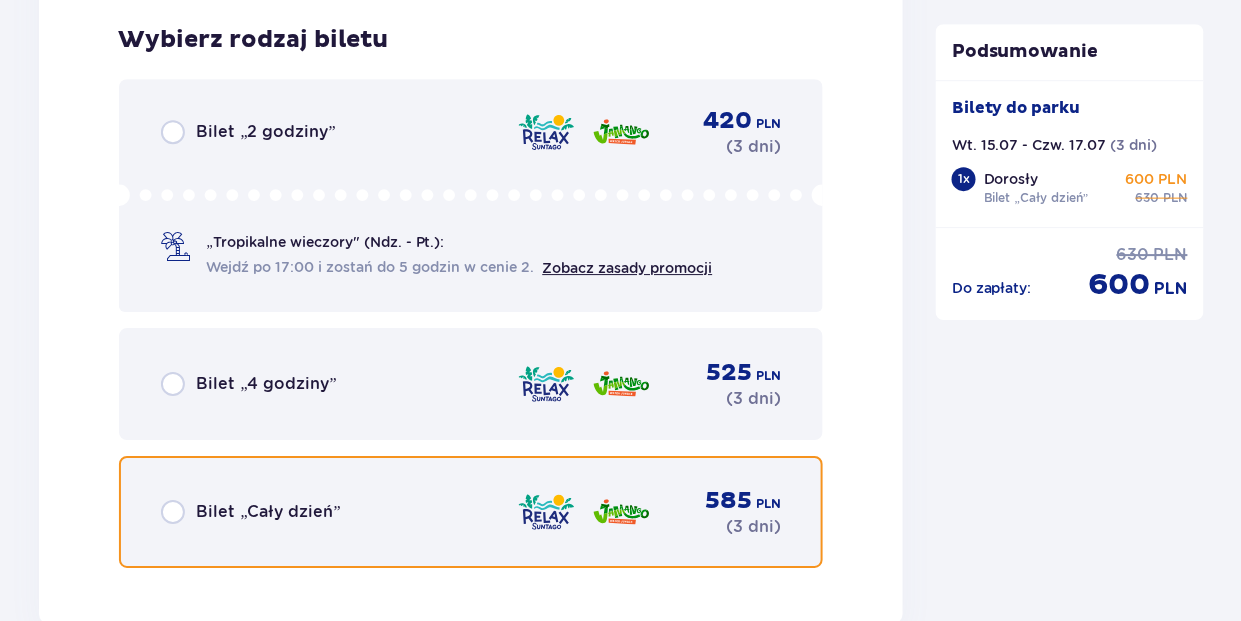 click at bounding box center [173, 512] 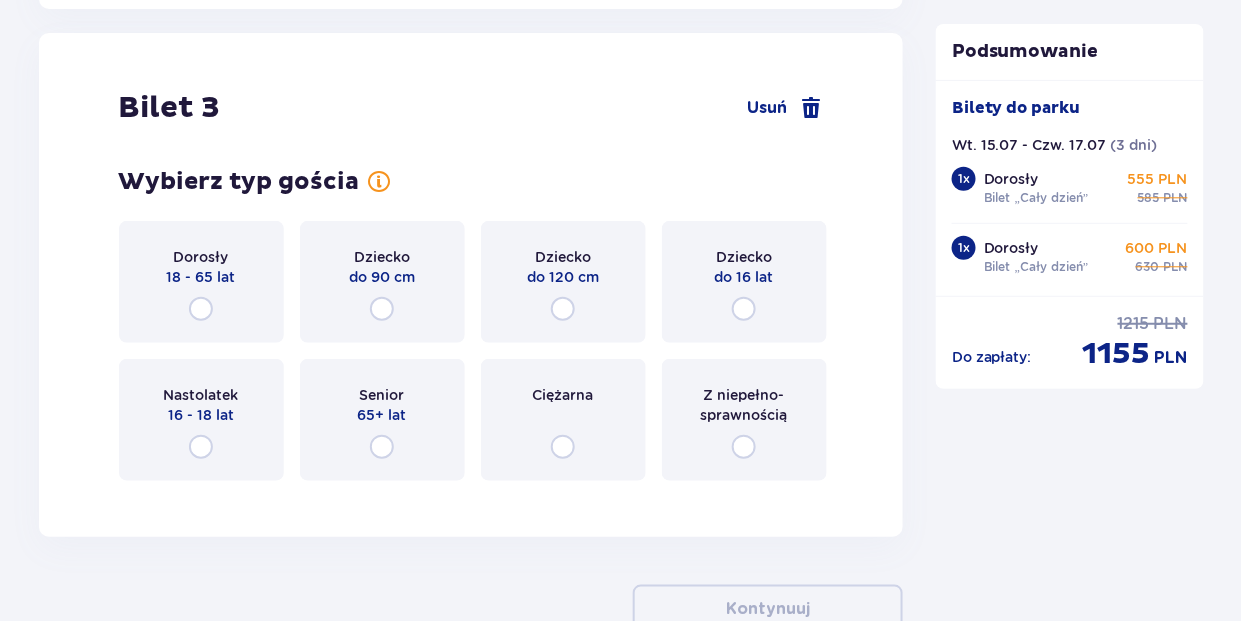 scroll, scrollTop: 4147, scrollLeft: 0, axis: vertical 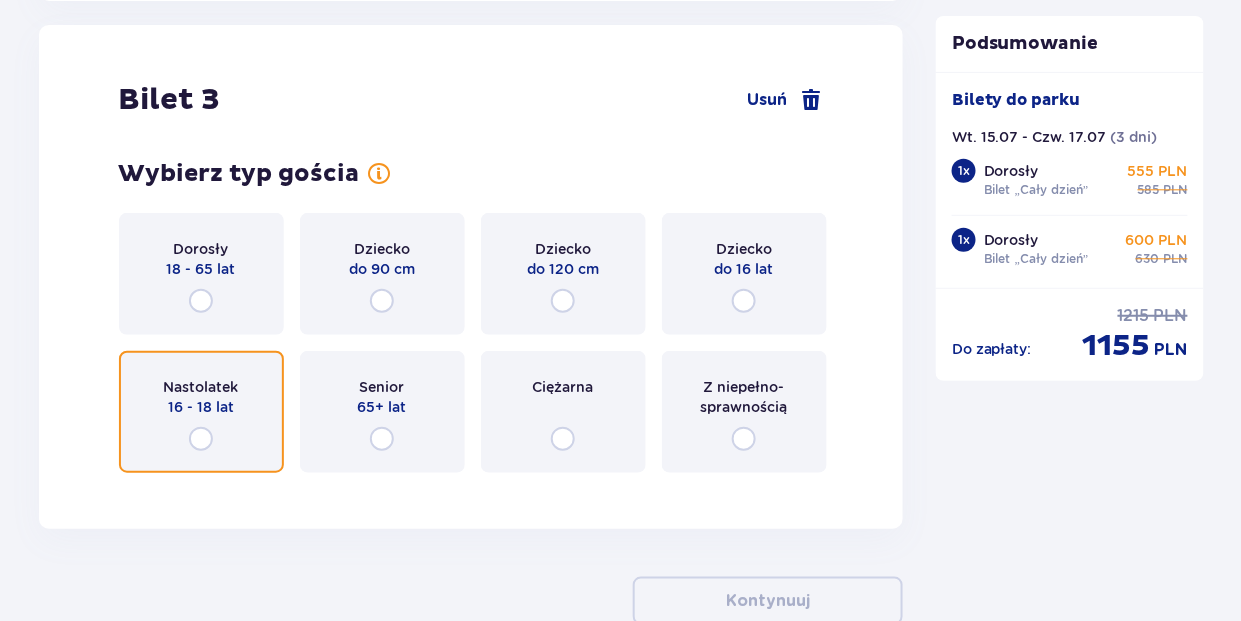 click at bounding box center (201, 439) 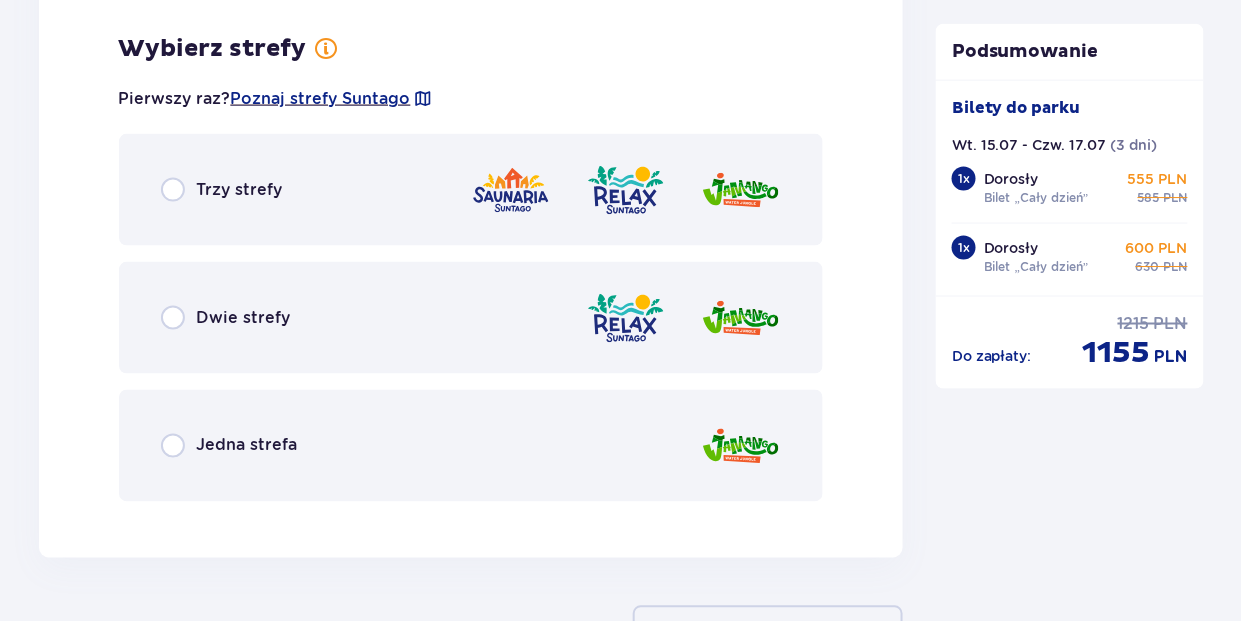 scroll, scrollTop: 4635, scrollLeft: 0, axis: vertical 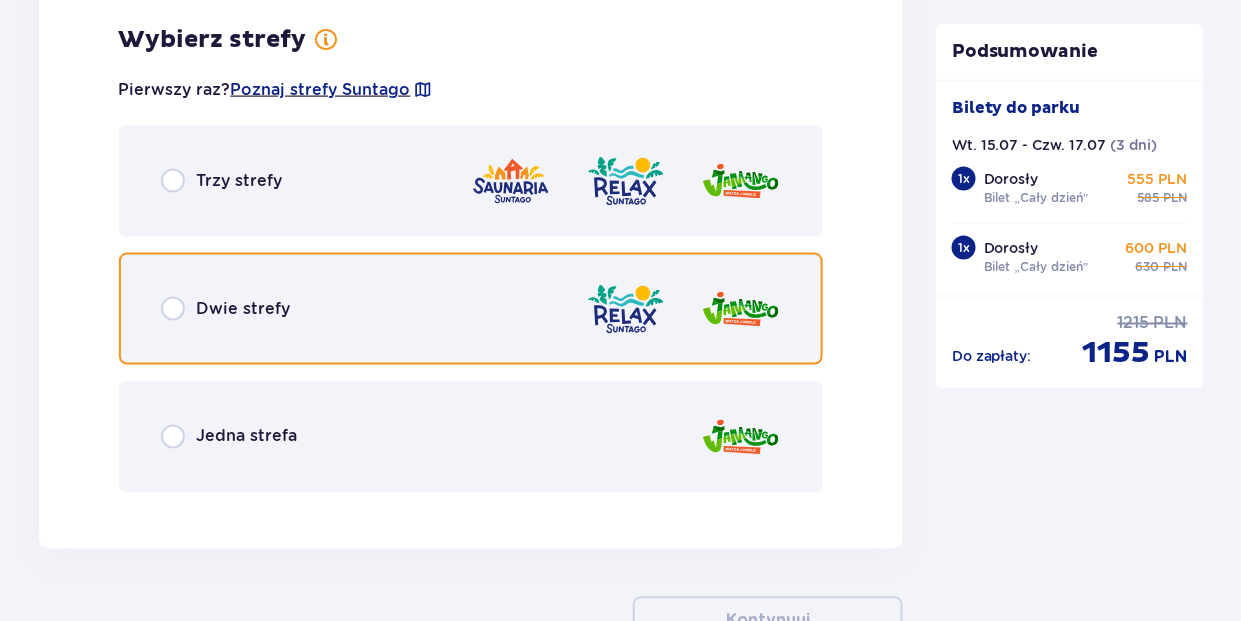 click at bounding box center (173, 309) 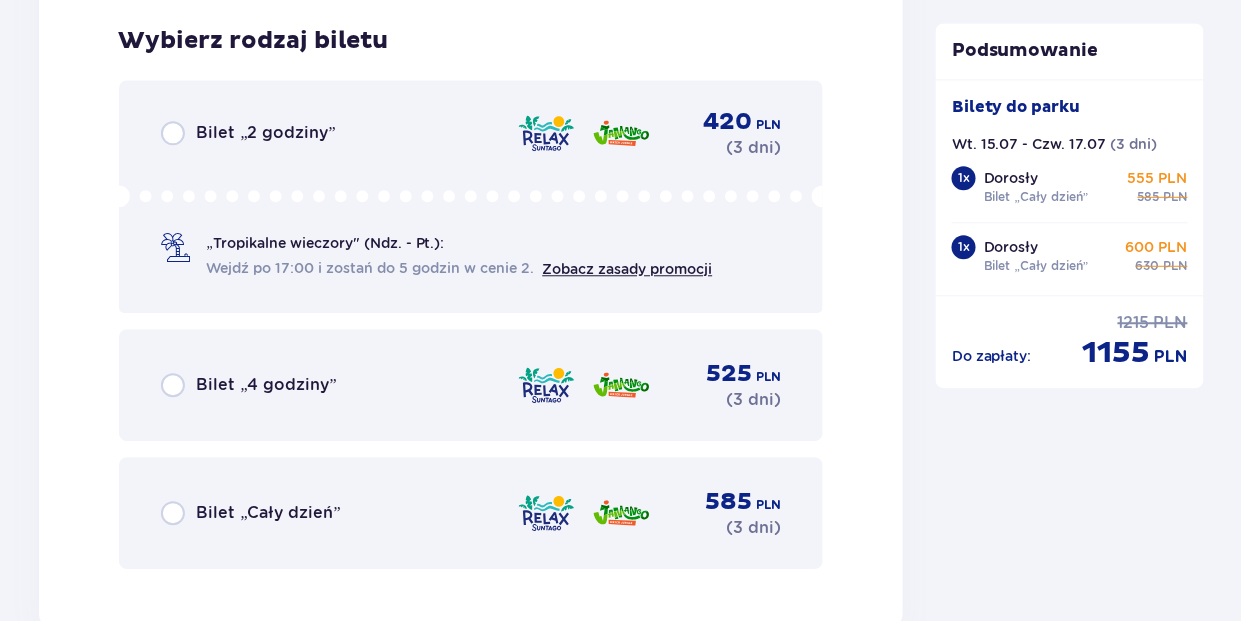 scroll, scrollTop: 5143, scrollLeft: 0, axis: vertical 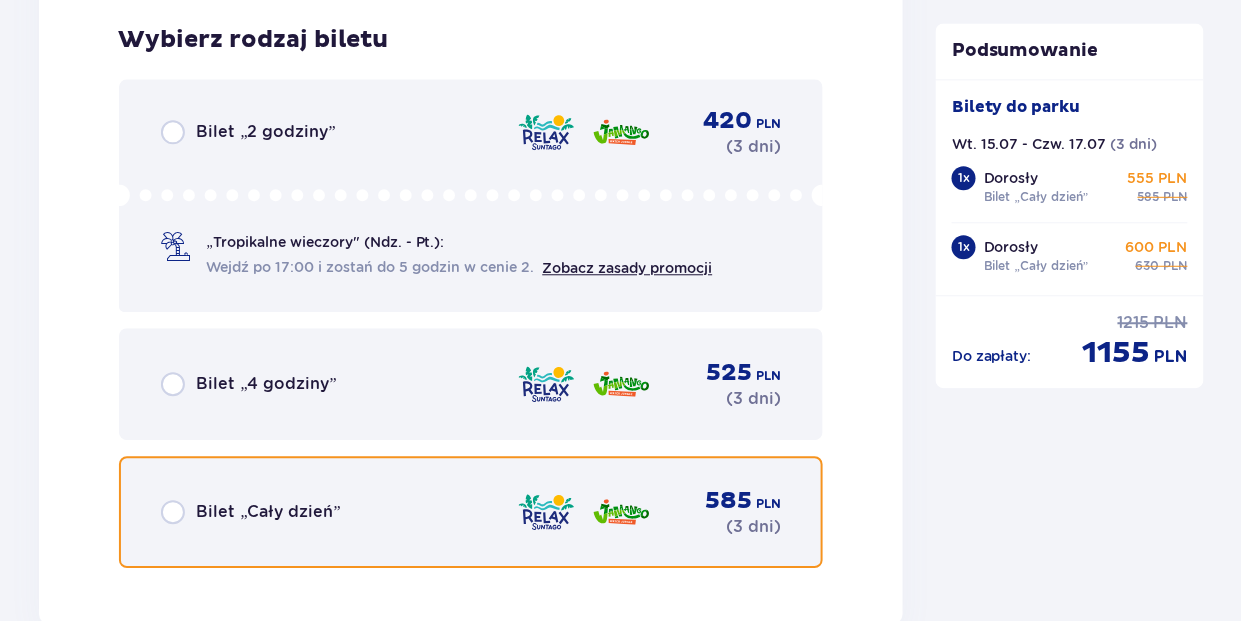 click at bounding box center (173, 512) 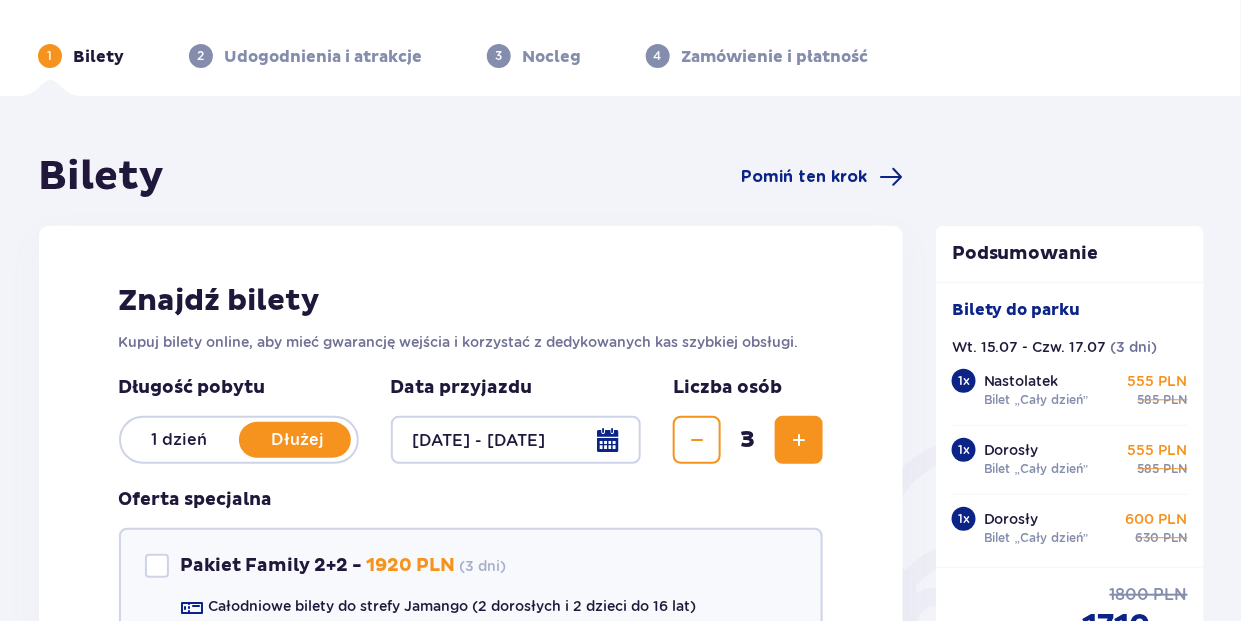 scroll, scrollTop: 0, scrollLeft: 0, axis: both 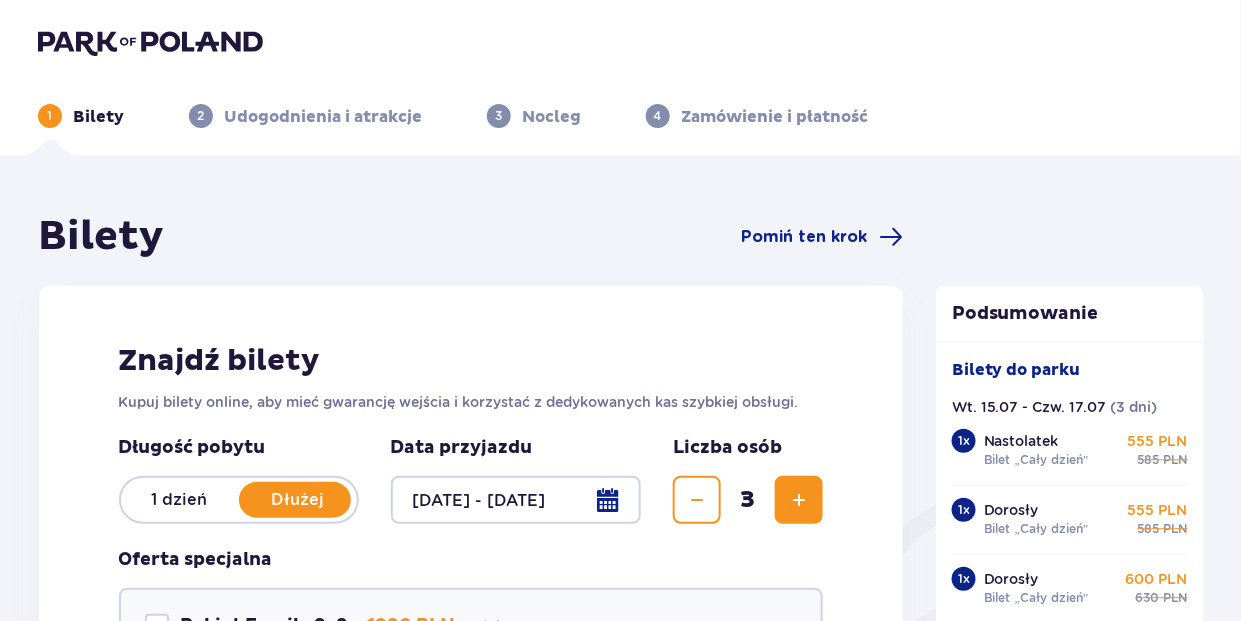 drag, startPoint x: 612, startPoint y: 507, endPoint x: 532, endPoint y: 502, distance: 80.1561 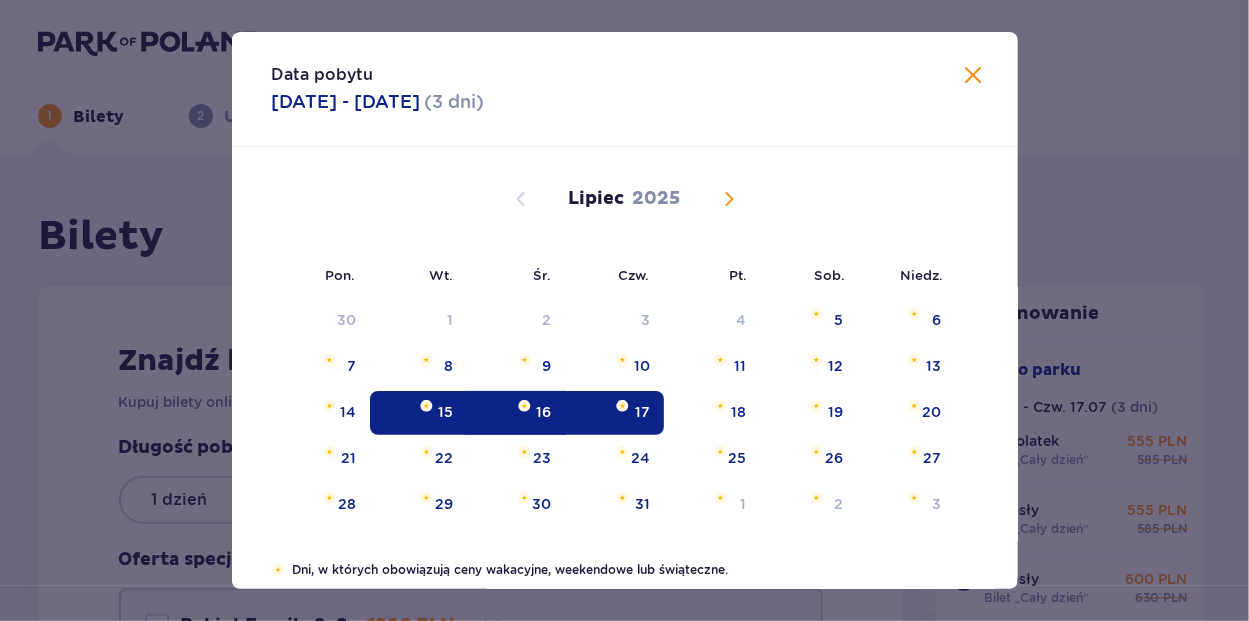 click at bounding box center (524, 406) 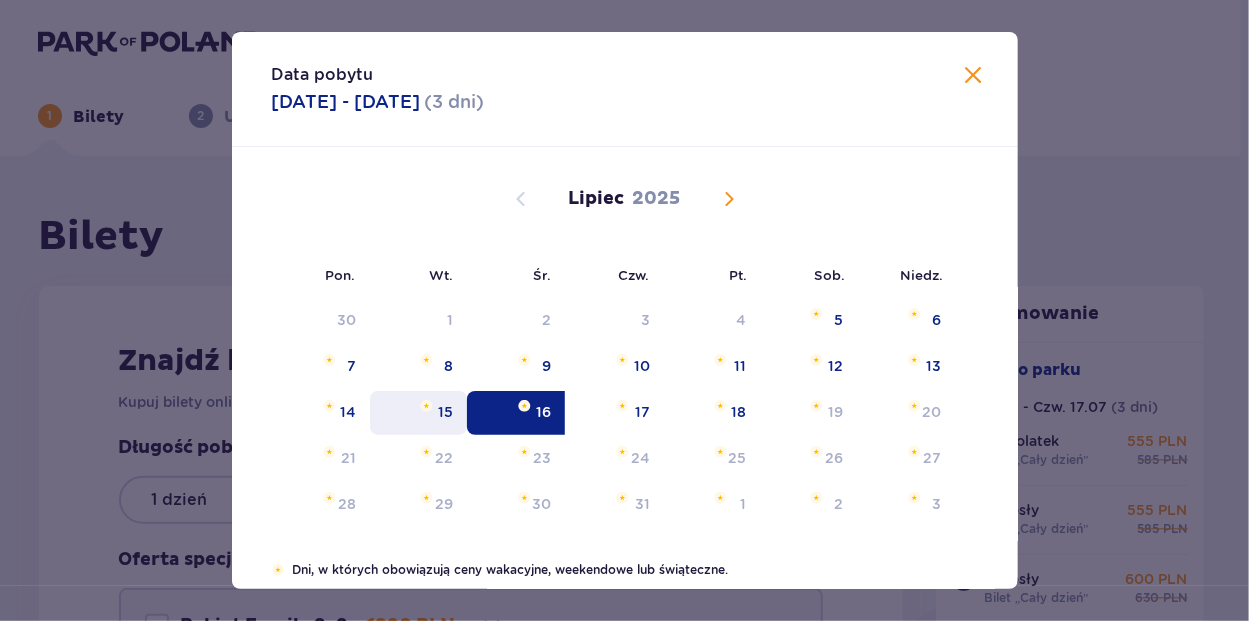 click on "15" at bounding box center [445, 412] 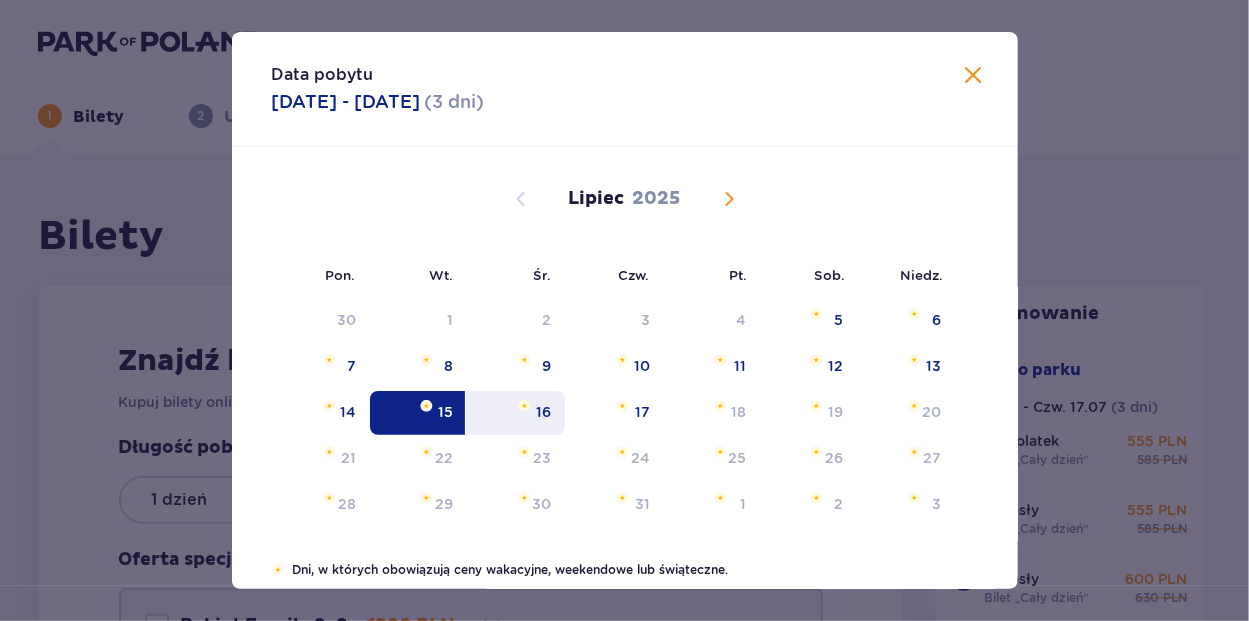 click on "16" at bounding box center [516, 413] 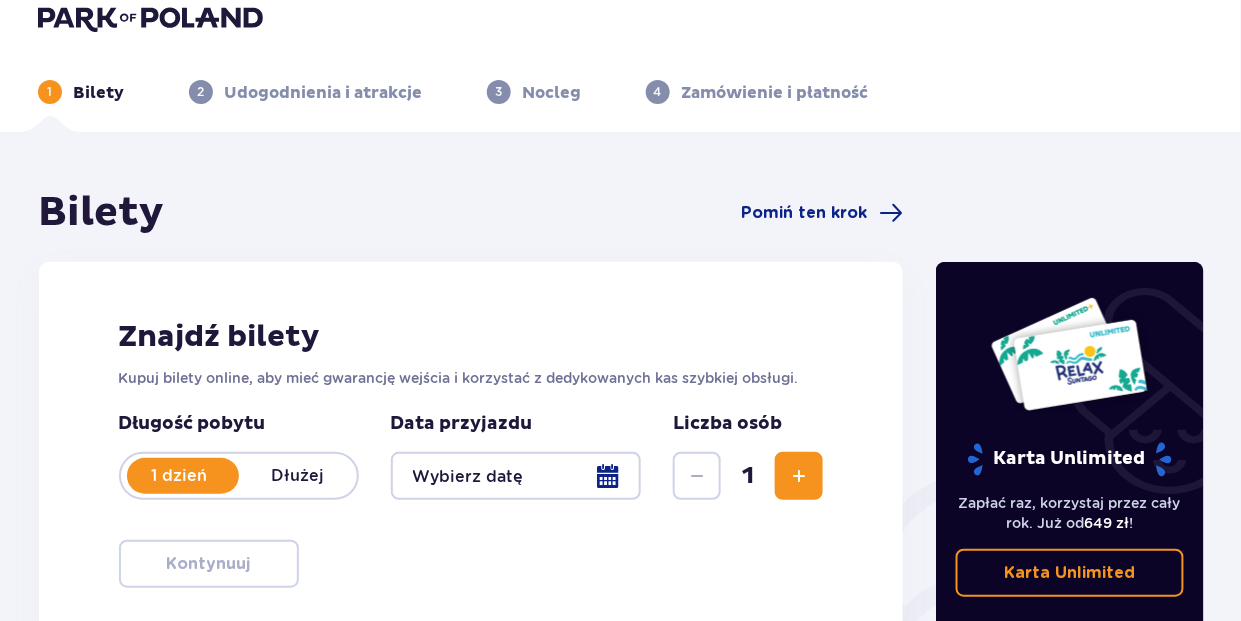 scroll, scrollTop: 7, scrollLeft: 0, axis: vertical 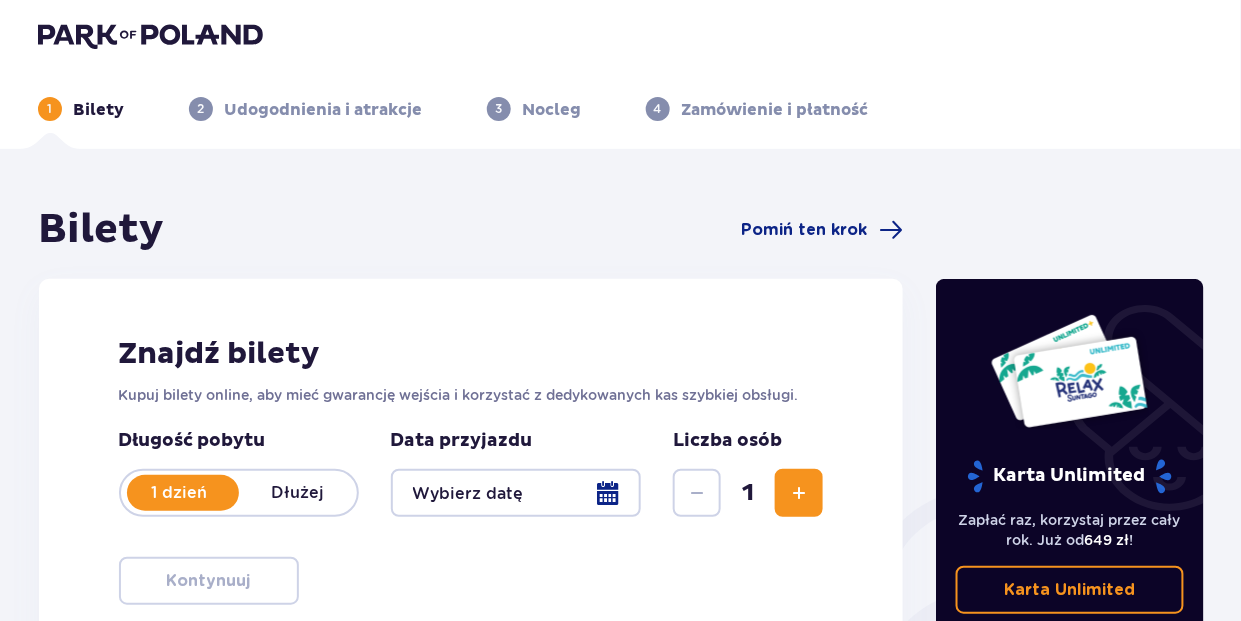 click on "Dłużej" at bounding box center (298, 493) 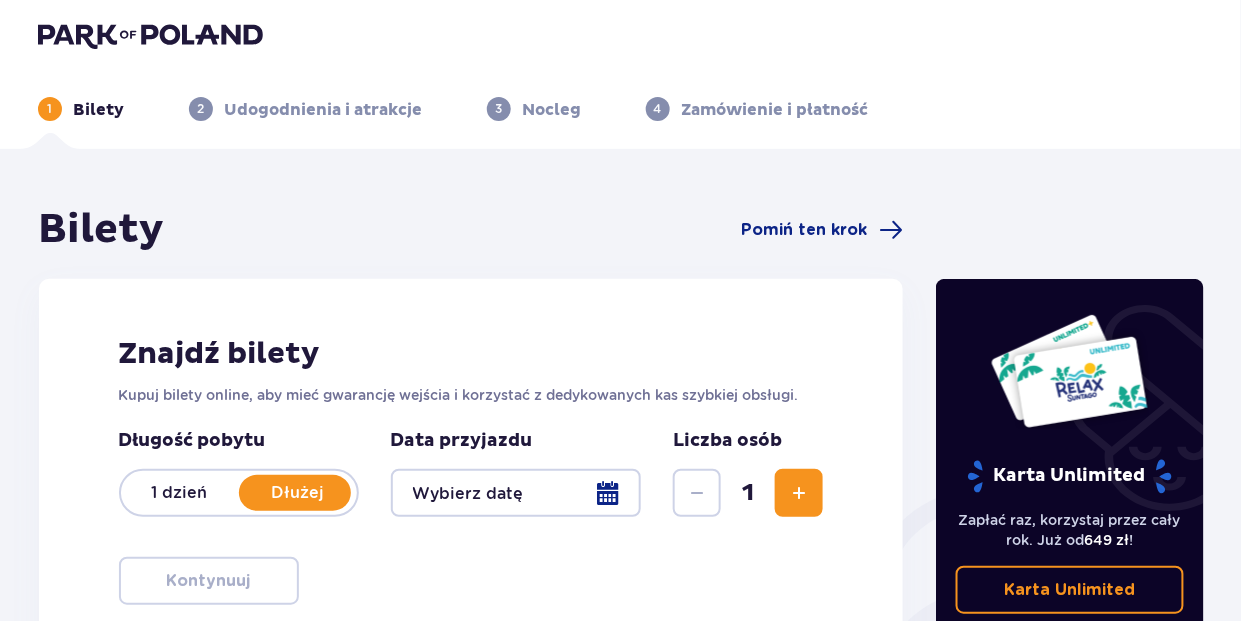 click at bounding box center [516, 493] 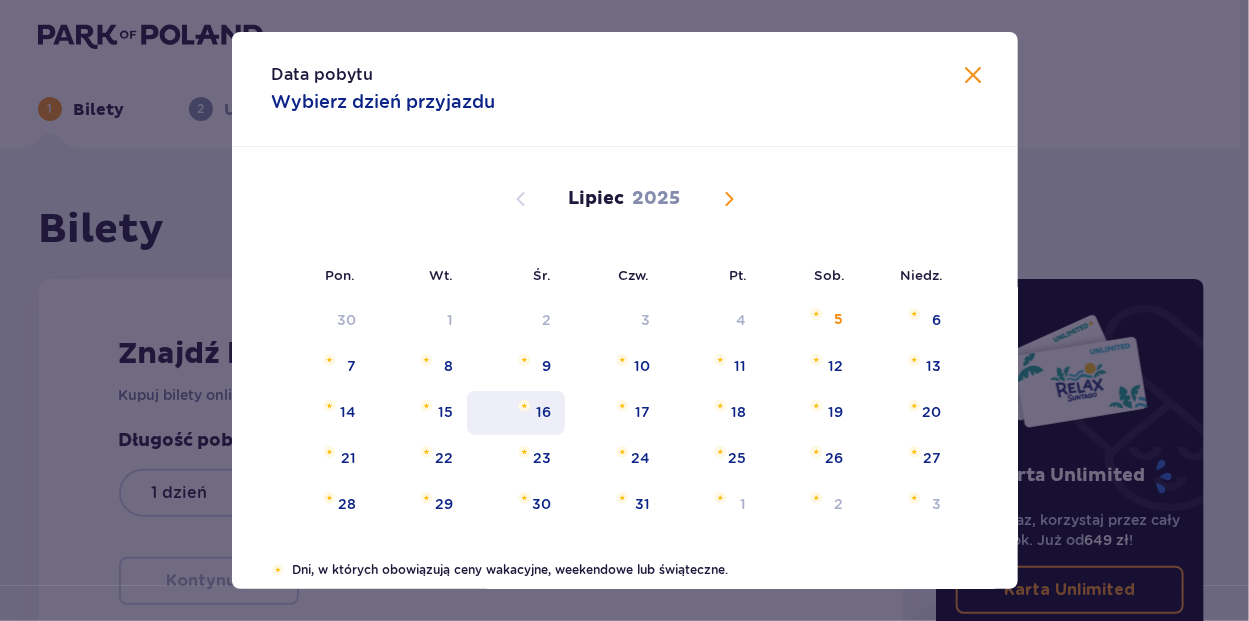 drag, startPoint x: 424, startPoint y: 412, endPoint x: 534, endPoint y: 416, distance: 110.0727 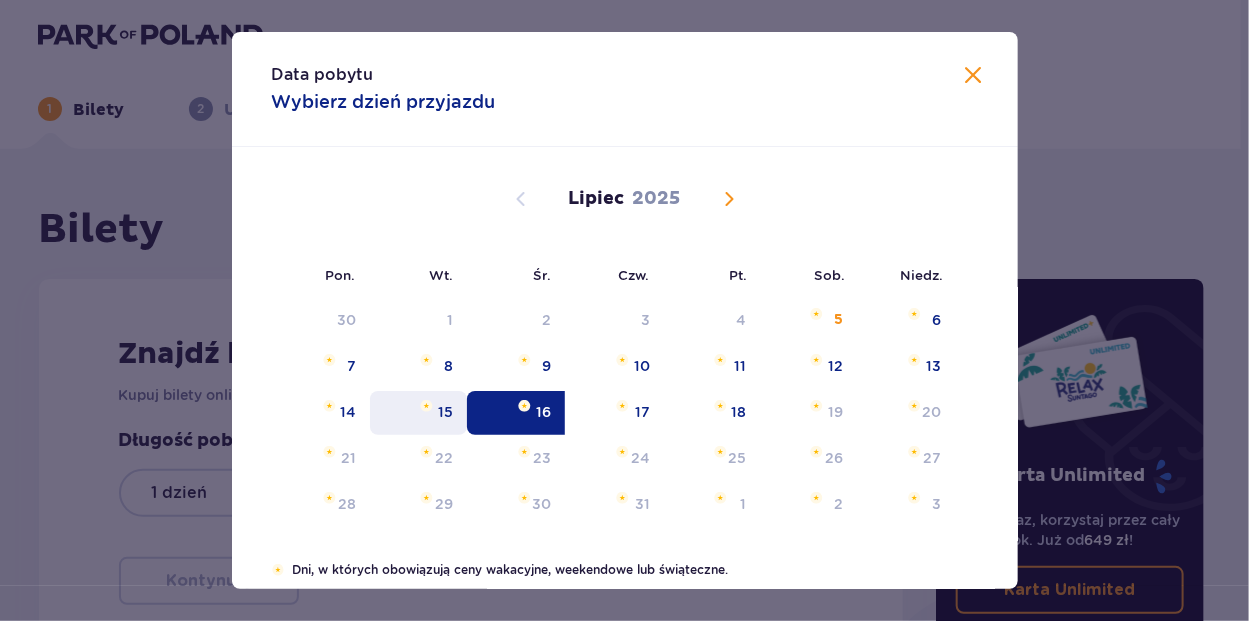 click at bounding box center [426, 406] 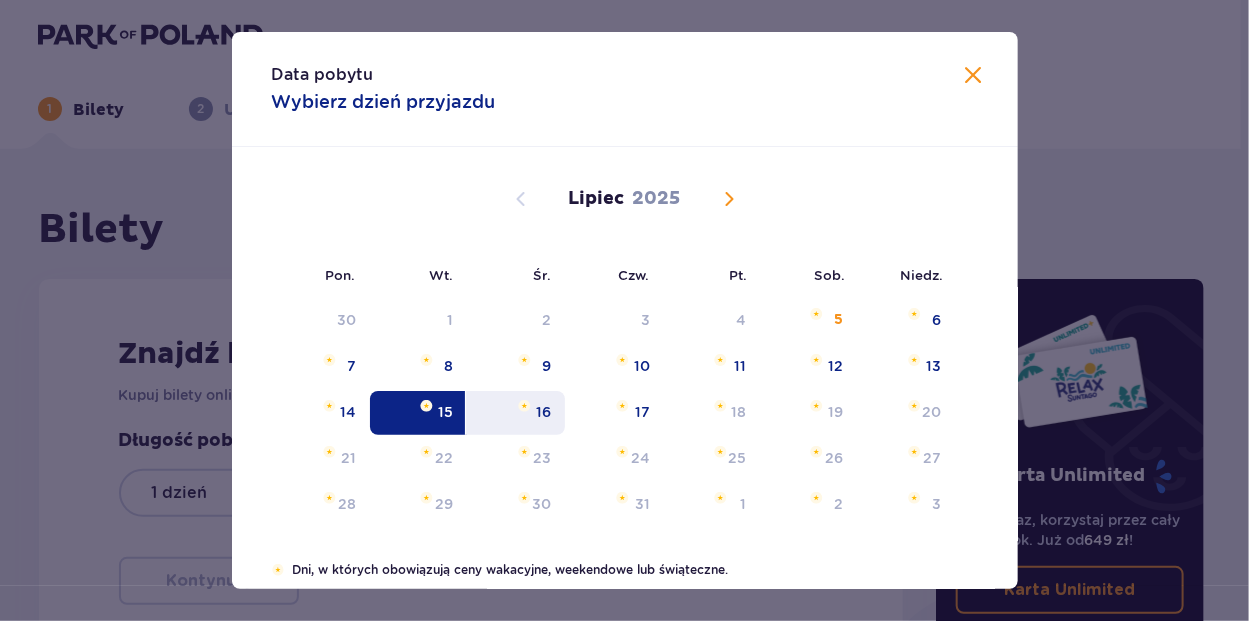 click on "16" at bounding box center (543, 412) 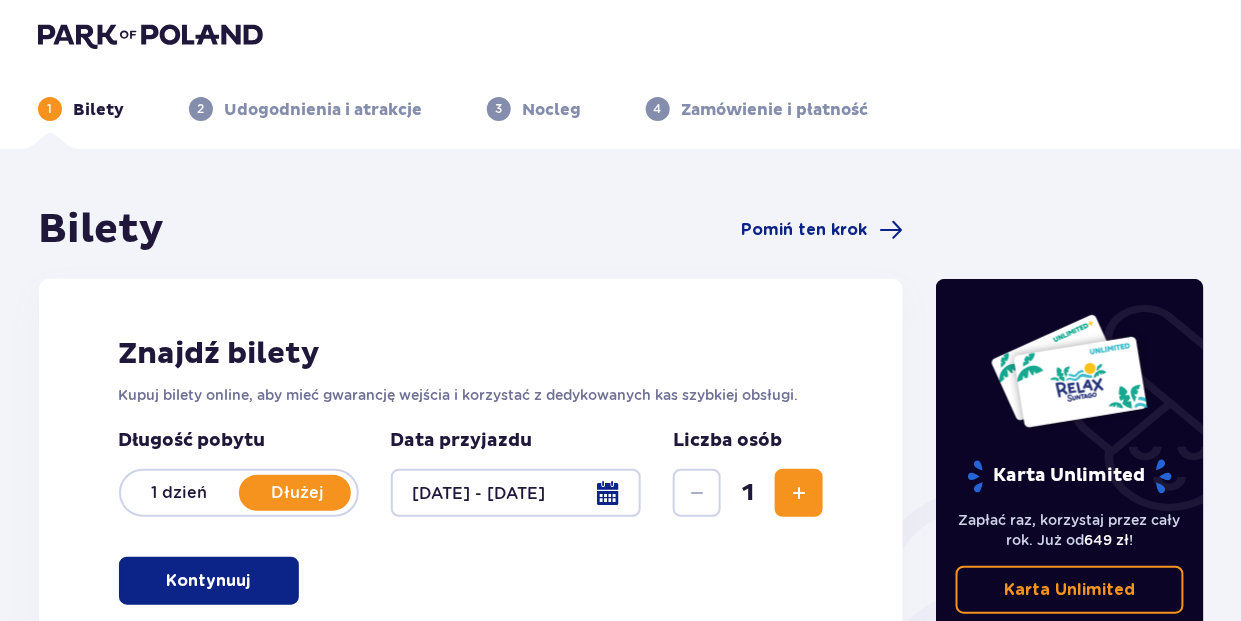 drag, startPoint x: 803, startPoint y: 492, endPoint x: 790, endPoint y: 497, distance: 13.928389 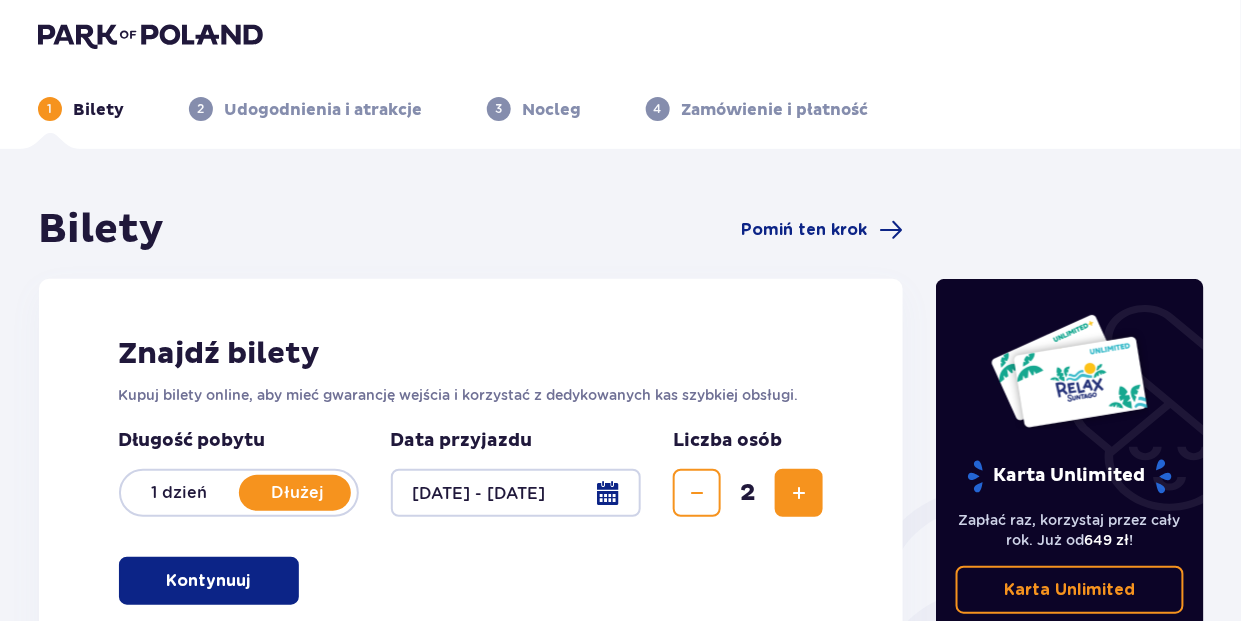 click at bounding box center [799, 493] 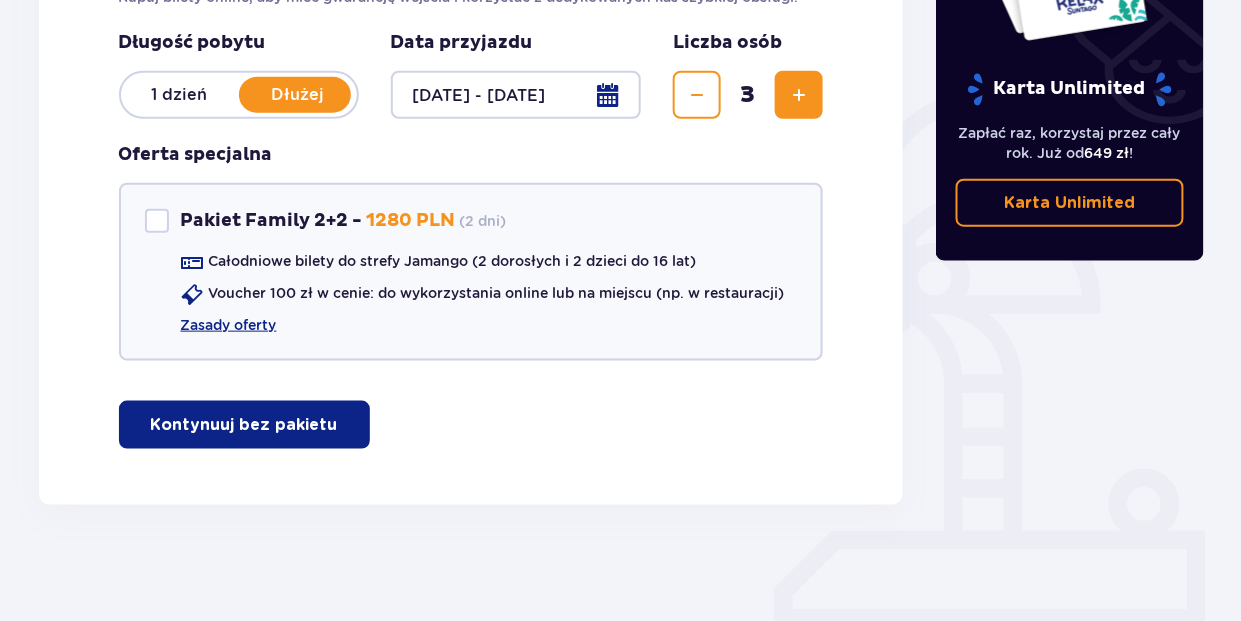scroll, scrollTop: 407, scrollLeft: 0, axis: vertical 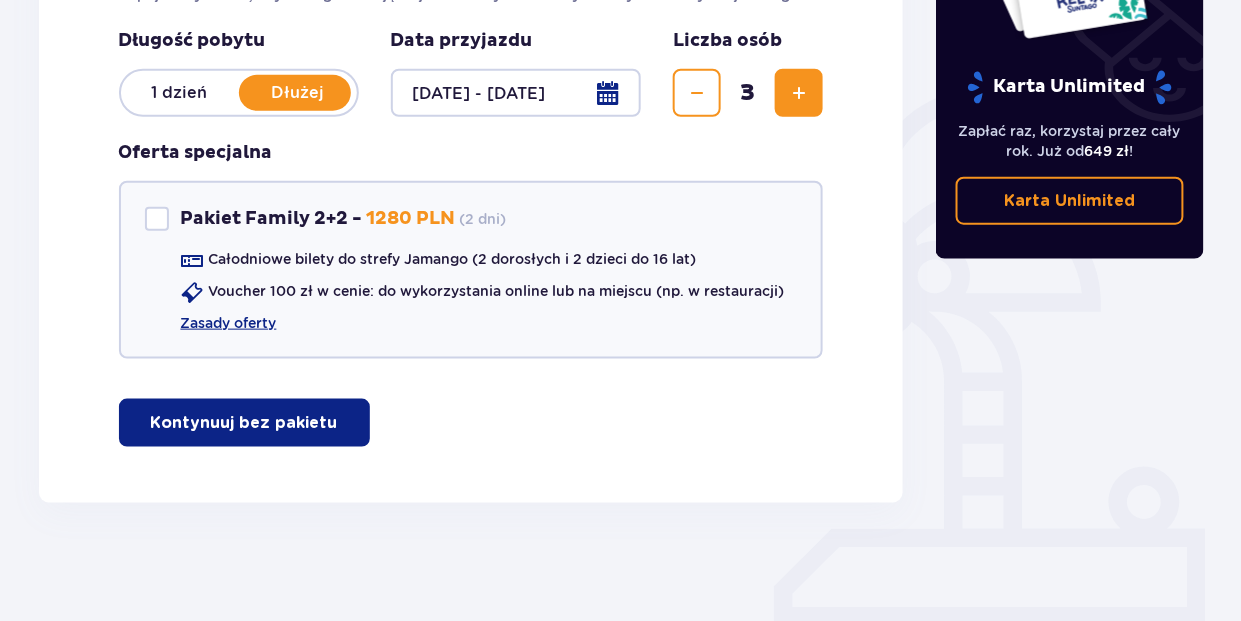 click on "Kontynuuj bez pakietu" at bounding box center (244, 423) 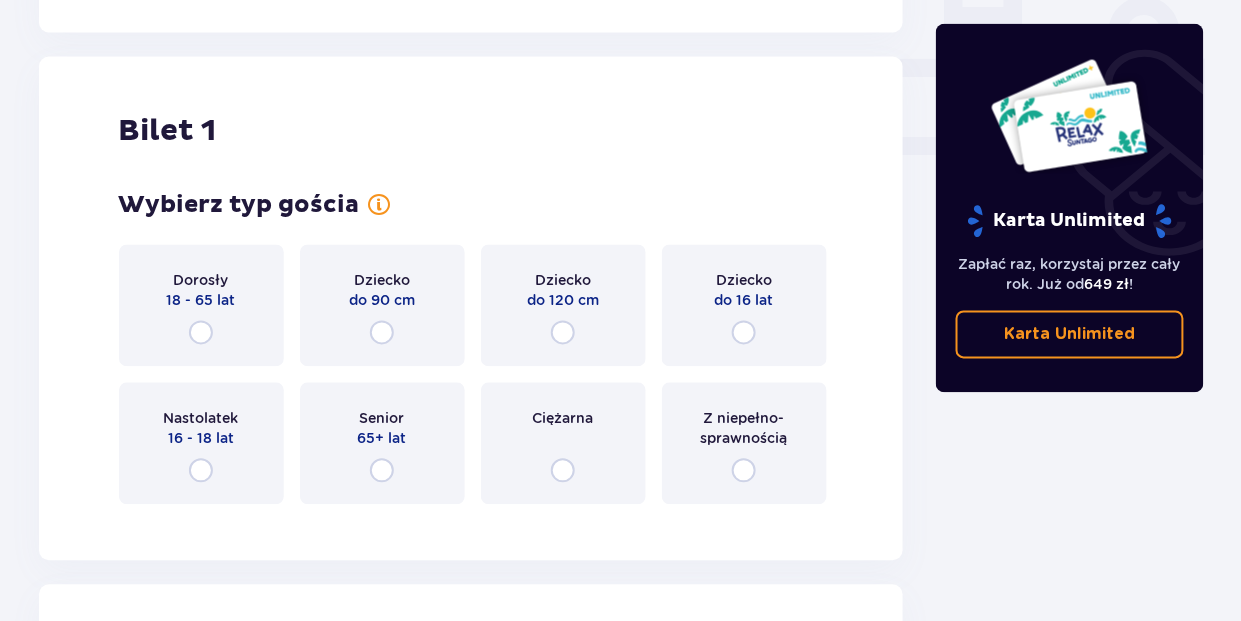 scroll, scrollTop: 909, scrollLeft: 0, axis: vertical 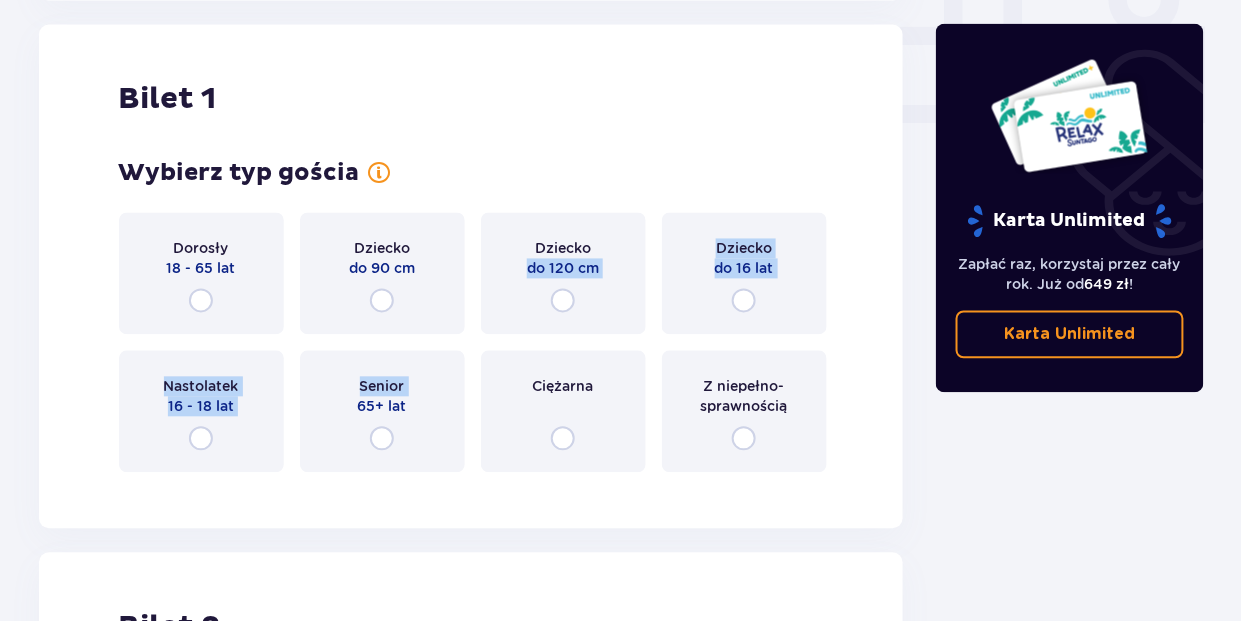 drag, startPoint x: 332, startPoint y: 414, endPoint x: 474, endPoint y: 260, distance: 209.47554 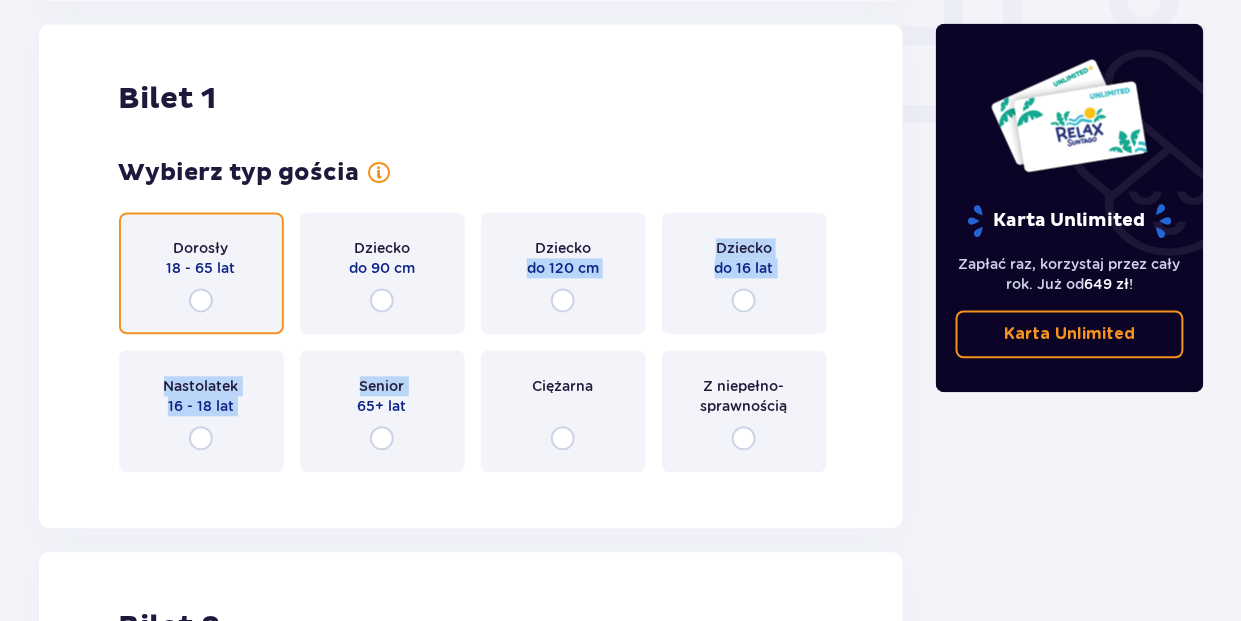 click at bounding box center (201, 301) 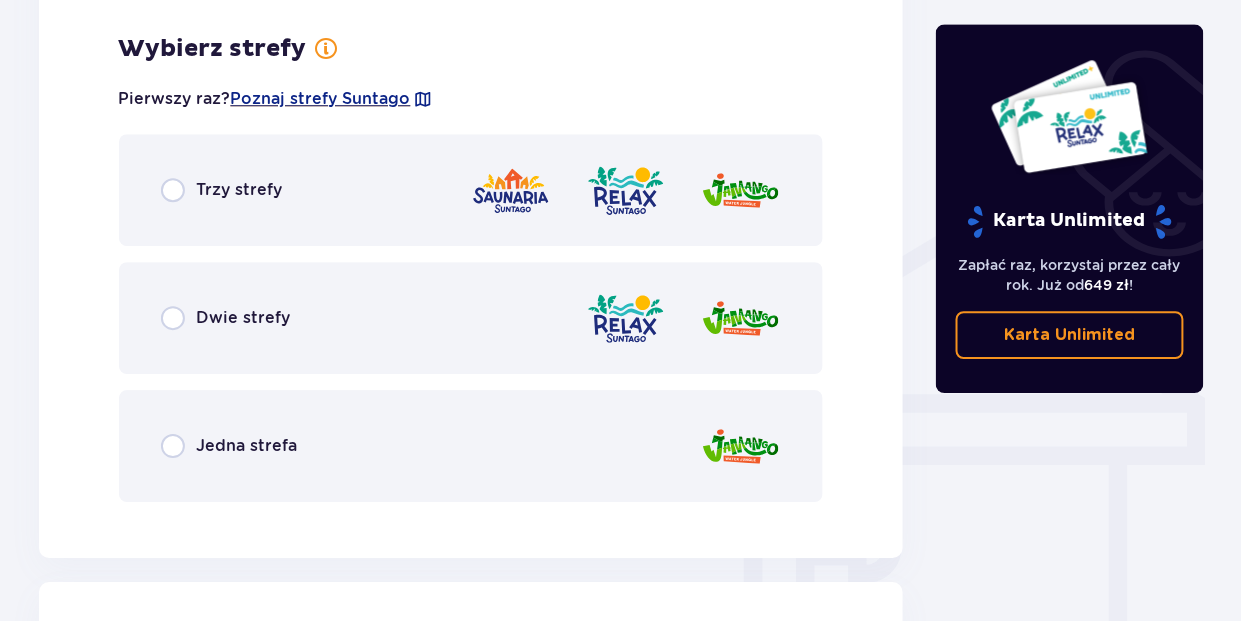 scroll, scrollTop: 1397, scrollLeft: 0, axis: vertical 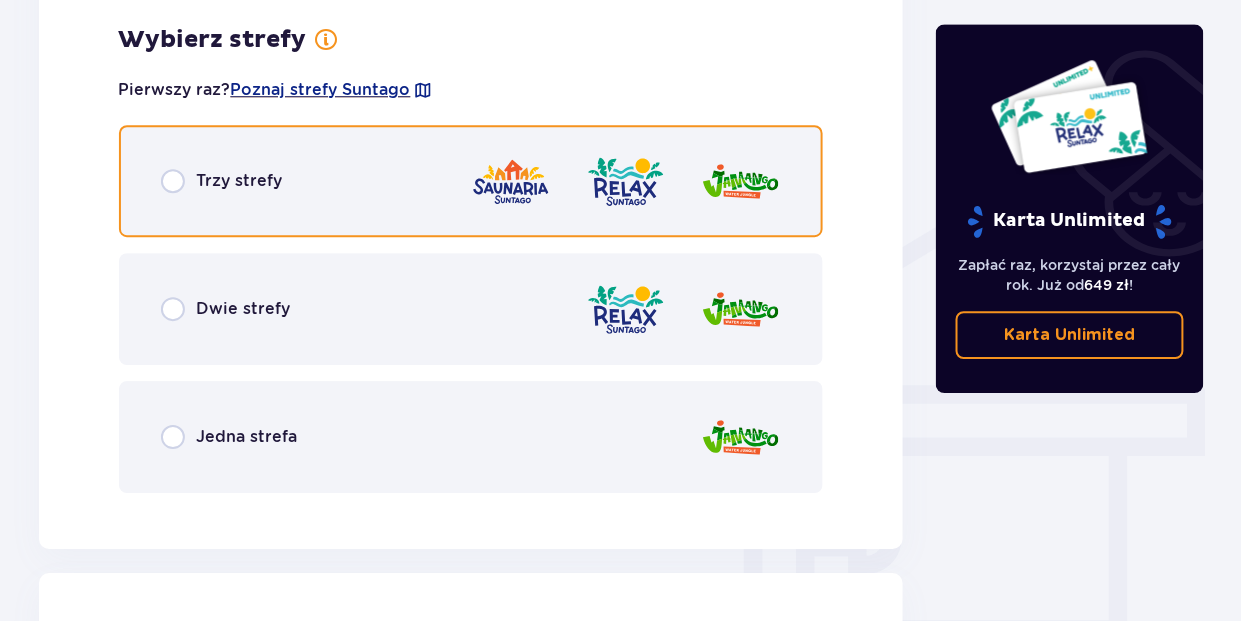 click at bounding box center [173, 181] 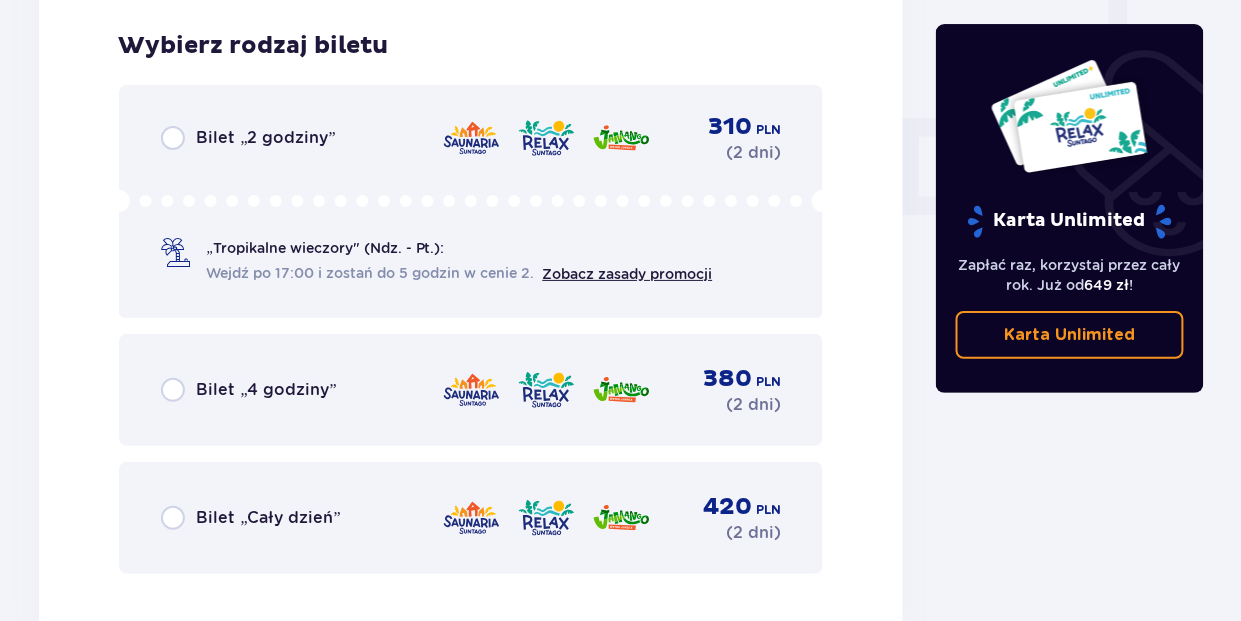 scroll, scrollTop: 1905, scrollLeft: 0, axis: vertical 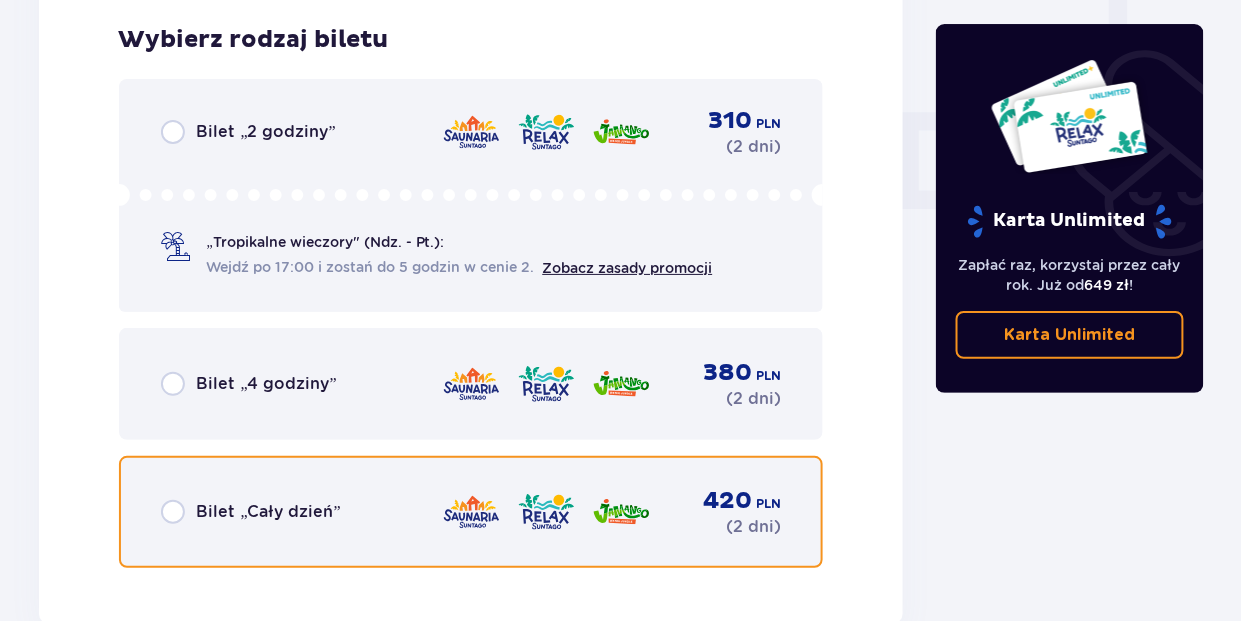 click at bounding box center [173, 512] 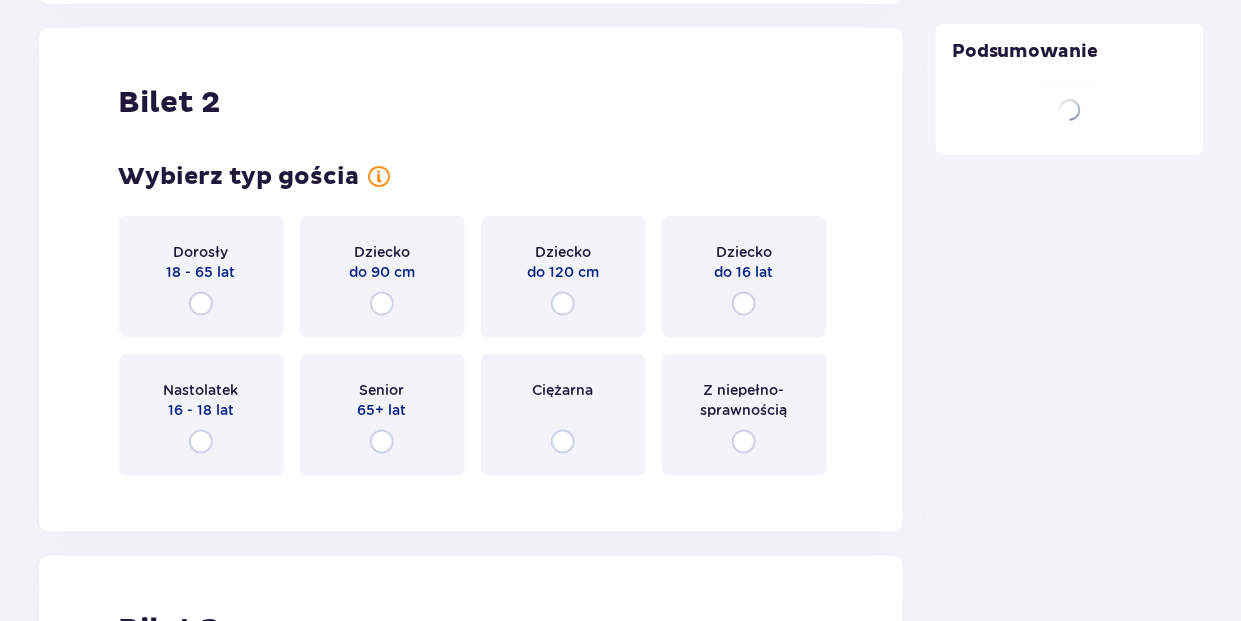 scroll, scrollTop: 2528, scrollLeft: 0, axis: vertical 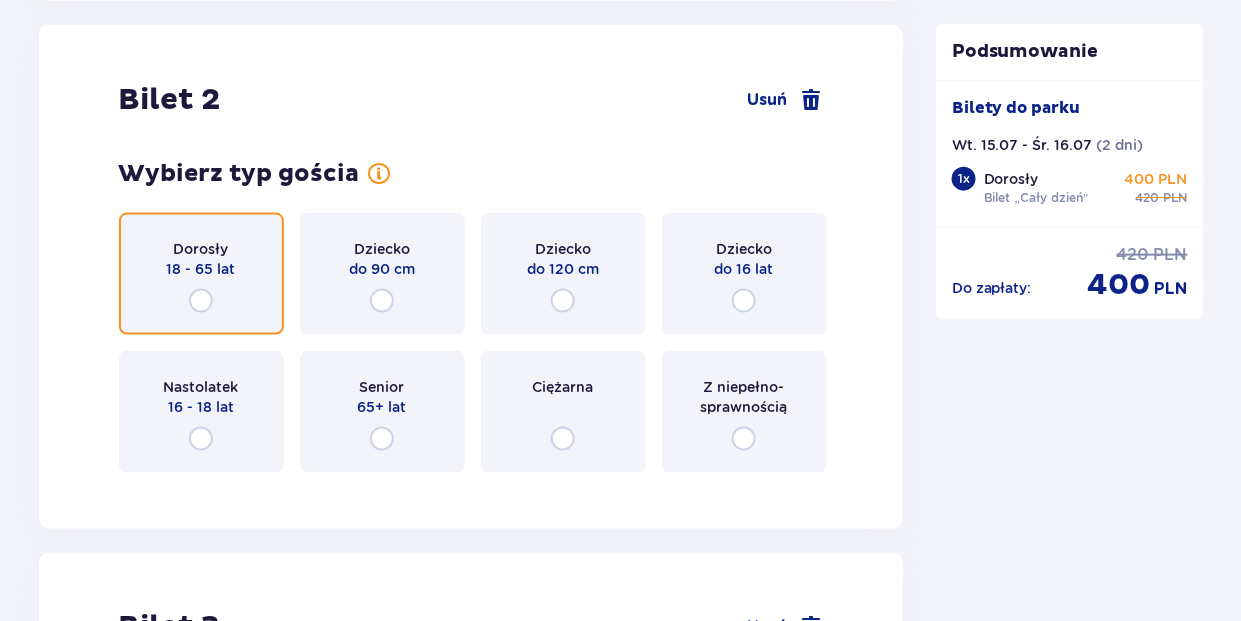 click at bounding box center [201, 301] 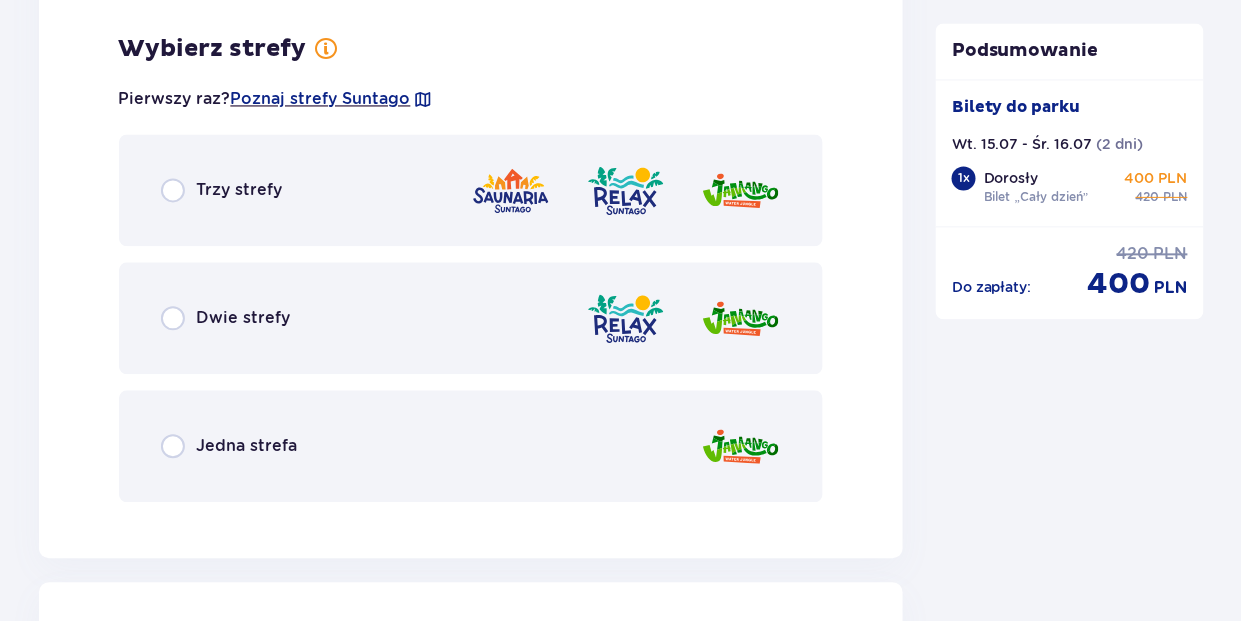 scroll, scrollTop: 3016, scrollLeft: 0, axis: vertical 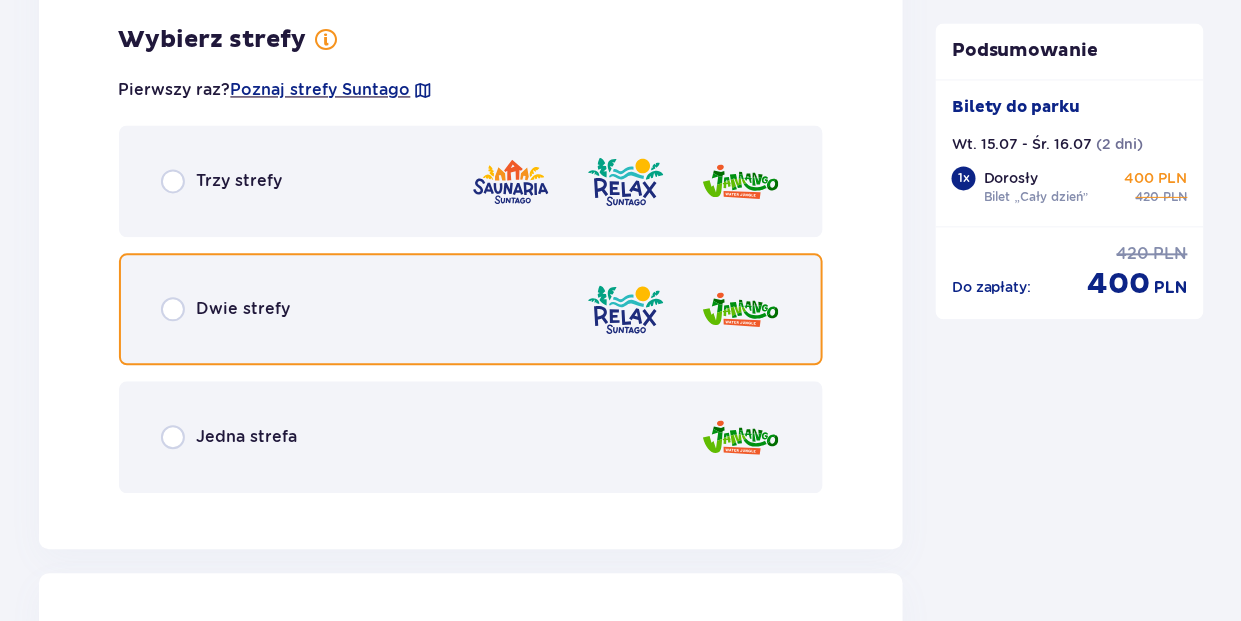 click at bounding box center [173, 309] 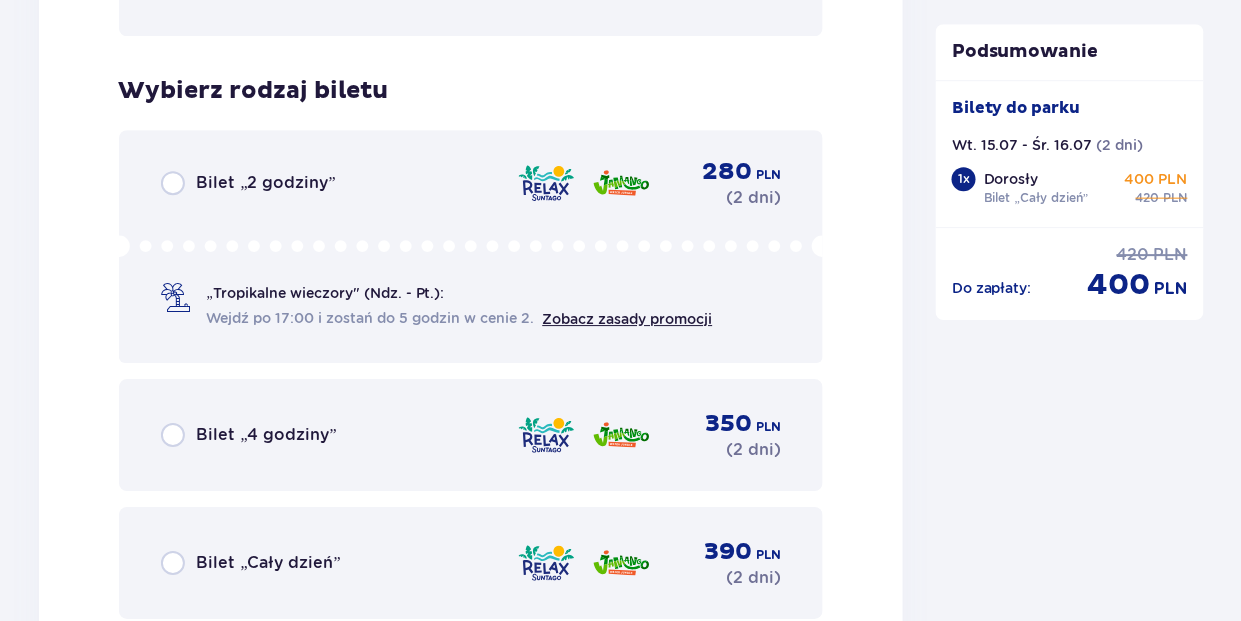 scroll, scrollTop: 3524, scrollLeft: 0, axis: vertical 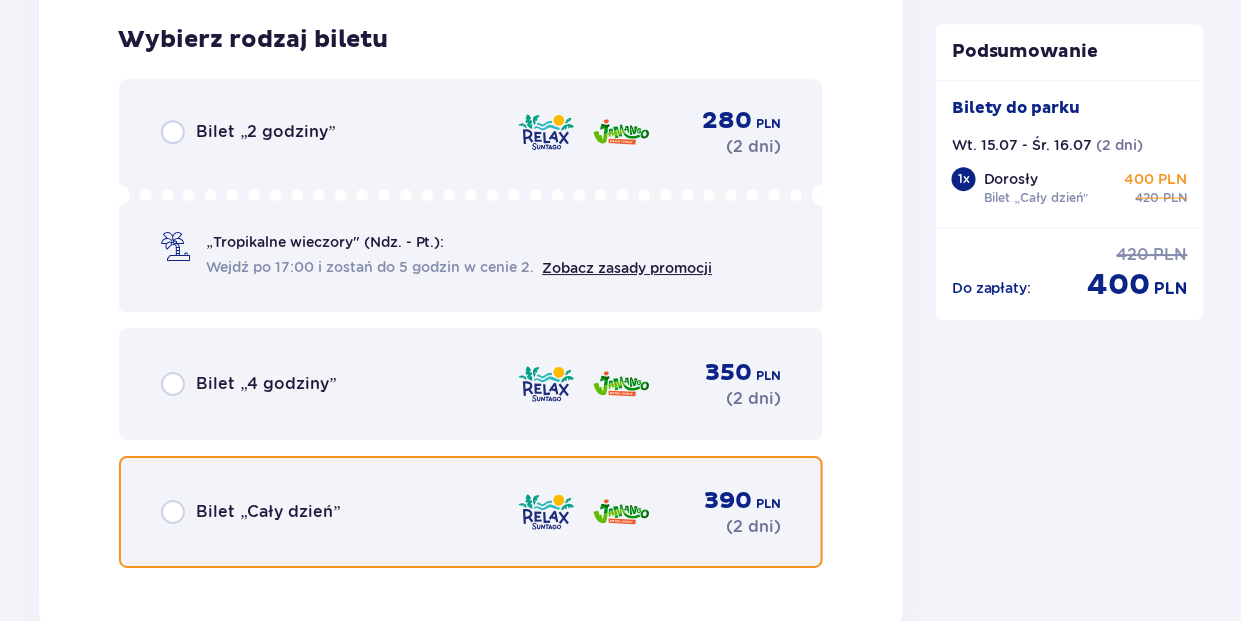 click at bounding box center [173, 512] 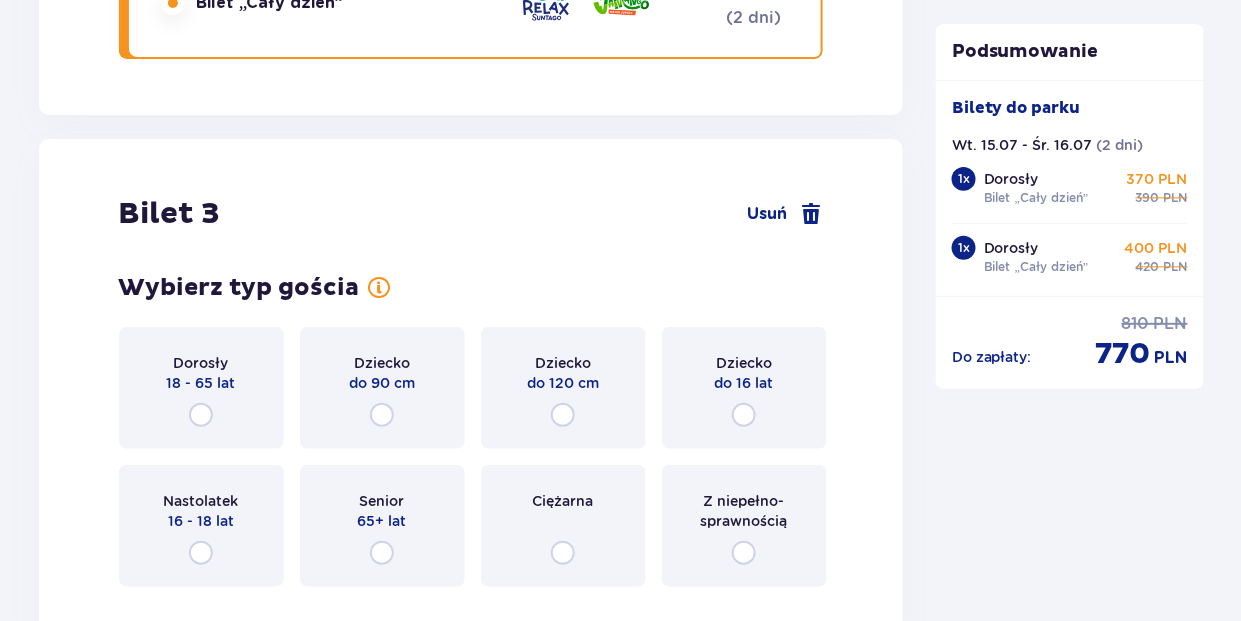 scroll, scrollTop: 4147, scrollLeft: 0, axis: vertical 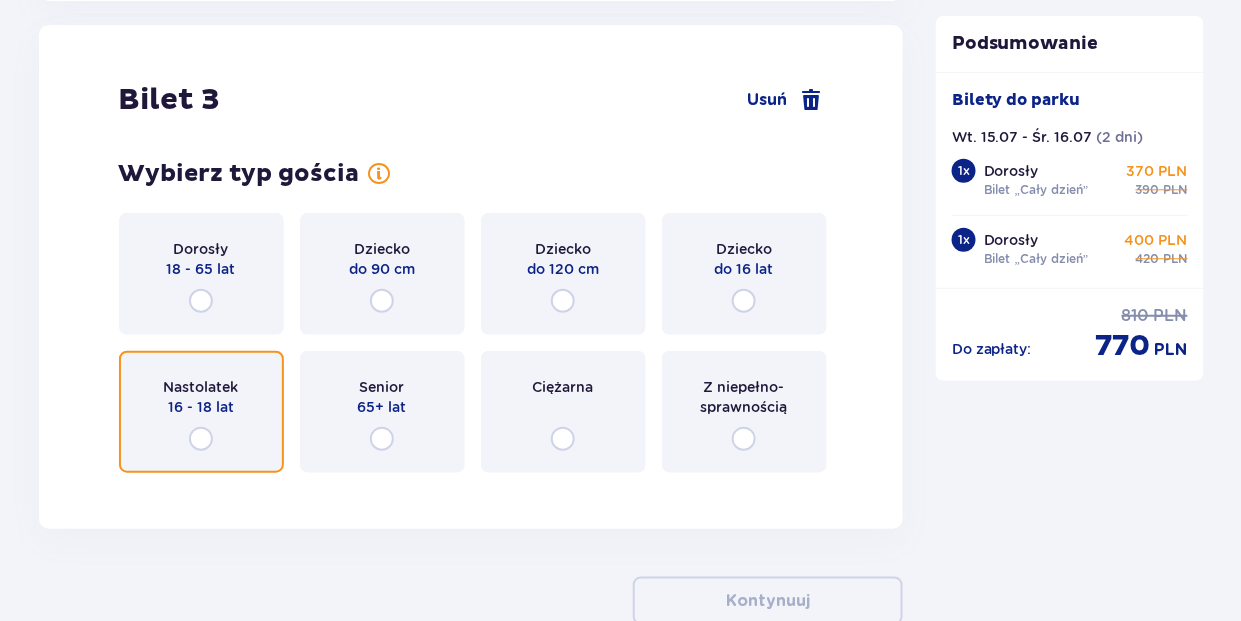 click at bounding box center [201, 439] 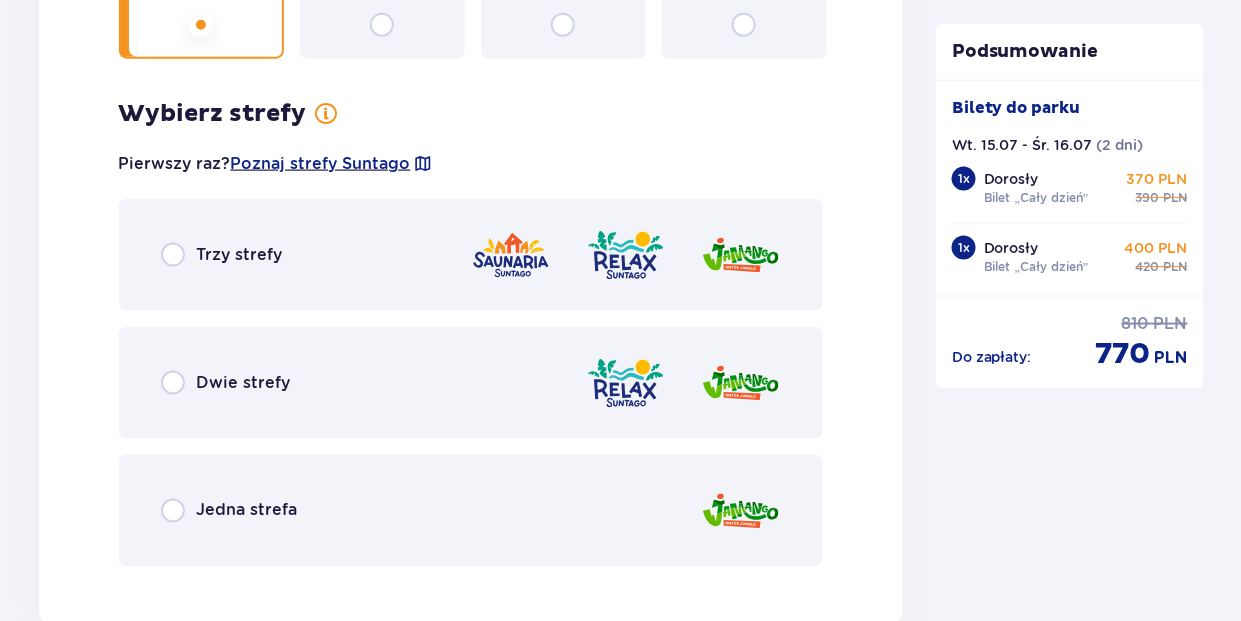 scroll, scrollTop: 4635, scrollLeft: 0, axis: vertical 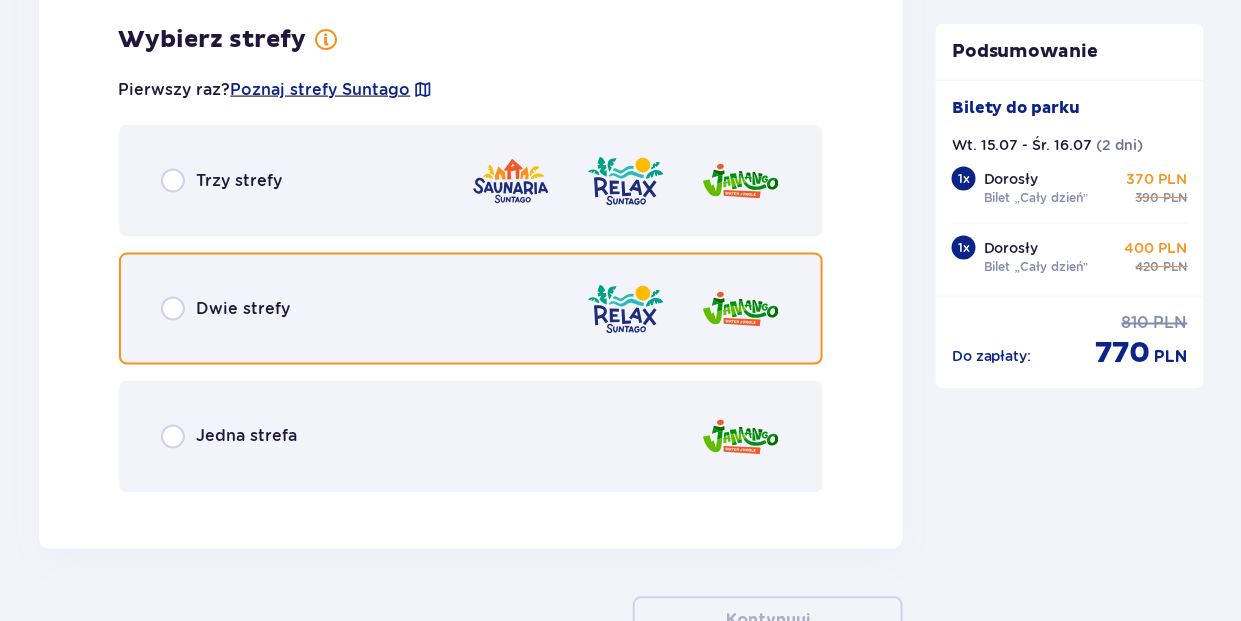 click at bounding box center [173, 309] 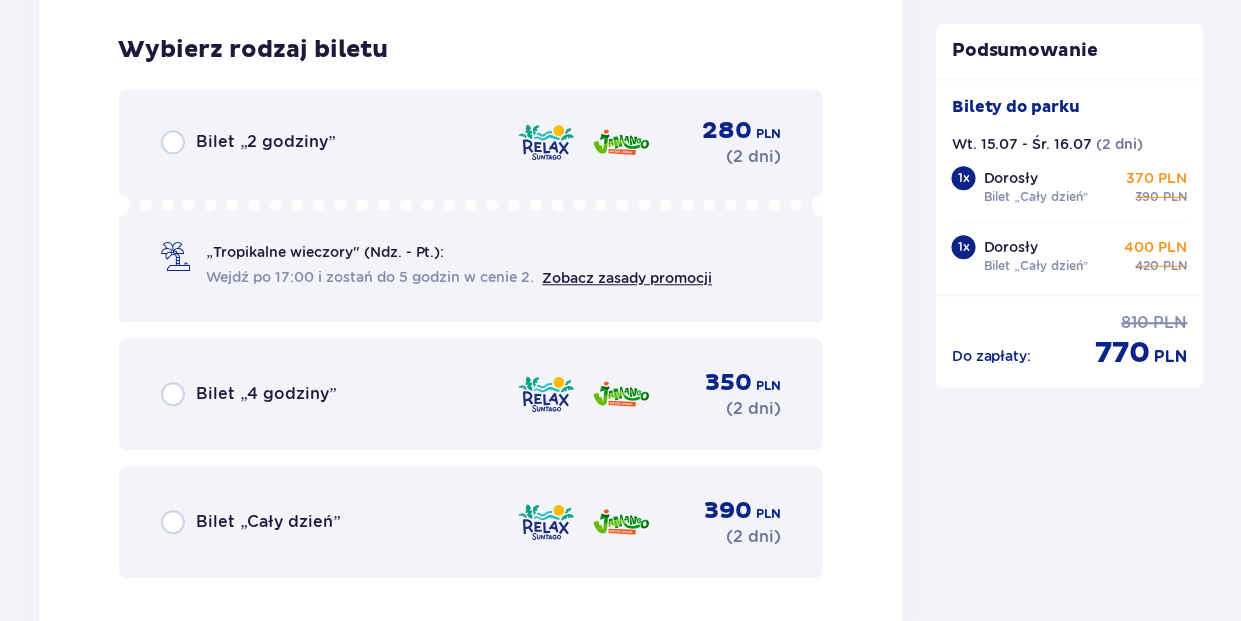 scroll, scrollTop: 5143, scrollLeft: 0, axis: vertical 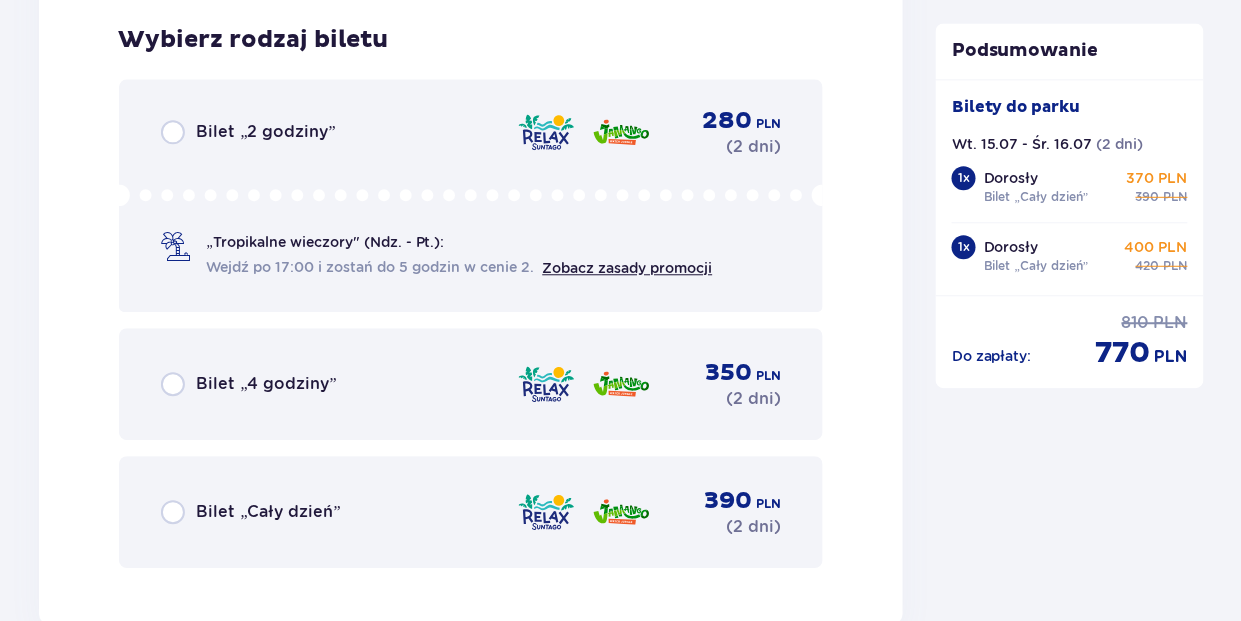 drag, startPoint x: 172, startPoint y: 511, endPoint x: 956, endPoint y: 541, distance: 784.5738 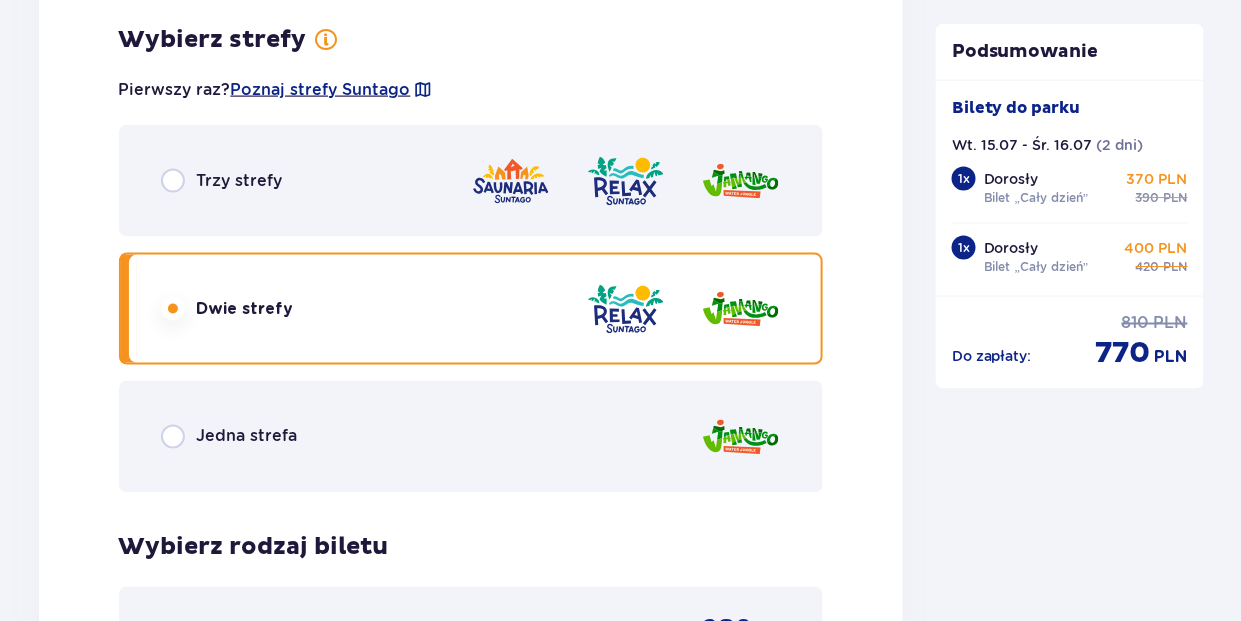 scroll, scrollTop: 4634, scrollLeft: 0, axis: vertical 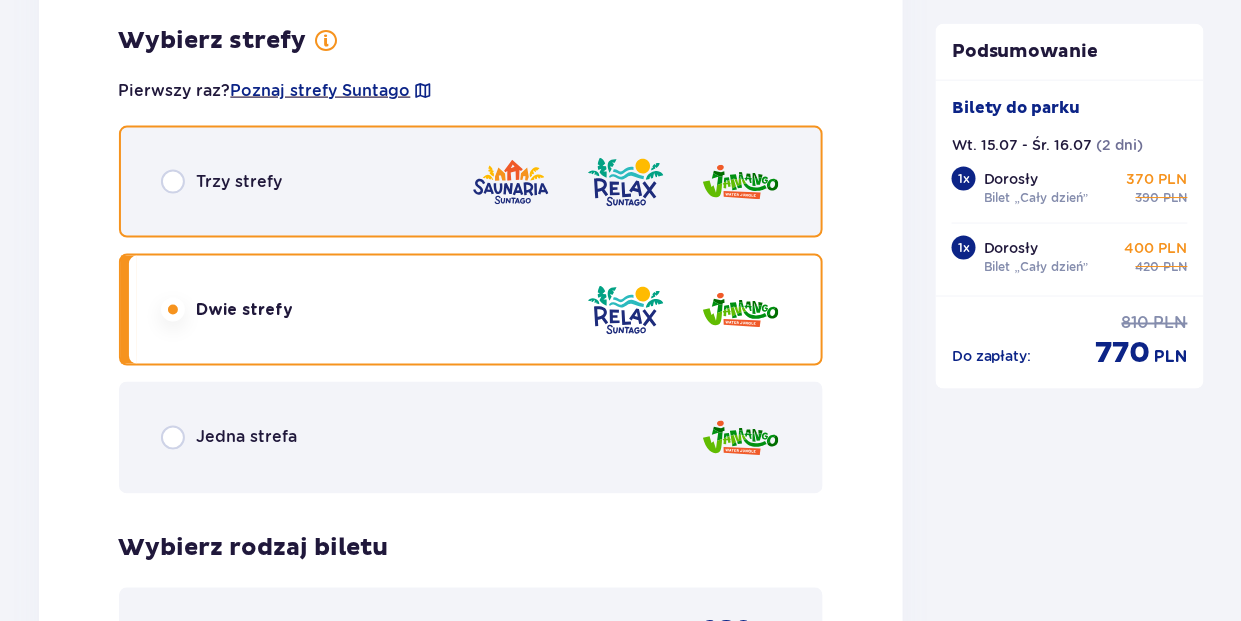 click at bounding box center [173, 182] 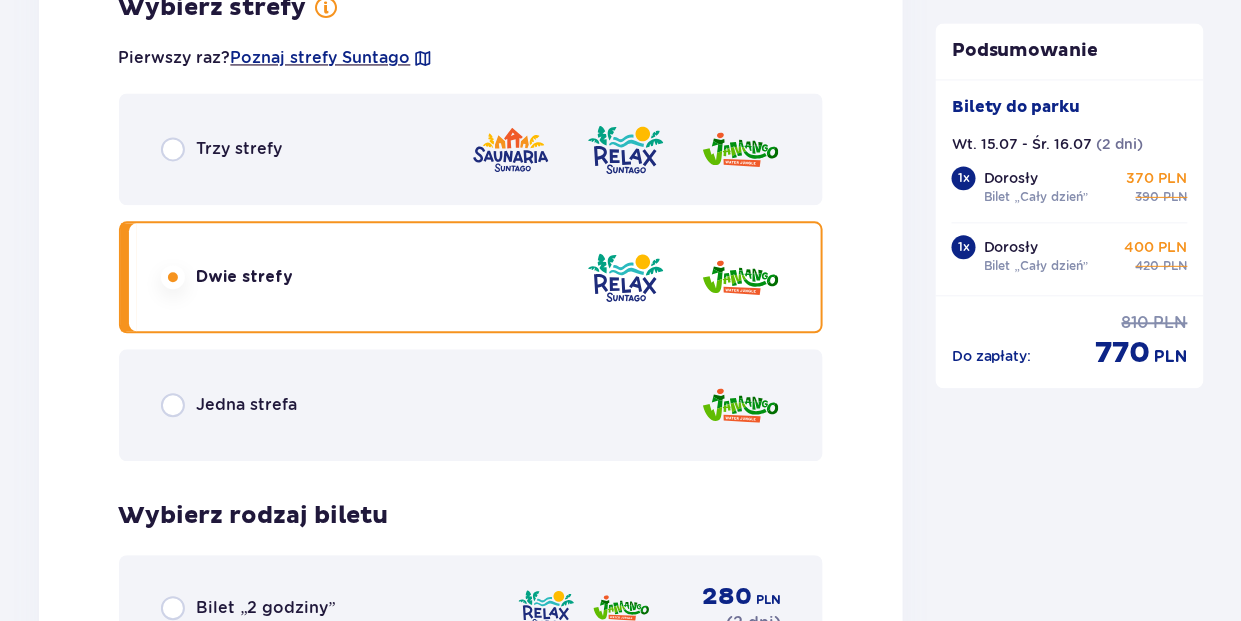 scroll, scrollTop: 3041, scrollLeft: 0, axis: vertical 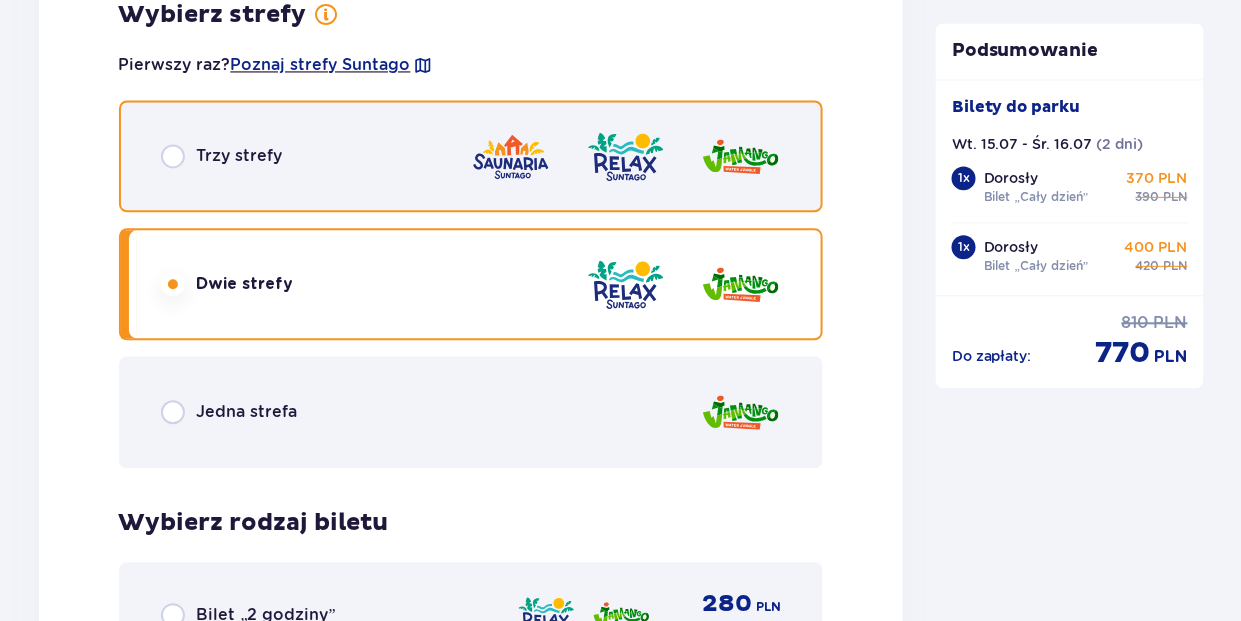 click at bounding box center (173, 156) 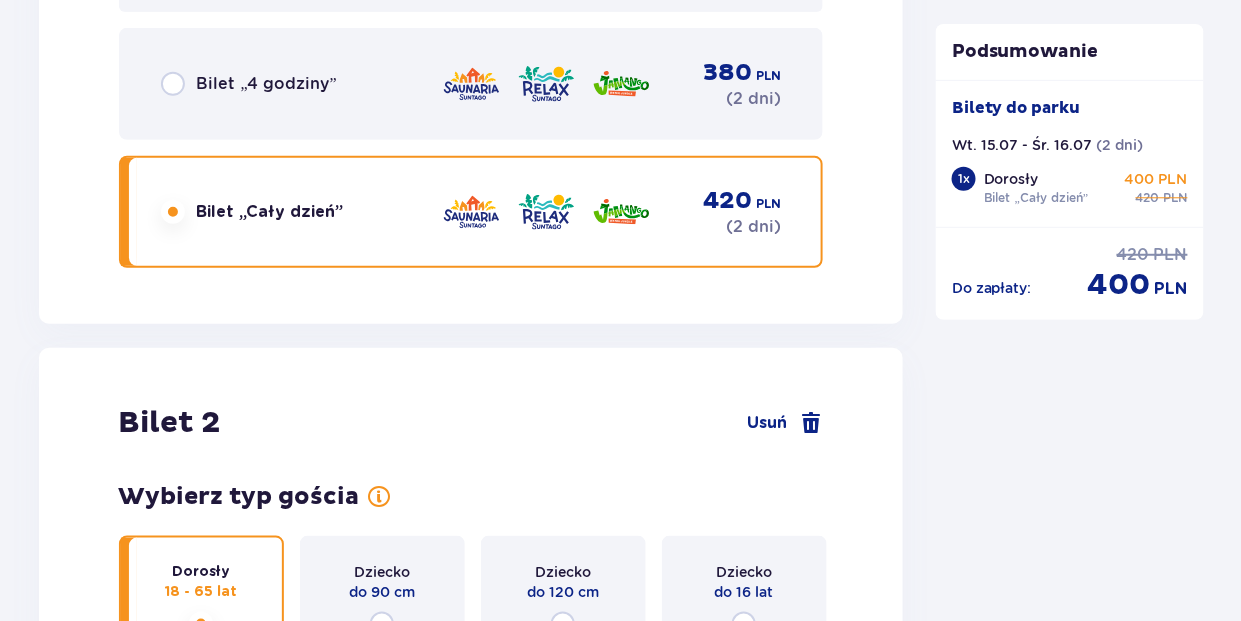 scroll, scrollTop: 2197, scrollLeft: 0, axis: vertical 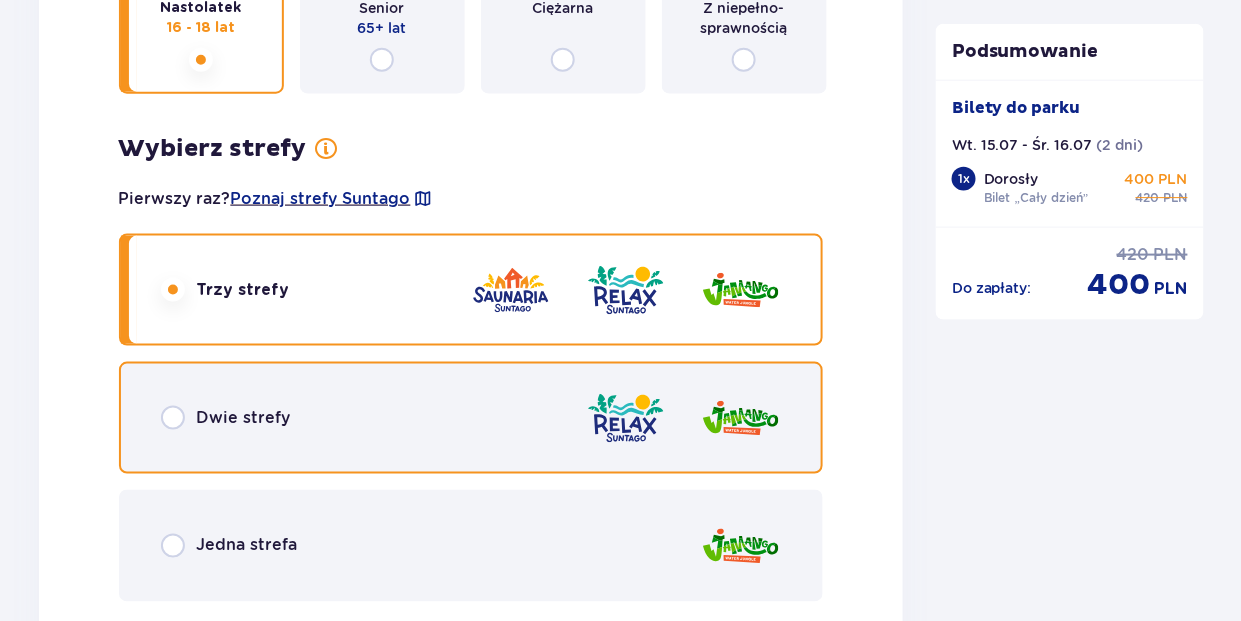 drag, startPoint x: 407, startPoint y: 314, endPoint x: 173, endPoint y: 419, distance: 256.47806 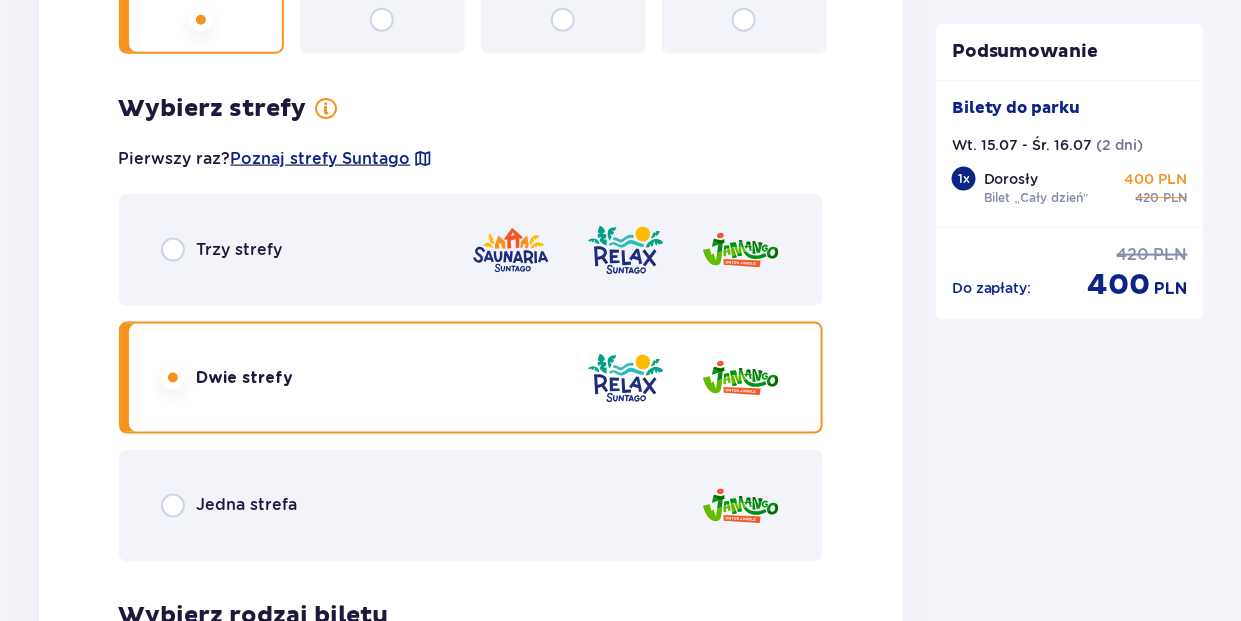 scroll, scrollTop: 4564, scrollLeft: 0, axis: vertical 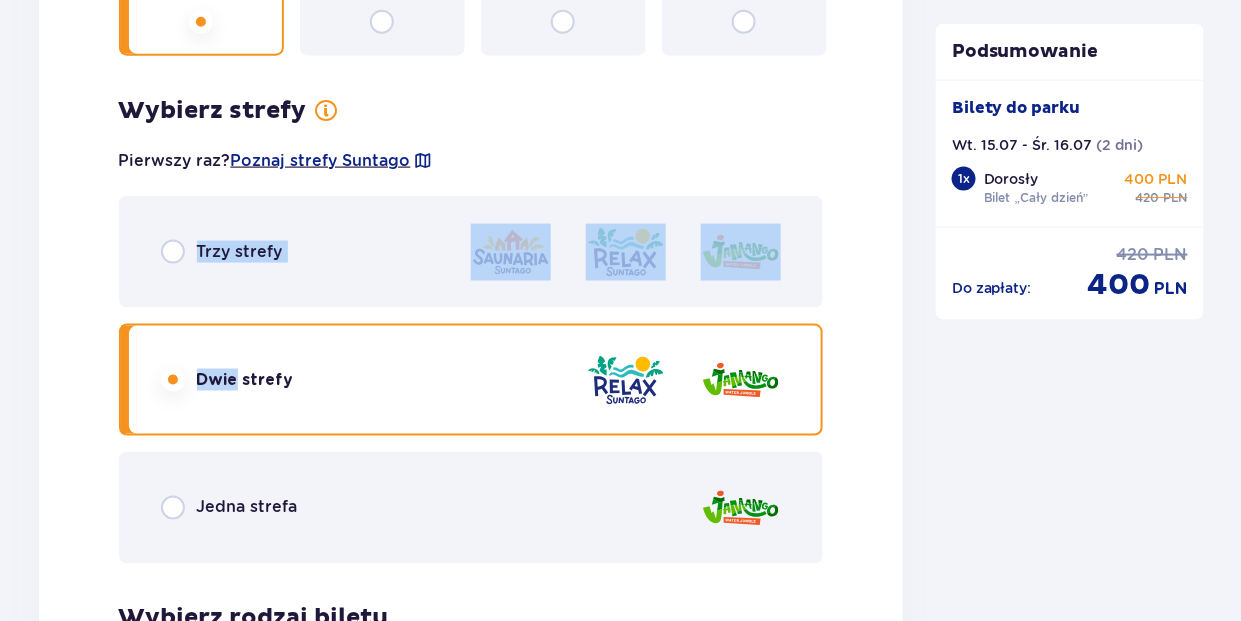 drag, startPoint x: 237, startPoint y: 316, endPoint x: 158, endPoint y: 214, distance: 129.0155 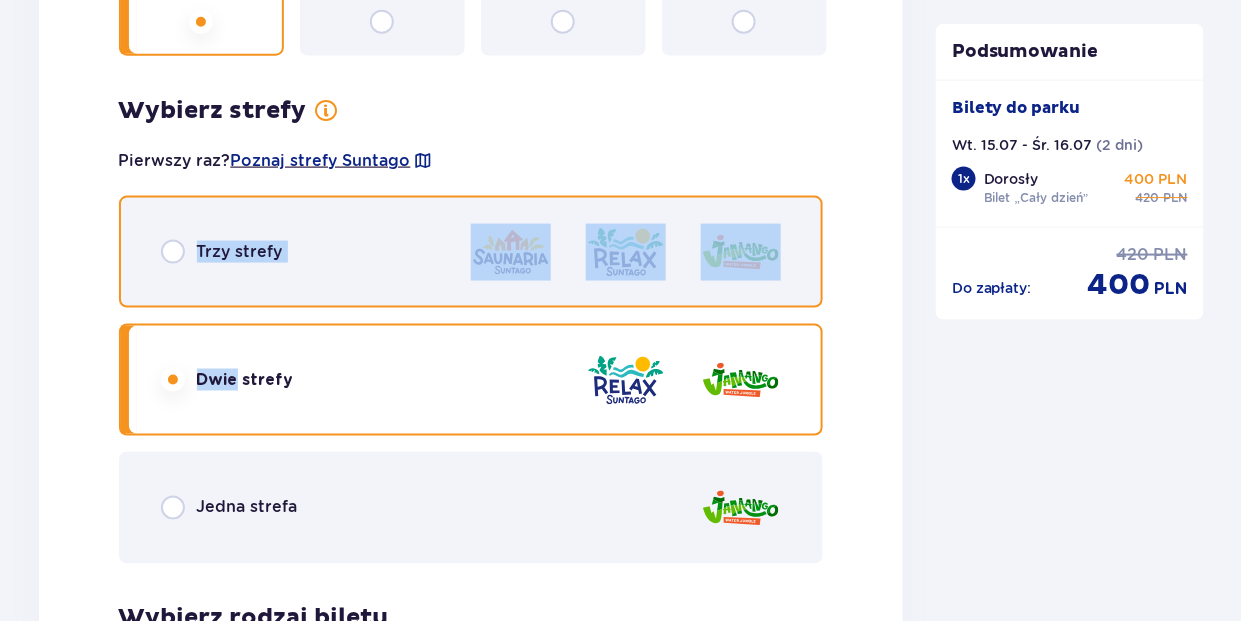click at bounding box center [173, 252] 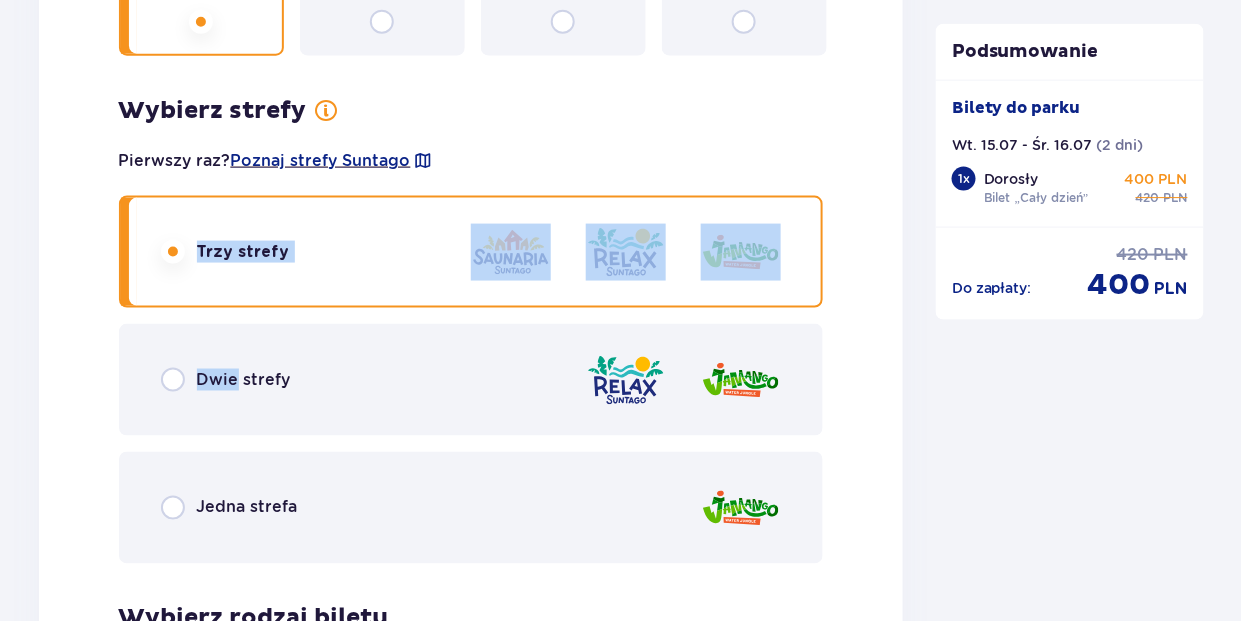 scroll, scrollTop: 4600, scrollLeft: 0, axis: vertical 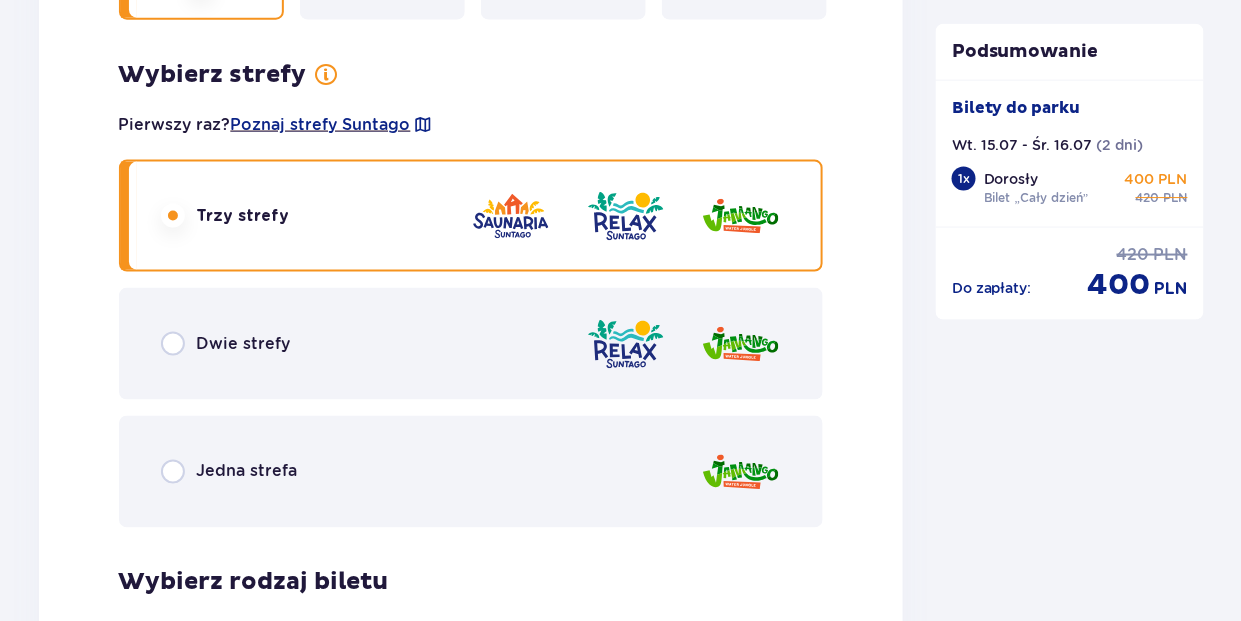 click on "Bilet   3 Usuń Wybierz typ gościa Dorosły 18 - 65 lat Dziecko do 90 cm Dziecko do 120 cm Dziecko do 16 lat Nastolatek 16 - 18 lat Senior 65+ lat Ciężarna Z niepełno­sprawnością Wybierz strefy Pierwszy raz?  Poznaj strefy Suntago Trzy strefy Dwie strefy Jedna strefa Wybierz rodzaj biletu Bilet „2 godziny” 310 PLN ( 2 dni ) „Tropikalne wieczory" (Ndz. - Pt.): Wejdź po 17:00 i zostań do 5 godzin w cenie 2. Zobacz zasady promocji Bilet „4 godziny” 380 PLN ( 2 dni ) Bilet „Cały dzień” 420 PLN ( 2 dni )" at bounding box center (471, 369) 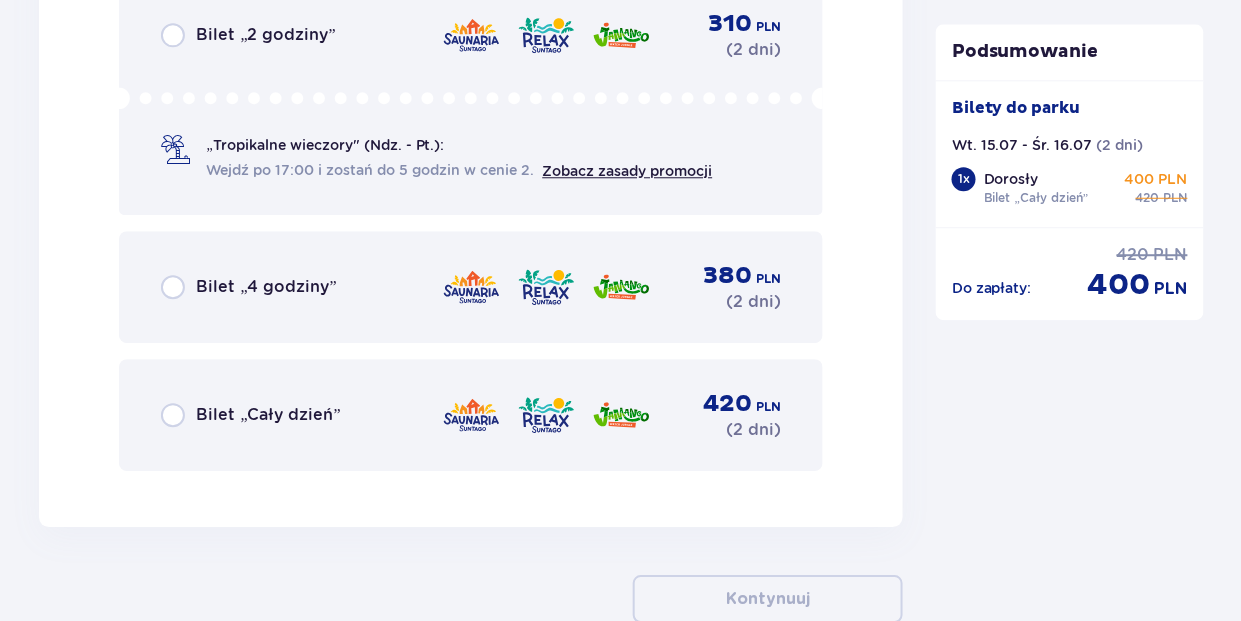 scroll, scrollTop: 5361, scrollLeft: 0, axis: vertical 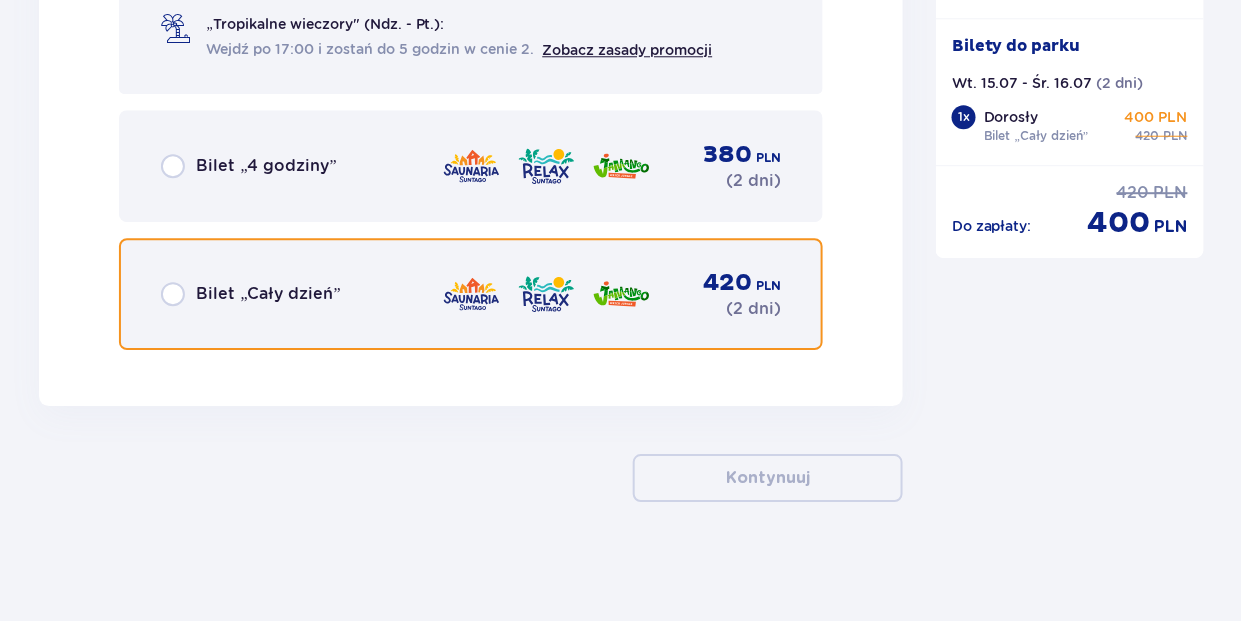 click at bounding box center [173, 294] 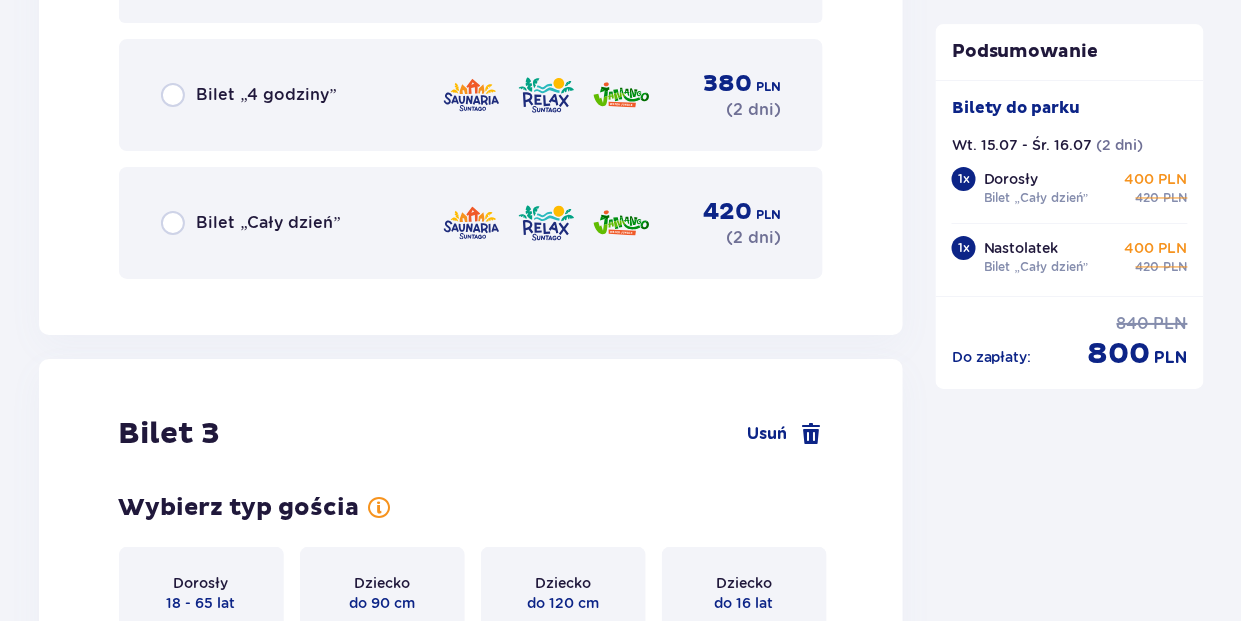 scroll, scrollTop: 3815, scrollLeft: 0, axis: vertical 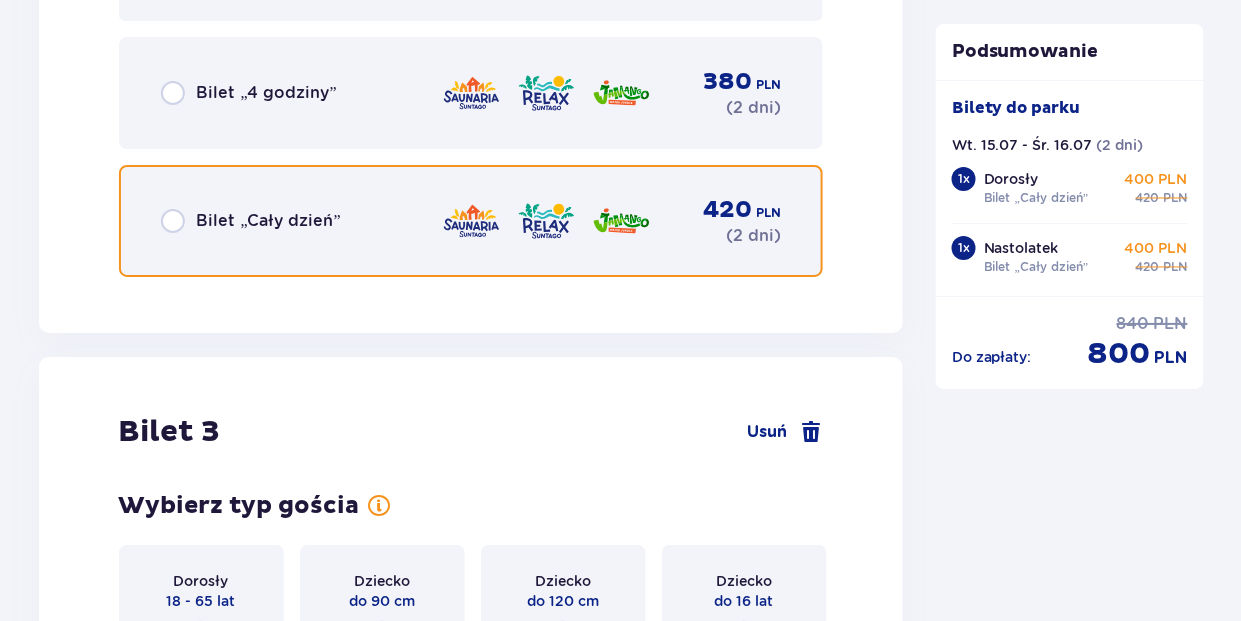 click at bounding box center (173, 221) 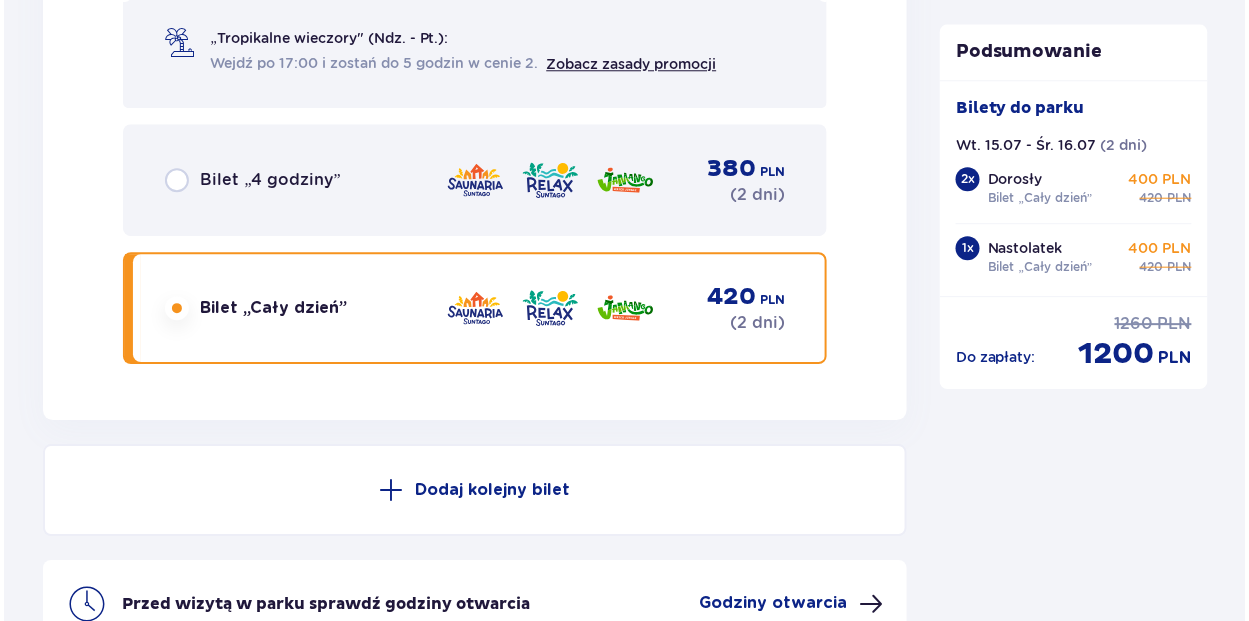 scroll, scrollTop: 5564, scrollLeft: 0, axis: vertical 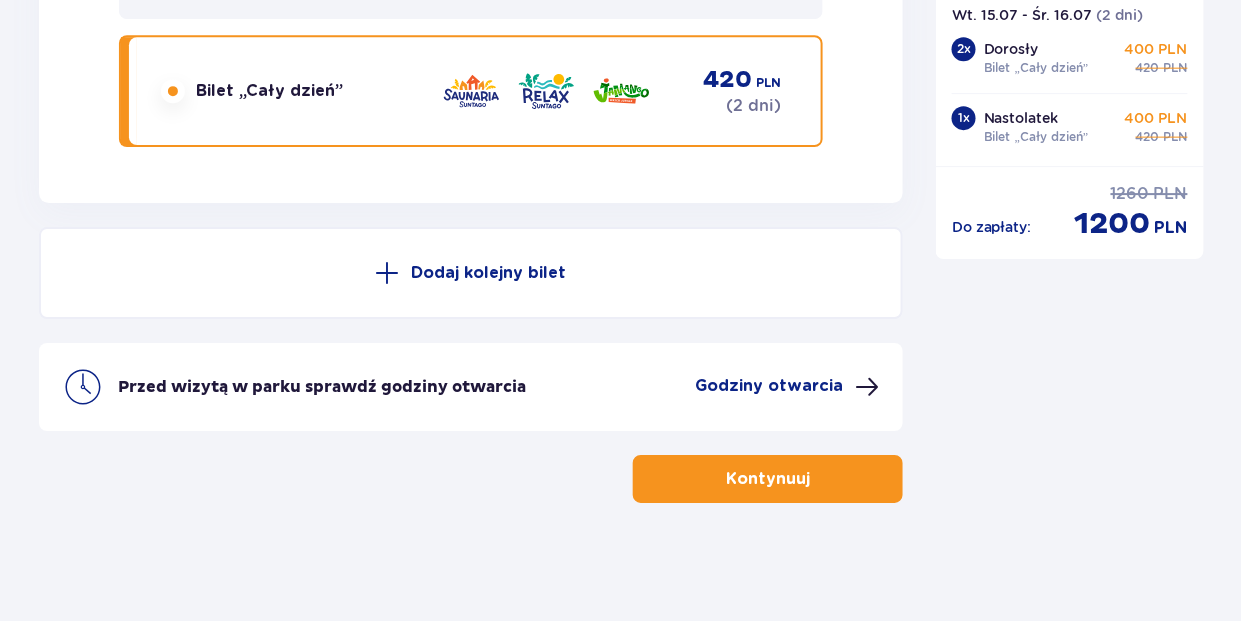 click on "Godziny otwarcia" at bounding box center (769, 386) 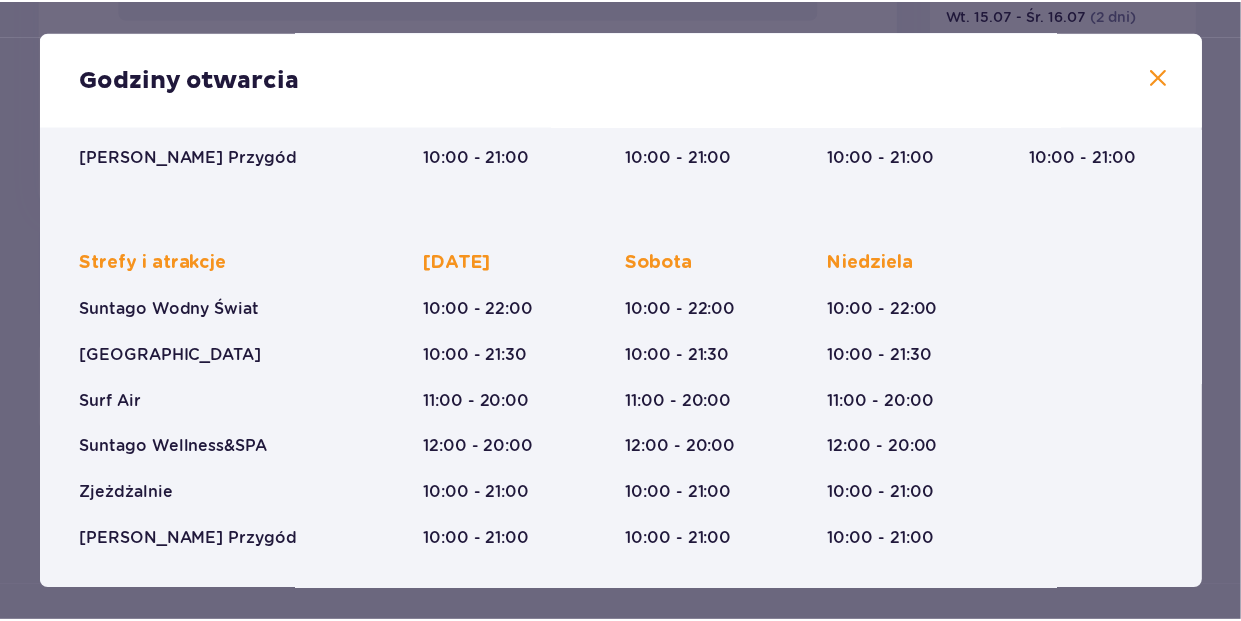 scroll, scrollTop: 0, scrollLeft: 0, axis: both 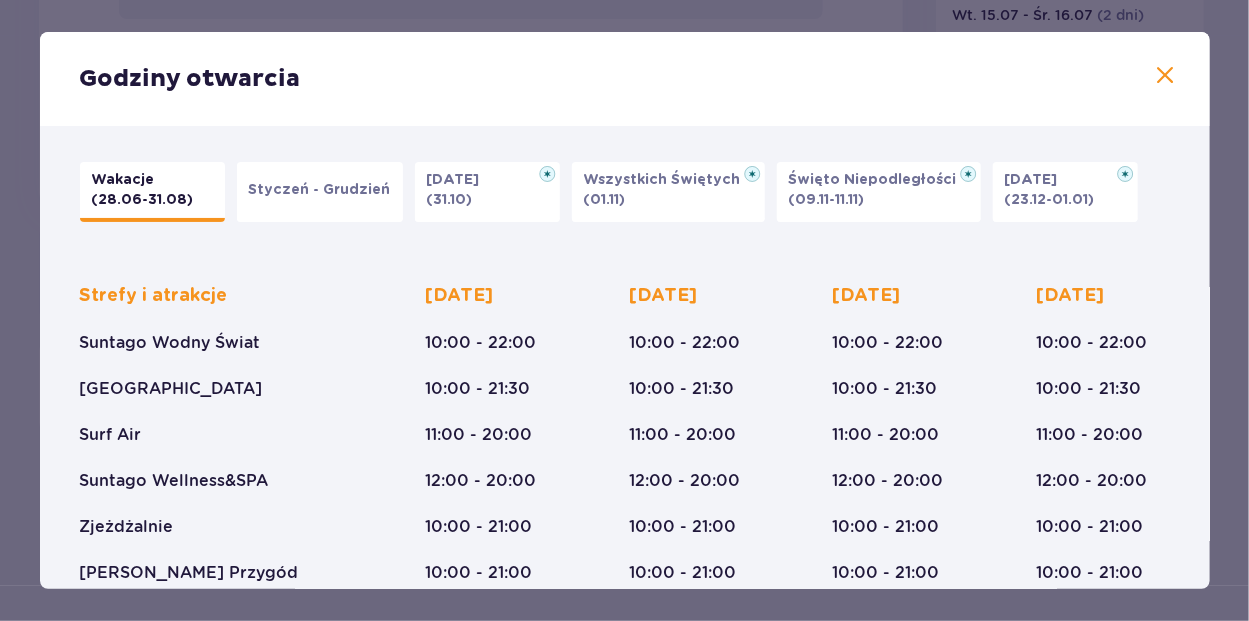 click at bounding box center (1166, 76) 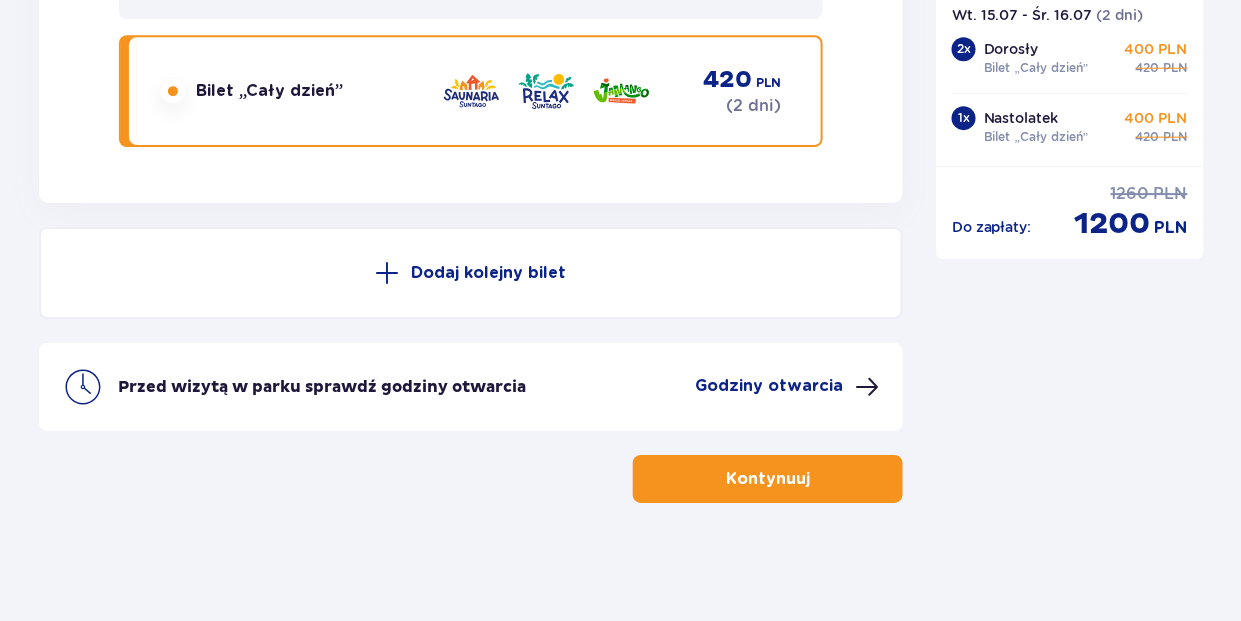 drag, startPoint x: 758, startPoint y: 481, endPoint x: 725, endPoint y: 476, distance: 33.37664 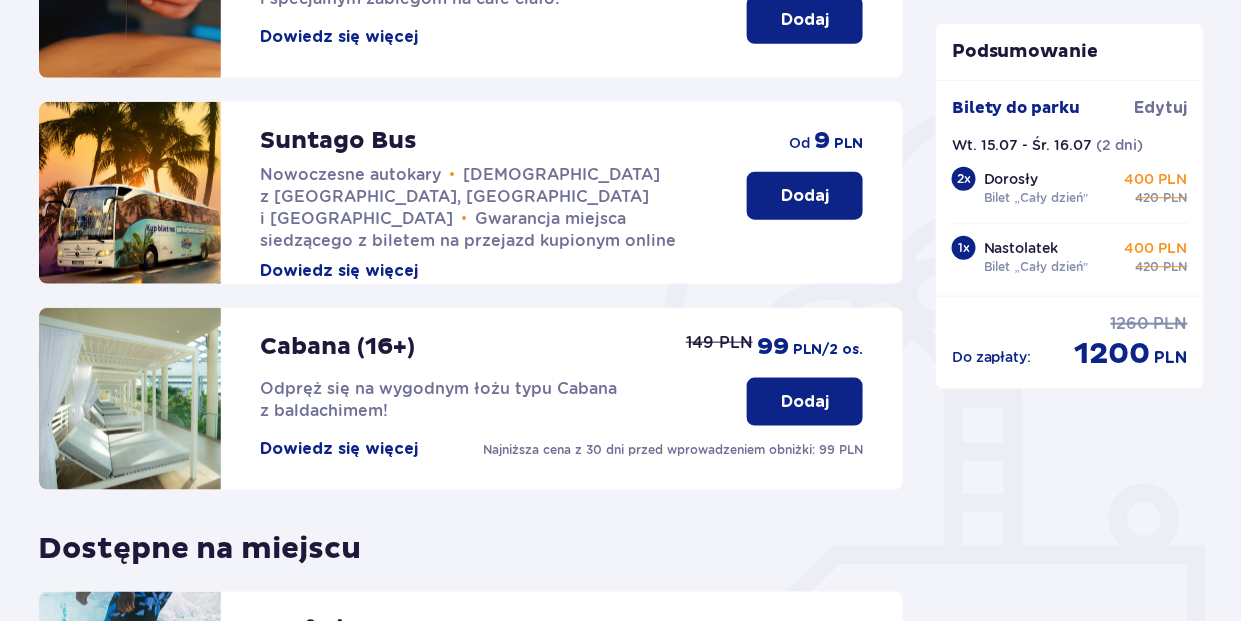 scroll, scrollTop: 390, scrollLeft: 0, axis: vertical 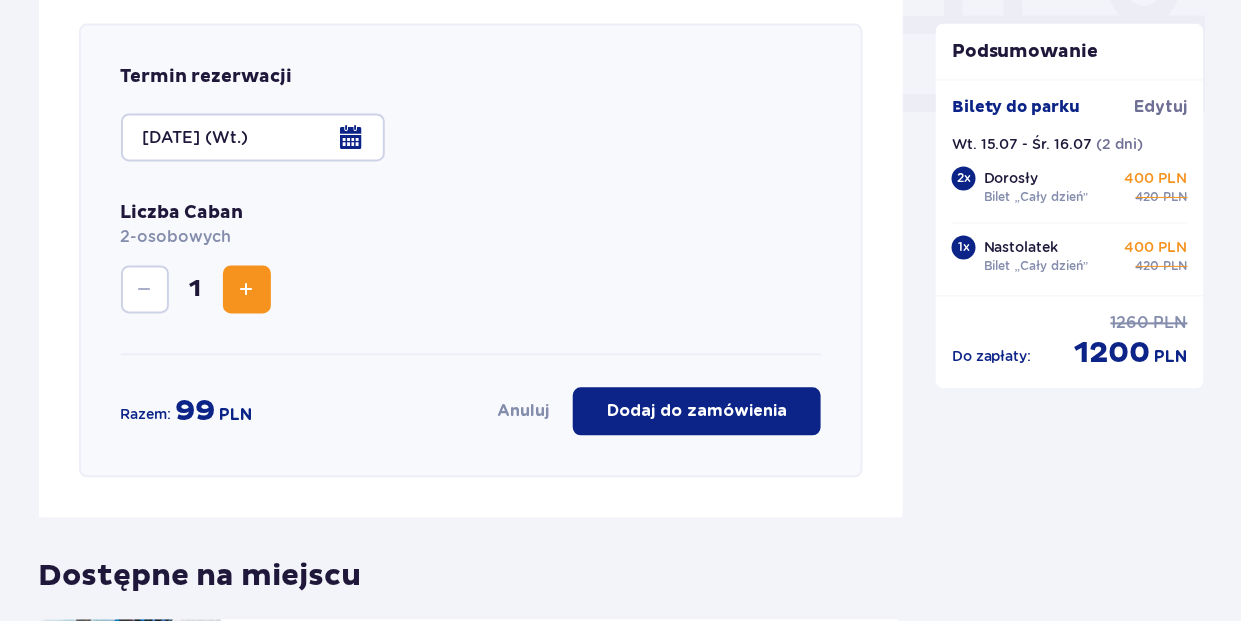 click at bounding box center (253, 138) 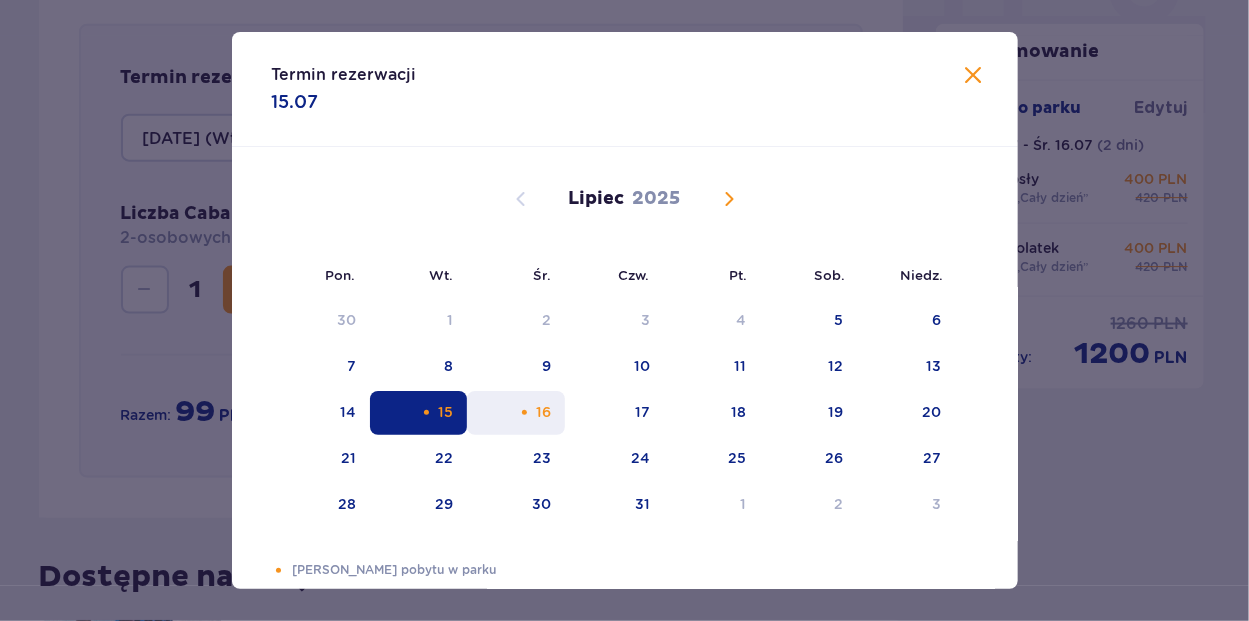 click on "16" at bounding box center (543, 412) 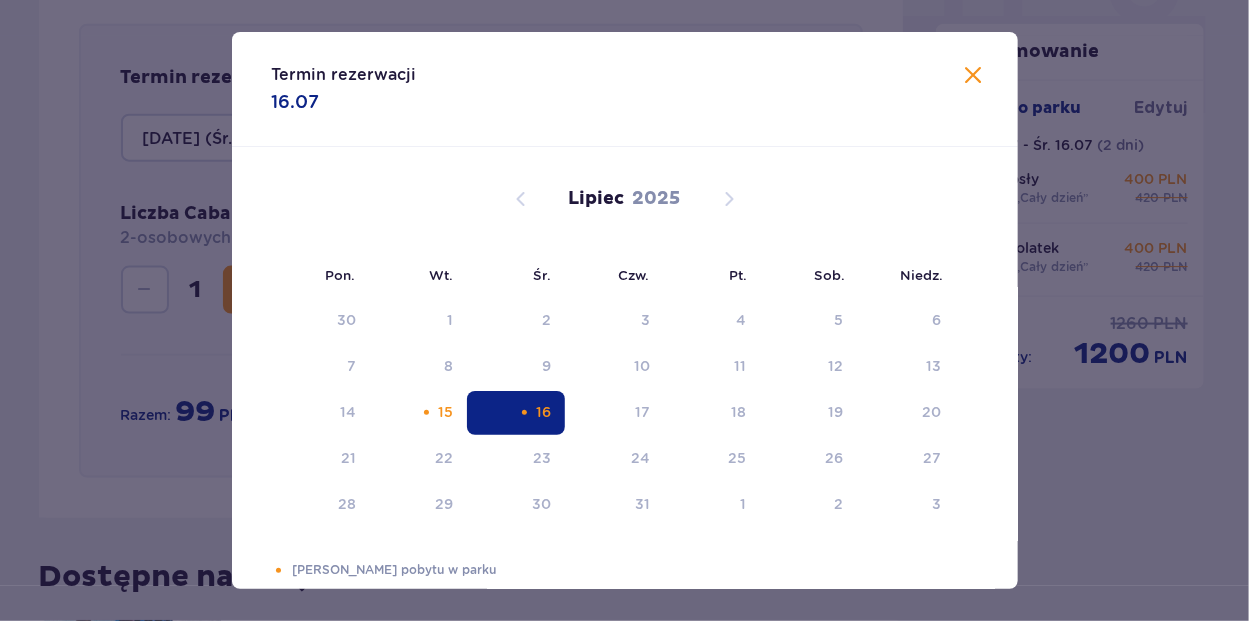 type on "16.07.2025 (Śr.)" 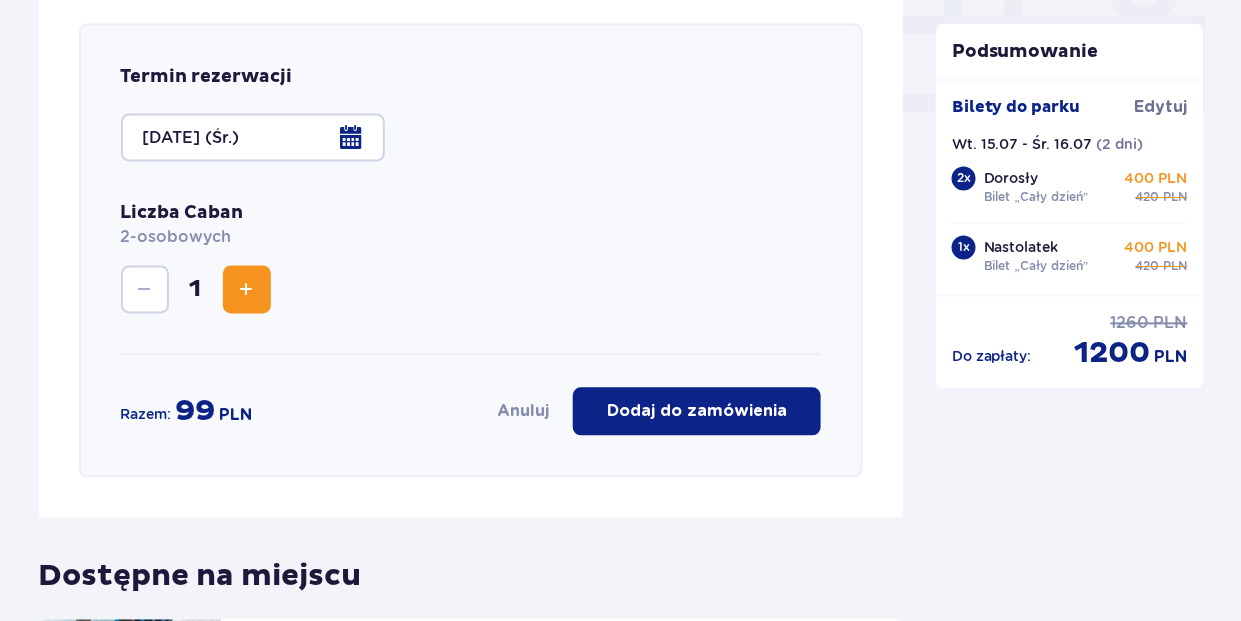 drag, startPoint x: 701, startPoint y: 405, endPoint x: 636, endPoint y: 404, distance: 65.00769 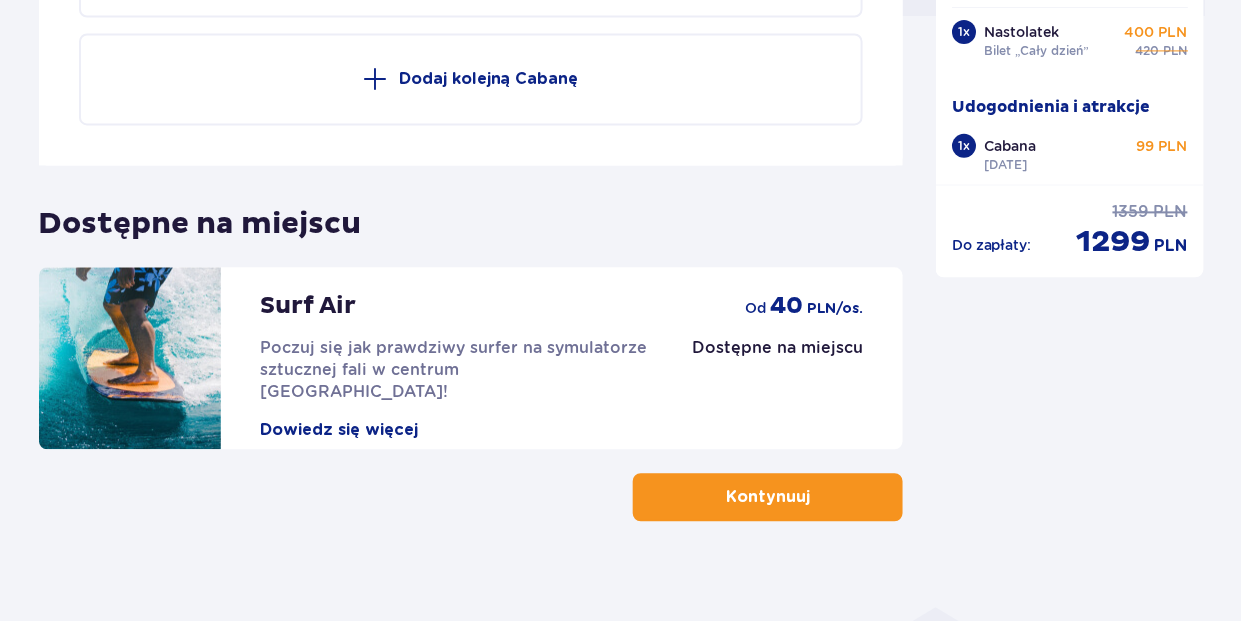 scroll, scrollTop: 1036, scrollLeft: 0, axis: vertical 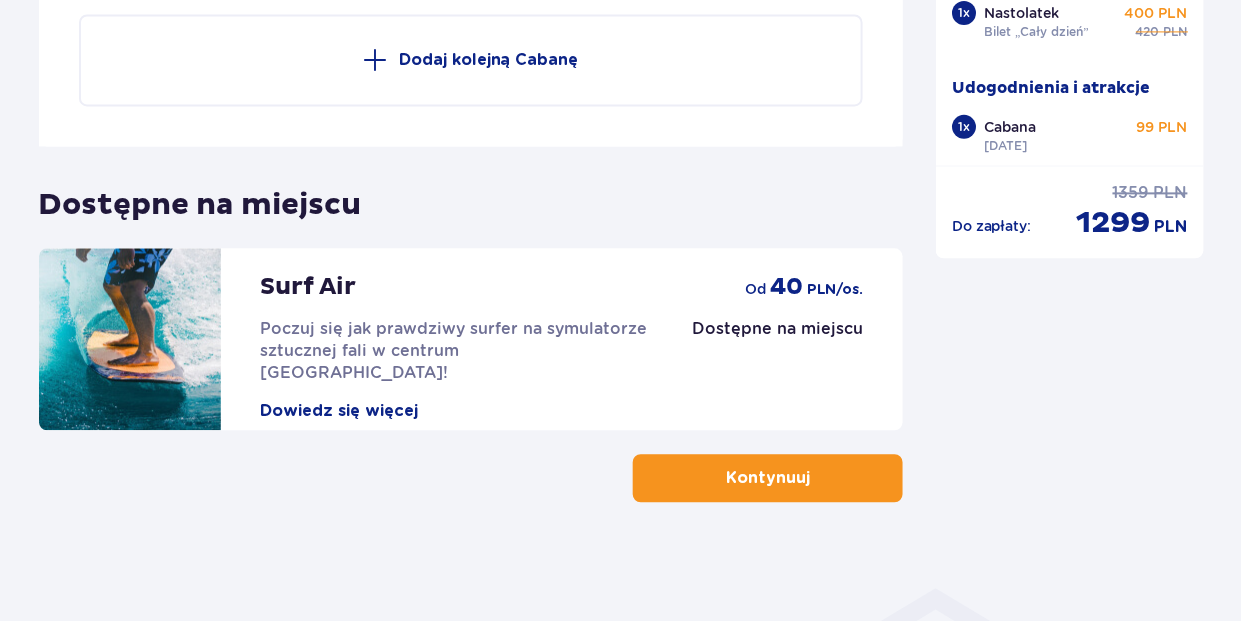click on "Kontynuuj" at bounding box center (768, 478) 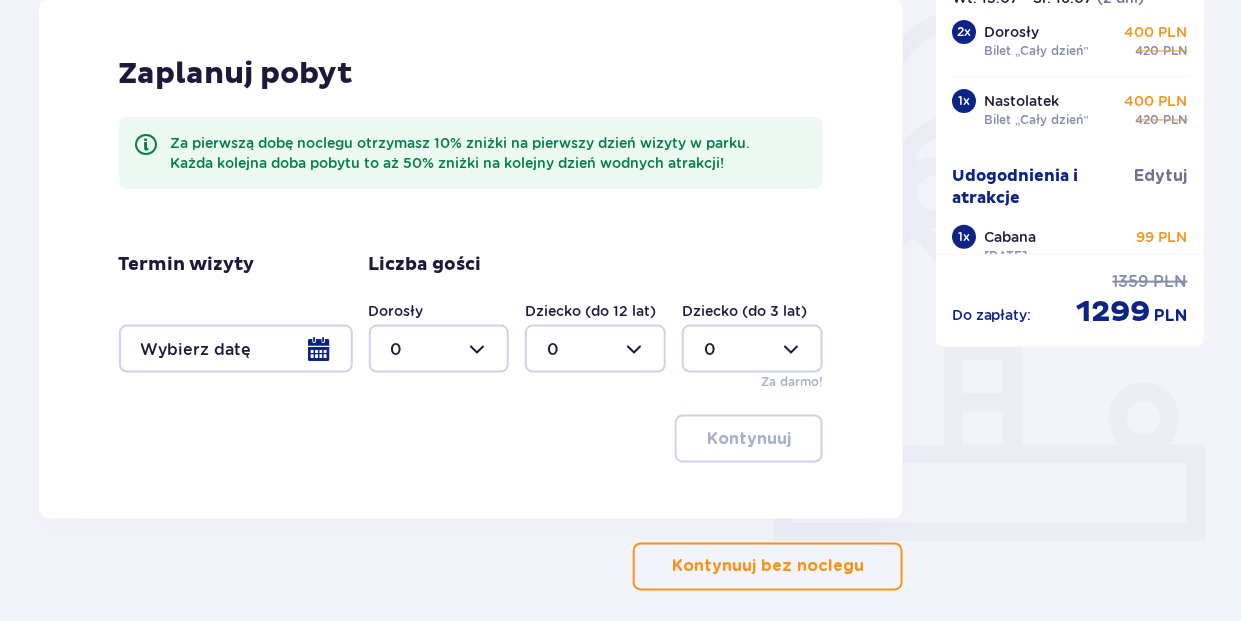 scroll, scrollTop: 493, scrollLeft: 0, axis: vertical 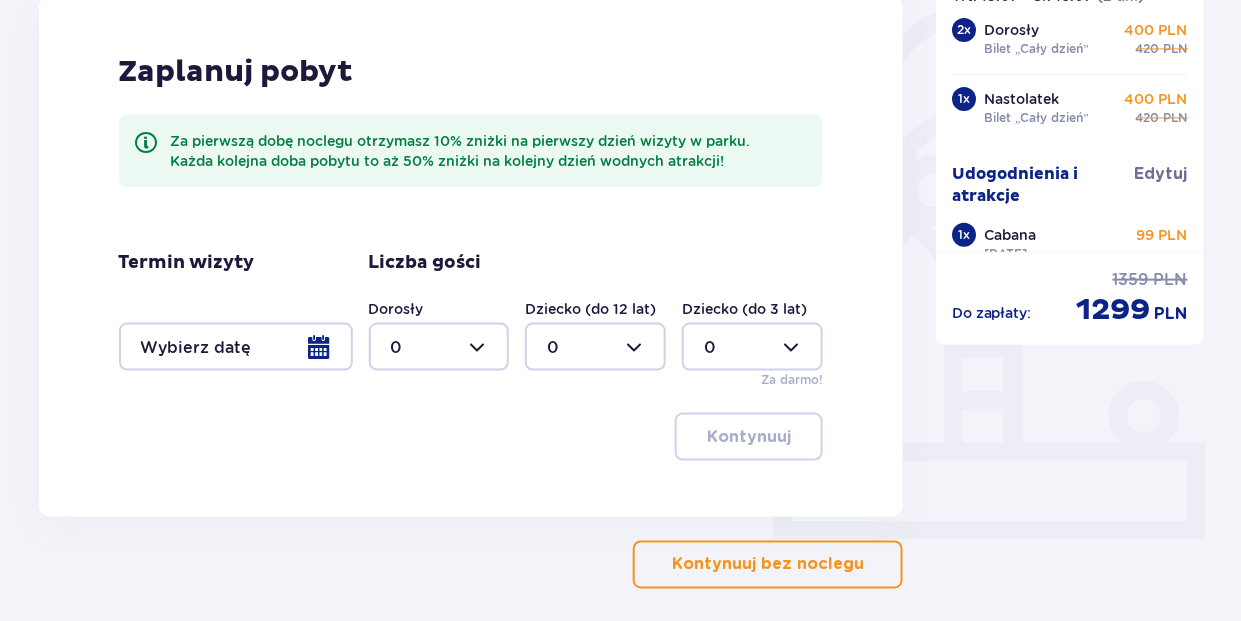 click at bounding box center [236, 347] 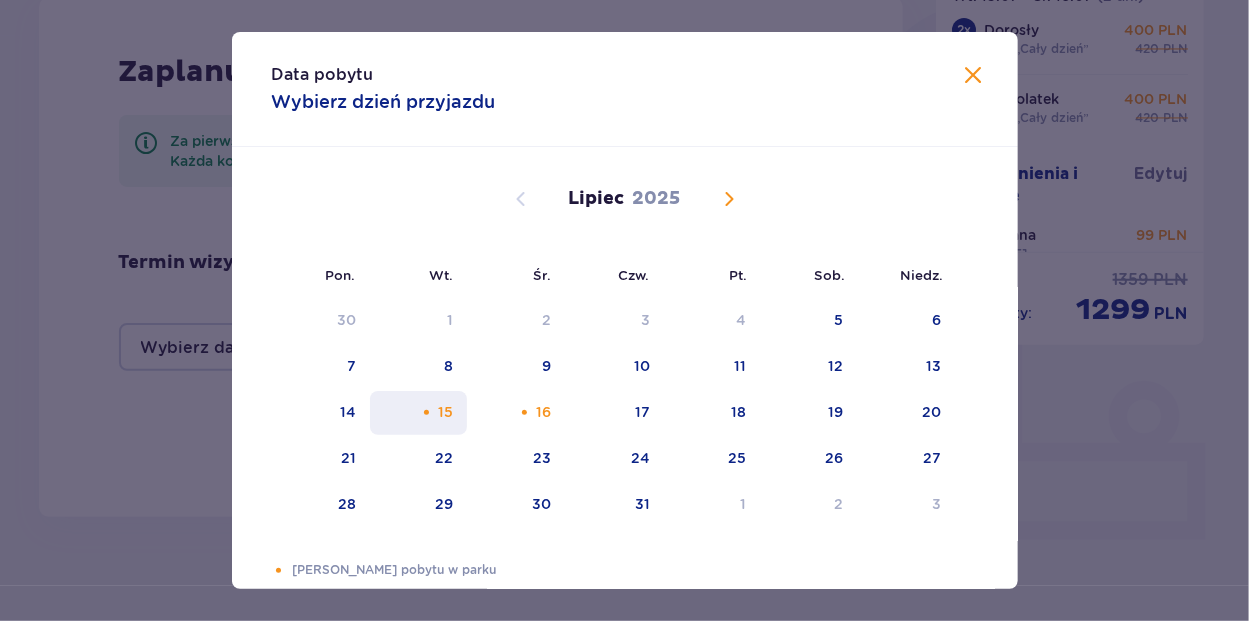 click on "15" at bounding box center [445, 412] 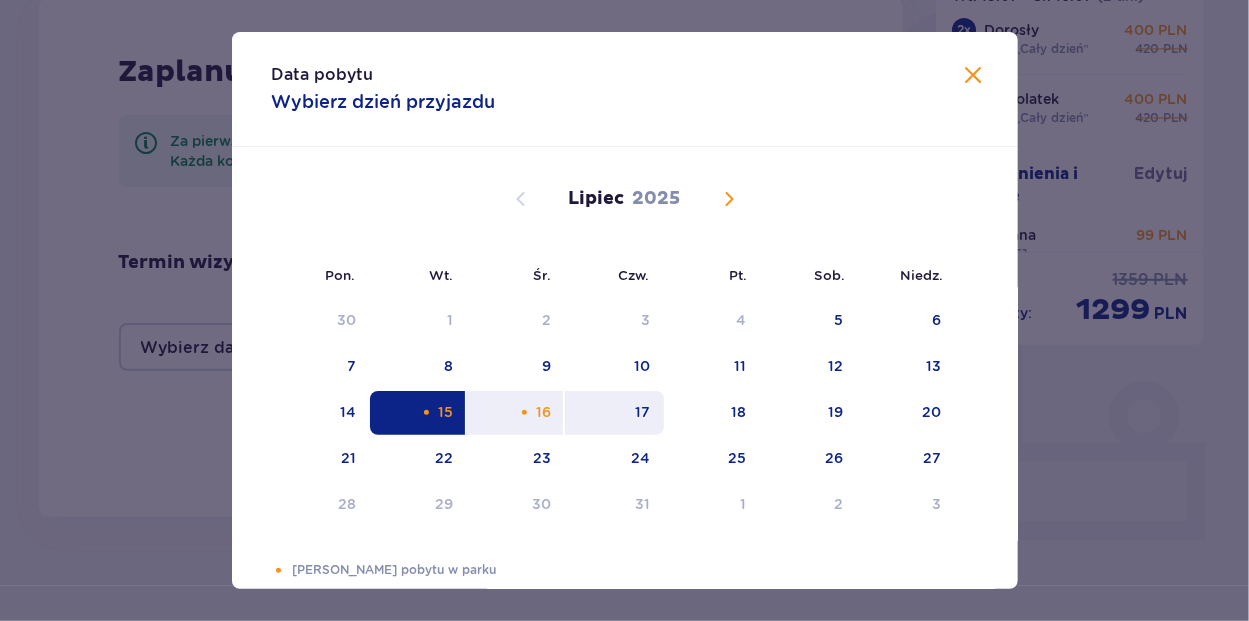 click on "17" at bounding box center [614, 413] 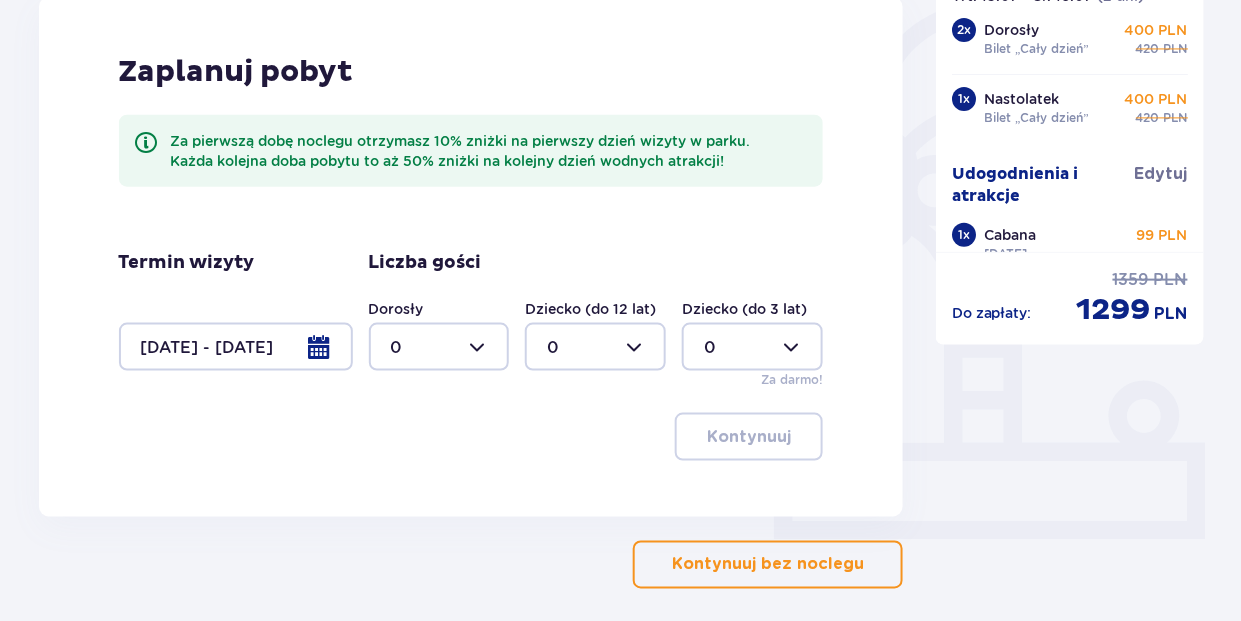 click at bounding box center (439, 347) 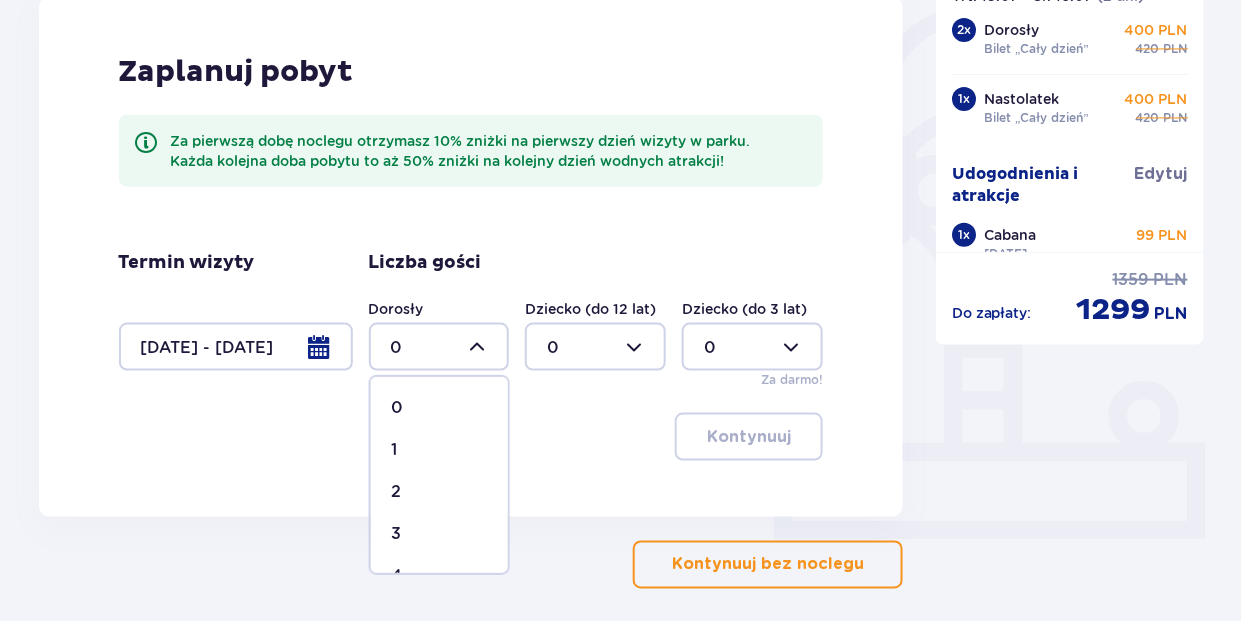 click on "3" at bounding box center [396, 534] 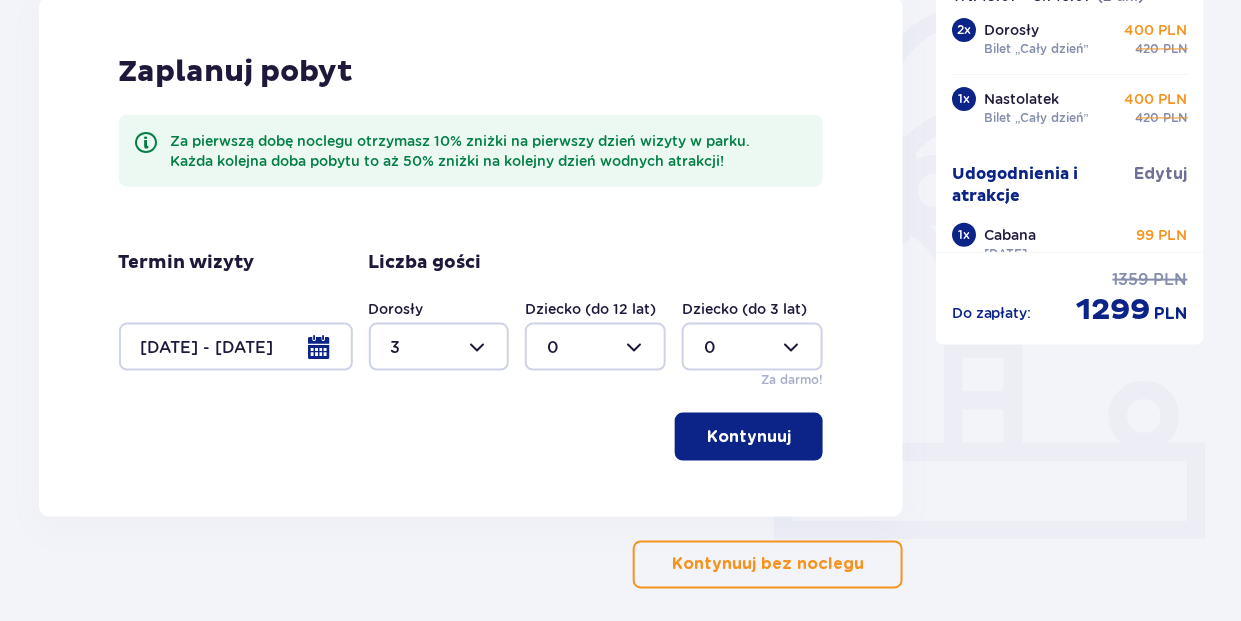 click on "Kontynuuj" at bounding box center [749, 437] 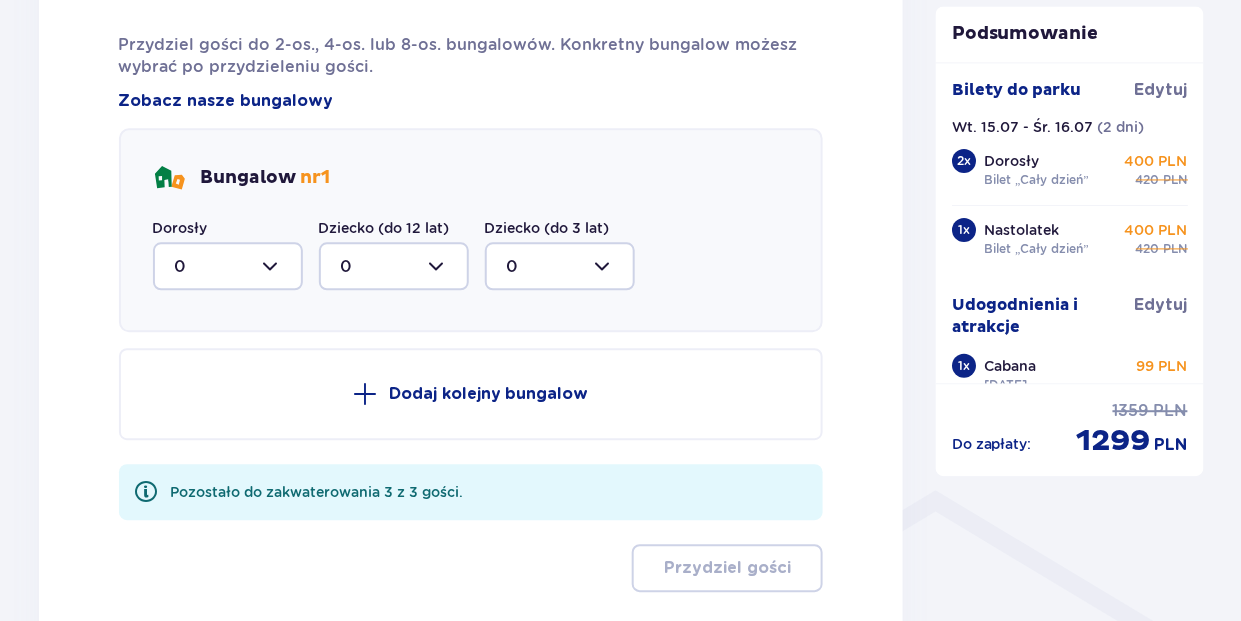 scroll, scrollTop: 1136, scrollLeft: 0, axis: vertical 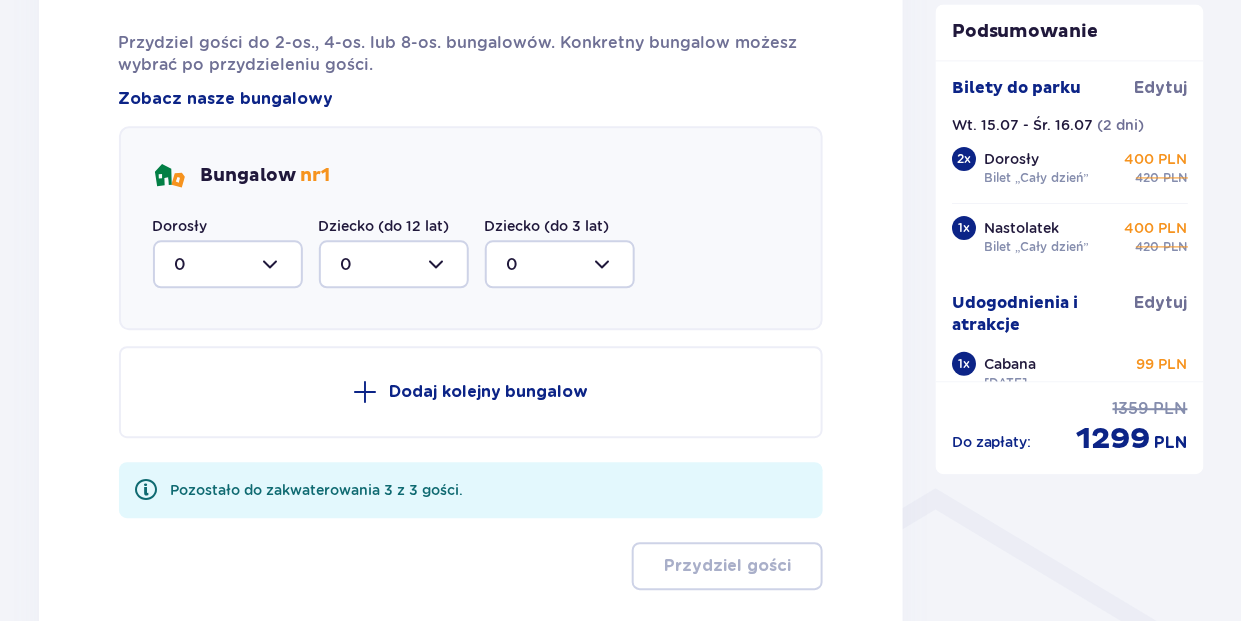 click at bounding box center [228, 264] 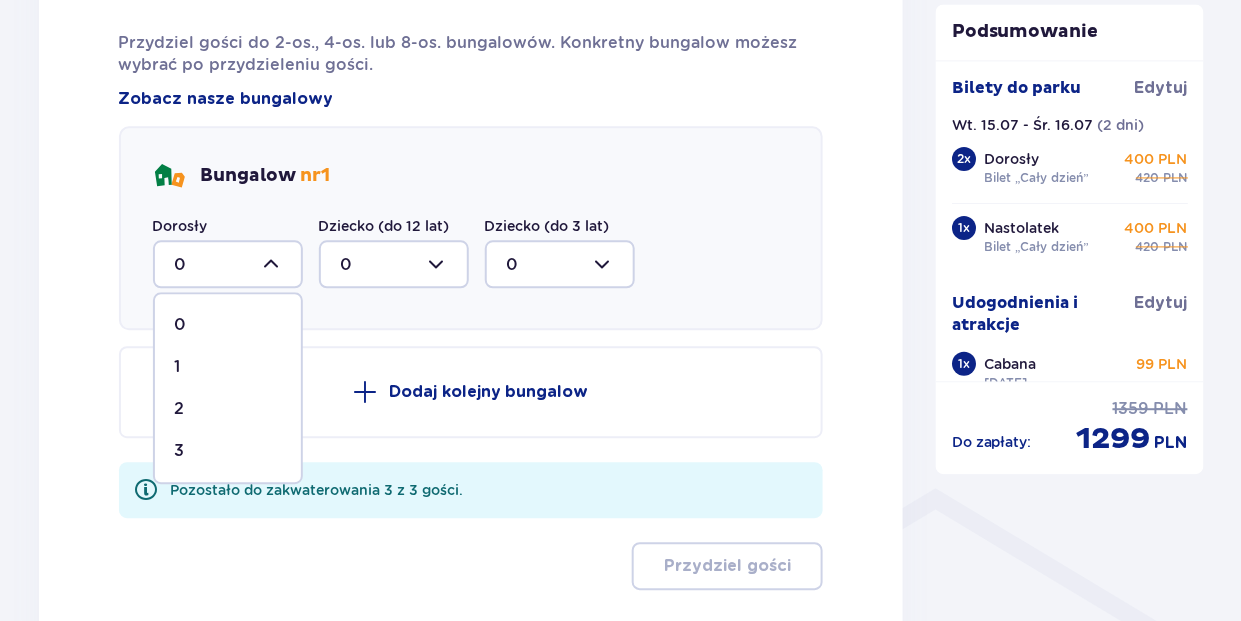 click on "3" at bounding box center (180, 451) 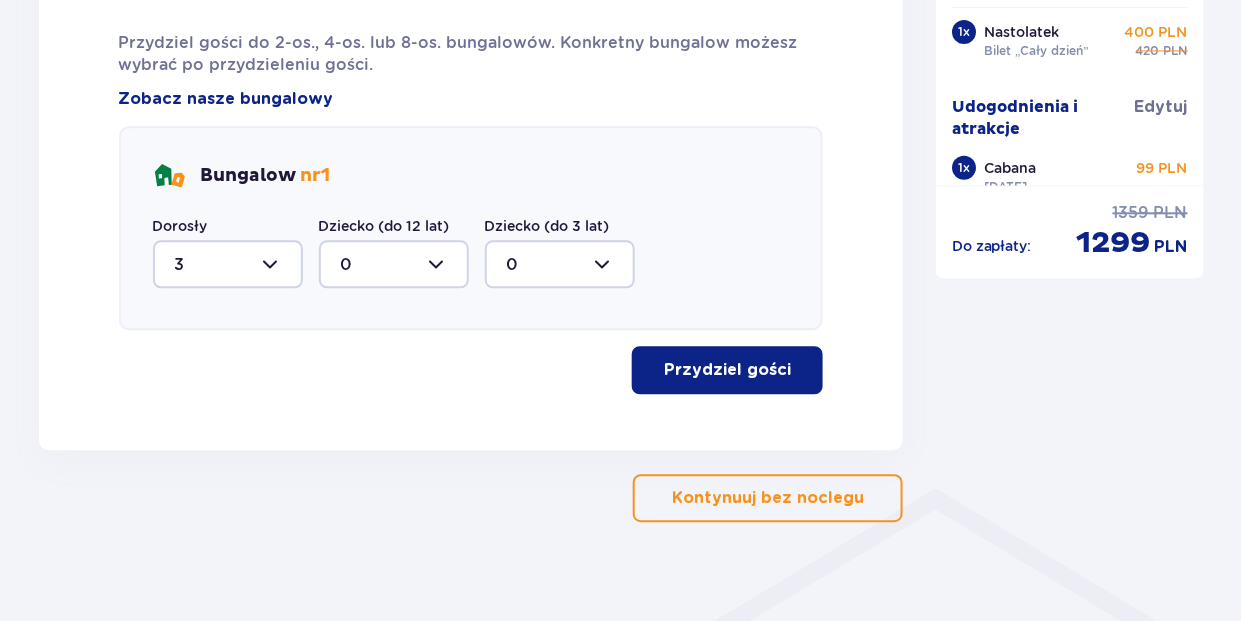click on "Przydziel gości" at bounding box center [727, 370] 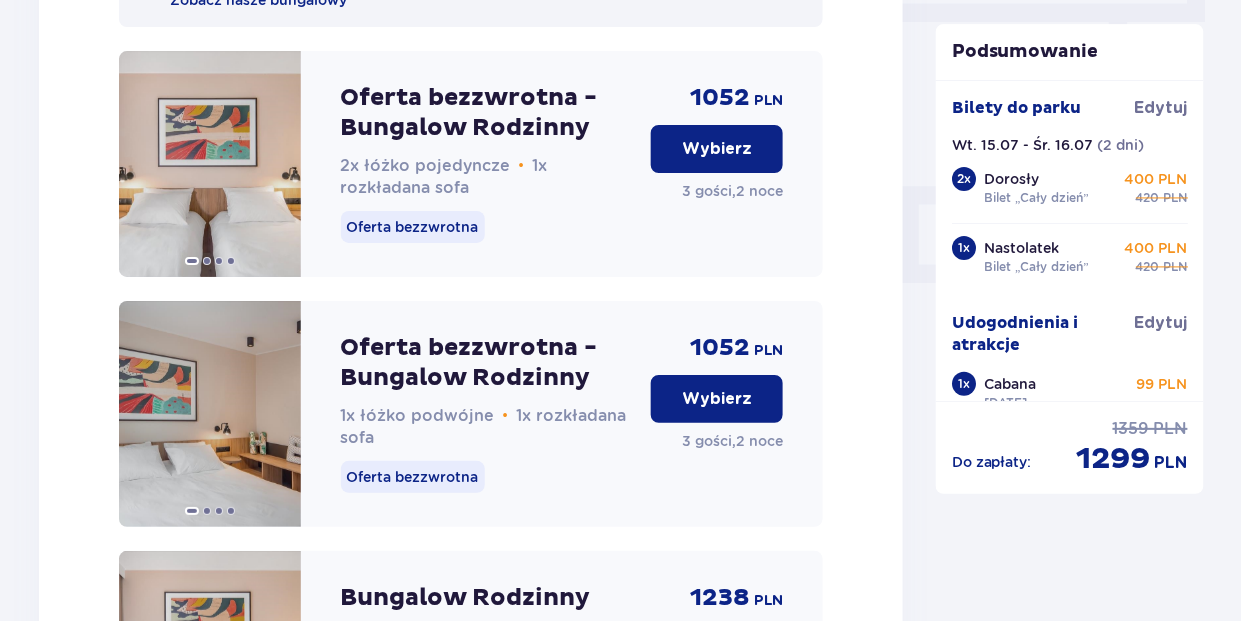 scroll, scrollTop: 1832, scrollLeft: 0, axis: vertical 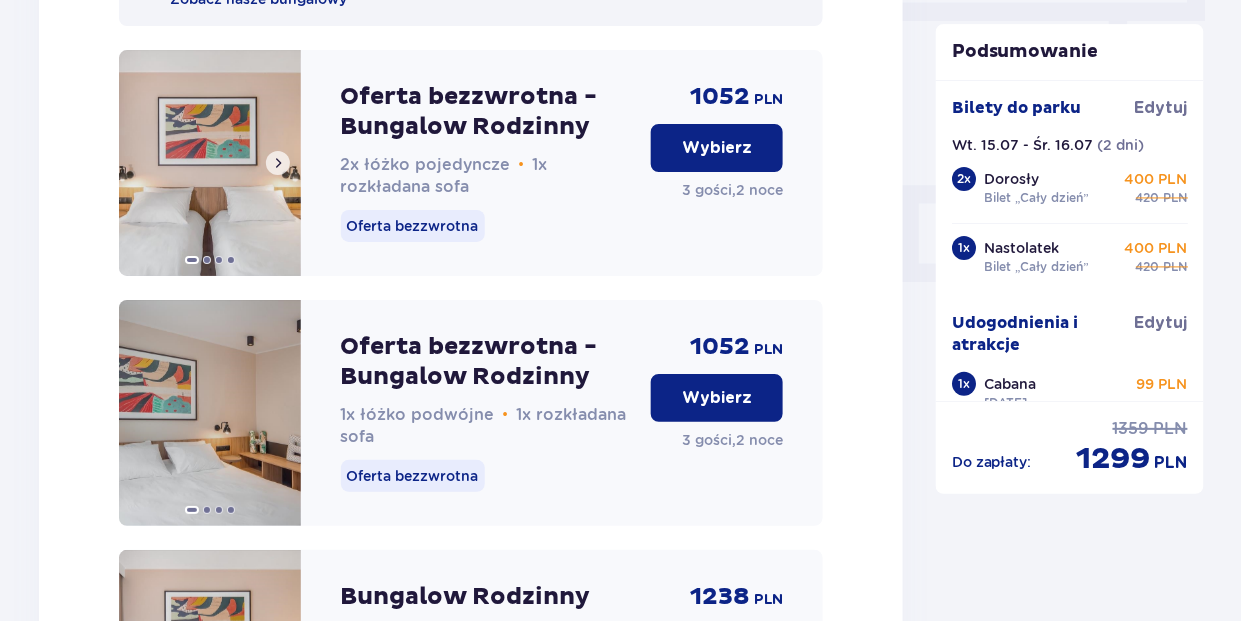 click at bounding box center (278, 163) 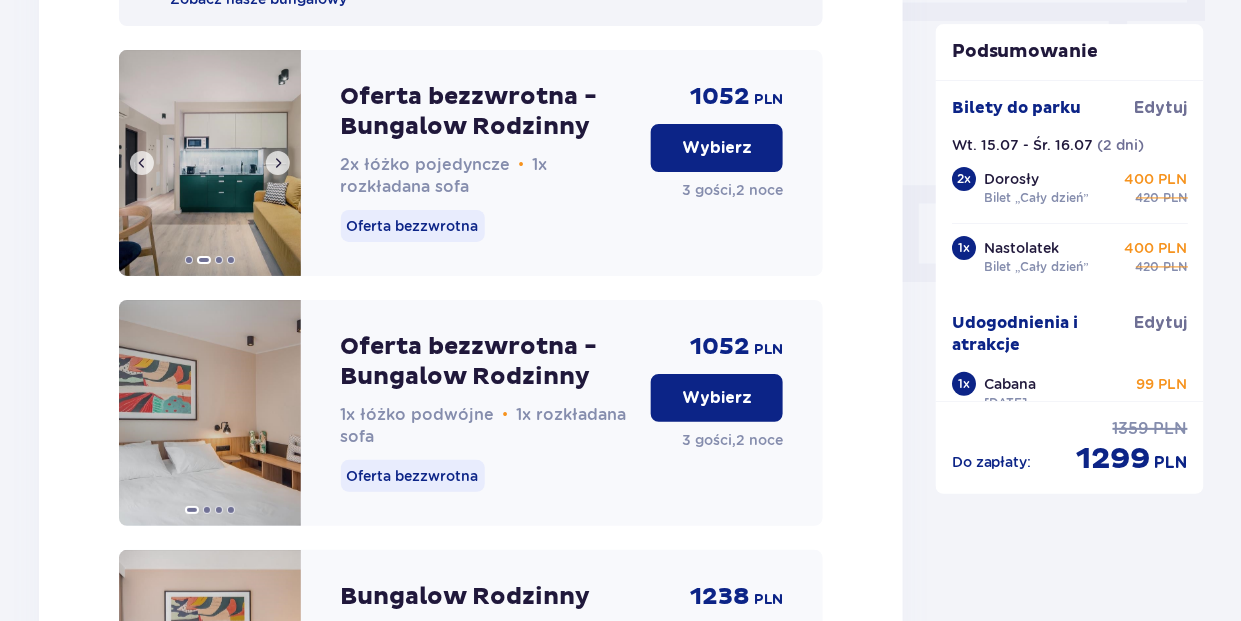 click at bounding box center [278, 163] 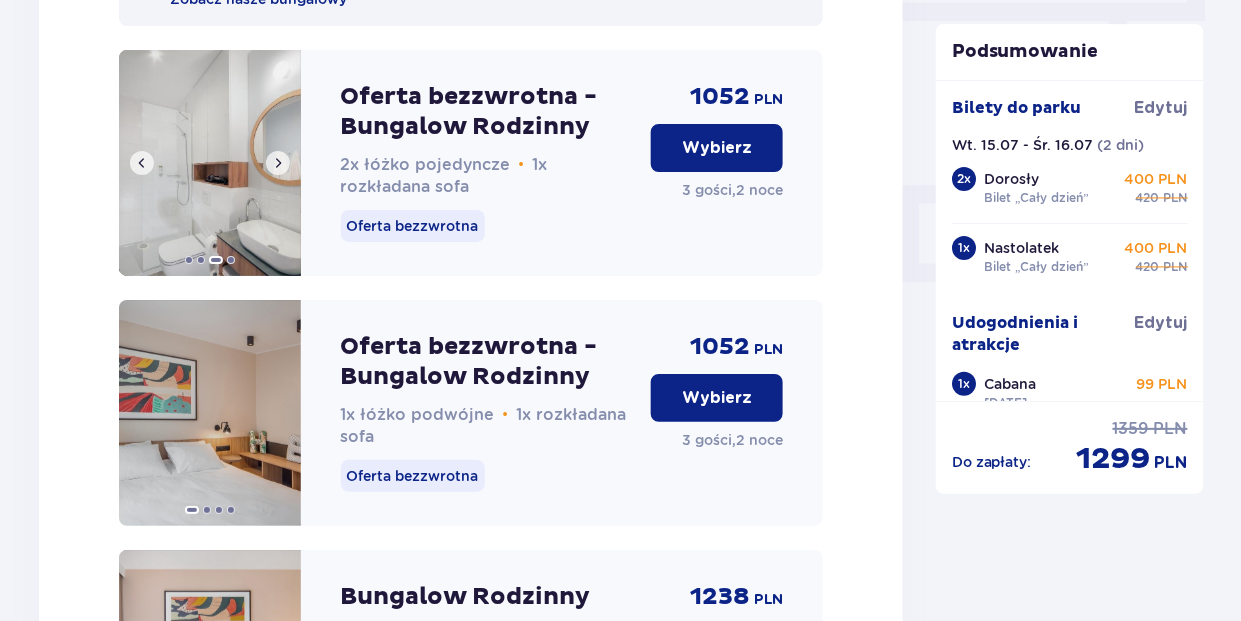 click at bounding box center [278, 163] 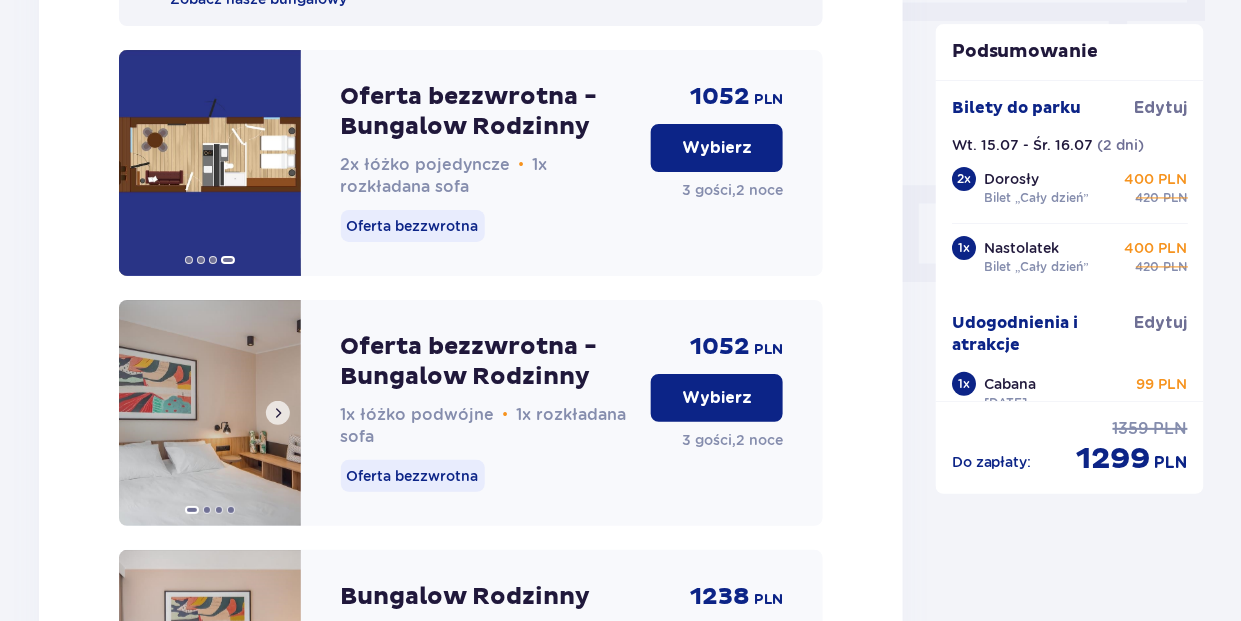 click at bounding box center [278, 413] 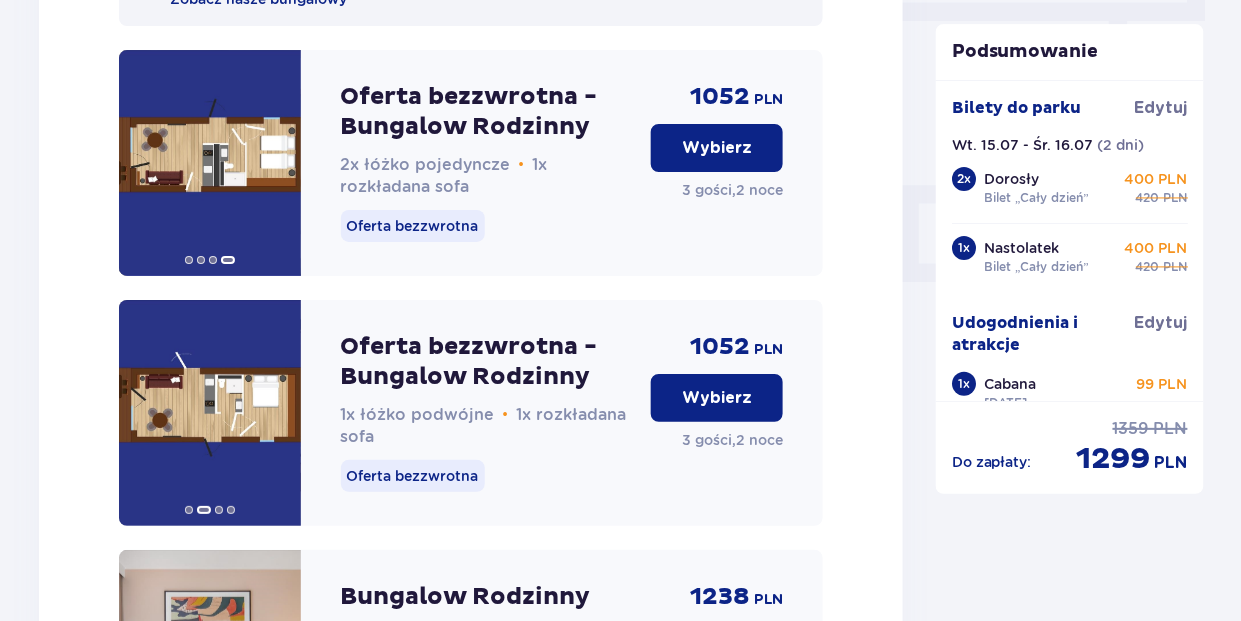 click on "Wybierz" at bounding box center [717, 398] 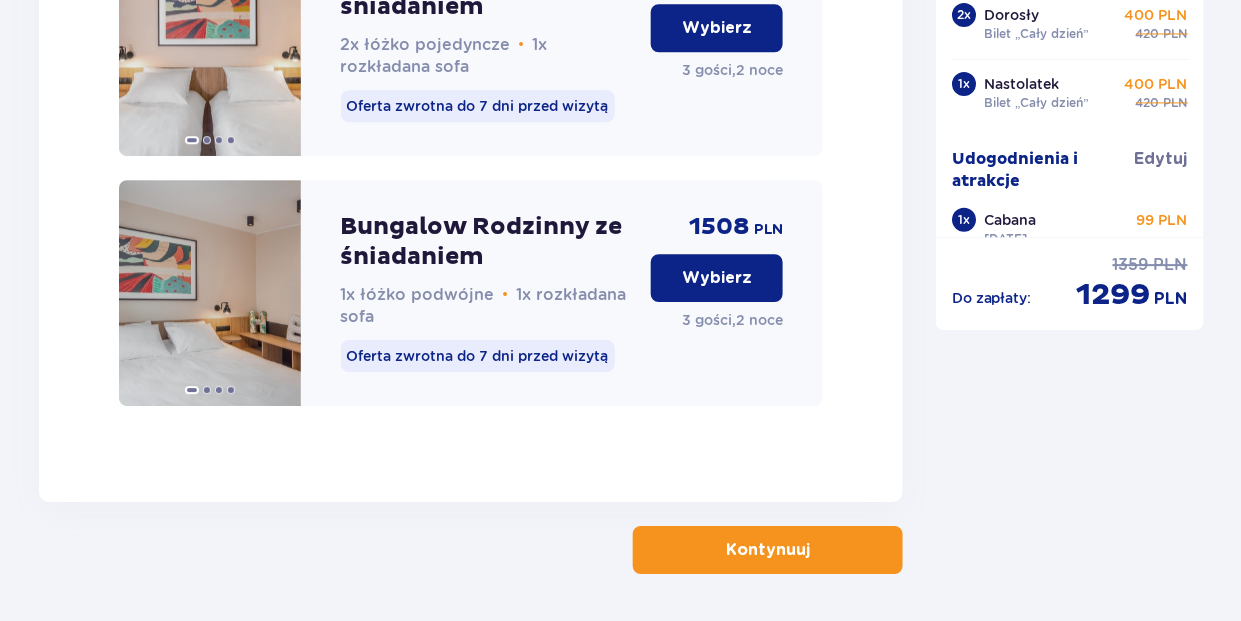 scroll, scrollTop: 3458, scrollLeft: 0, axis: vertical 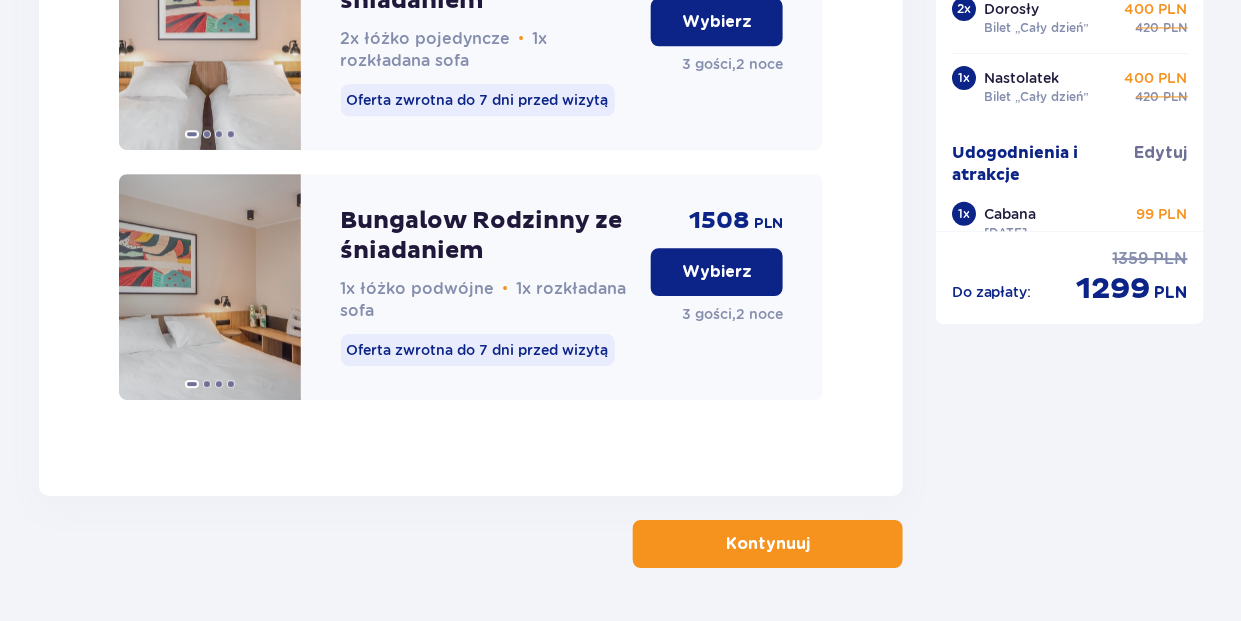 click on "Kontynuuj" at bounding box center [768, 544] 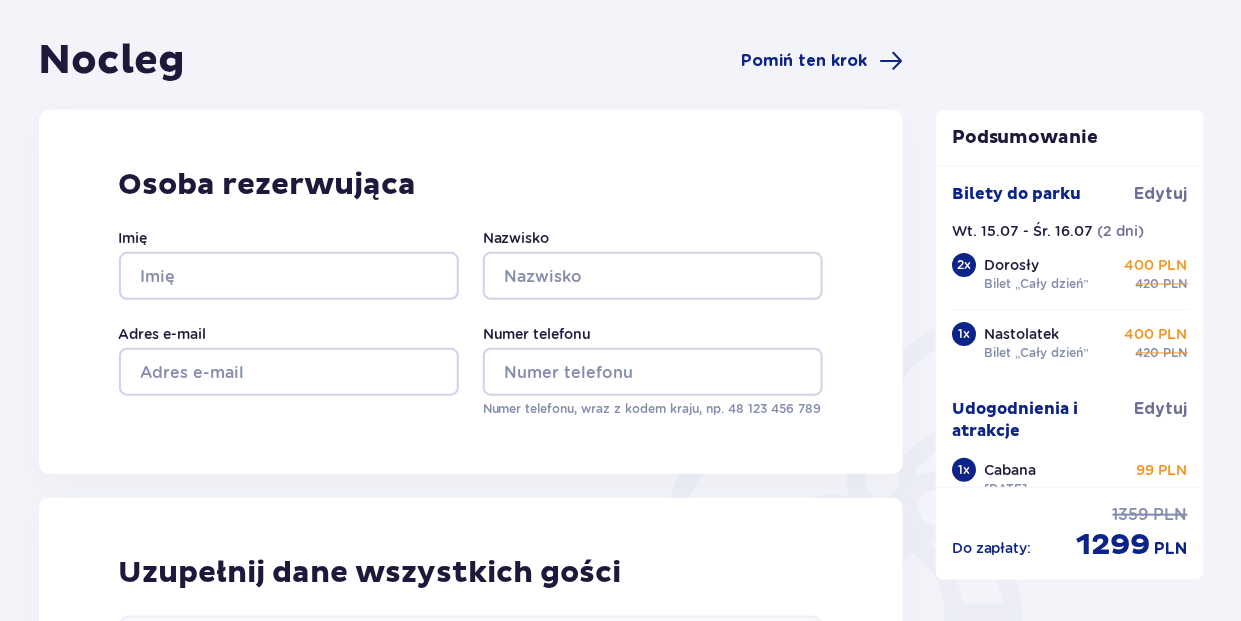 scroll, scrollTop: 180, scrollLeft: 0, axis: vertical 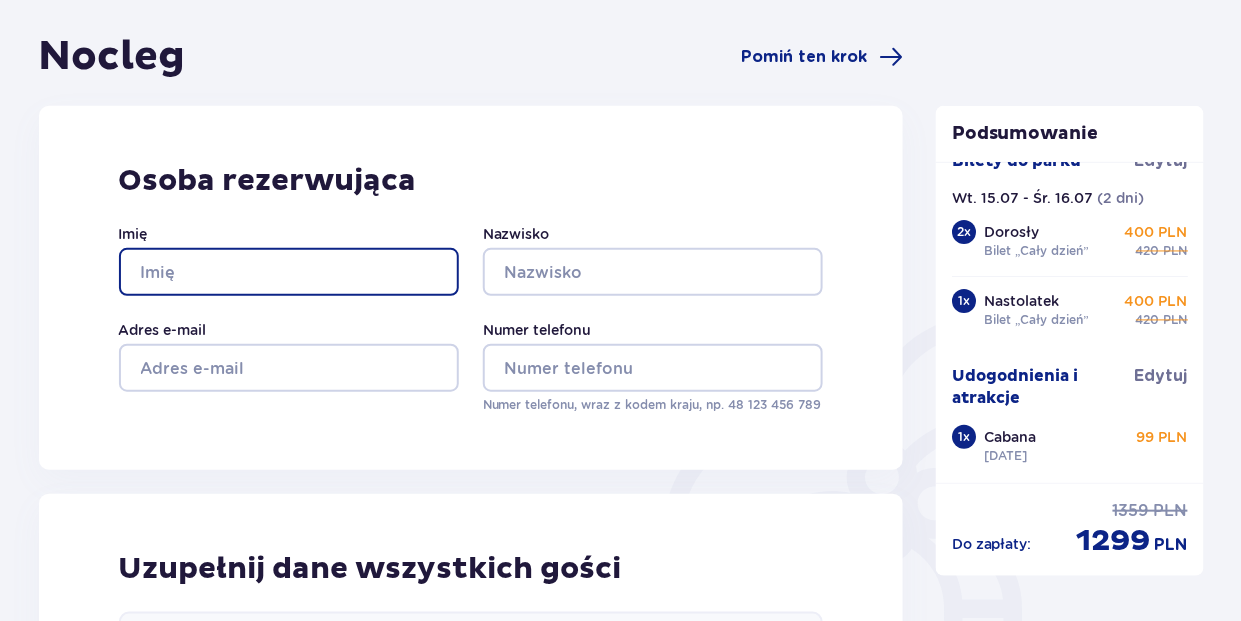 click on "Imię" at bounding box center (289, 272) 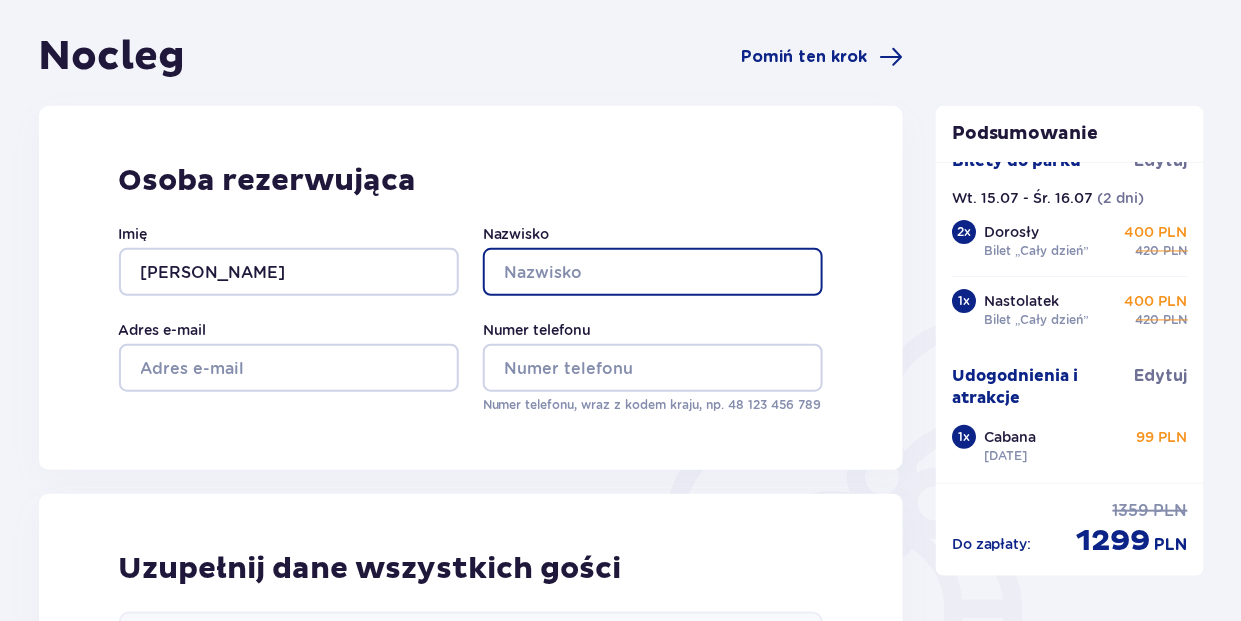 type on "Antosz" 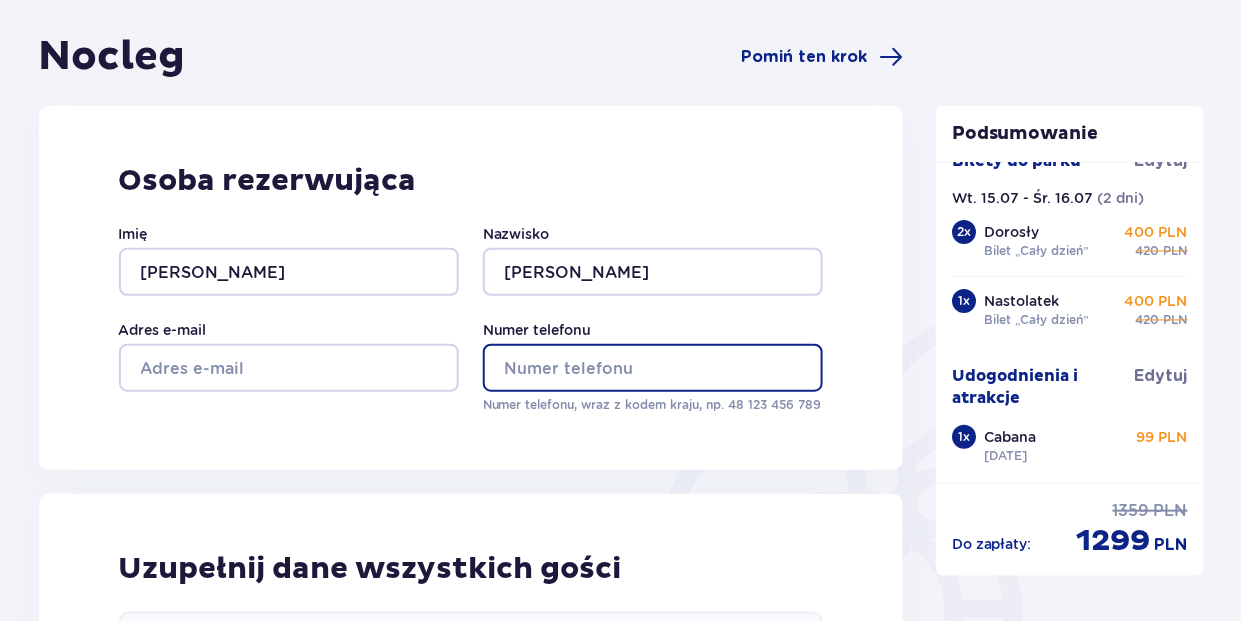 type on "509304975" 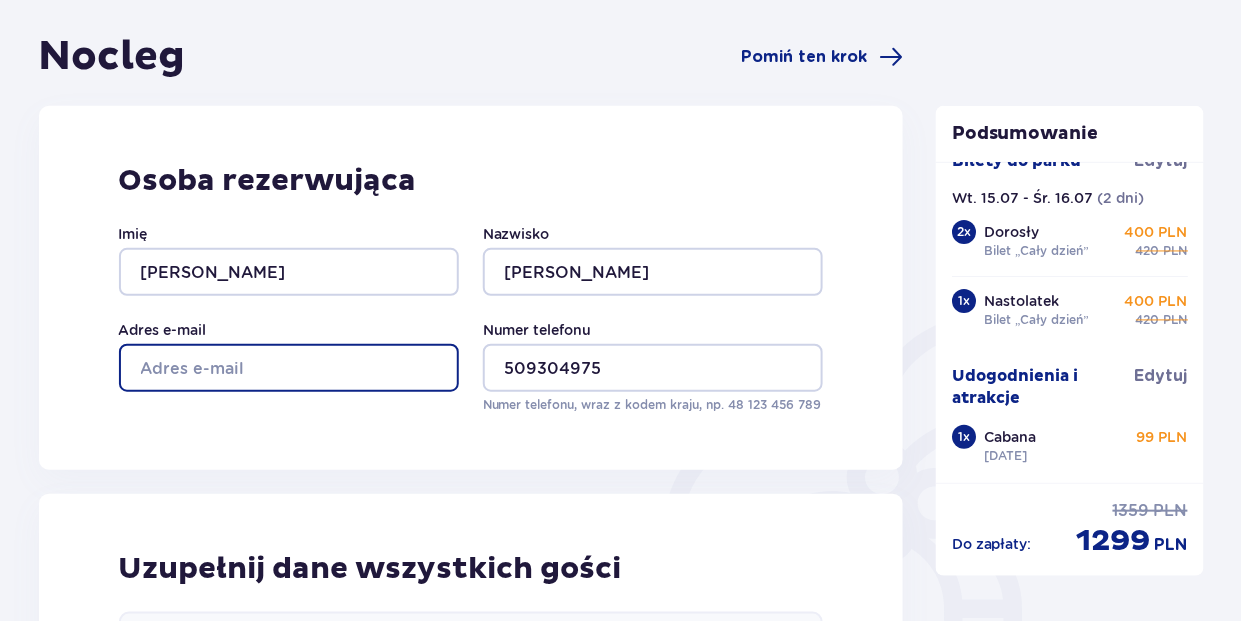 click on "Adres e-mail" at bounding box center (289, 368) 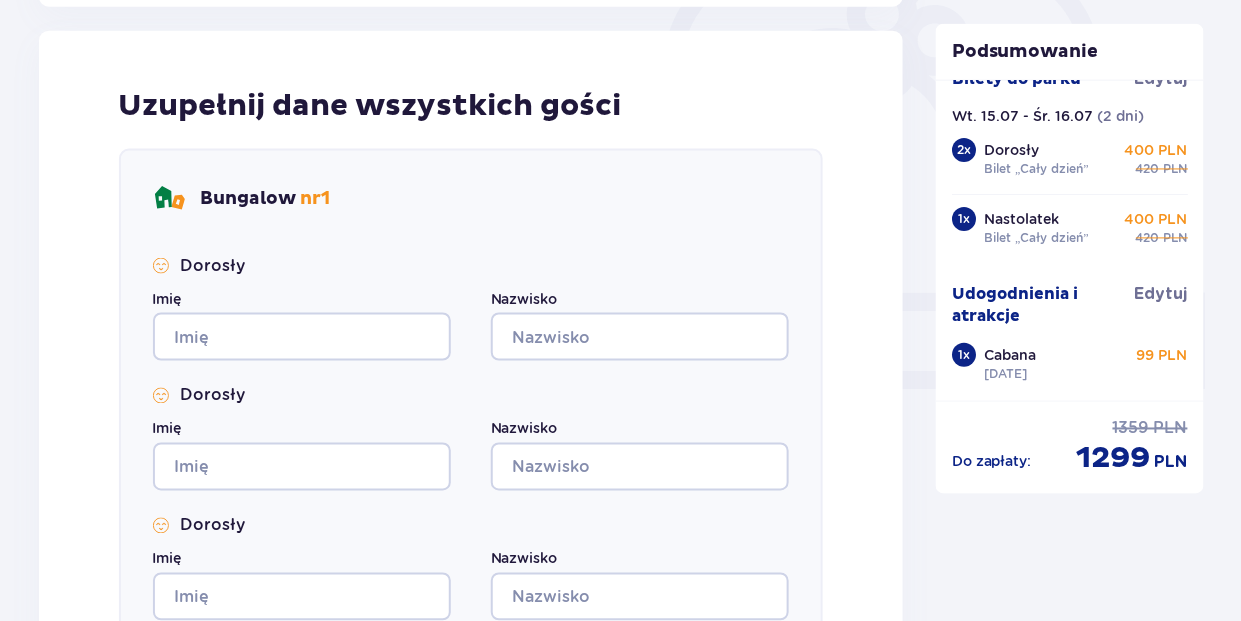 scroll, scrollTop: 645, scrollLeft: 0, axis: vertical 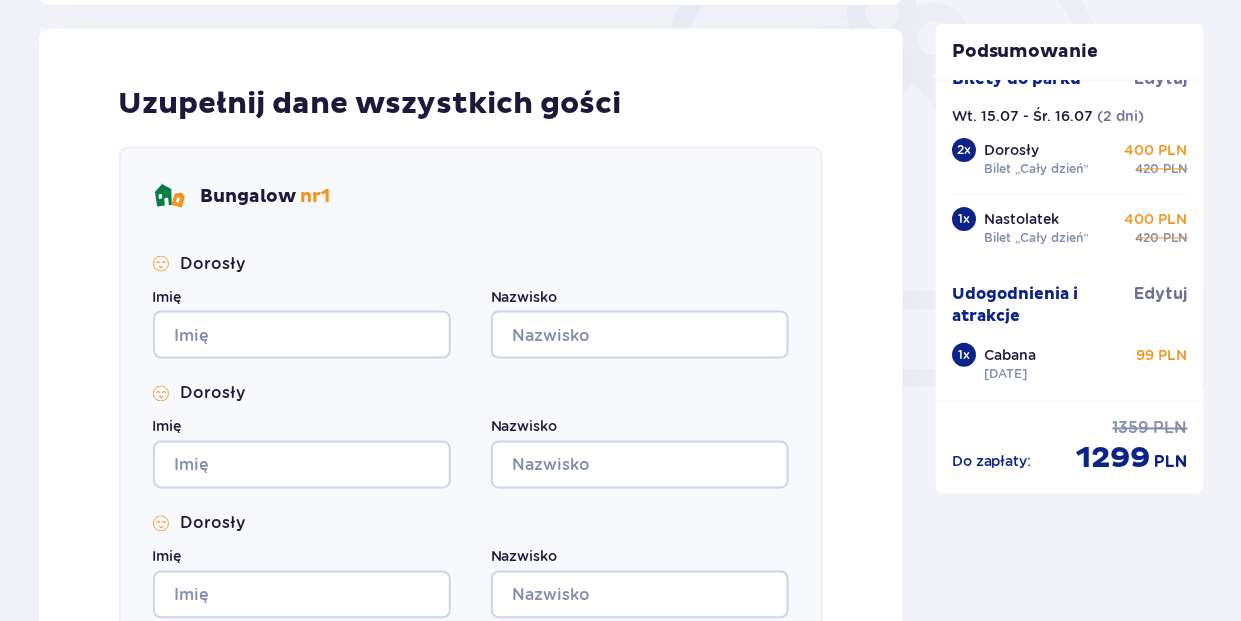 type on "ewa.antosz@gazeta.pl" 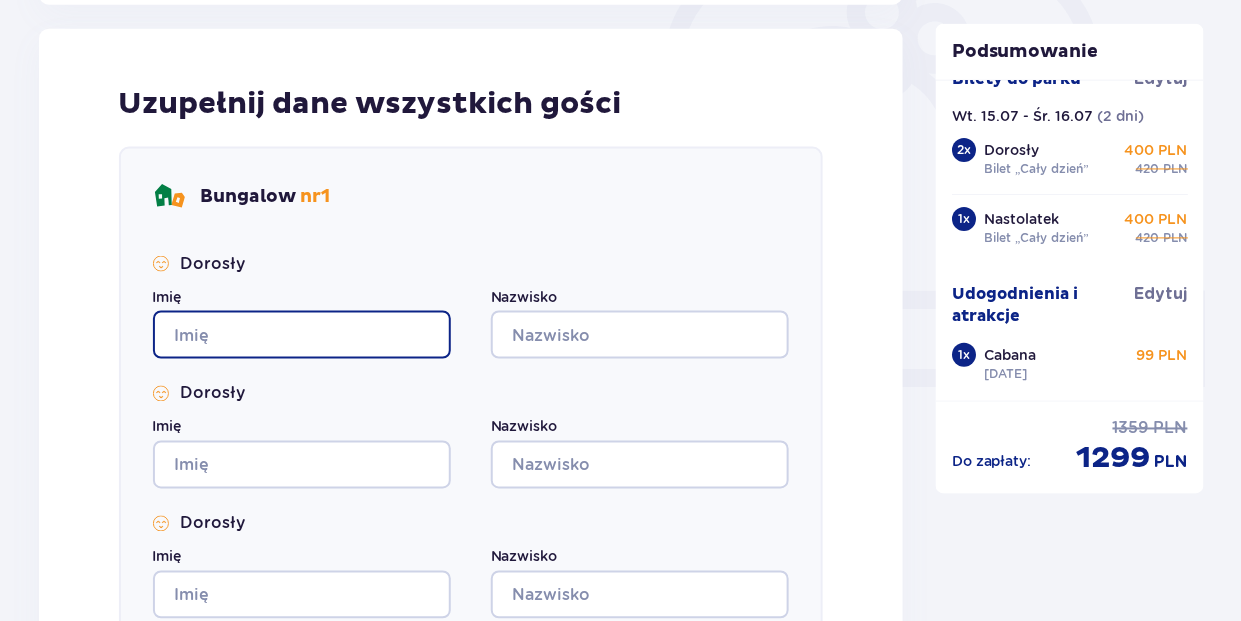 click on "Imię" at bounding box center (302, 335) 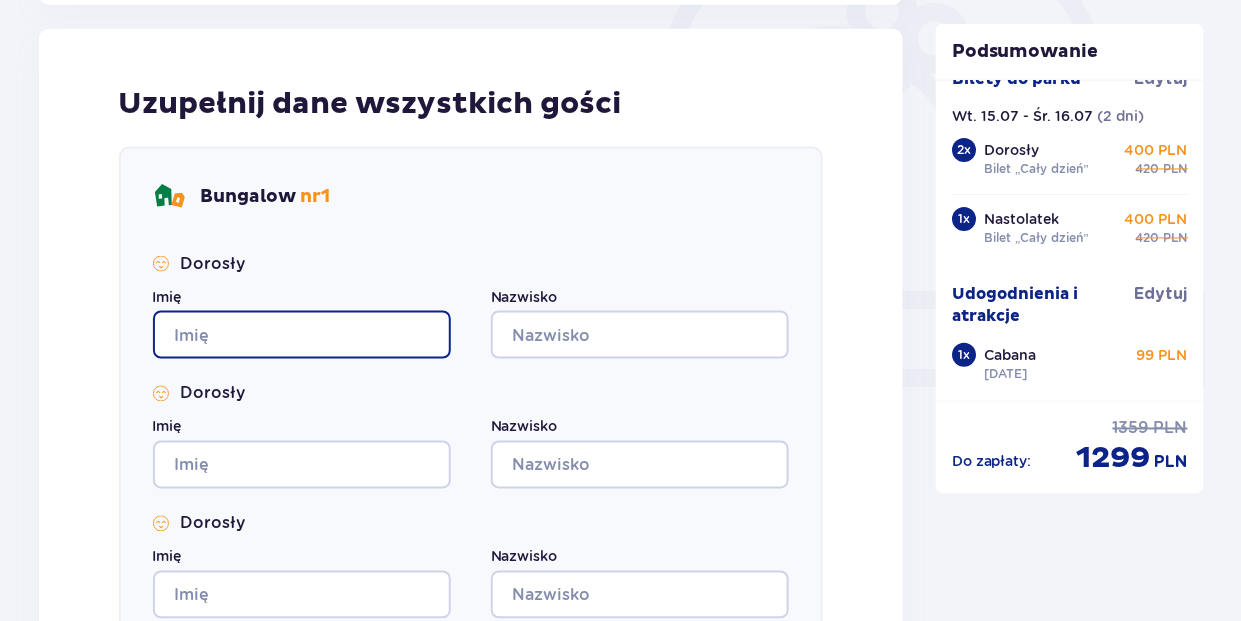 type on "Ewa" 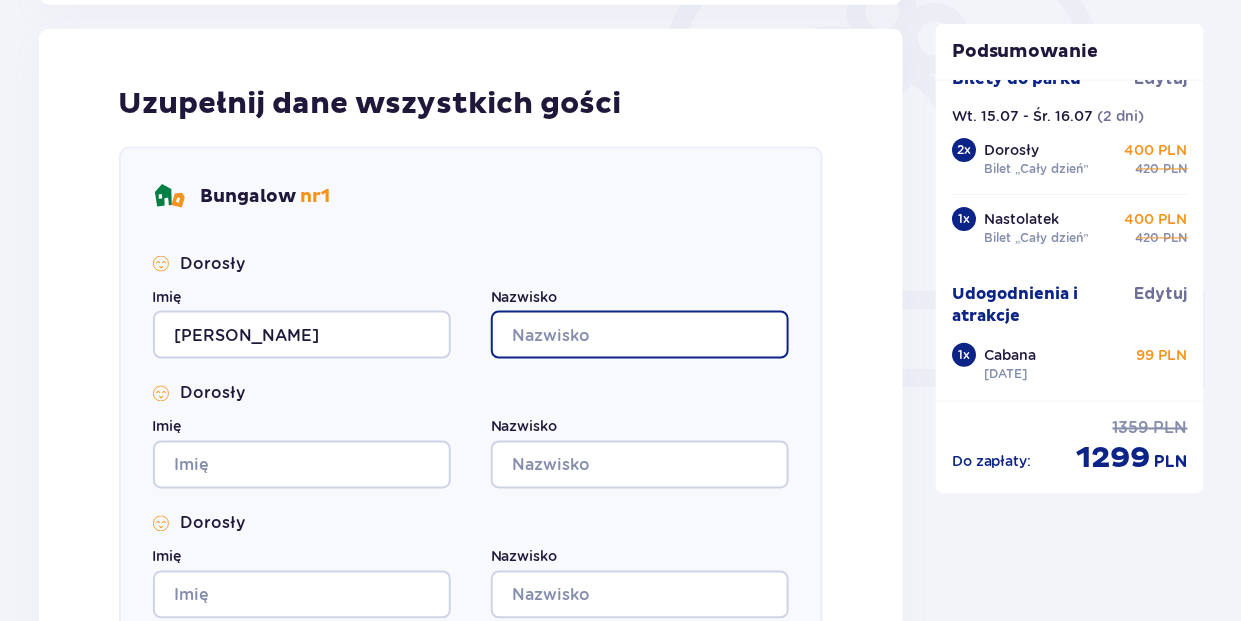 type on "Antosz" 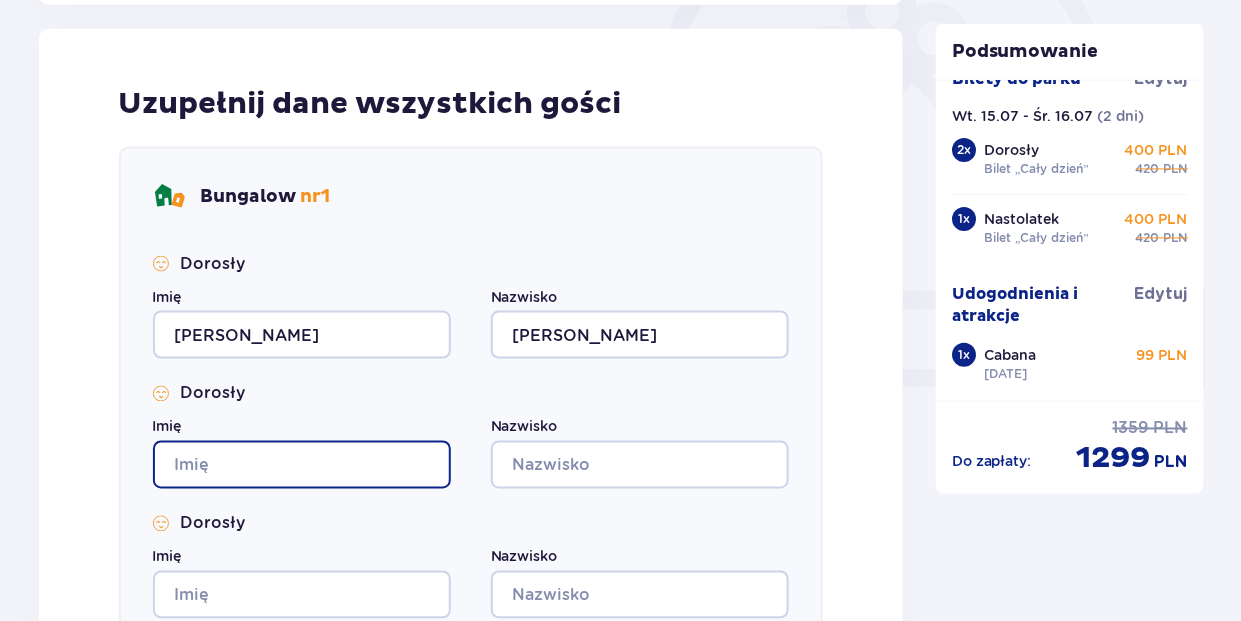 type on "Ewa" 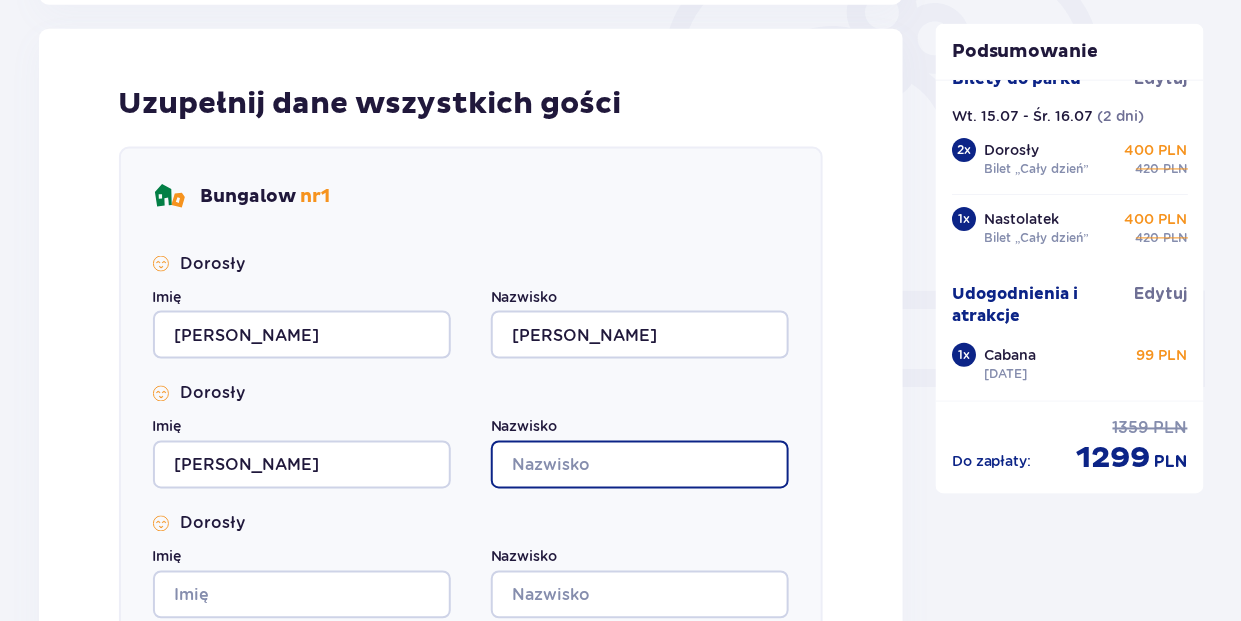 type on "Antosz" 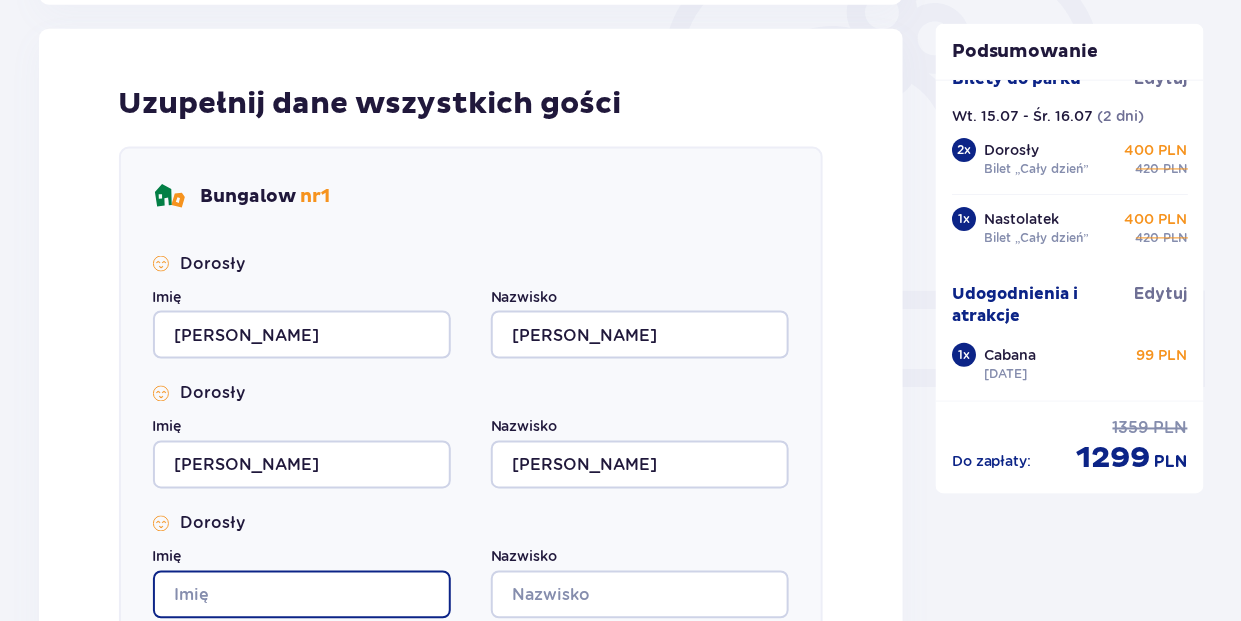 type on "Ewa" 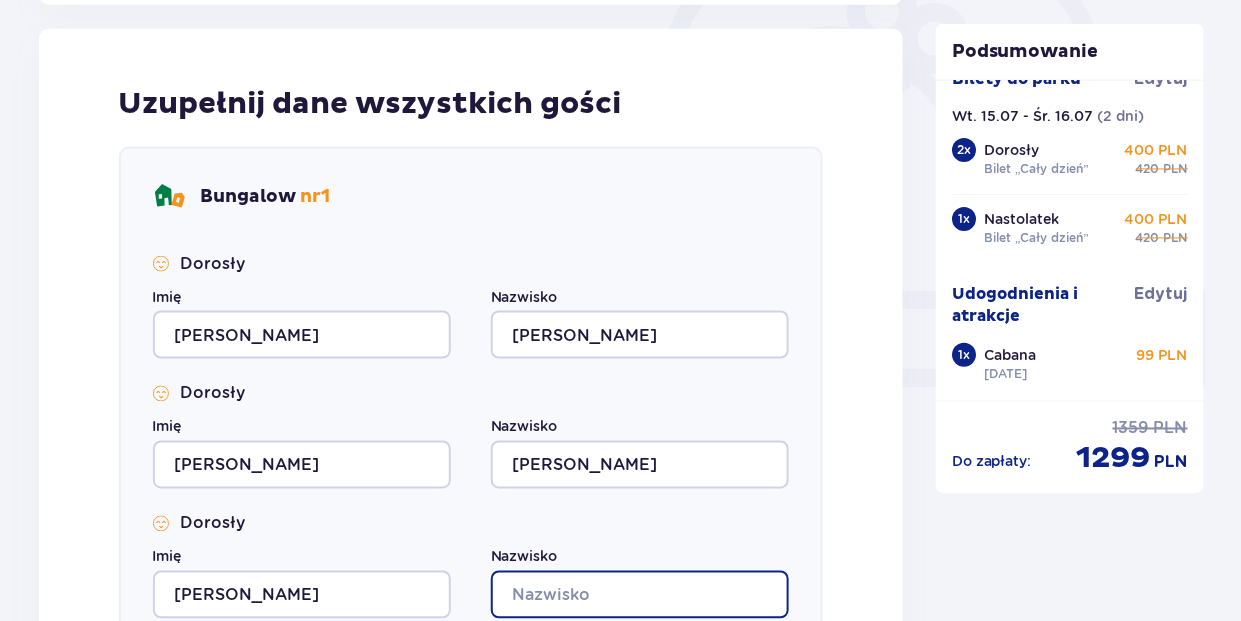 type on "Antosz" 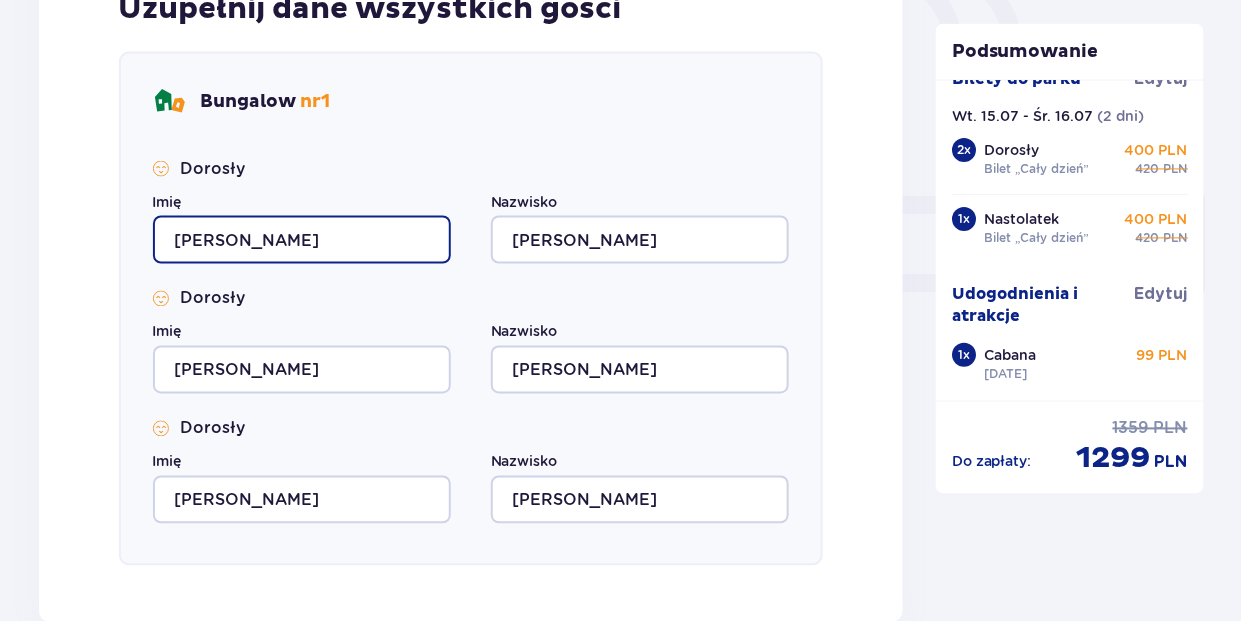 scroll, scrollTop: 747, scrollLeft: 0, axis: vertical 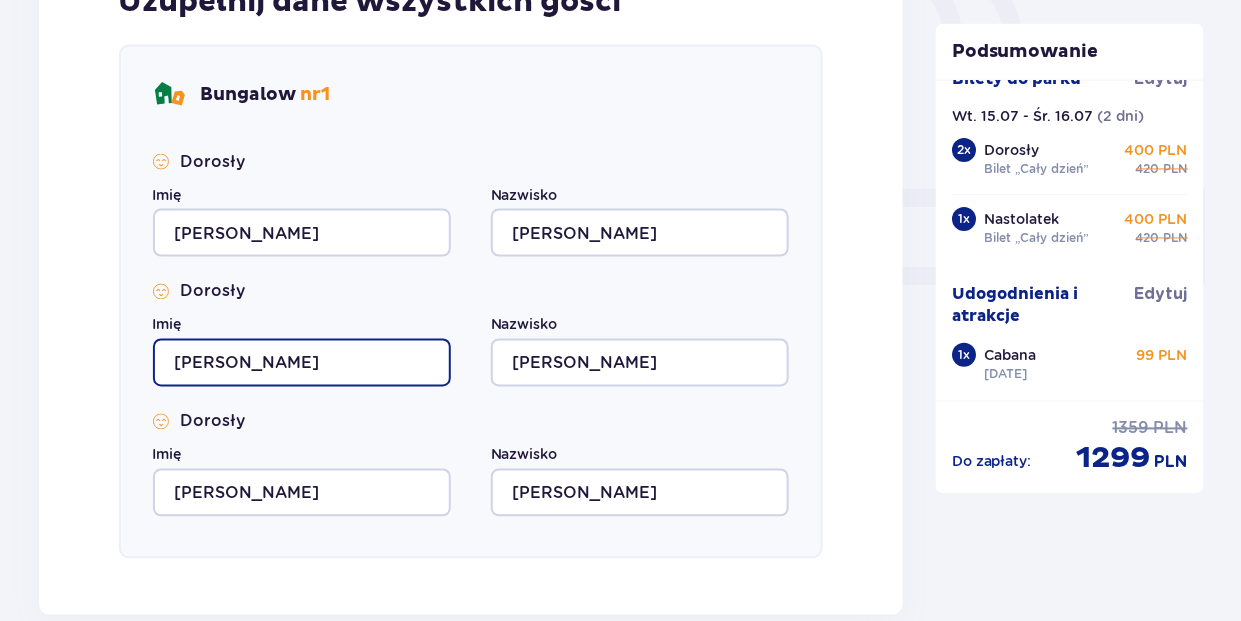 click on "Ewa" at bounding box center (302, 363) 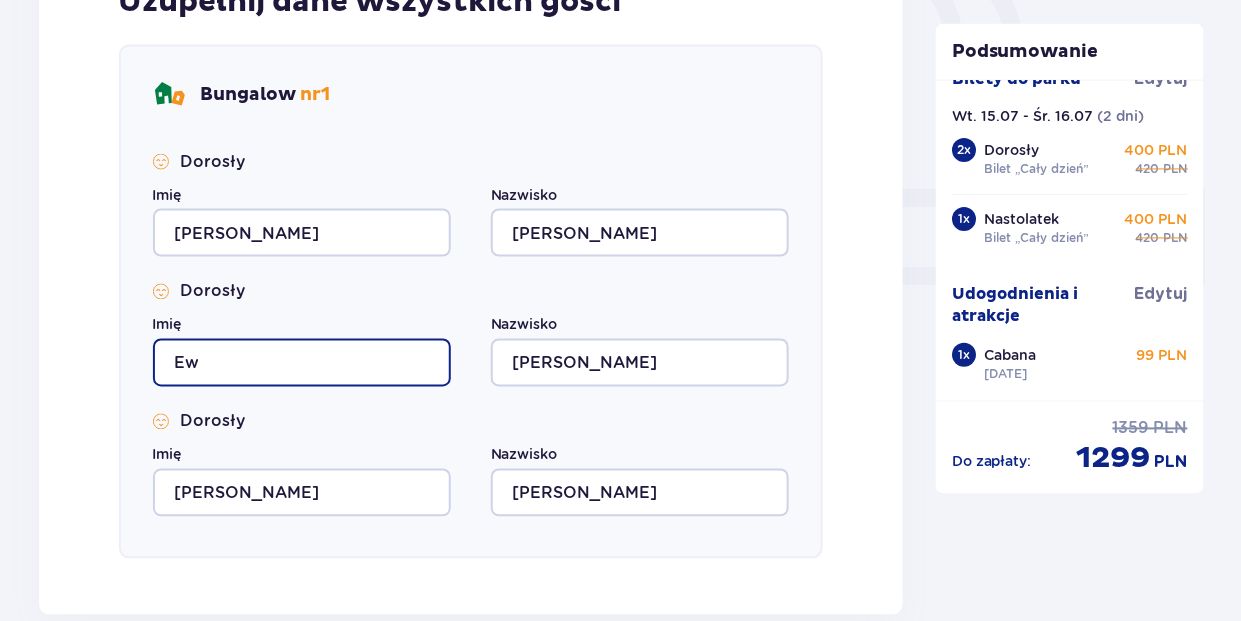 type on "E" 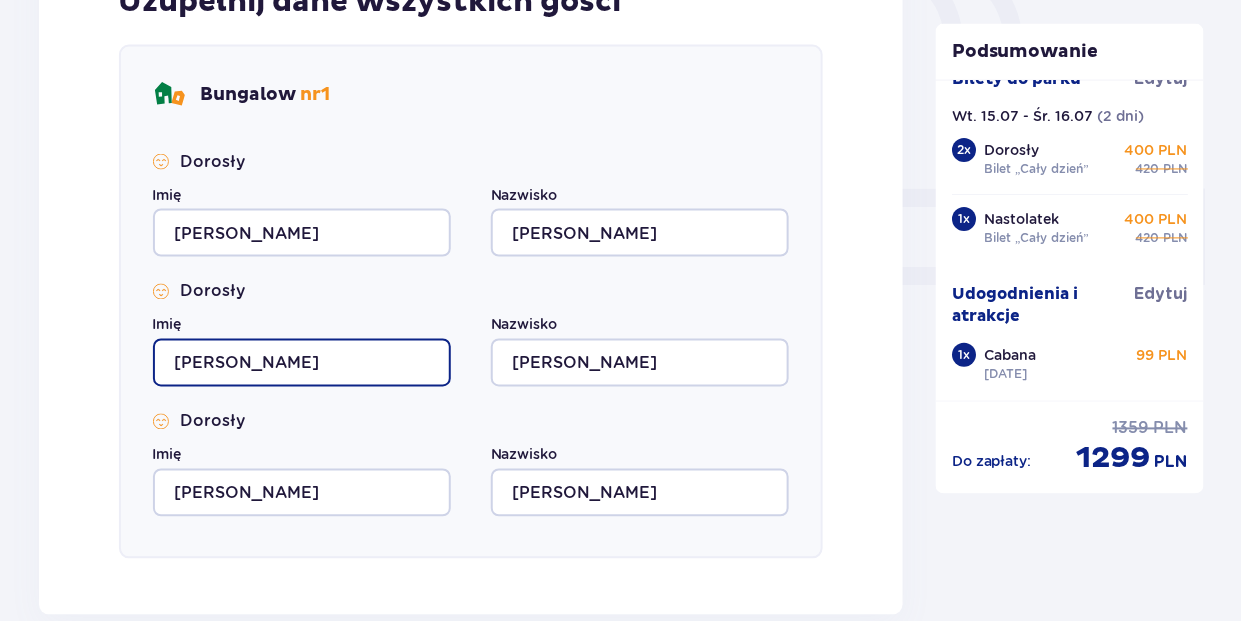 type on "Robert" 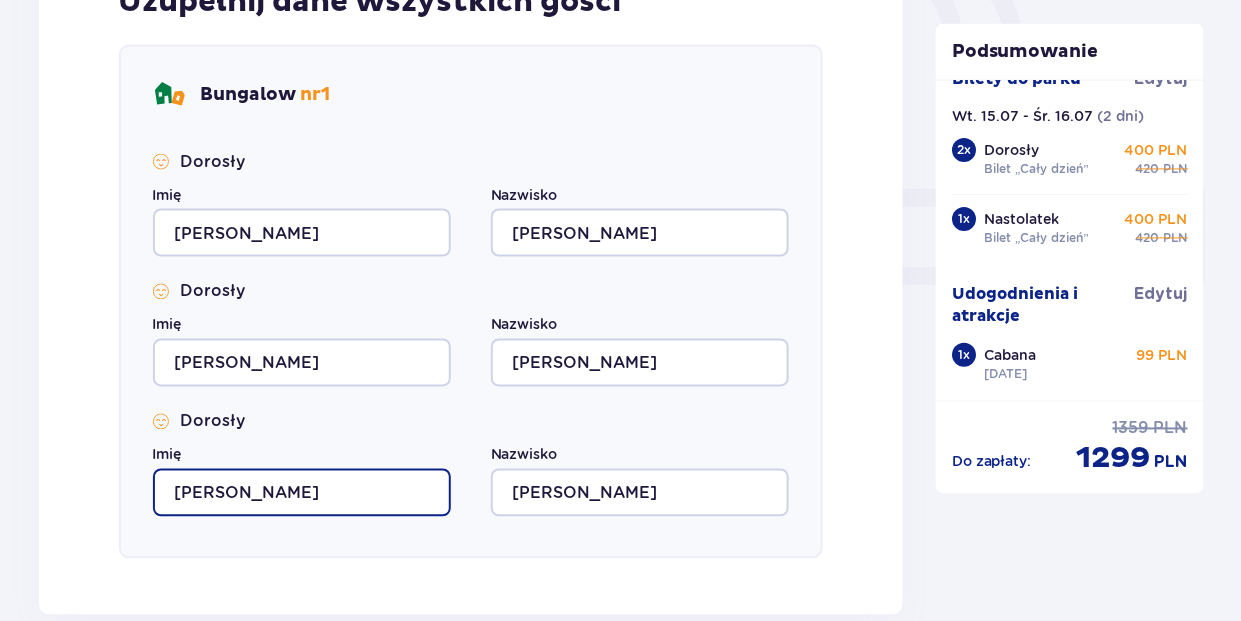 click on "Ewa" at bounding box center [302, 493] 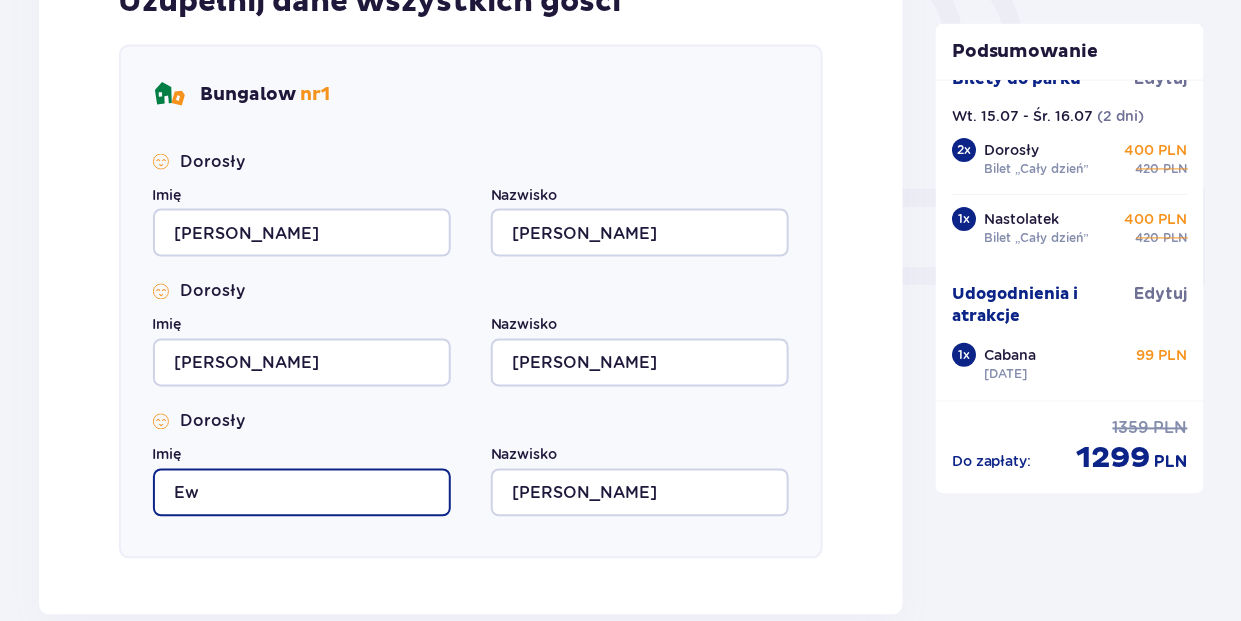 type on "E" 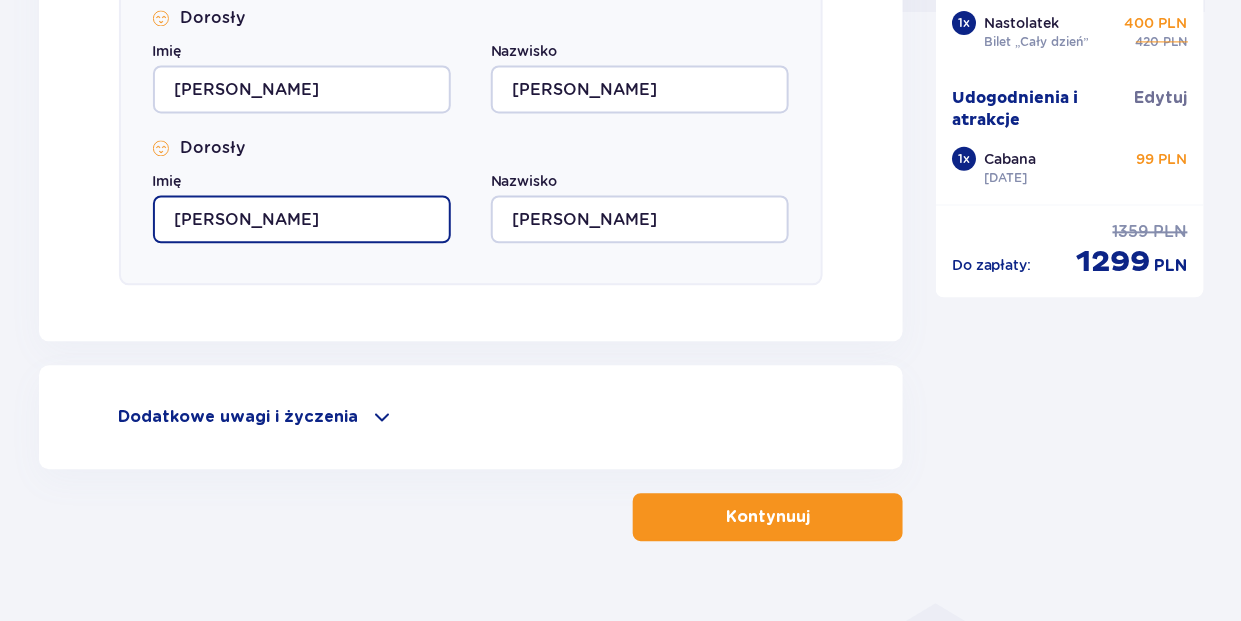 scroll, scrollTop: 1060, scrollLeft: 0, axis: vertical 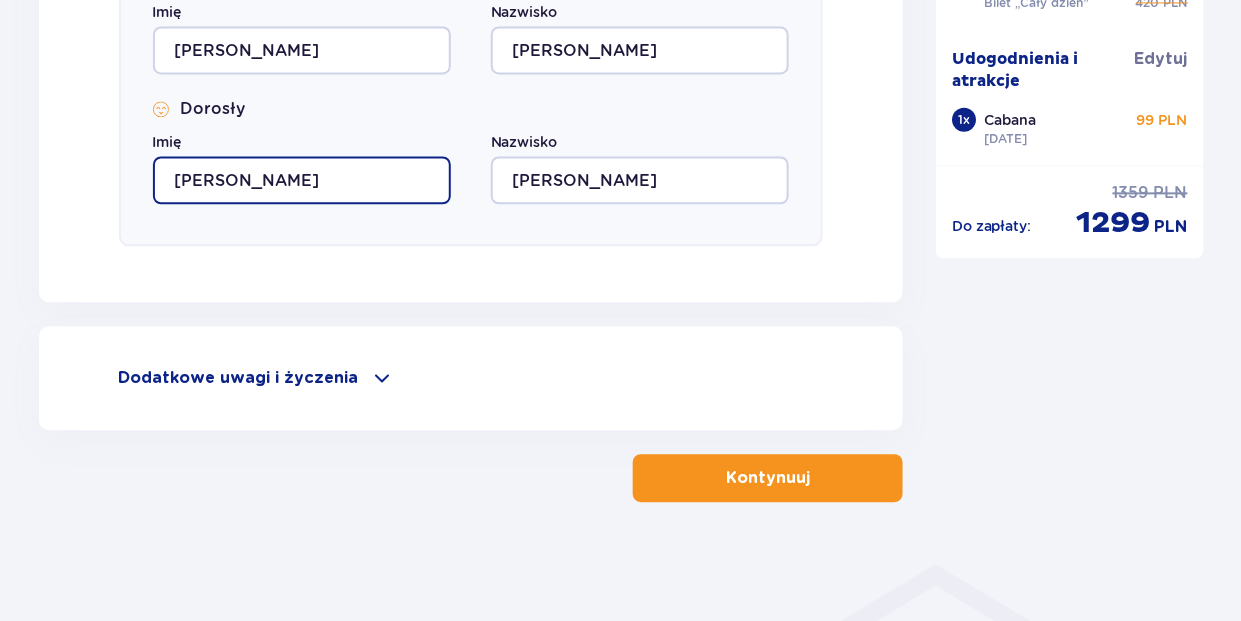type on "Paweł" 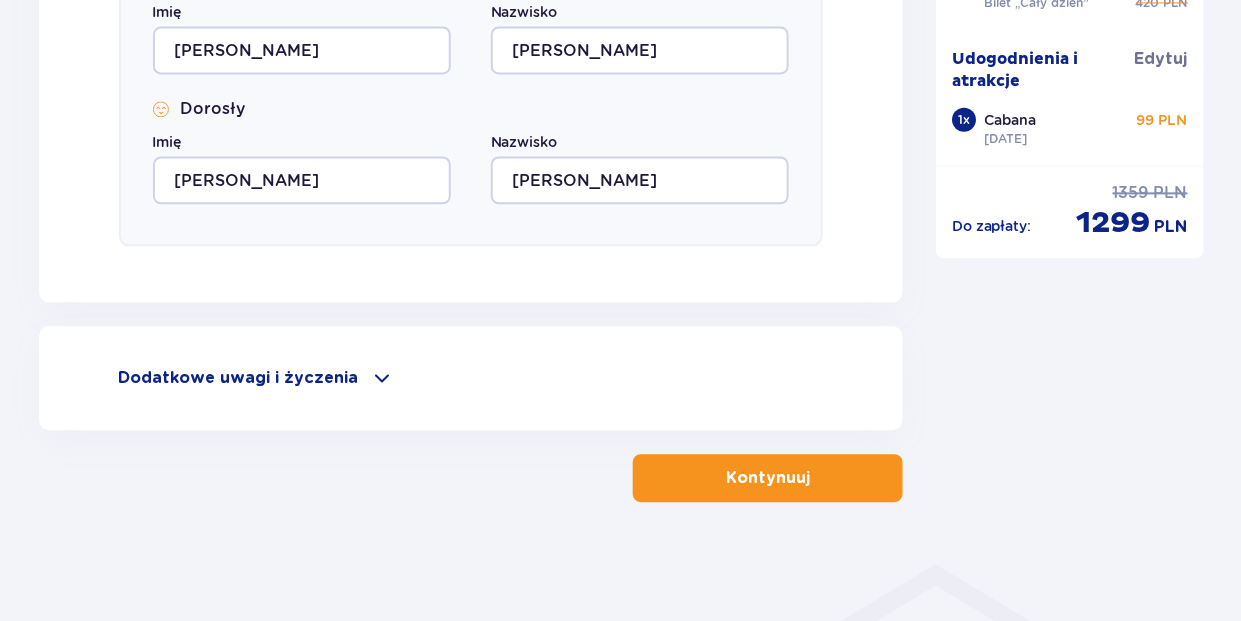 drag, startPoint x: 779, startPoint y: 477, endPoint x: 701, endPoint y: 481, distance: 78.10249 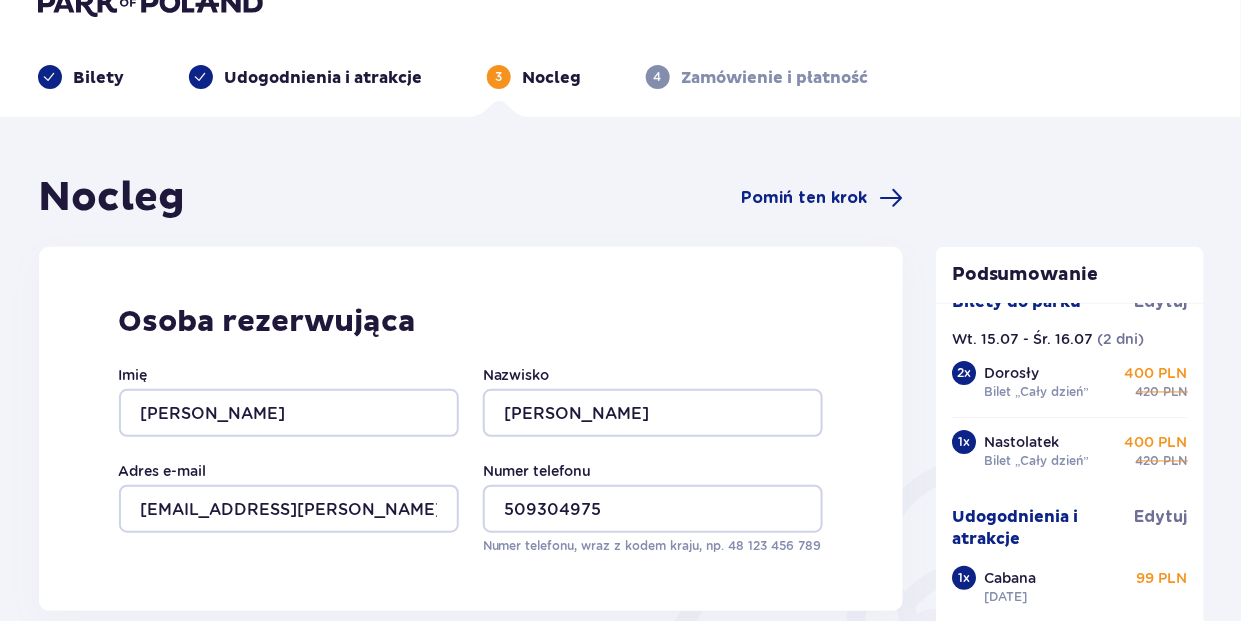 scroll, scrollTop: 0, scrollLeft: 0, axis: both 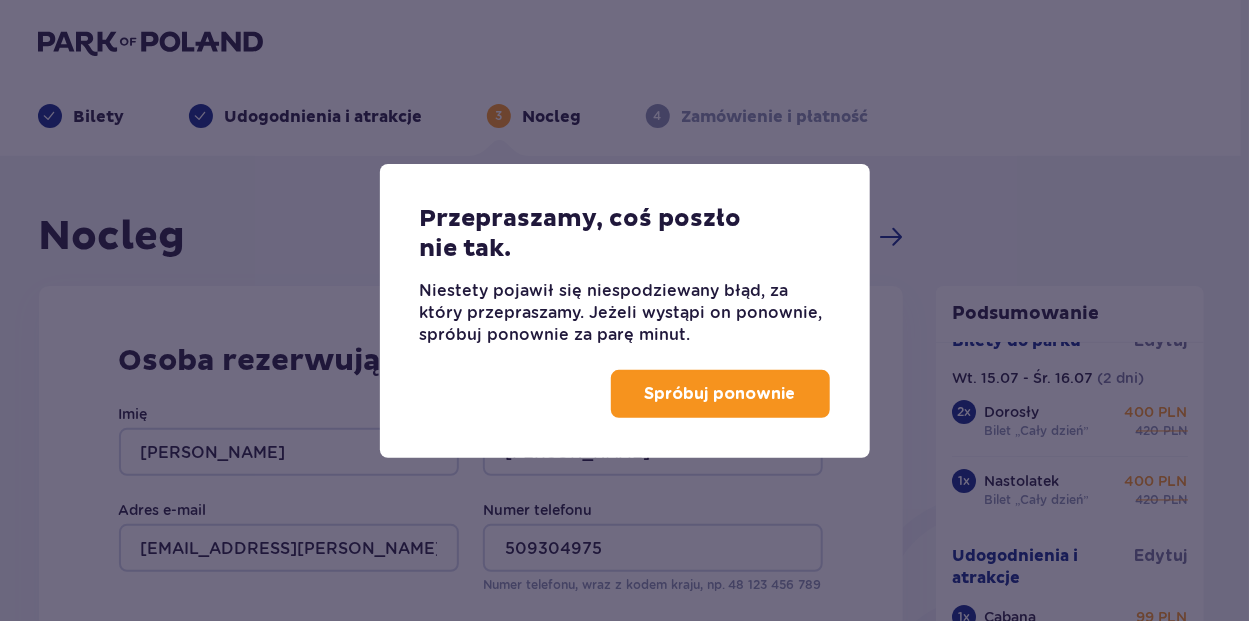 click on "Spróbuj ponownie" at bounding box center [720, 394] 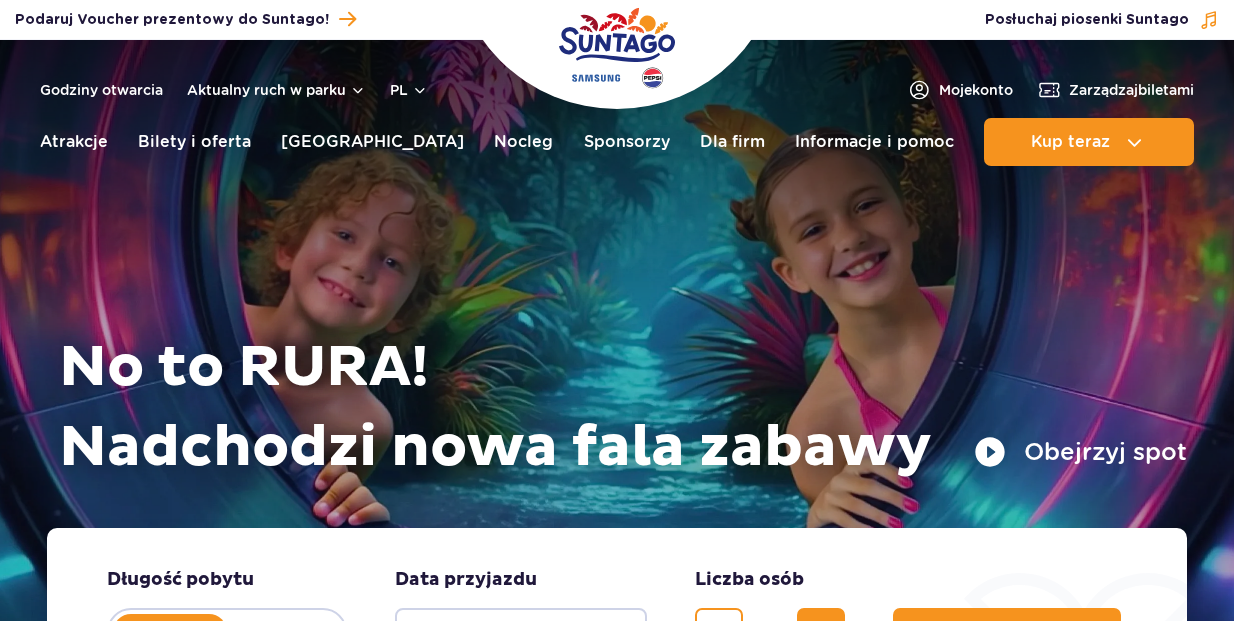 scroll, scrollTop: 0, scrollLeft: 0, axis: both 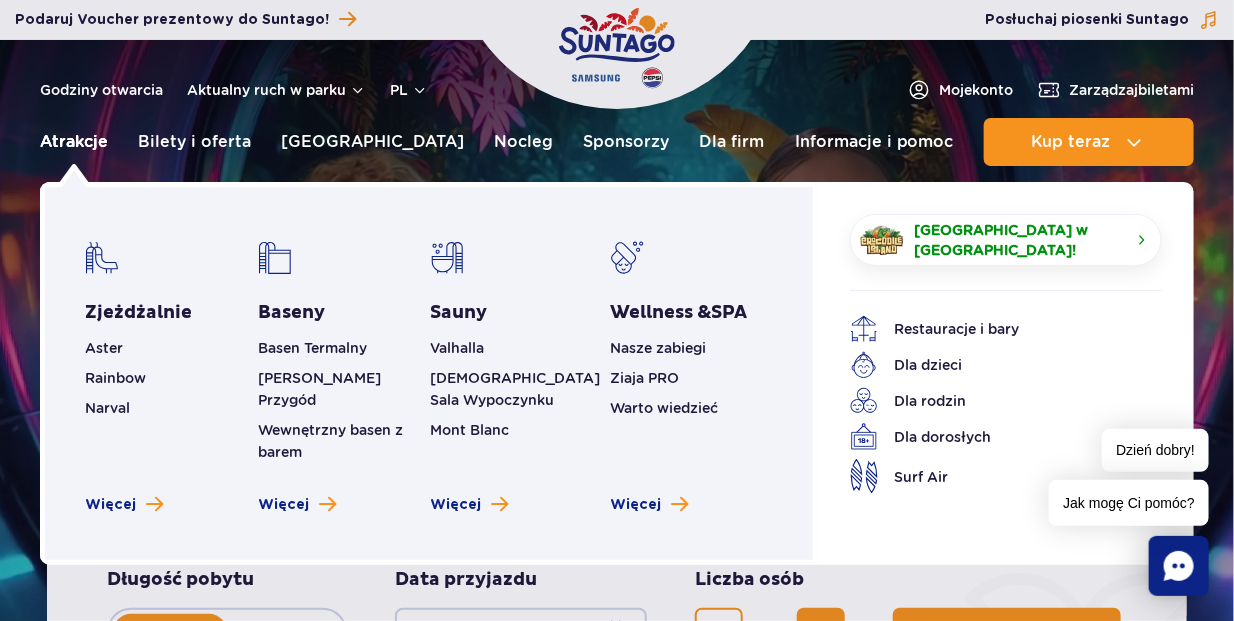 click on "Atrakcje" at bounding box center (74, 142) 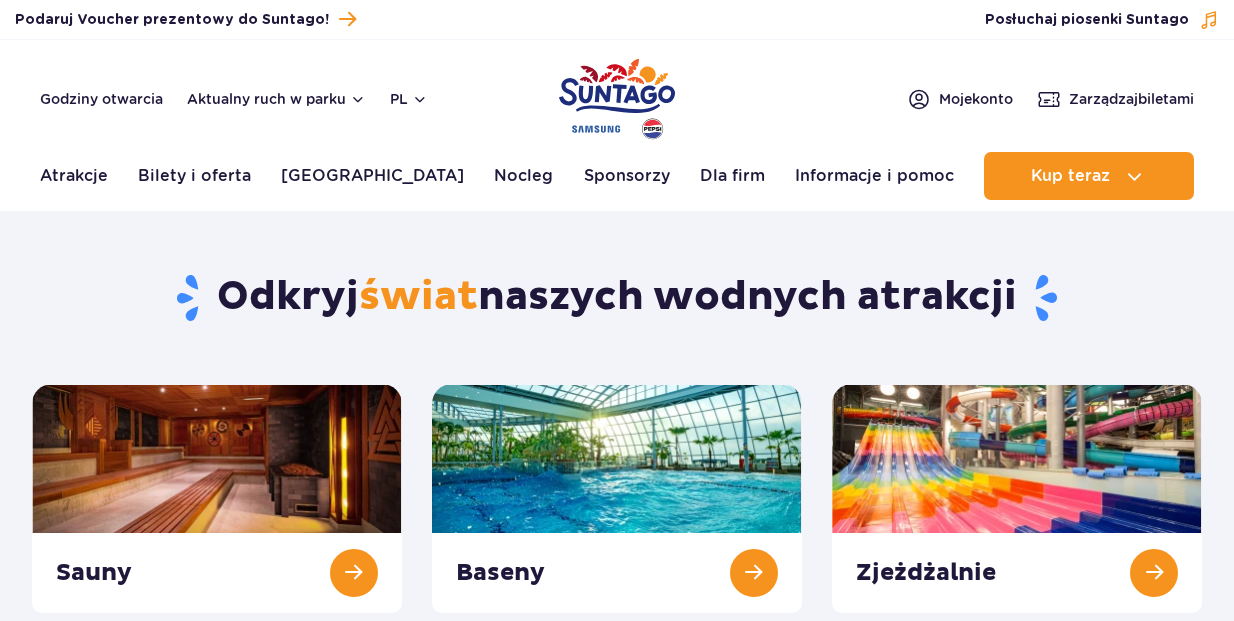 scroll, scrollTop: 0, scrollLeft: 0, axis: both 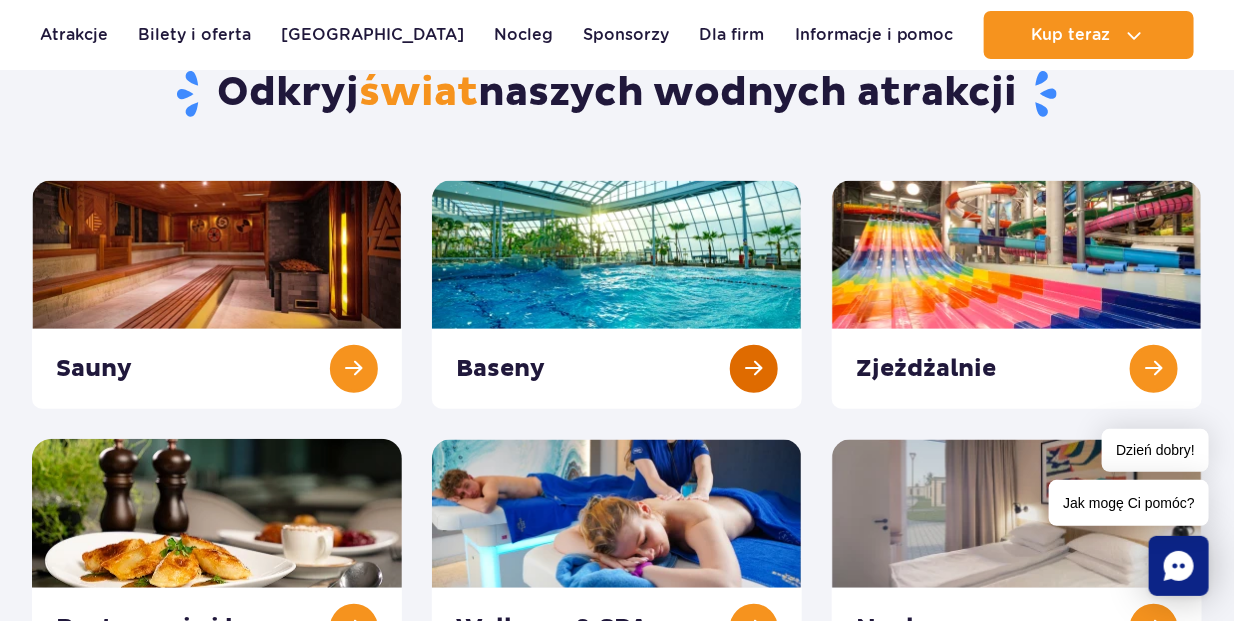 click at bounding box center (617, 294) 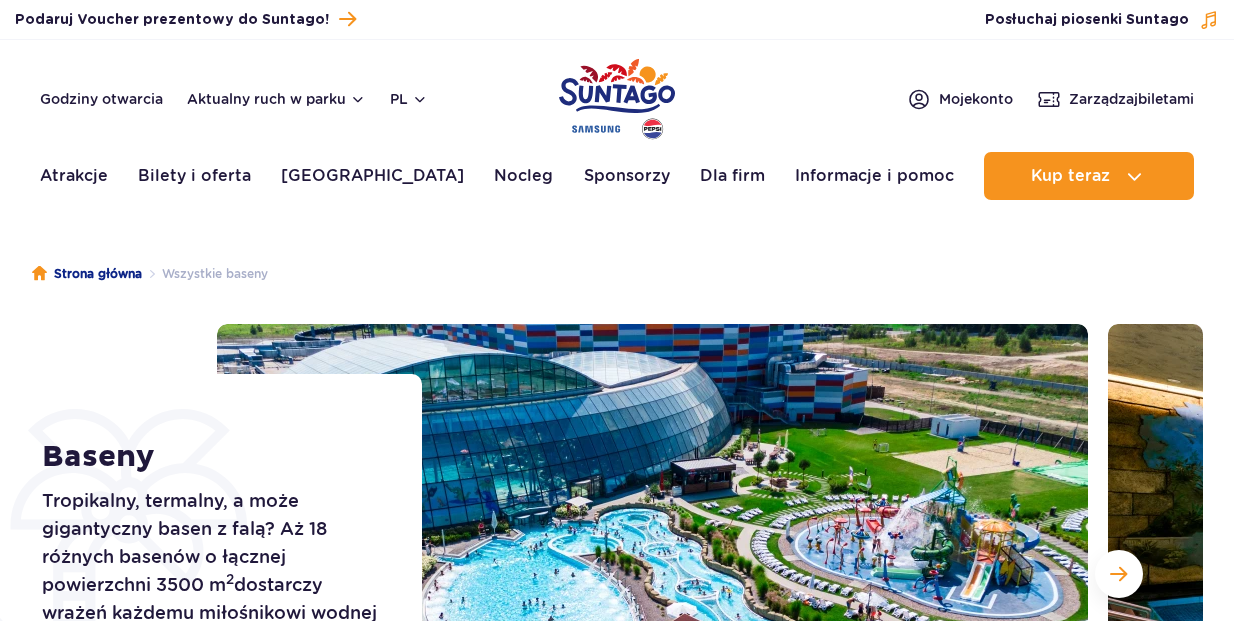 scroll, scrollTop: 0, scrollLeft: 0, axis: both 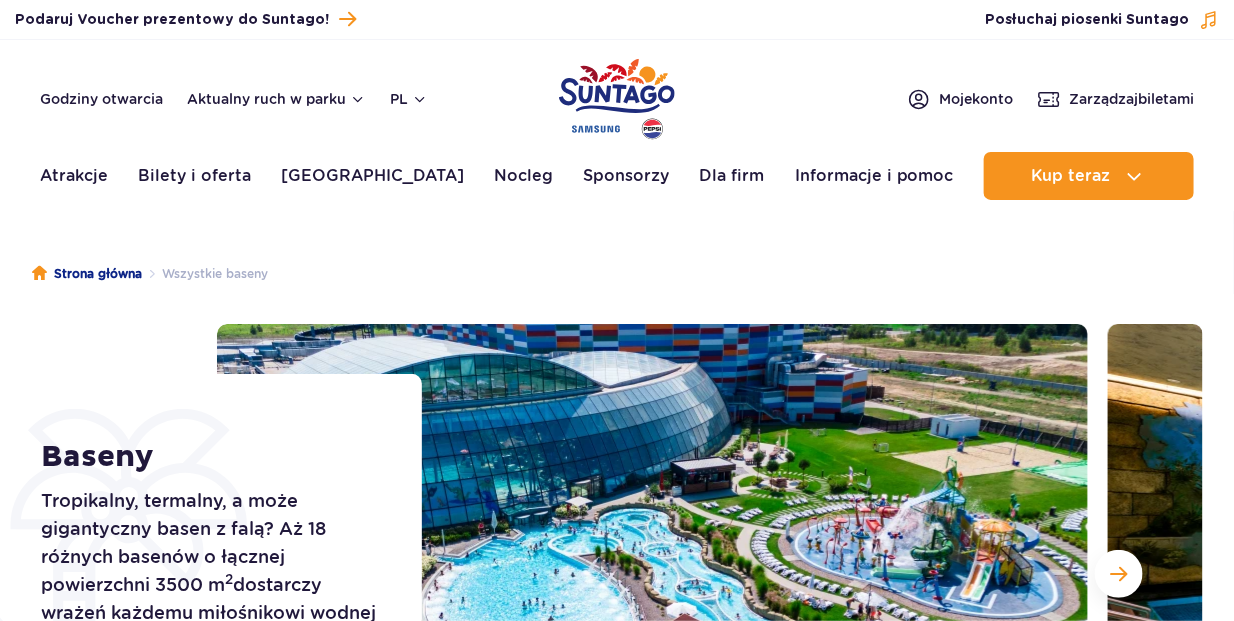 click at bounding box center [652, 574] 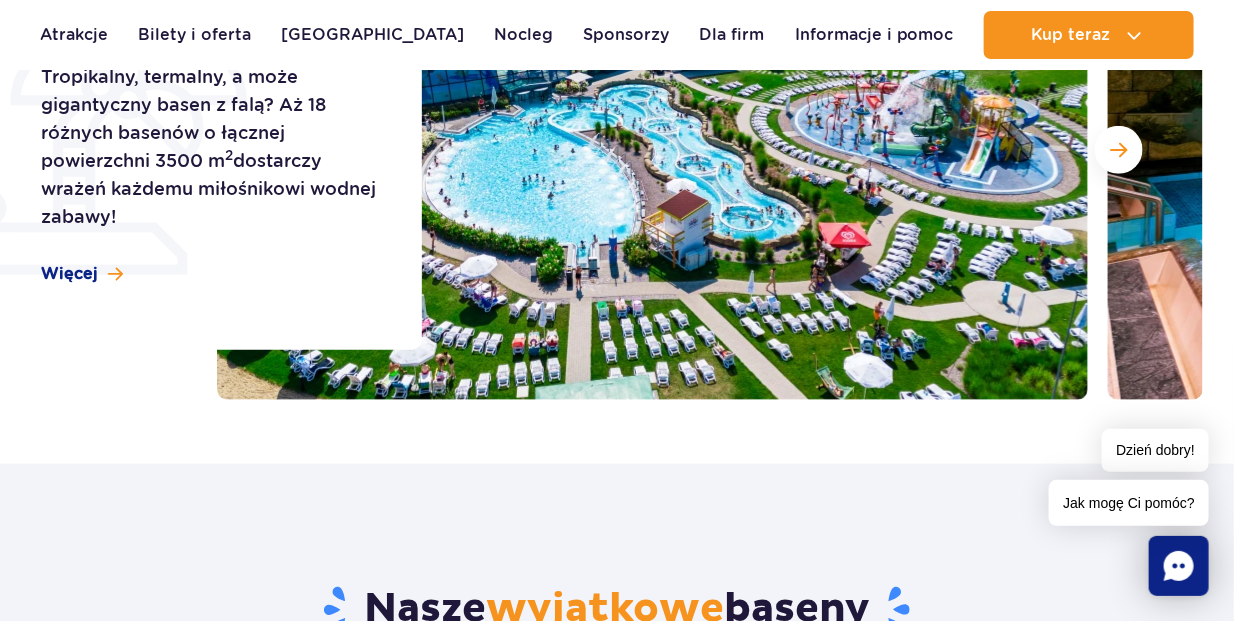 scroll, scrollTop: 0, scrollLeft: 0, axis: both 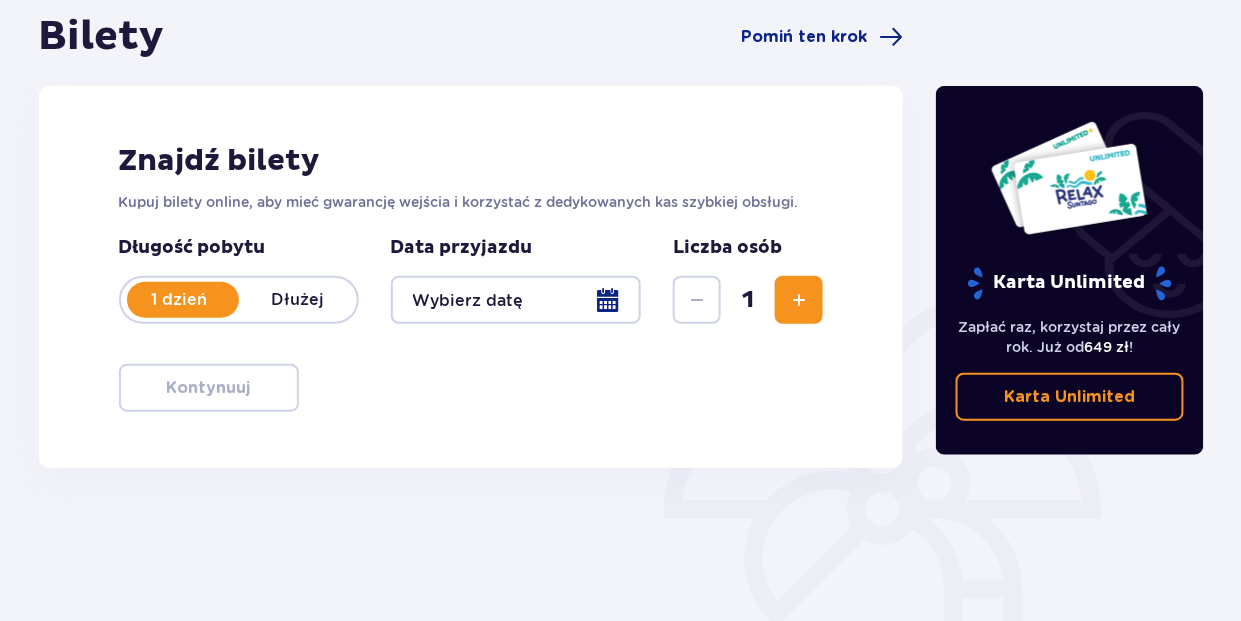 click on "Dłużej" at bounding box center (298, 300) 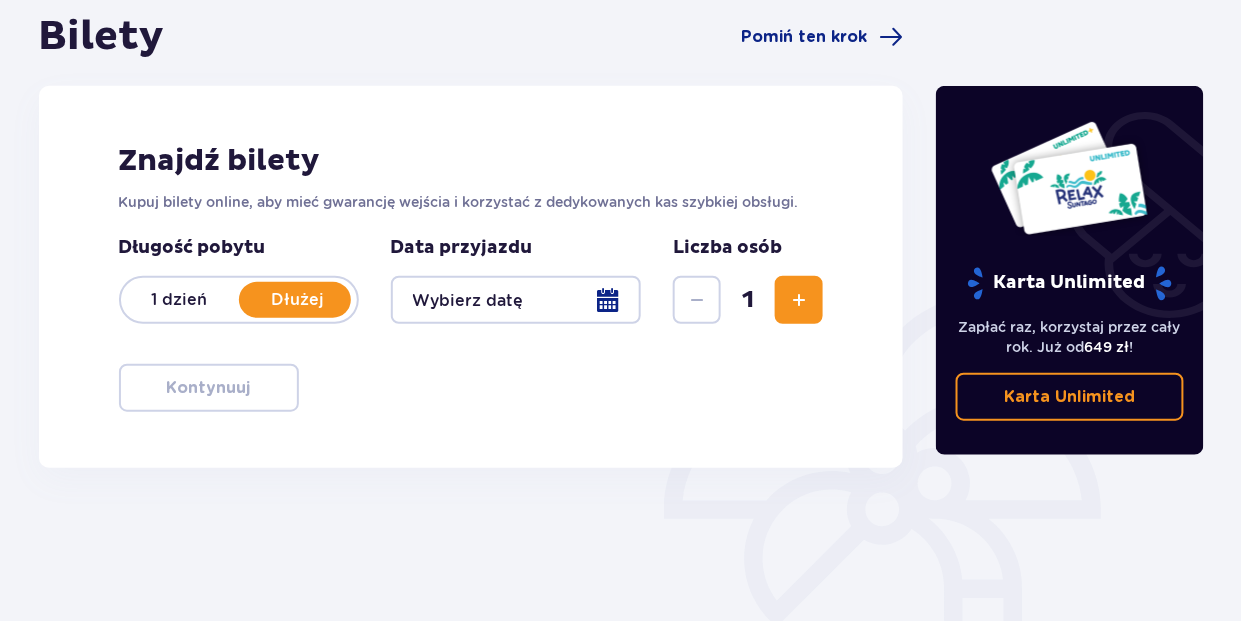 click at bounding box center [516, 300] 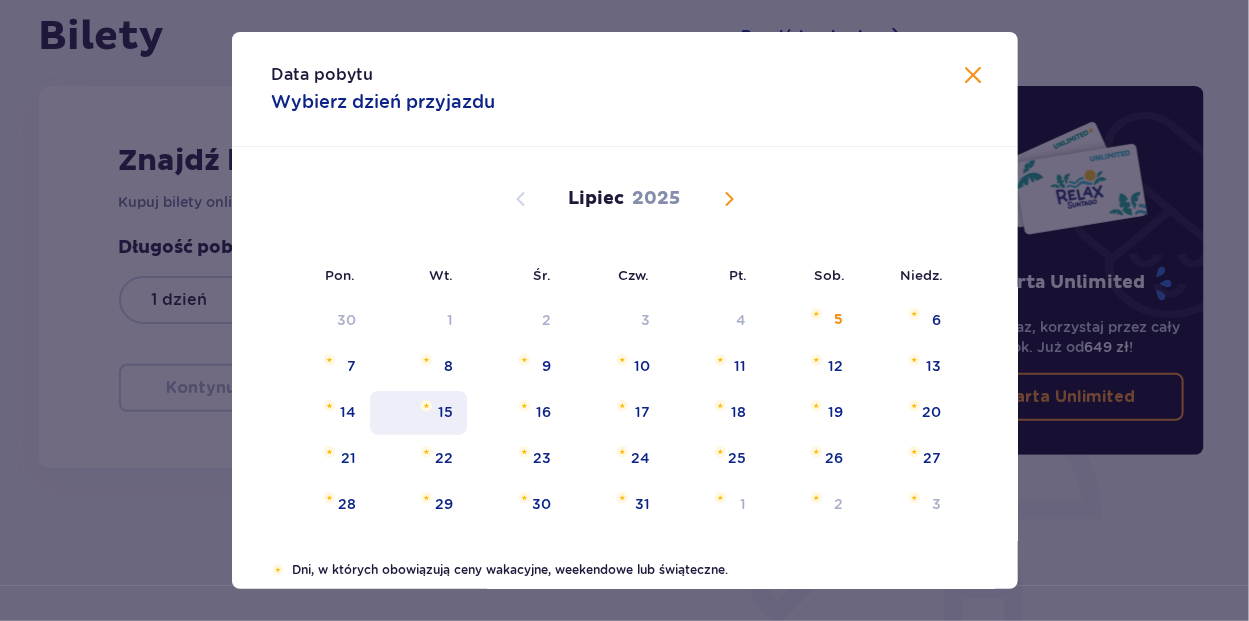 click on "15" at bounding box center [445, 412] 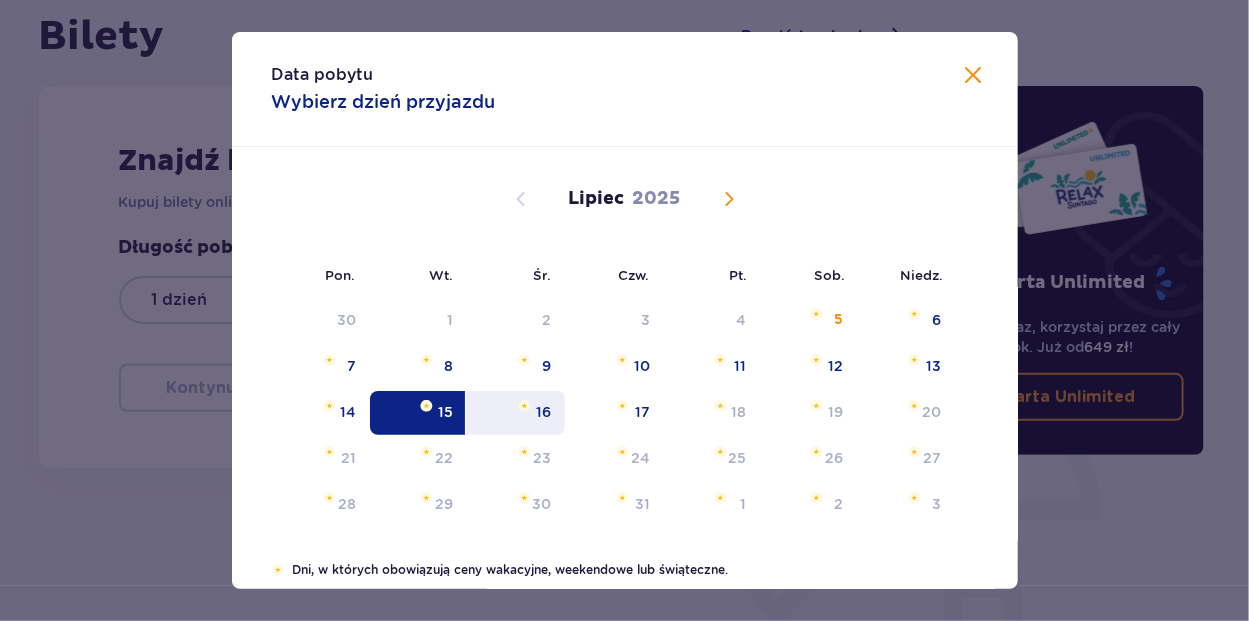 click on "16" at bounding box center (516, 413) 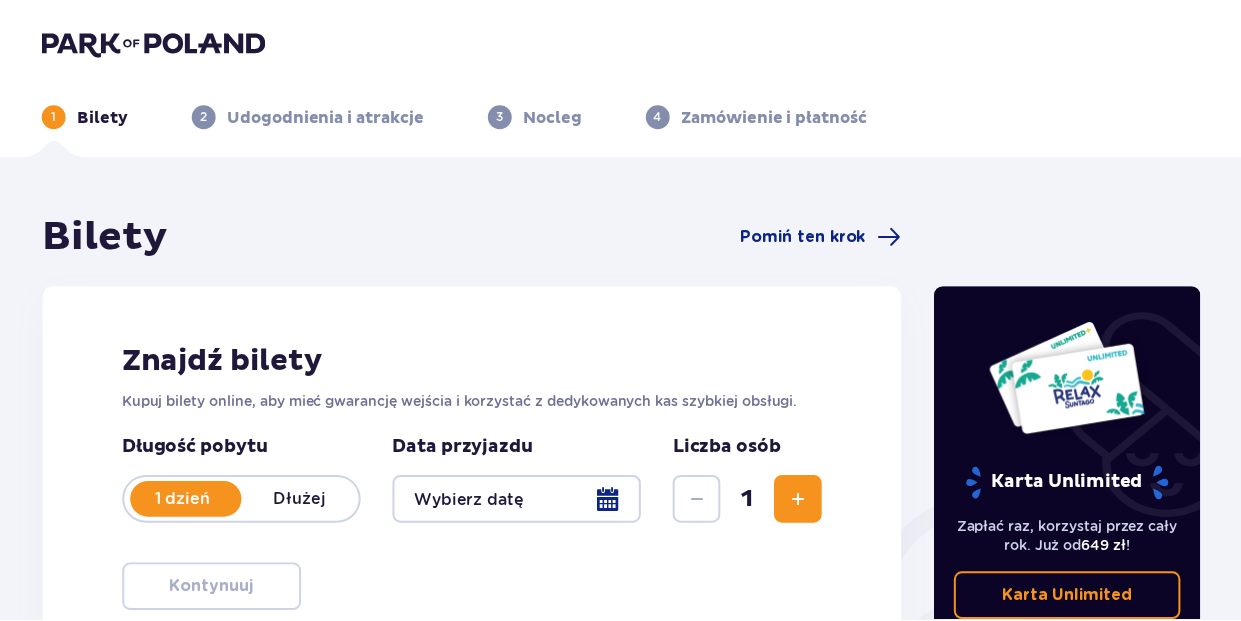 scroll, scrollTop: 0, scrollLeft: 0, axis: both 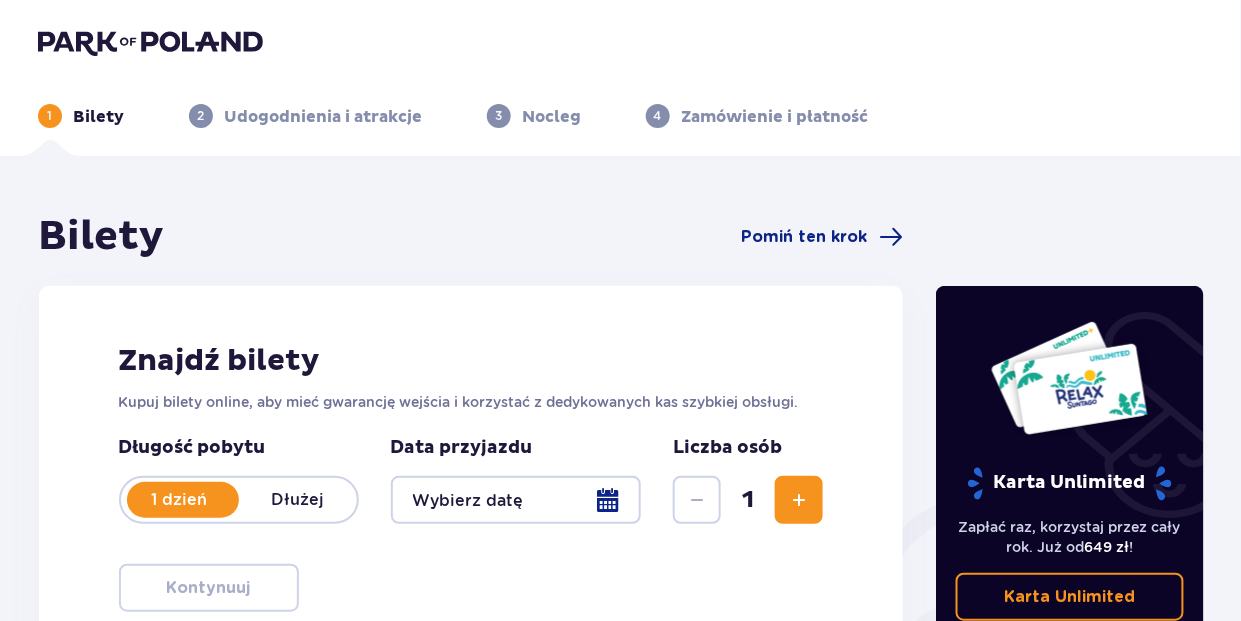 click on "Dłużej" at bounding box center (298, 500) 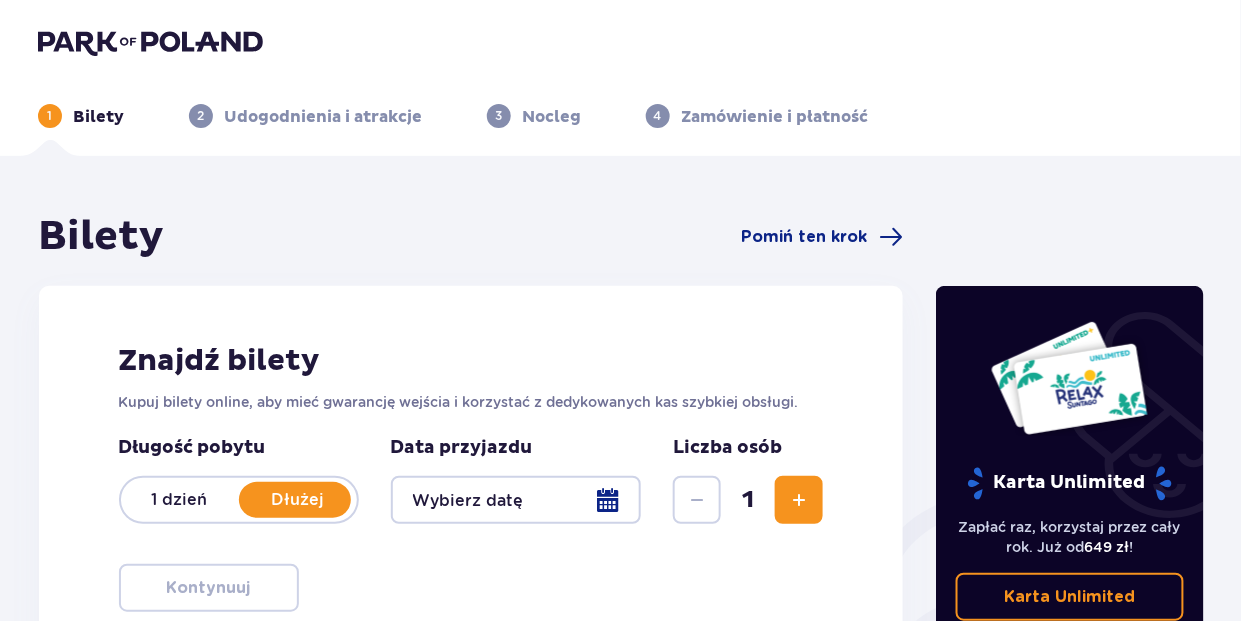 click at bounding box center [516, 500] 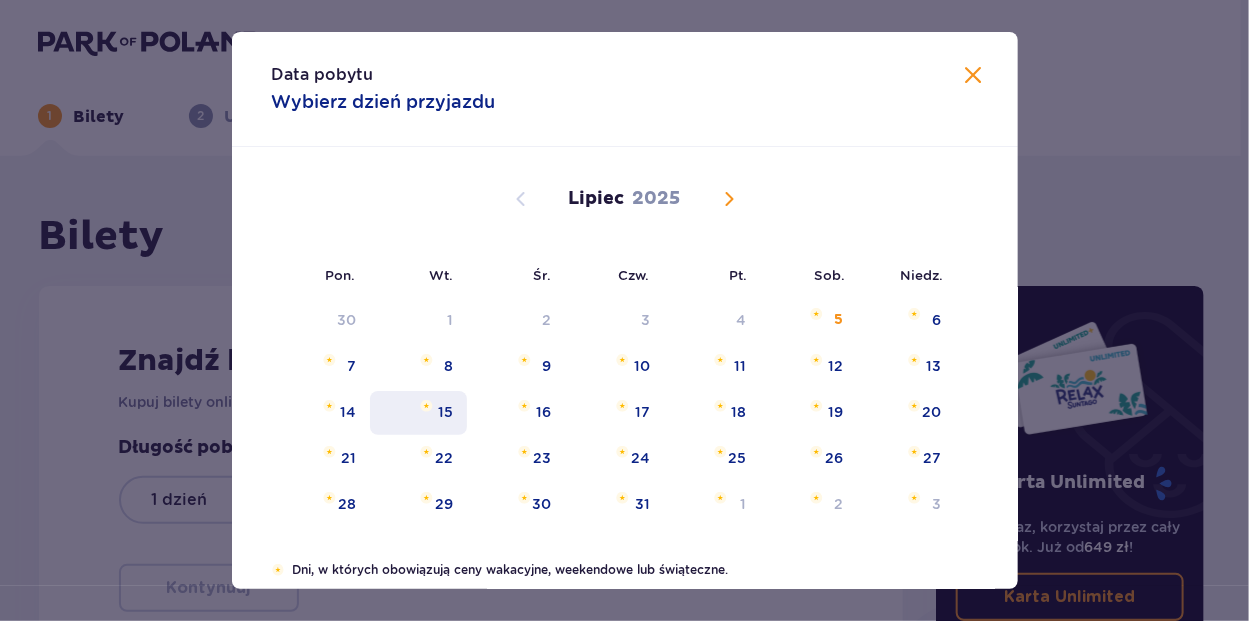 click on "15" at bounding box center (445, 412) 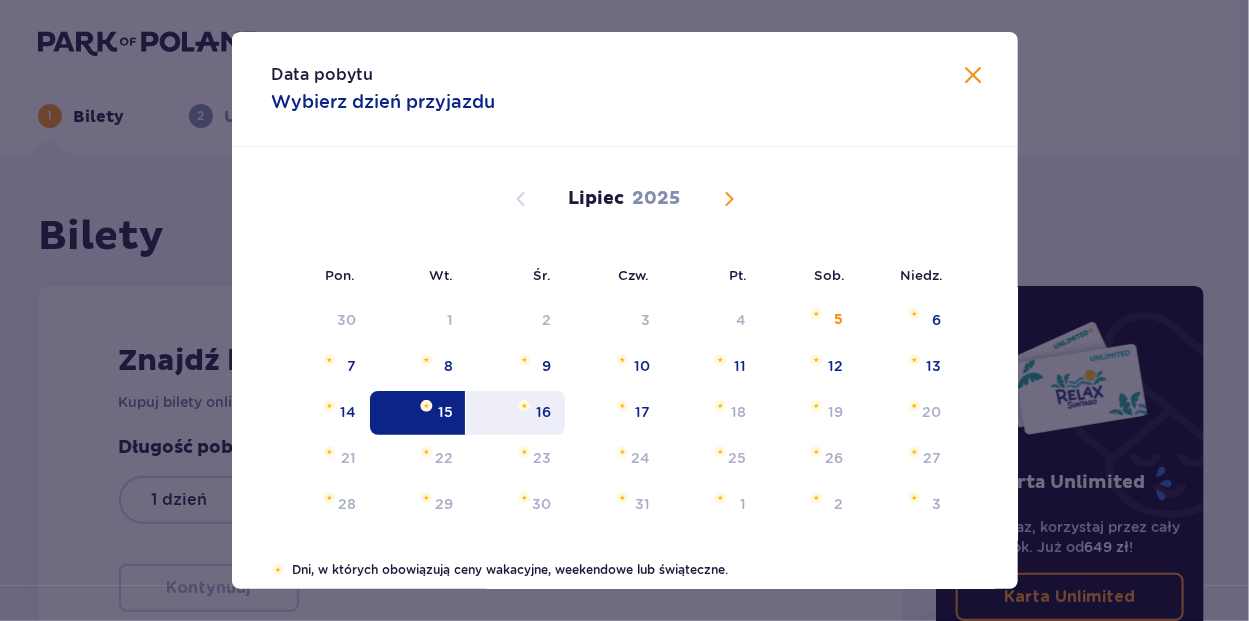 click on "16" at bounding box center (516, 413) 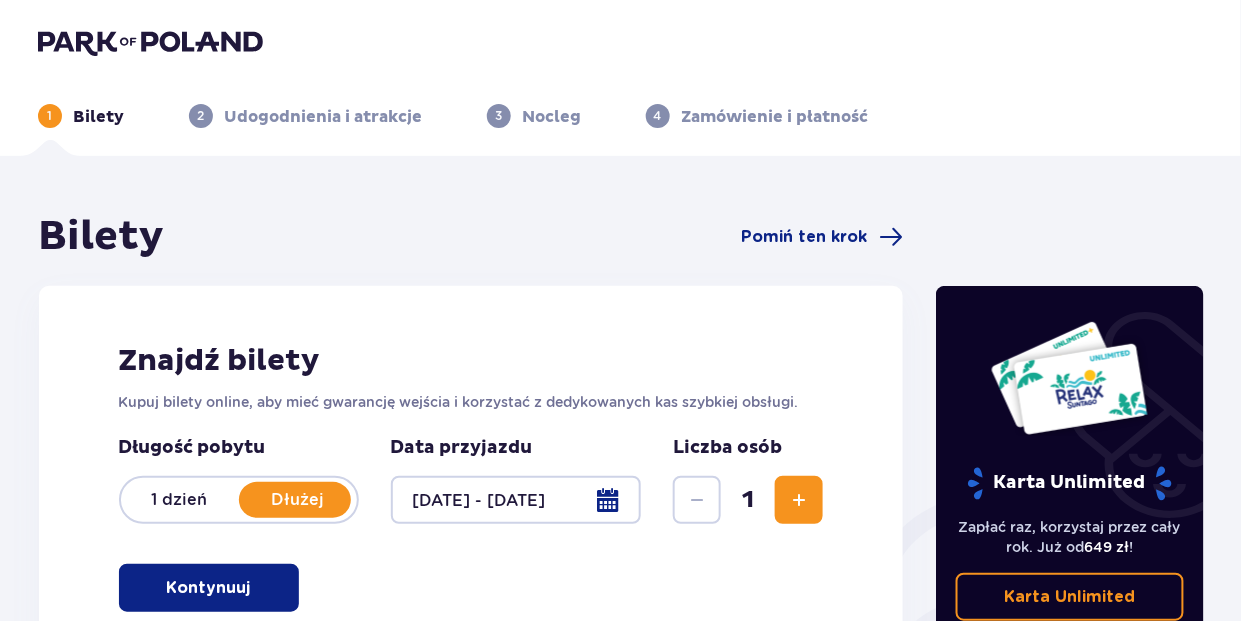 click at bounding box center (799, 500) 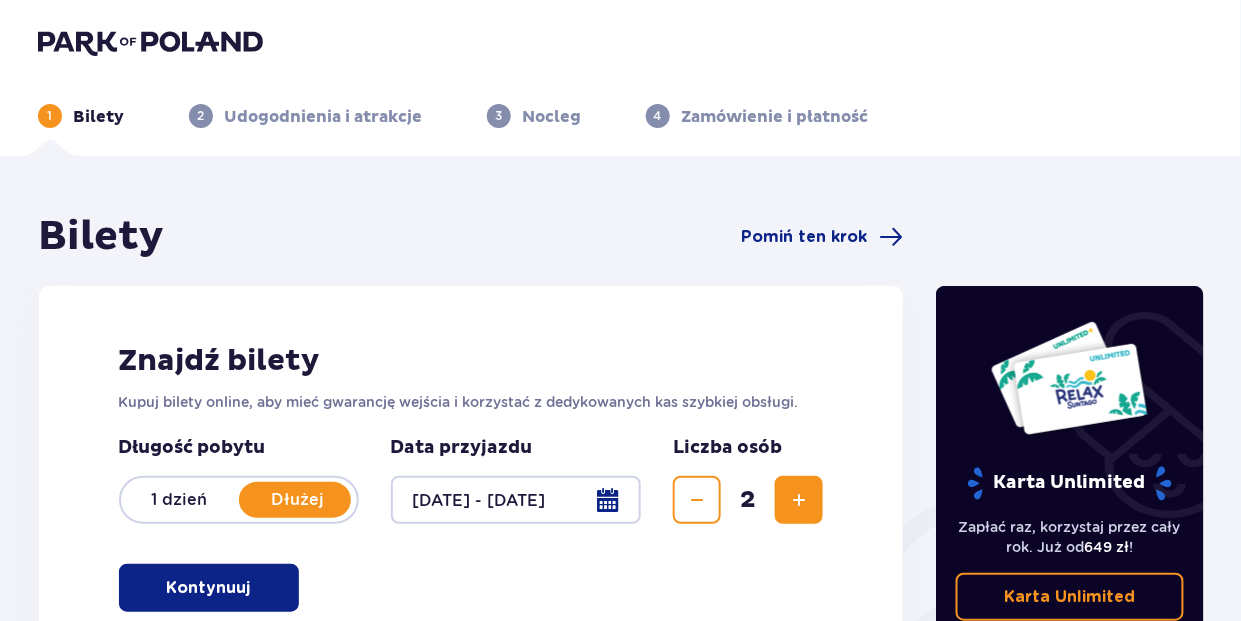 click at bounding box center [799, 500] 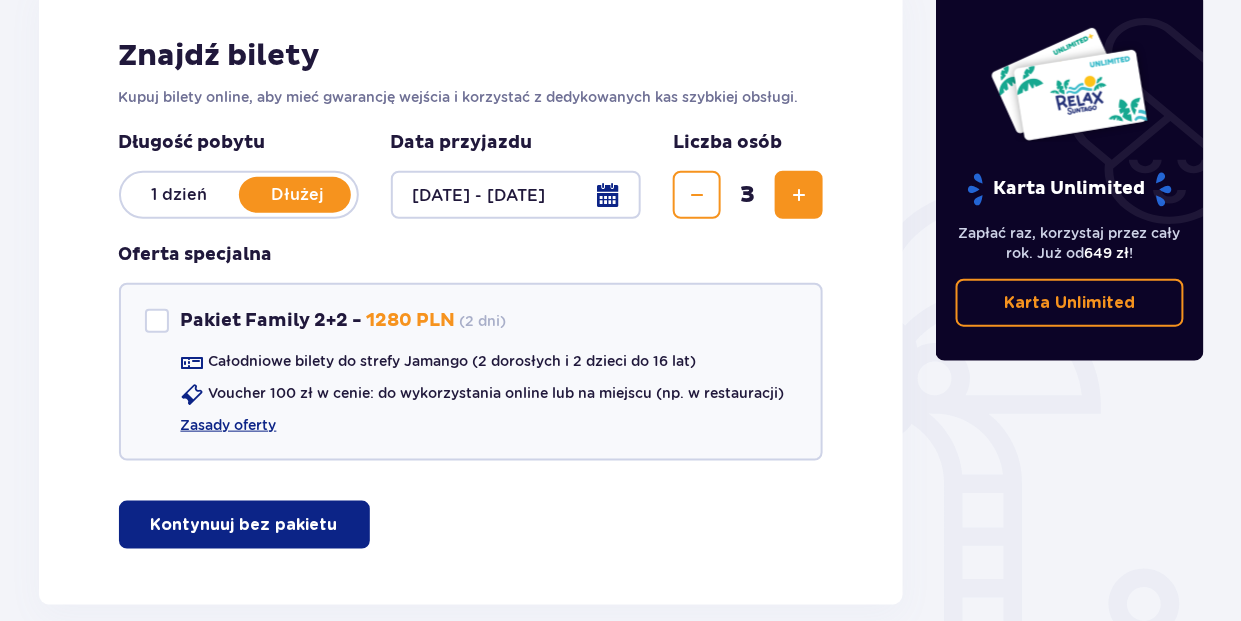 scroll, scrollTop: 400, scrollLeft: 0, axis: vertical 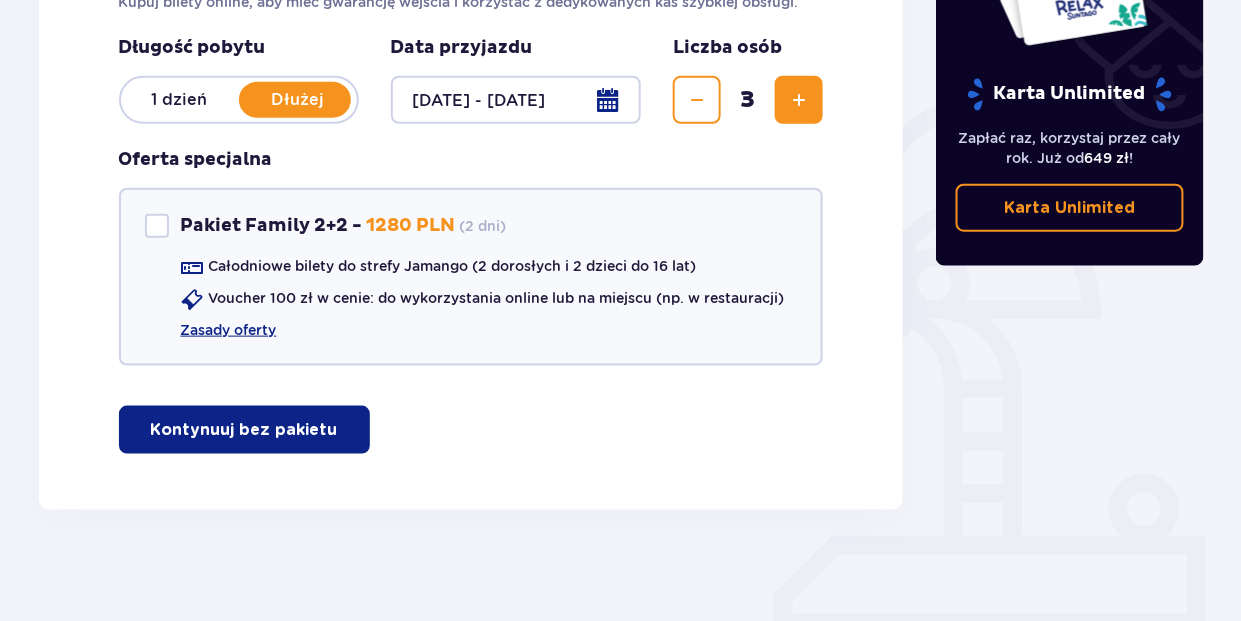 click on "Kontynuuj bez pakietu" at bounding box center (244, 430) 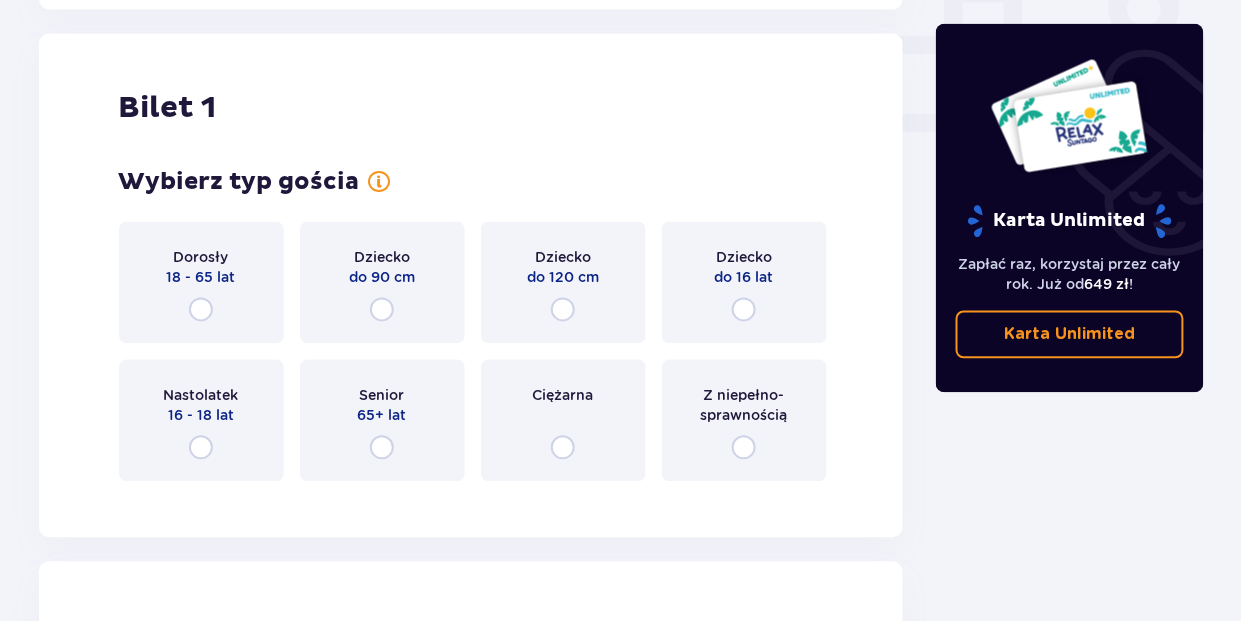 scroll, scrollTop: 909, scrollLeft: 0, axis: vertical 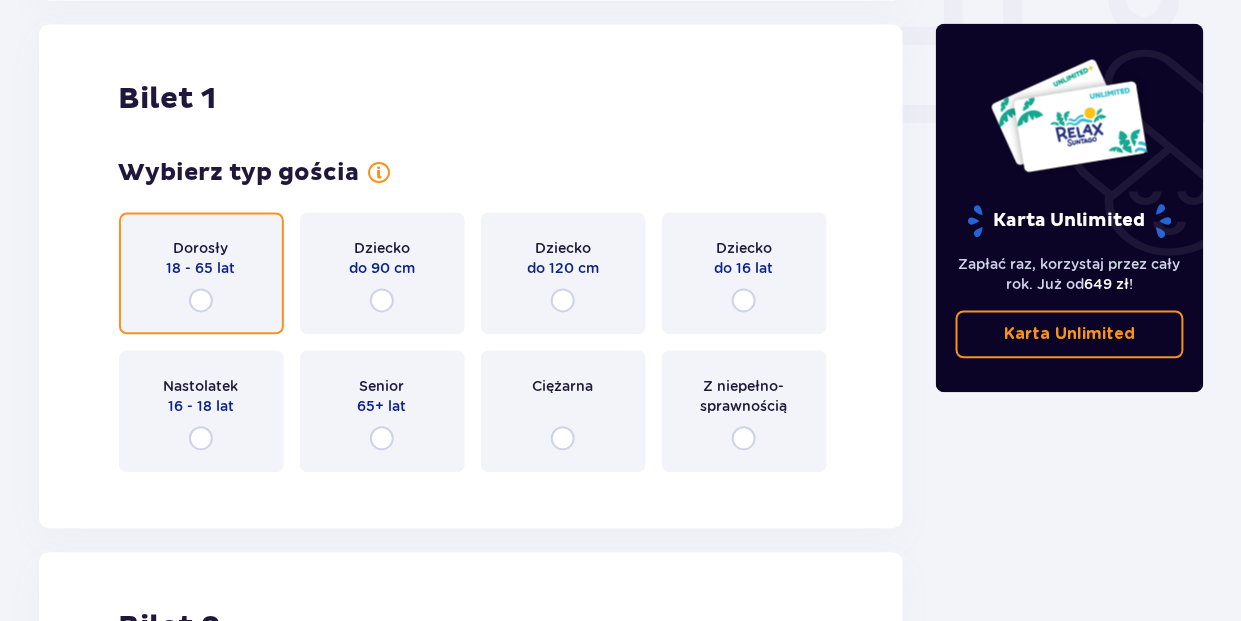 click at bounding box center [201, 301] 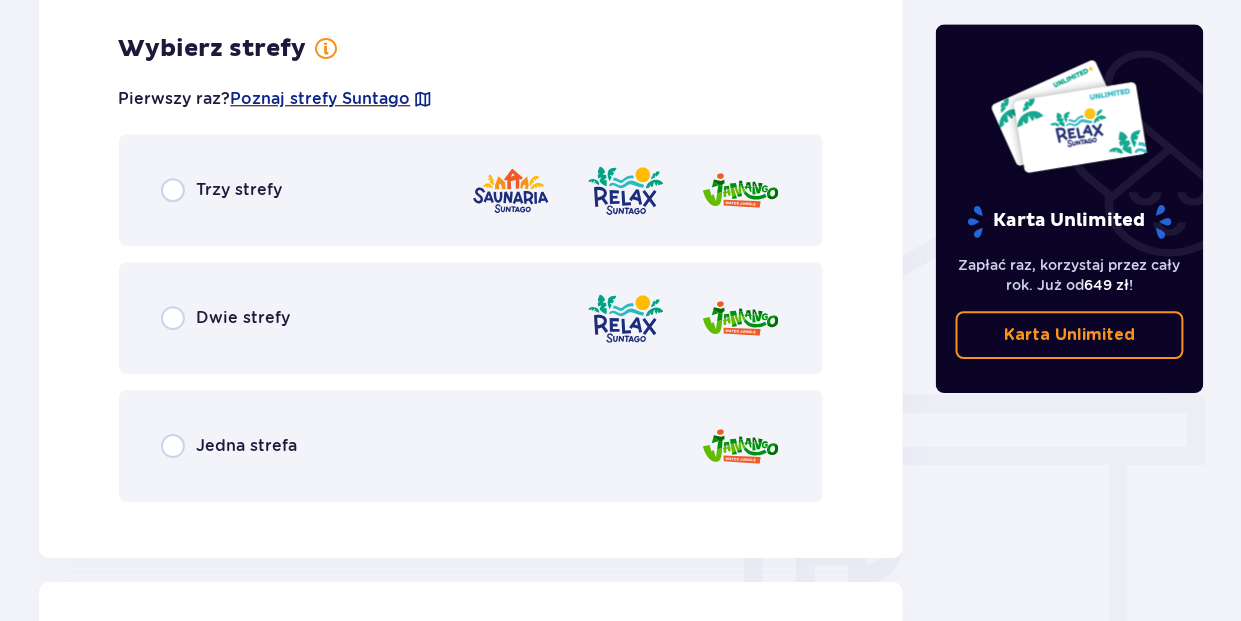 scroll, scrollTop: 1397, scrollLeft: 0, axis: vertical 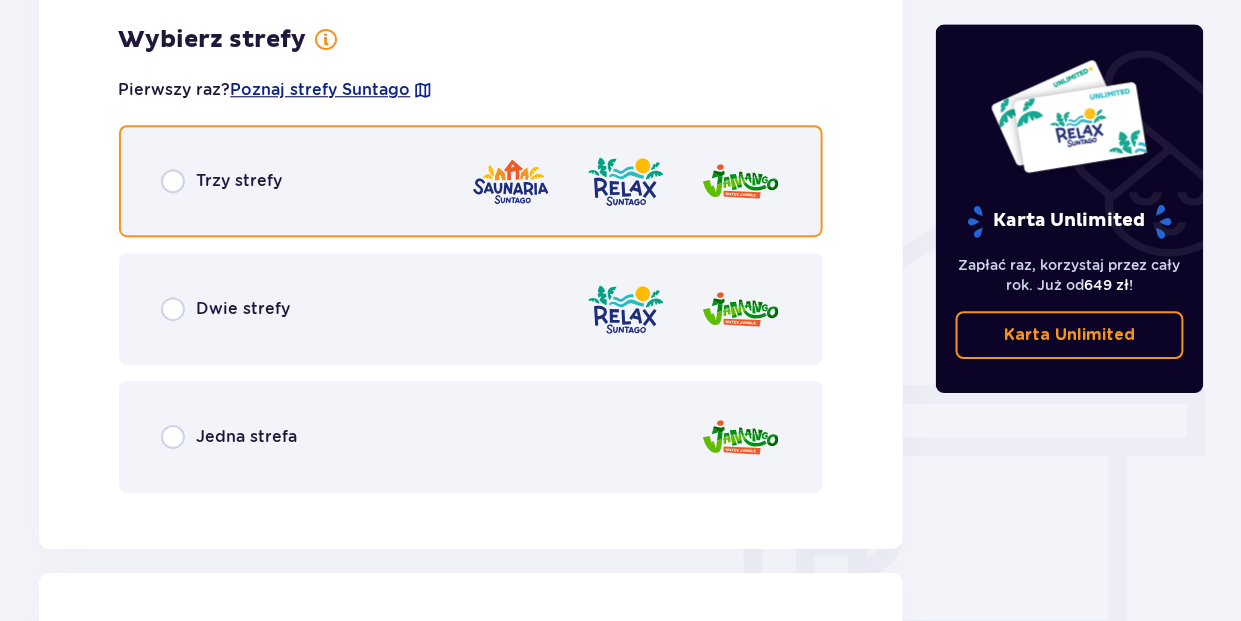 click at bounding box center [173, 181] 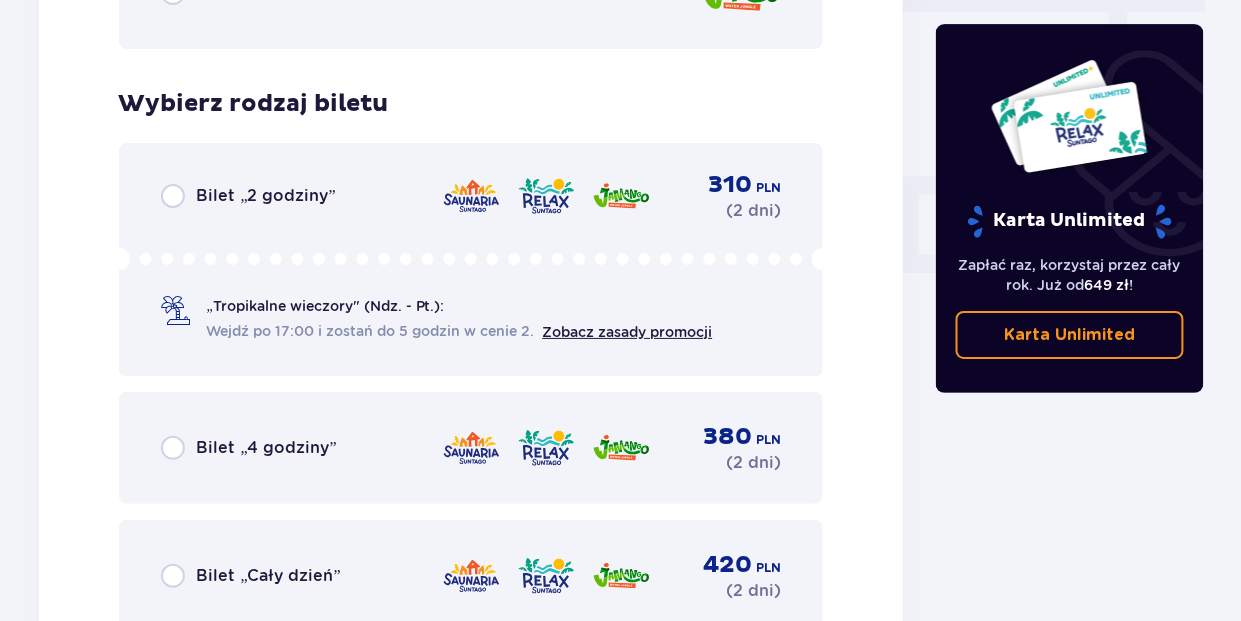 scroll, scrollTop: 1905, scrollLeft: 0, axis: vertical 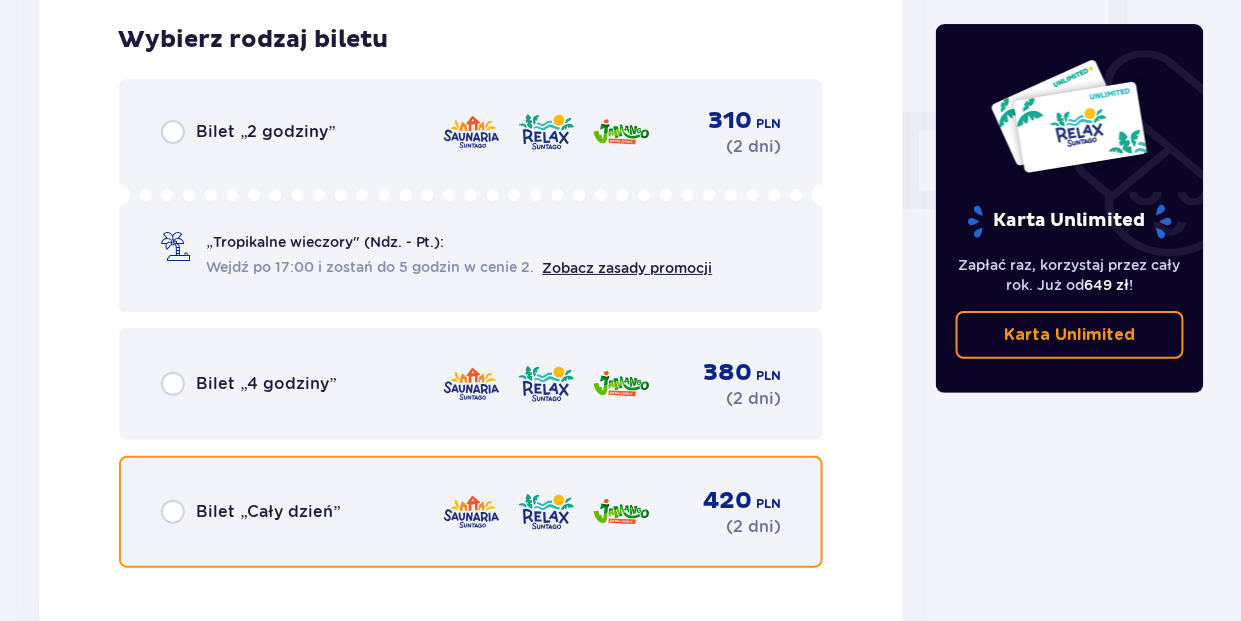 click at bounding box center [173, 512] 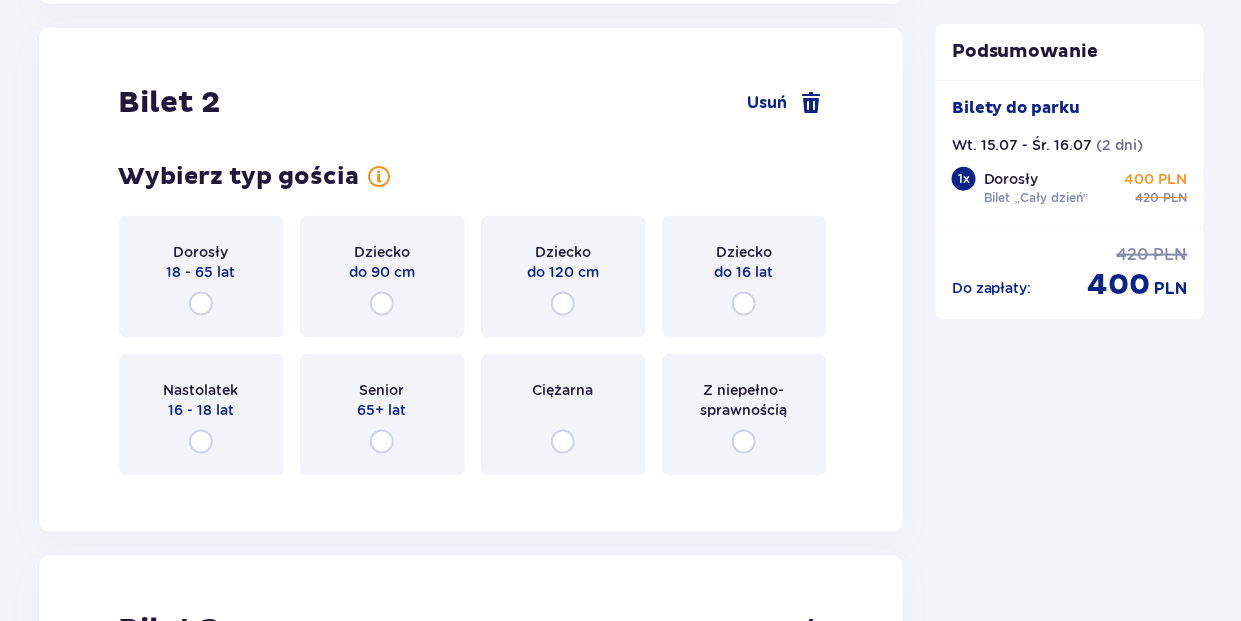 scroll, scrollTop: 2528, scrollLeft: 0, axis: vertical 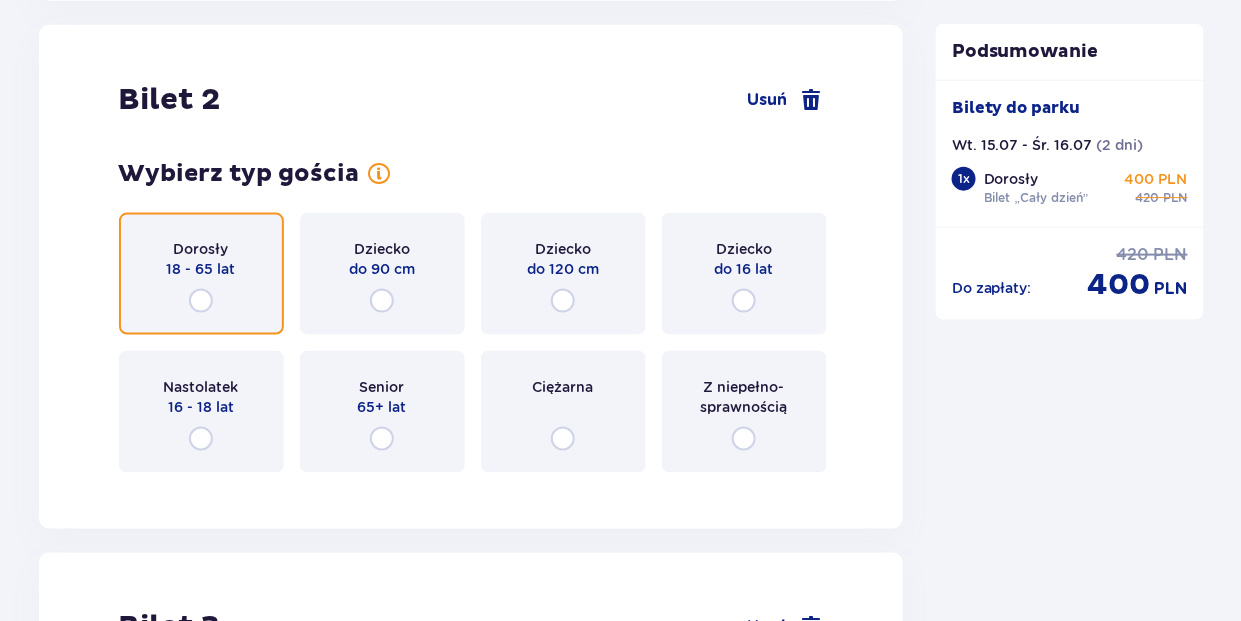 click at bounding box center [201, 301] 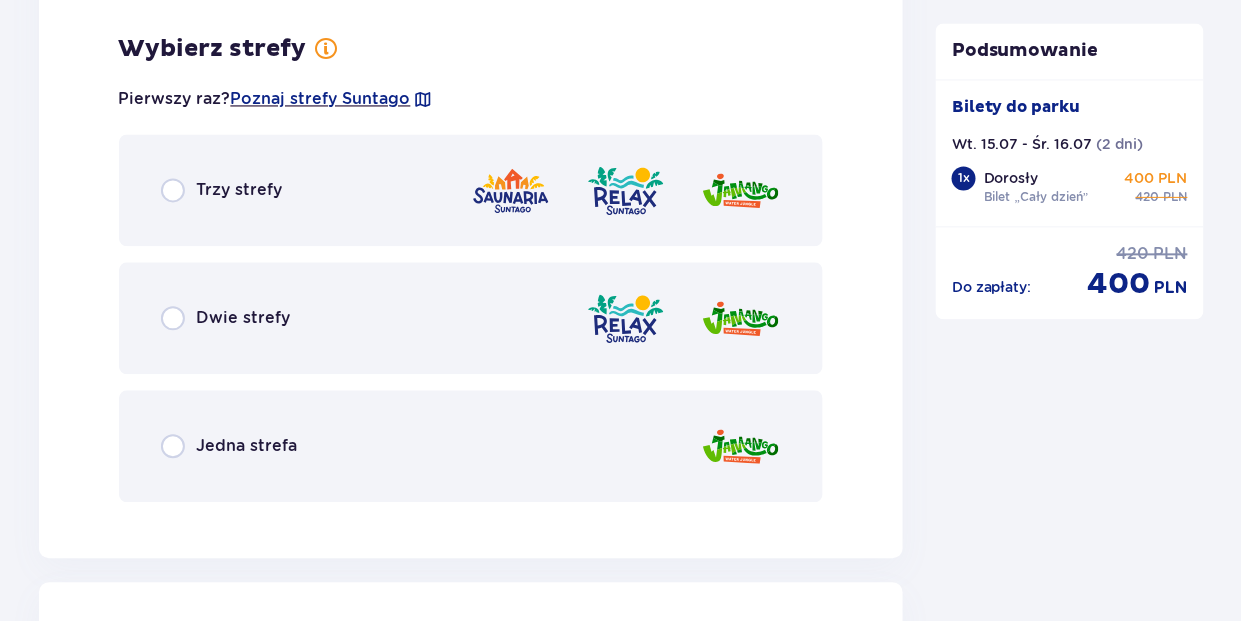 scroll, scrollTop: 3016, scrollLeft: 0, axis: vertical 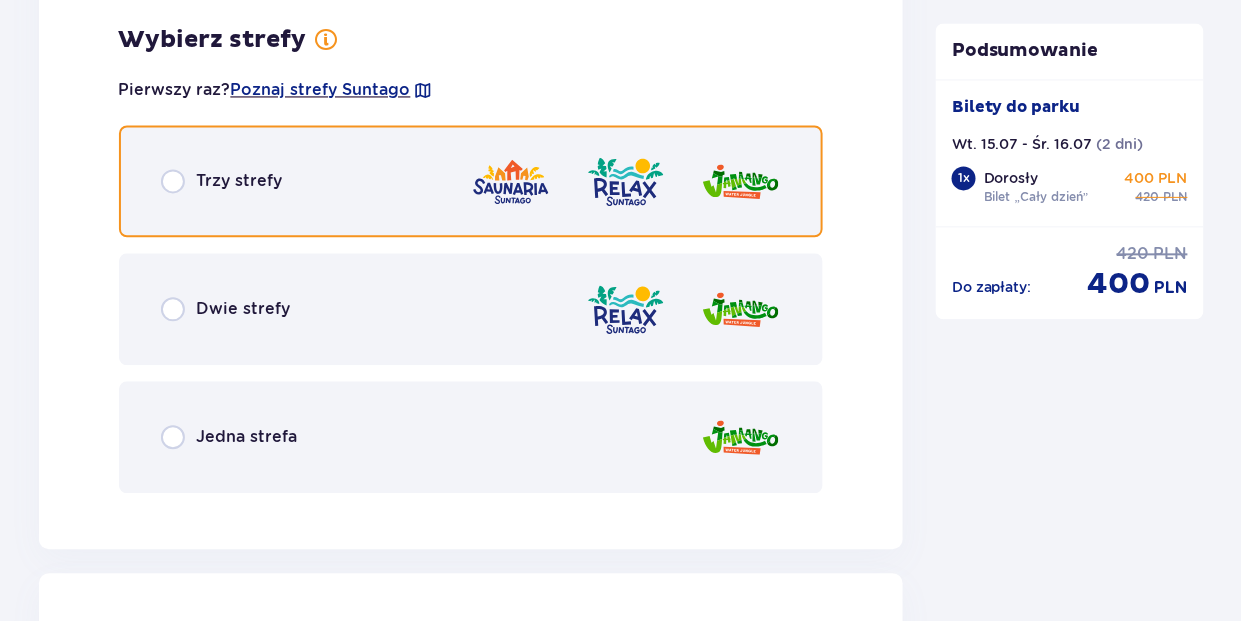 click at bounding box center [173, 181] 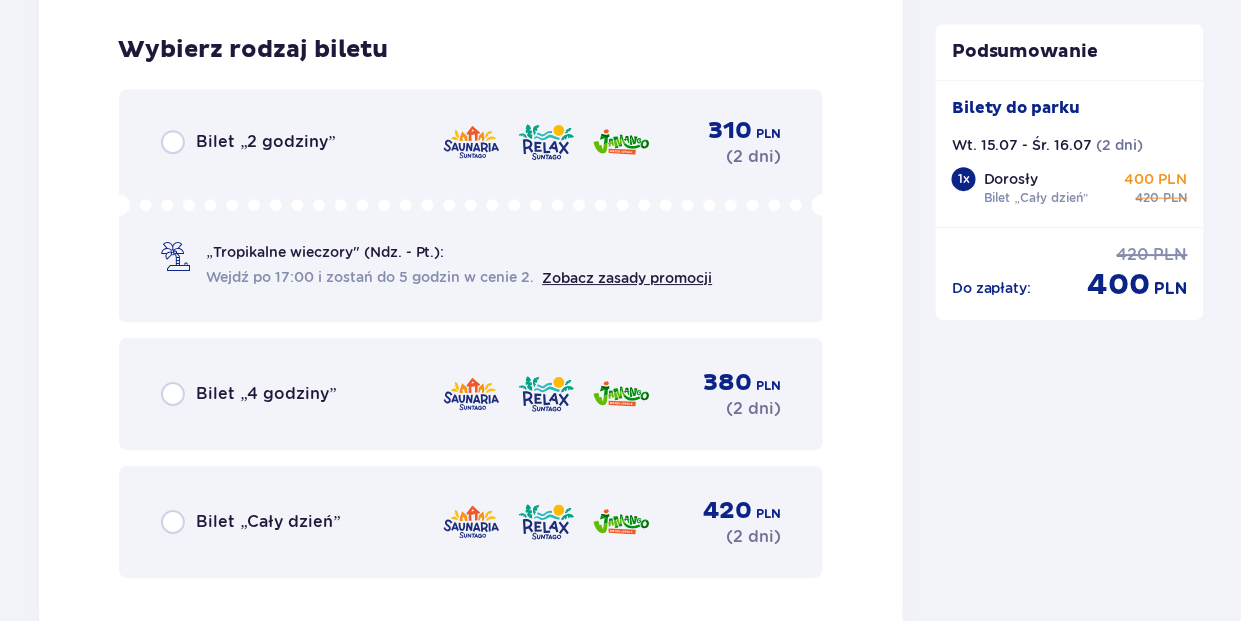 scroll, scrollTop: 3524, scrollLeft: 0, axis: vertical 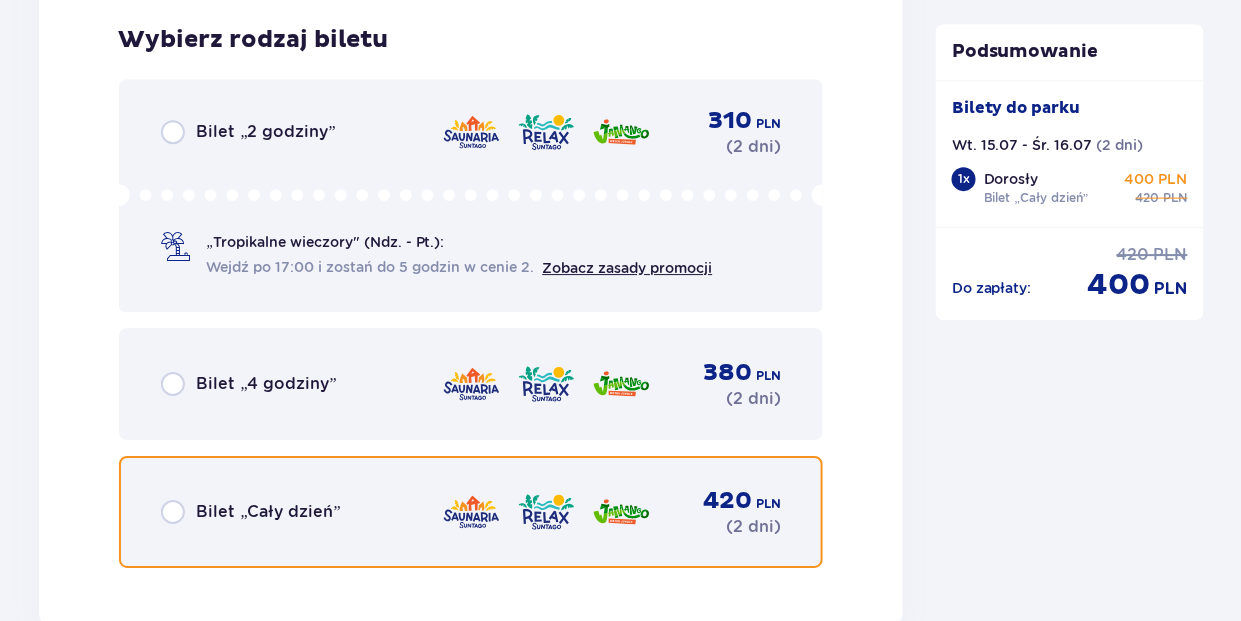 click at bounding box center [173, 512] 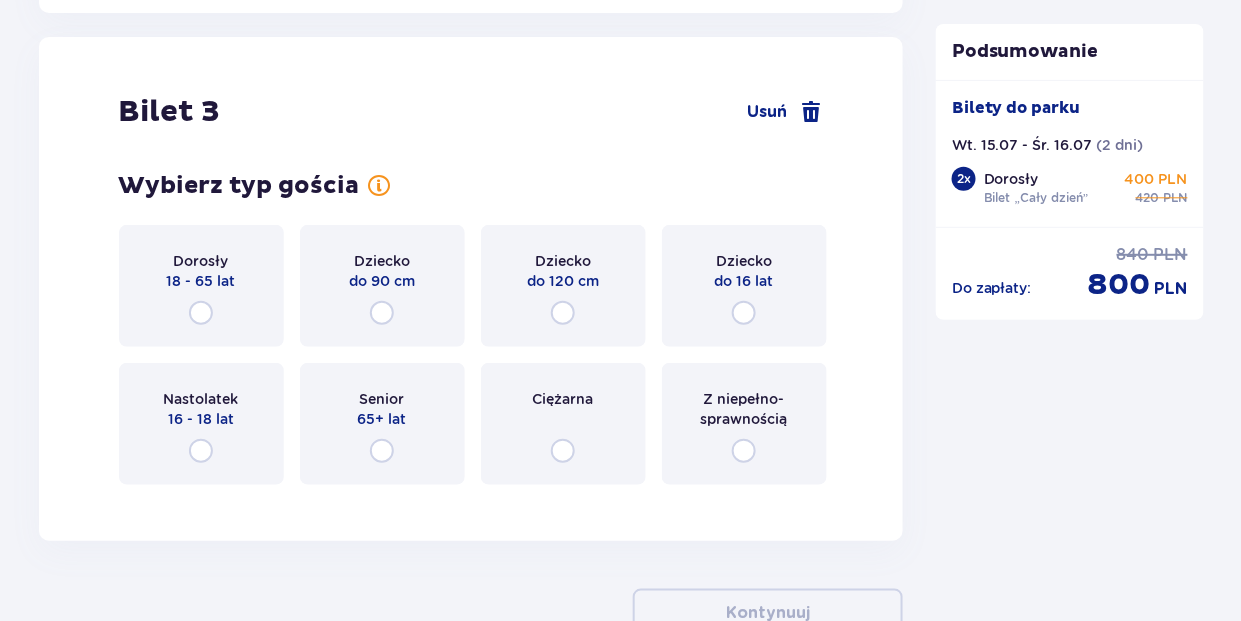 scroll, scrollTop: 4147, scrollLeft: 0, axis: vertical 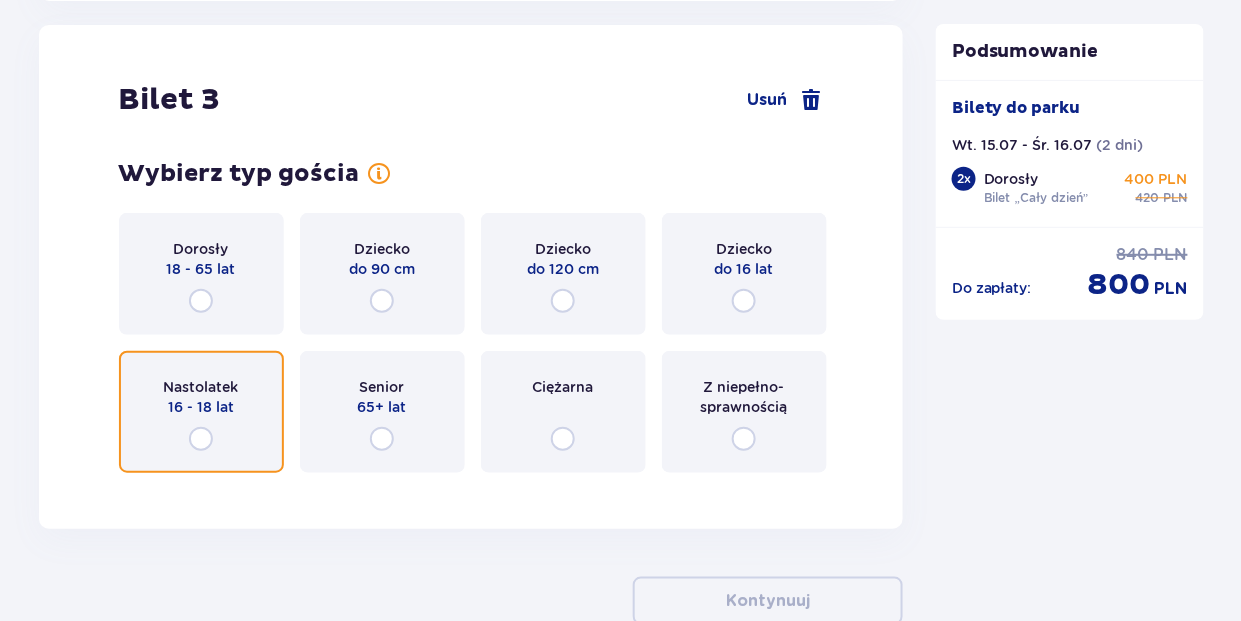 click at bounding box center [201, 439] 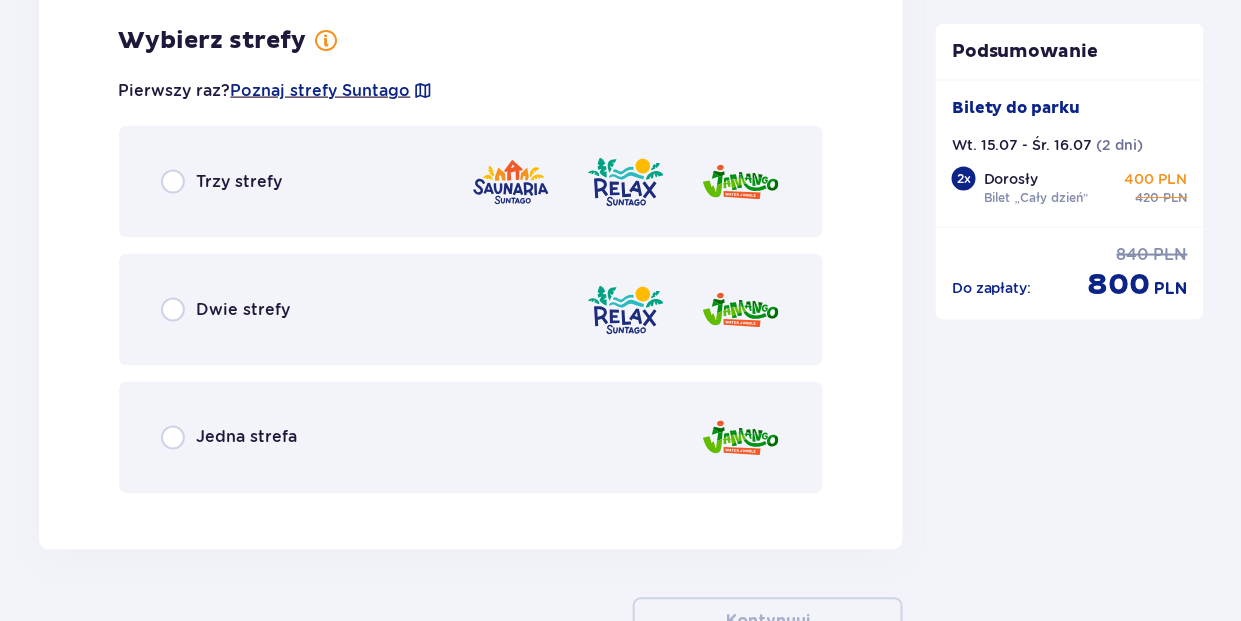 scroll, scrollTop: 4635, scrollLeft: 0, axis: vertical 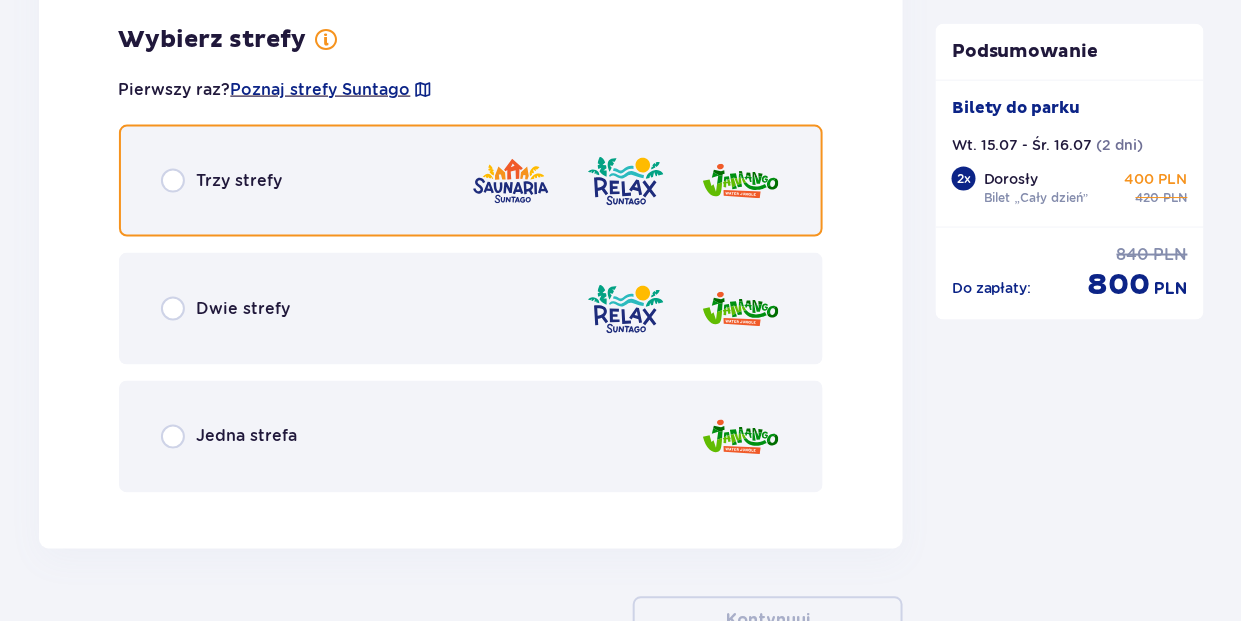 click at bounding box center (173, 181) 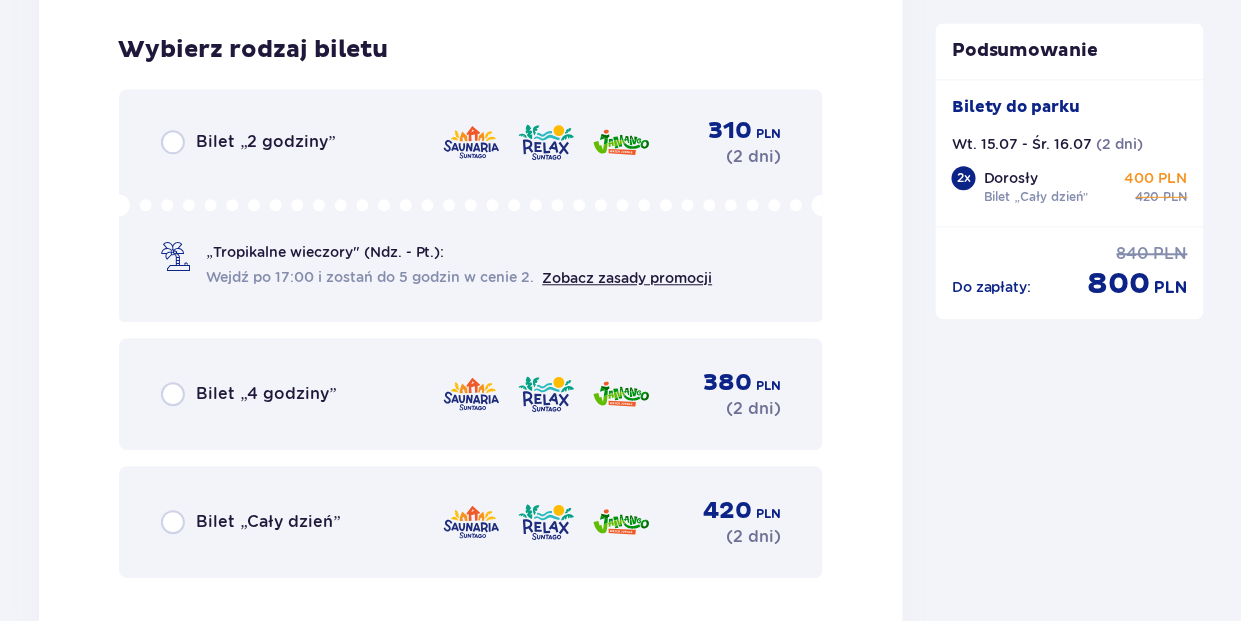 scroll, scrollTop: 5143, scrollLeft: 0, axis: vertical 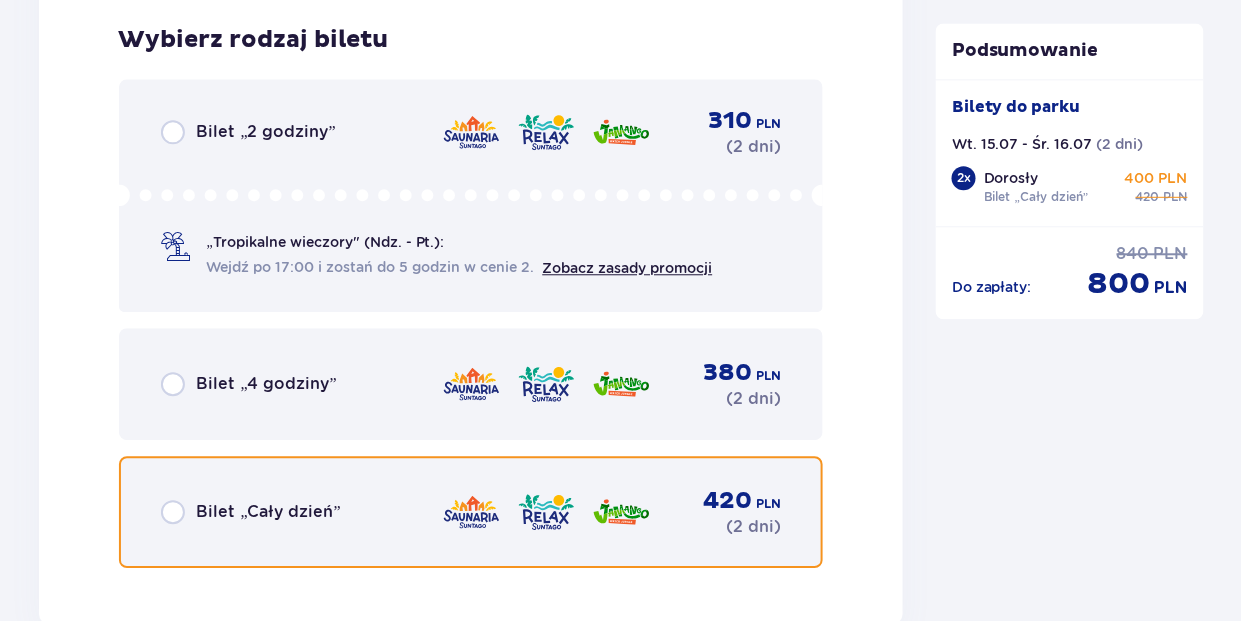 click at bounding box center (173, 512) 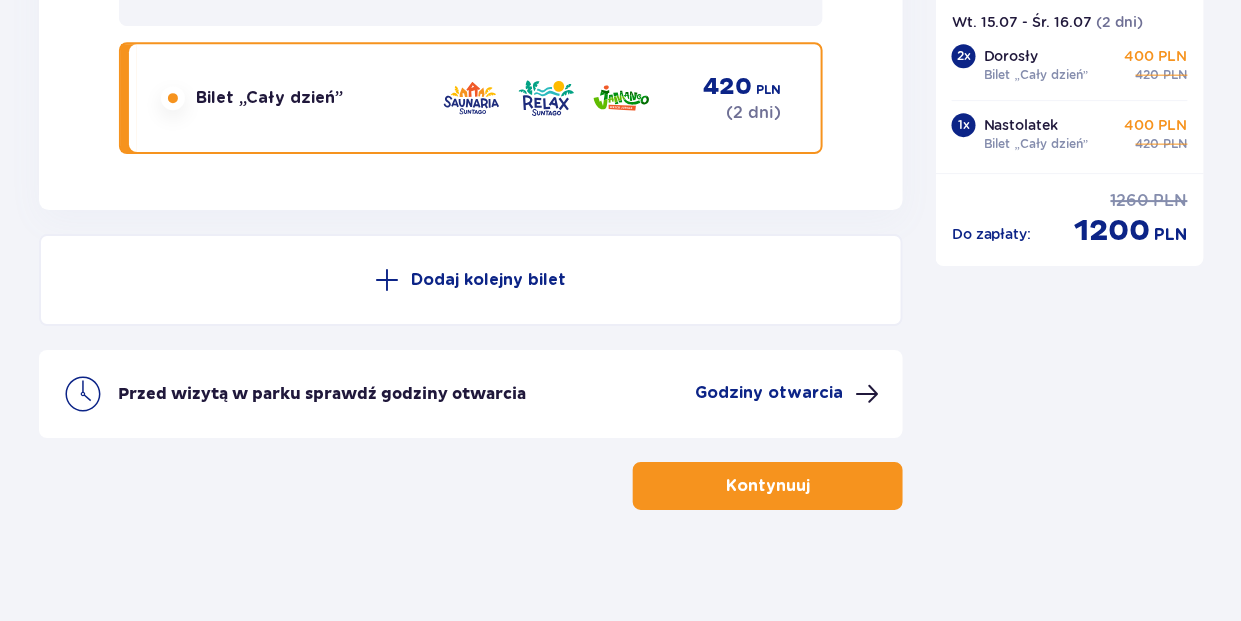 scroll, scrollTop: 5564, scrollLeft: 0, axis: vertical 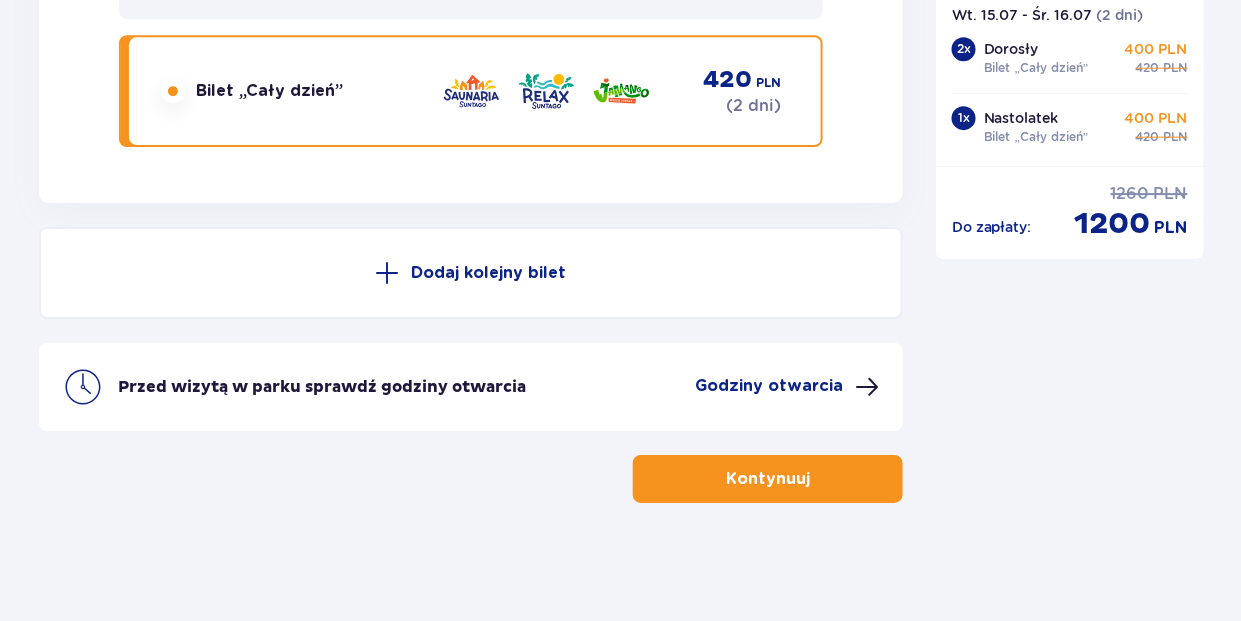 click on "Kontynuuj" at bounding box center [768, 479] 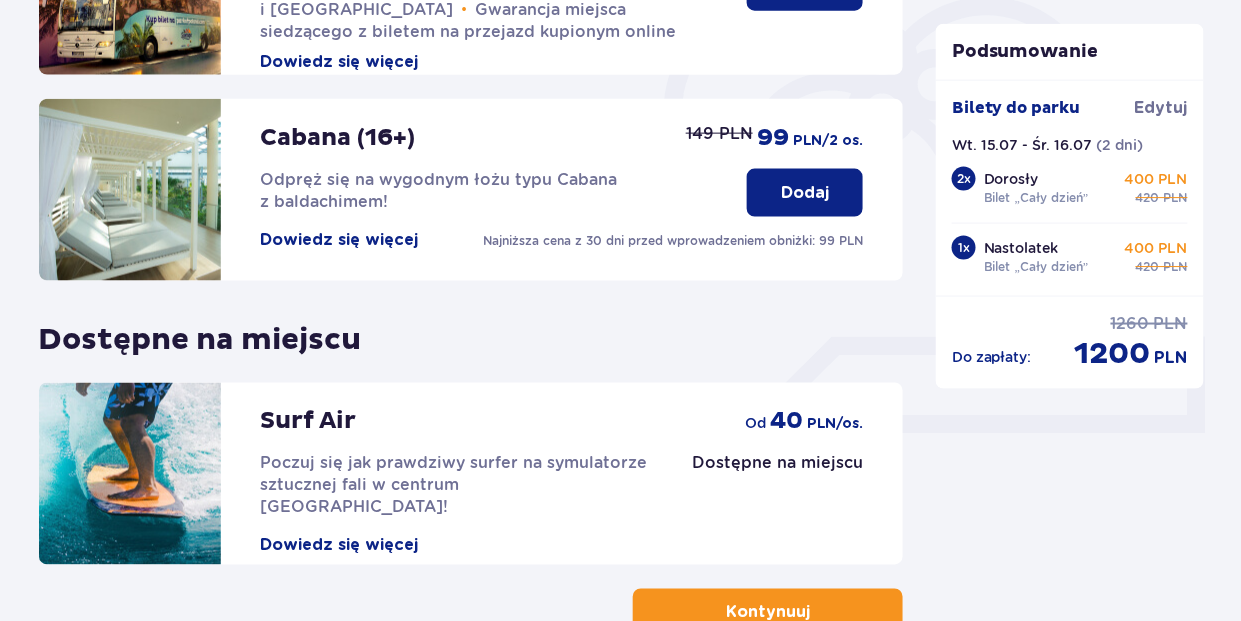 scroll, scrollTop: 600, scrollLeft: 0, axis: vertical 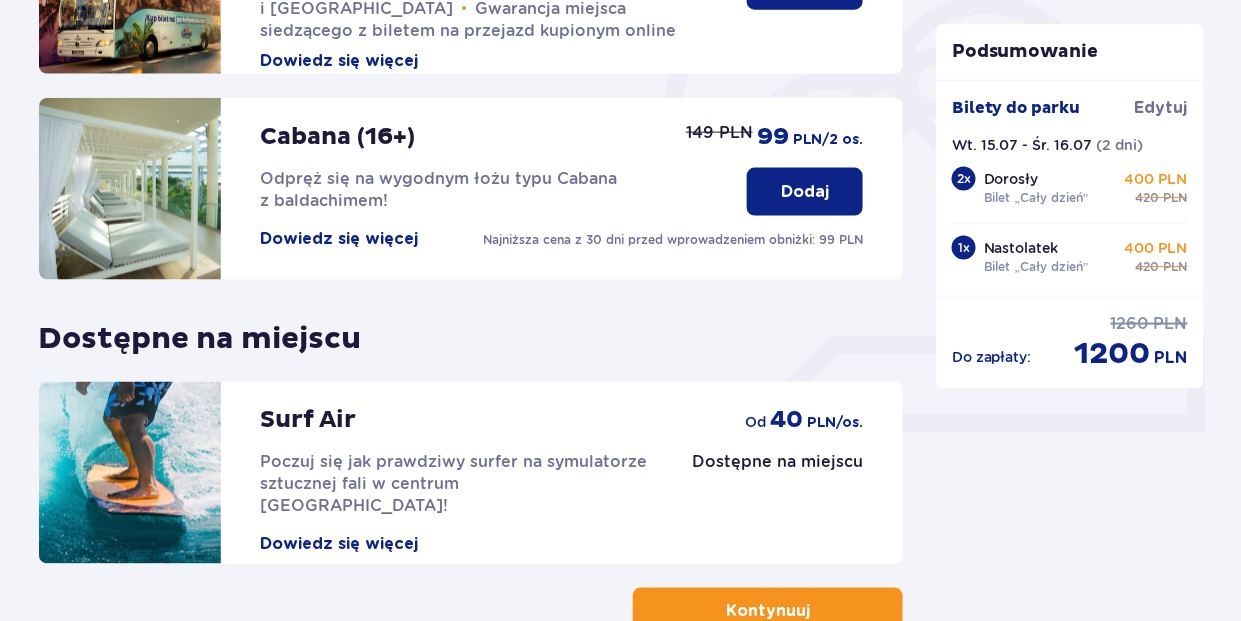 click on "Dodaj" at bounding box center [805, 192] 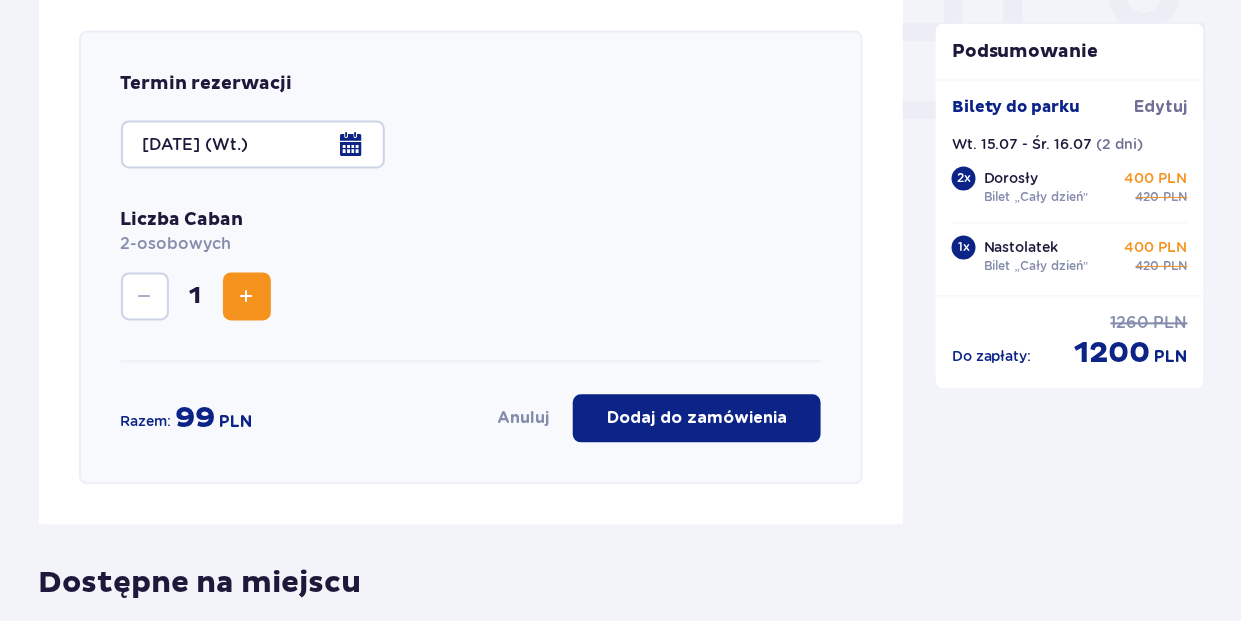 scroll, scrollTop: 920, scrollLeft: 0, axis: vertical 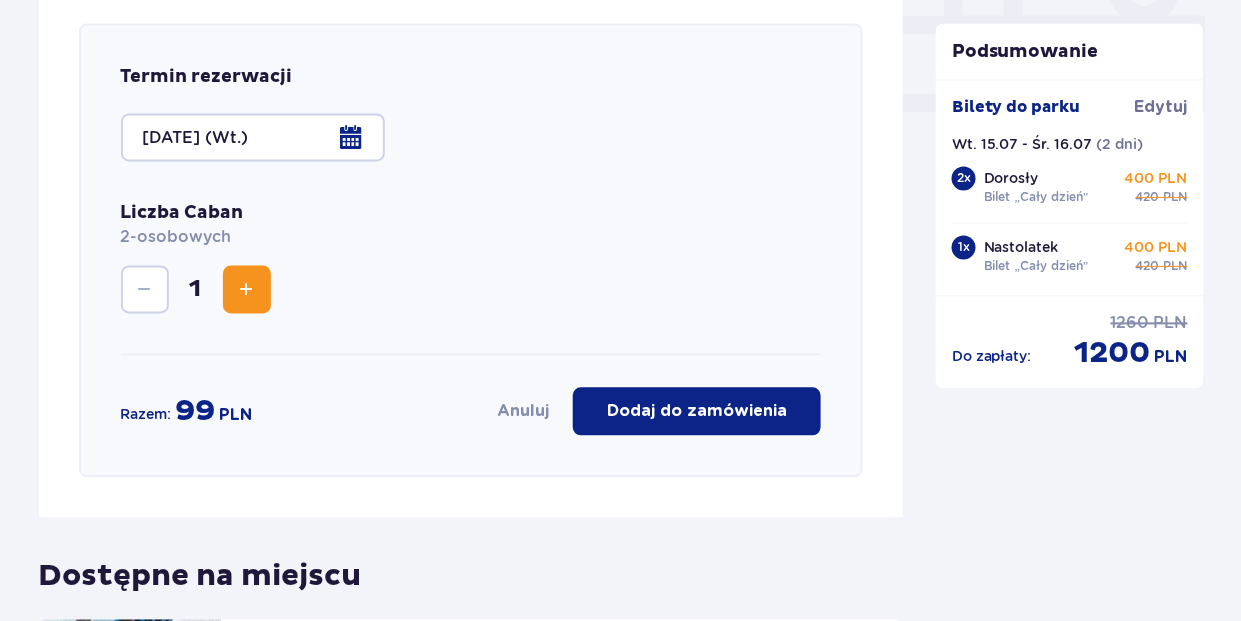 click at bounding box center (253, 138) 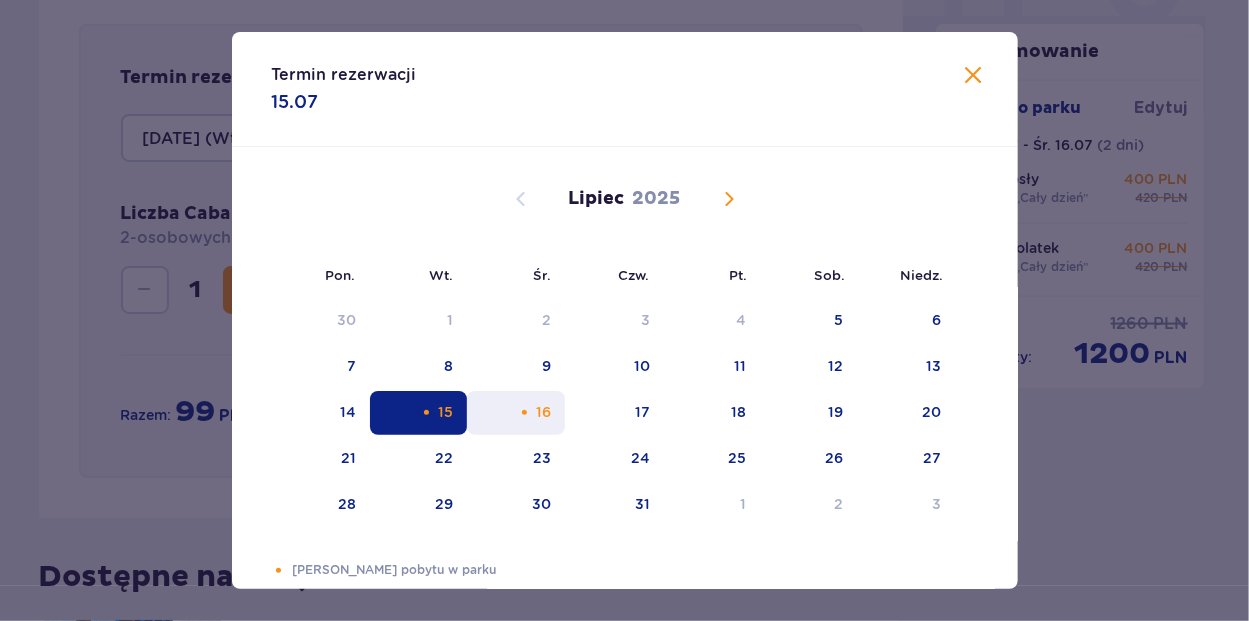 click on "16" at bounding box center [543, 412] 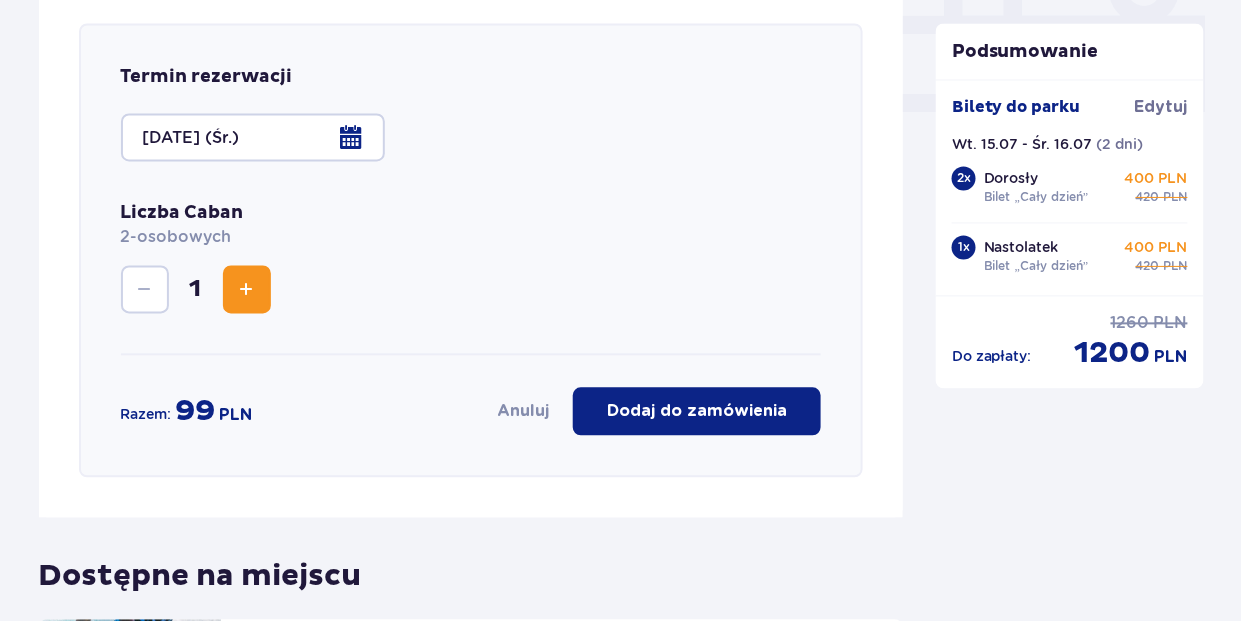click on "Dodaj do zamówienia" at bounding box center (697, 412) 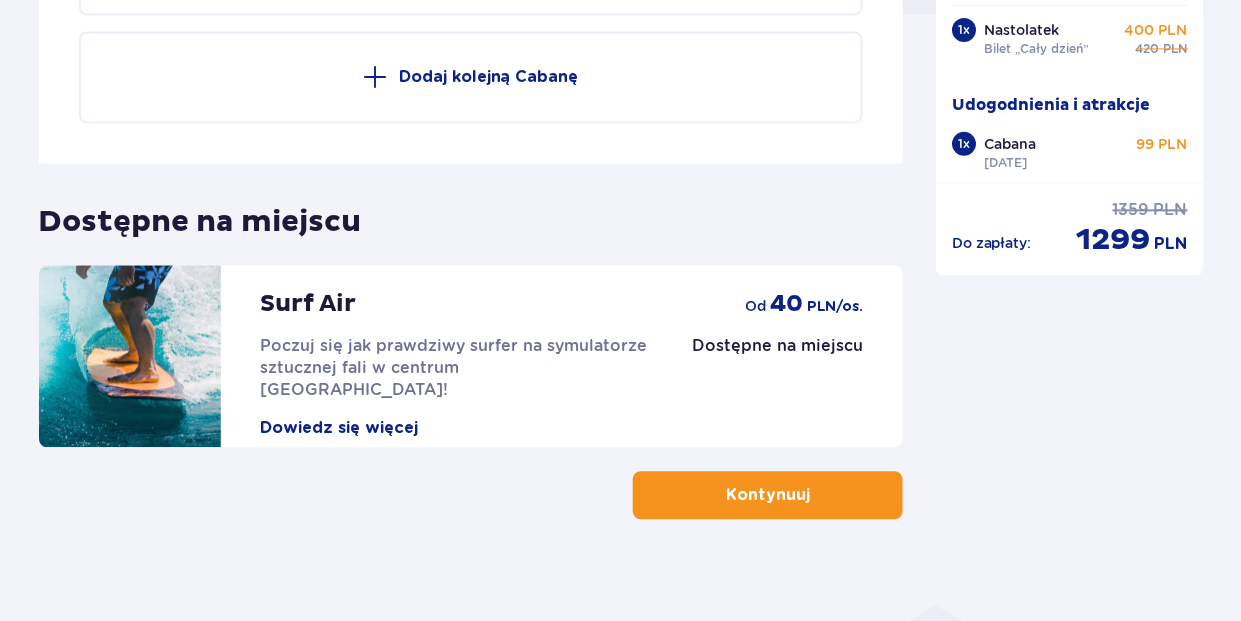 scroll, scrollTop: 1036, scrollLeft: 0, axis: vertical 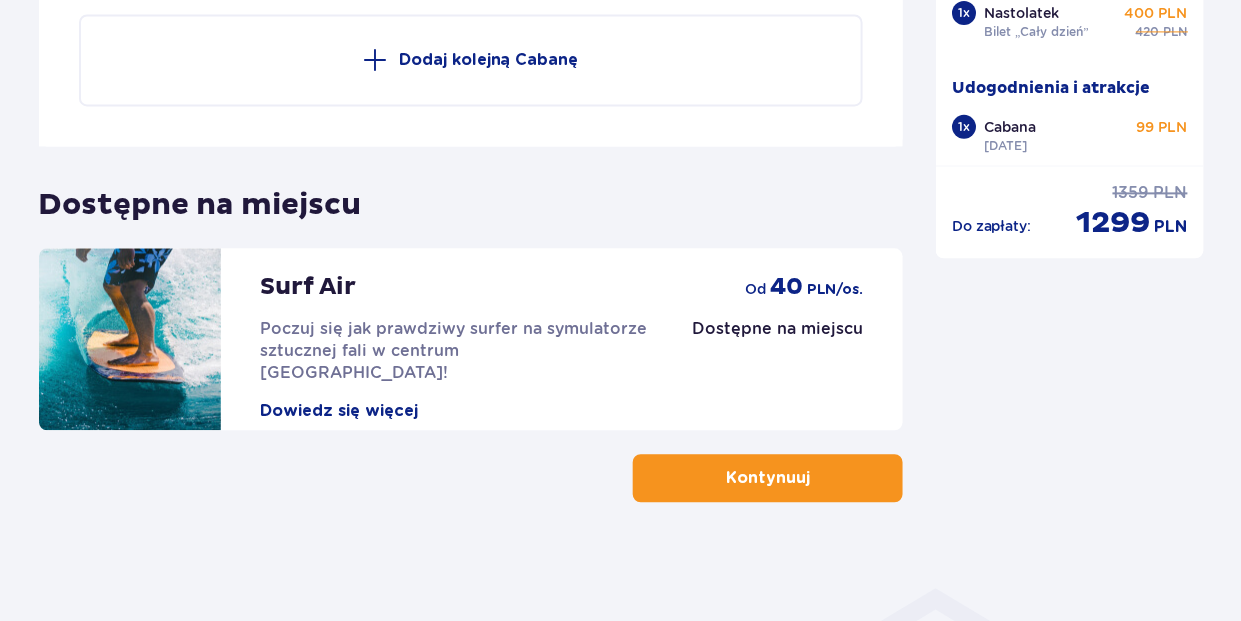 click on "Kontynuuj" at bounding box center [768, 478] 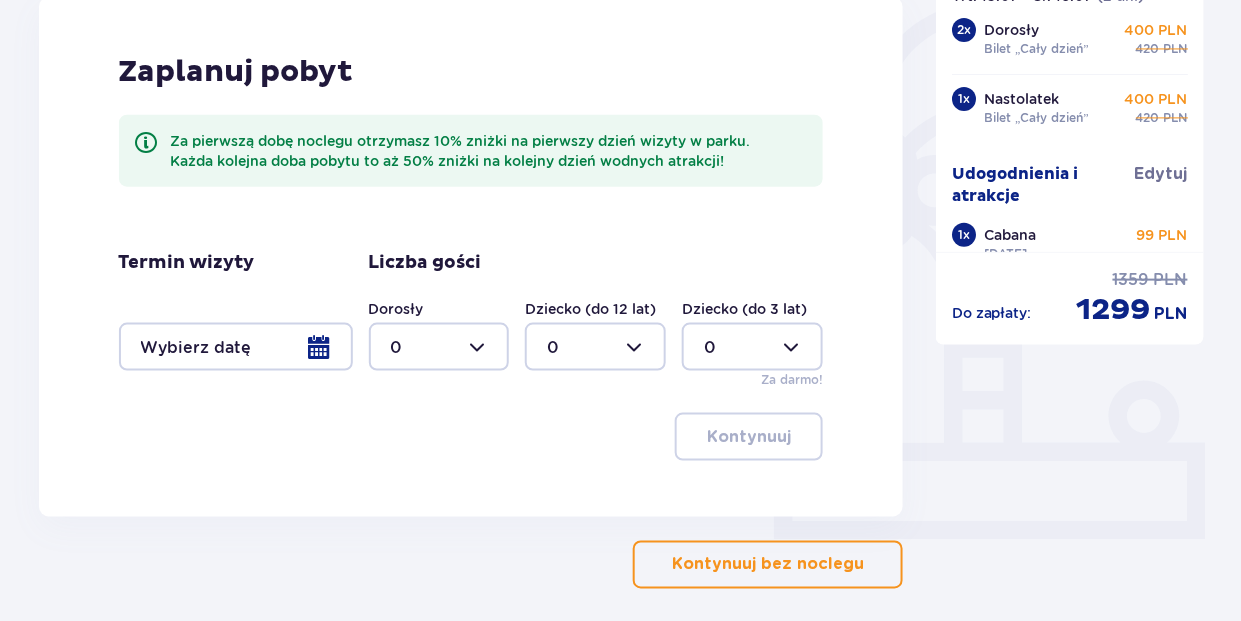 scroll, scrollTop: 500, scrollLeft: 0, axis: vertical 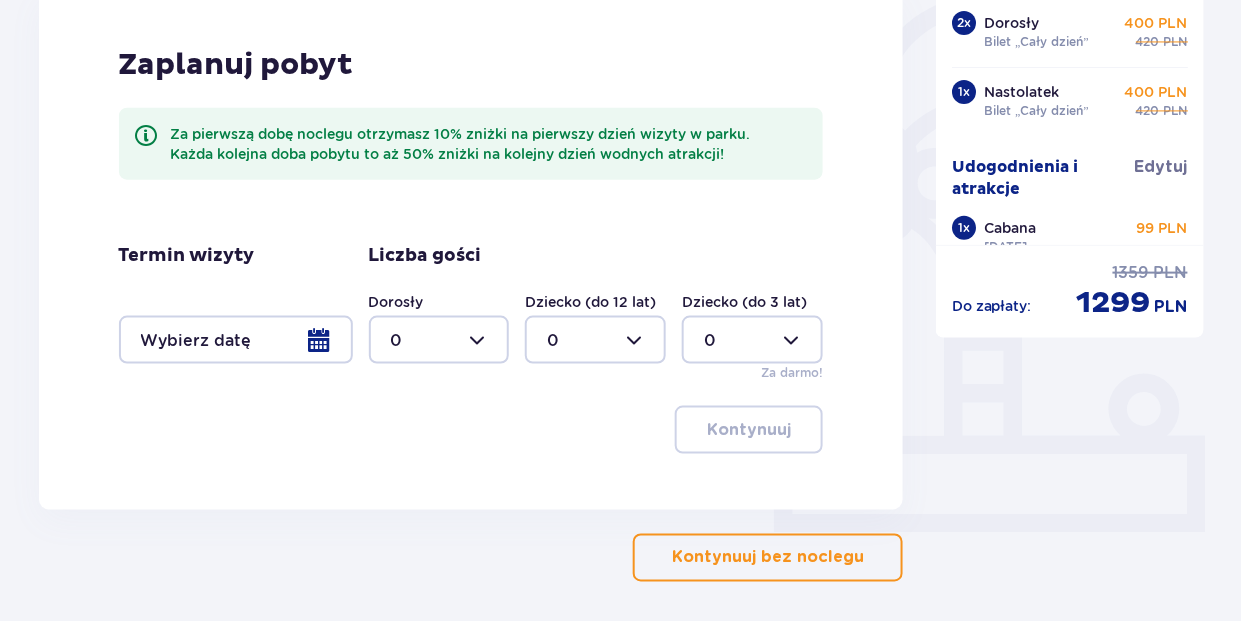 click at bounding box center (236, 340) 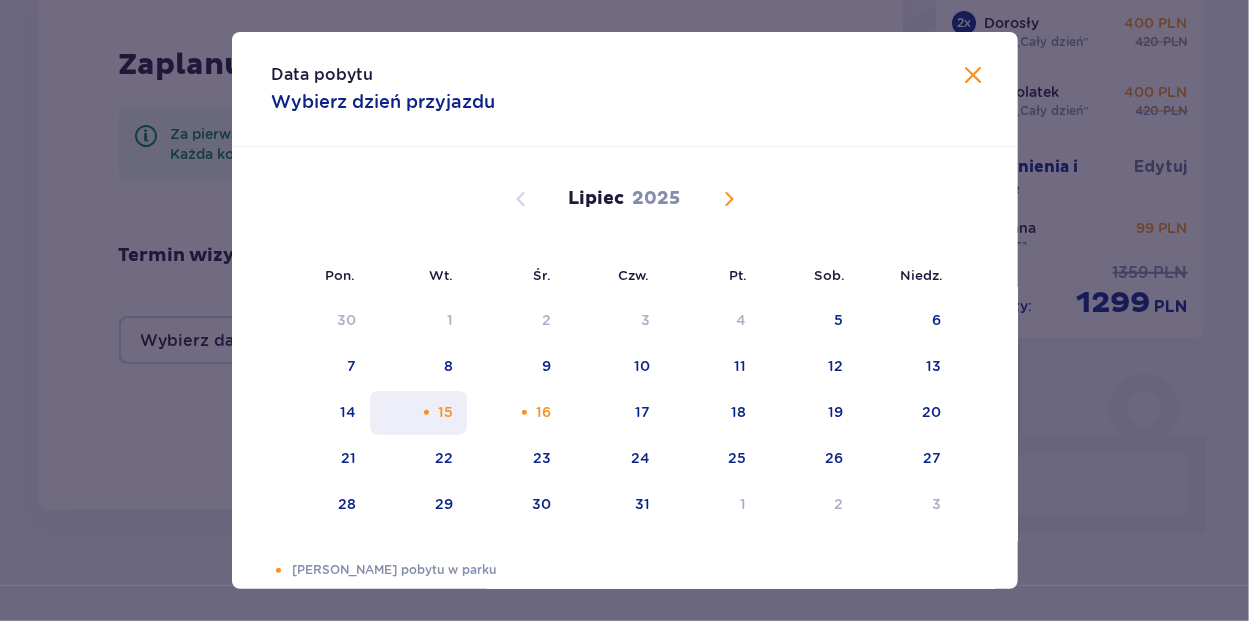 click on "15" at bounding box center [445, 412] 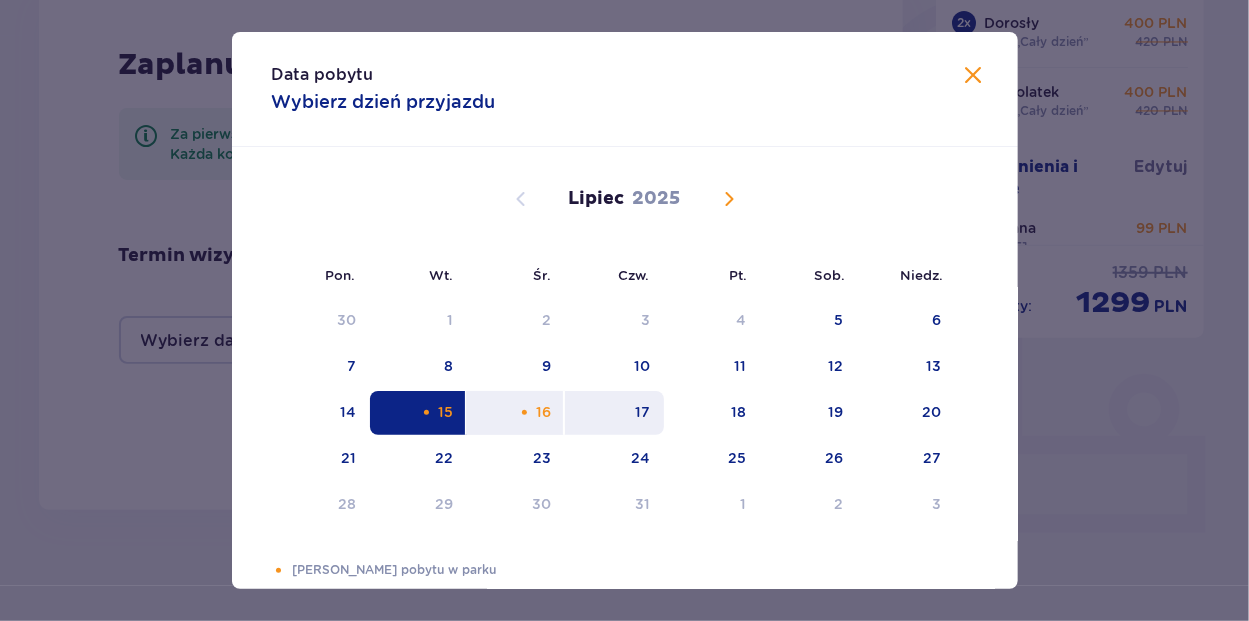 click on "17" at bounding box center [642, 412] 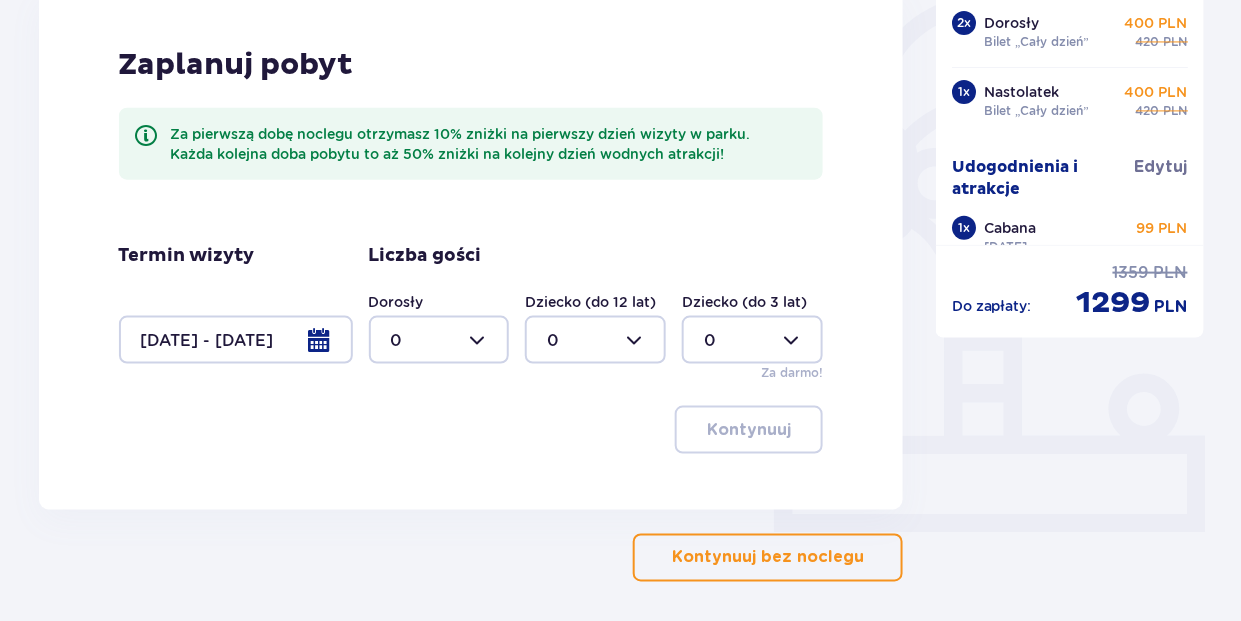 click at bounding box center (439, 340) 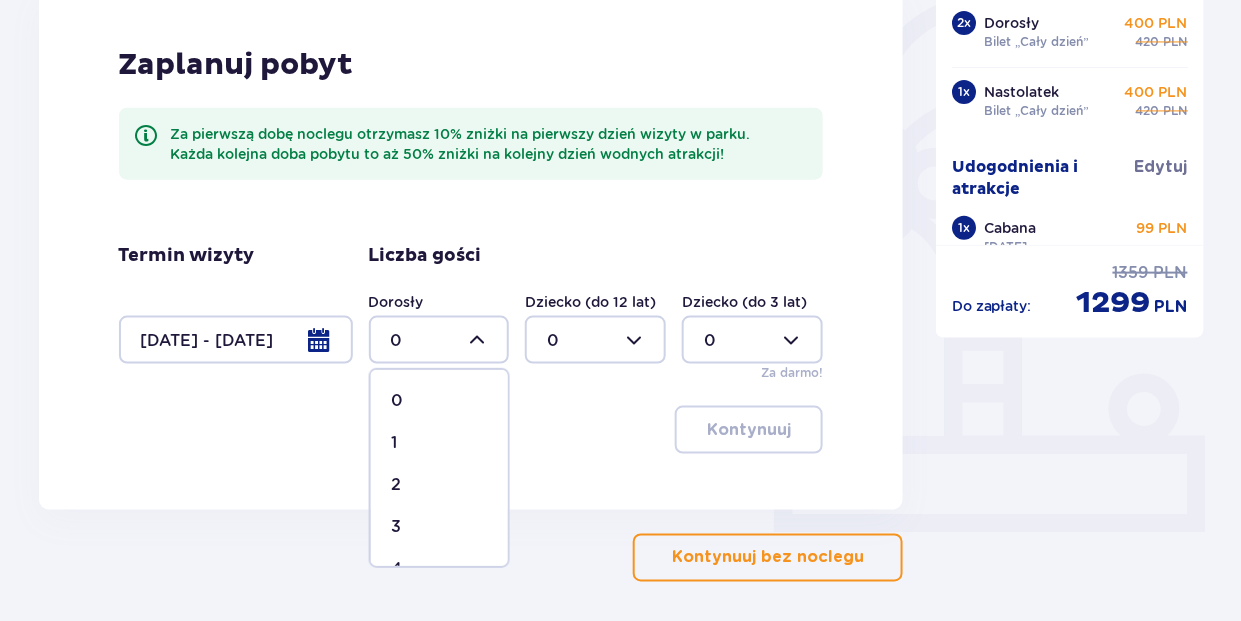 click on "3" at bounding box center [396, 527] 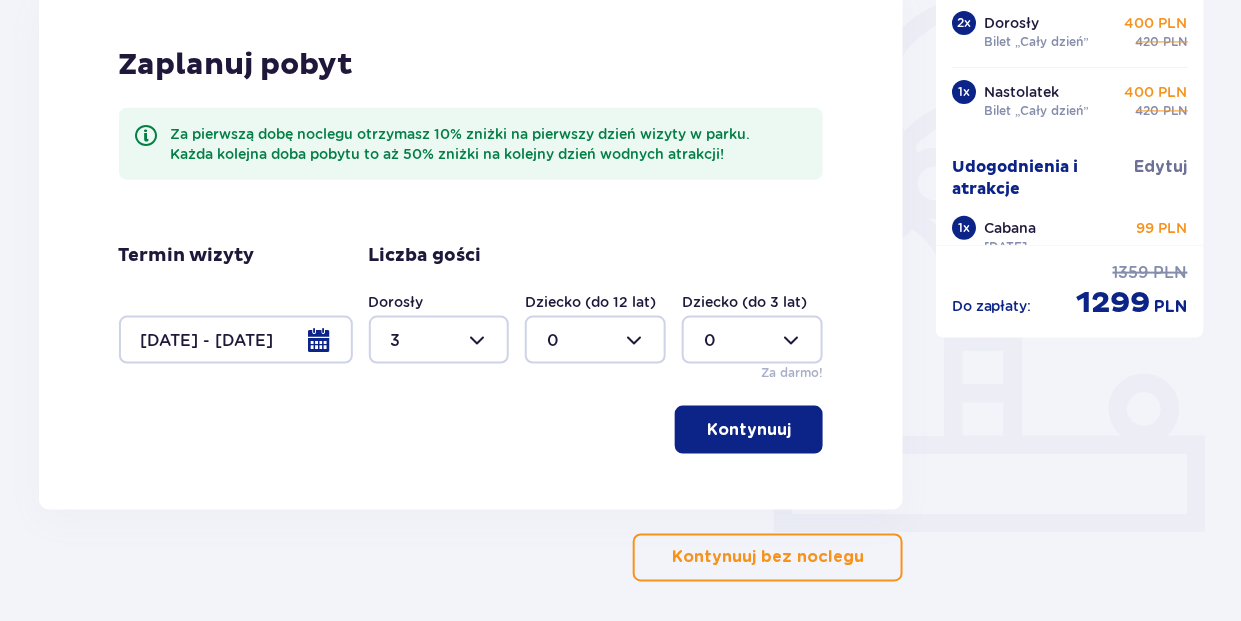 click at bounding box center (795, 430) 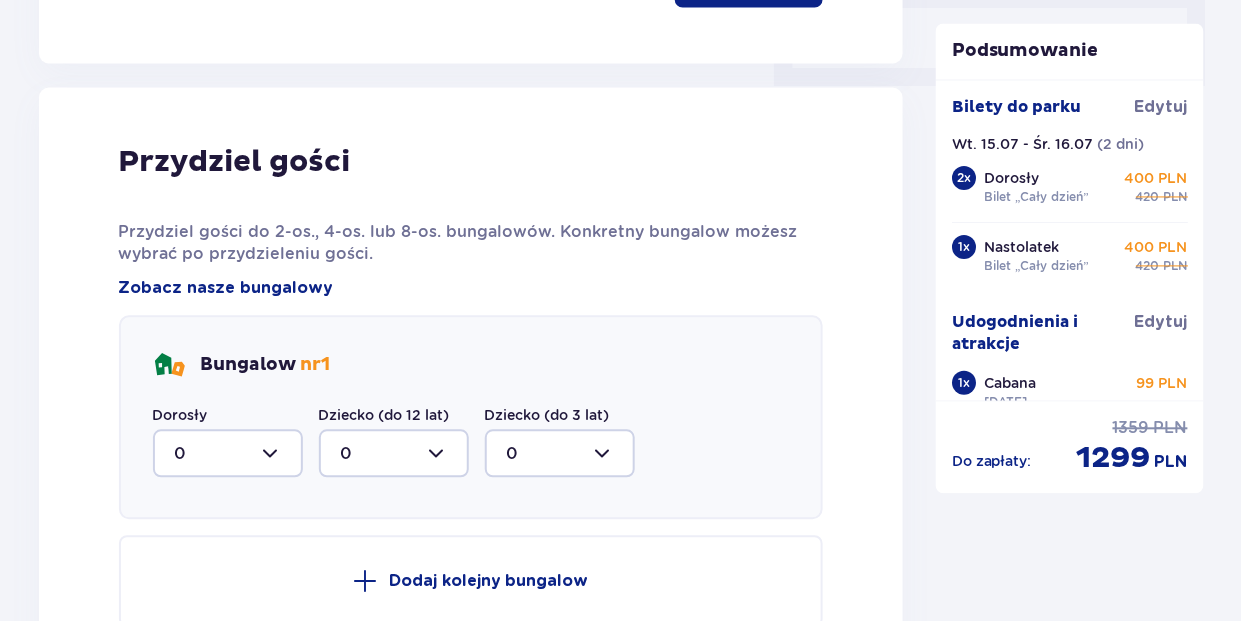 scroll, scrollTop: 1010, scrollLeft: 0, axis: vertical 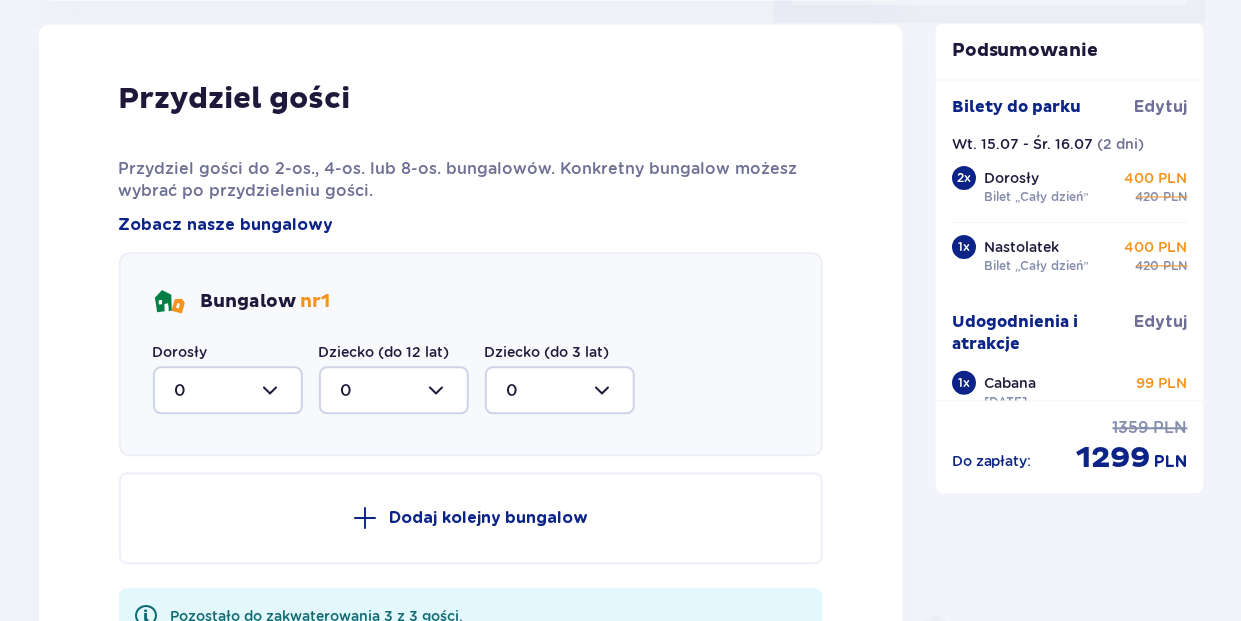 click at bounding box center [228, 390] 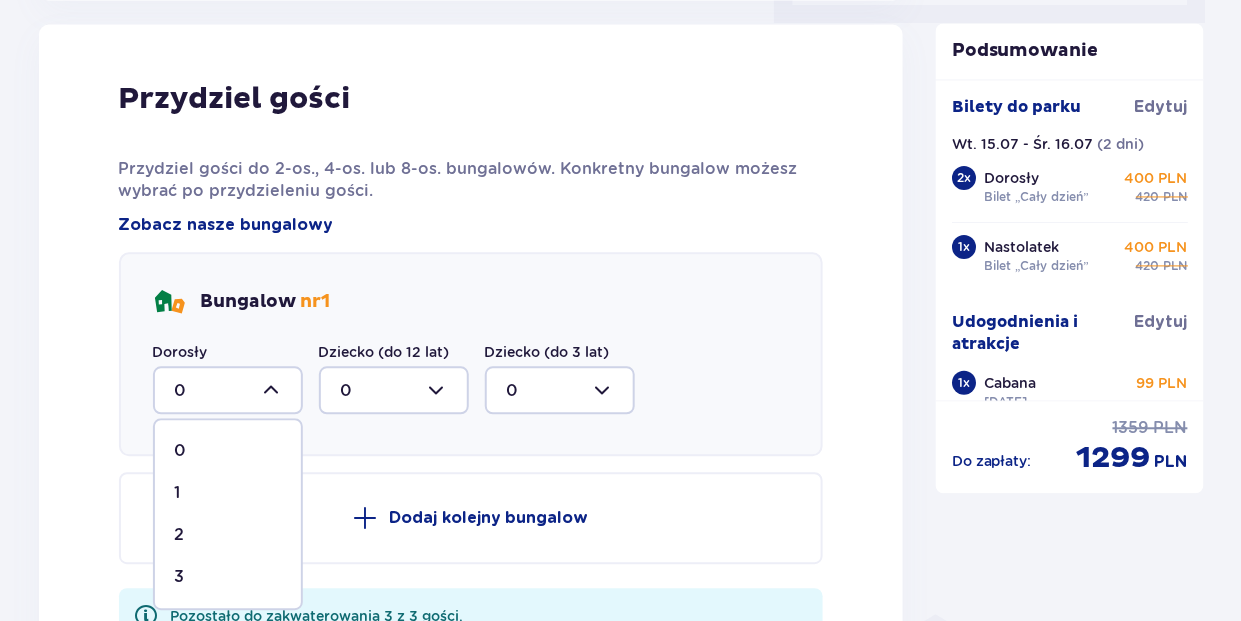 click on "3" at bounding box center [228, 577] 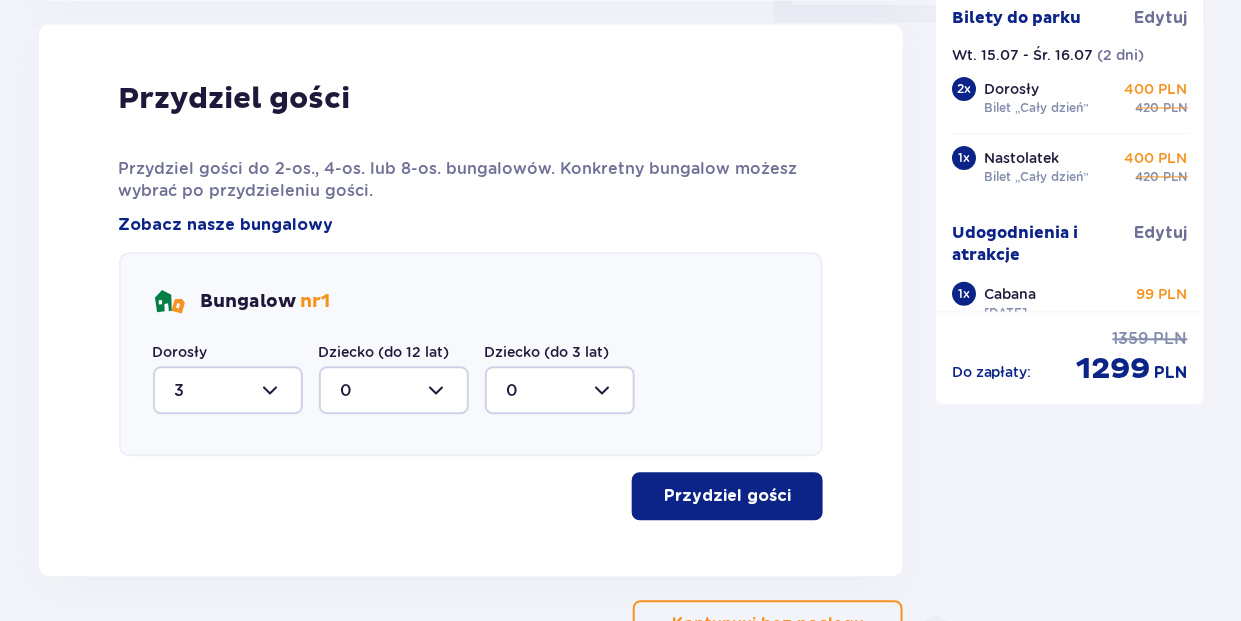 click on "Przydziel gości" at bounding box center [727, 496] 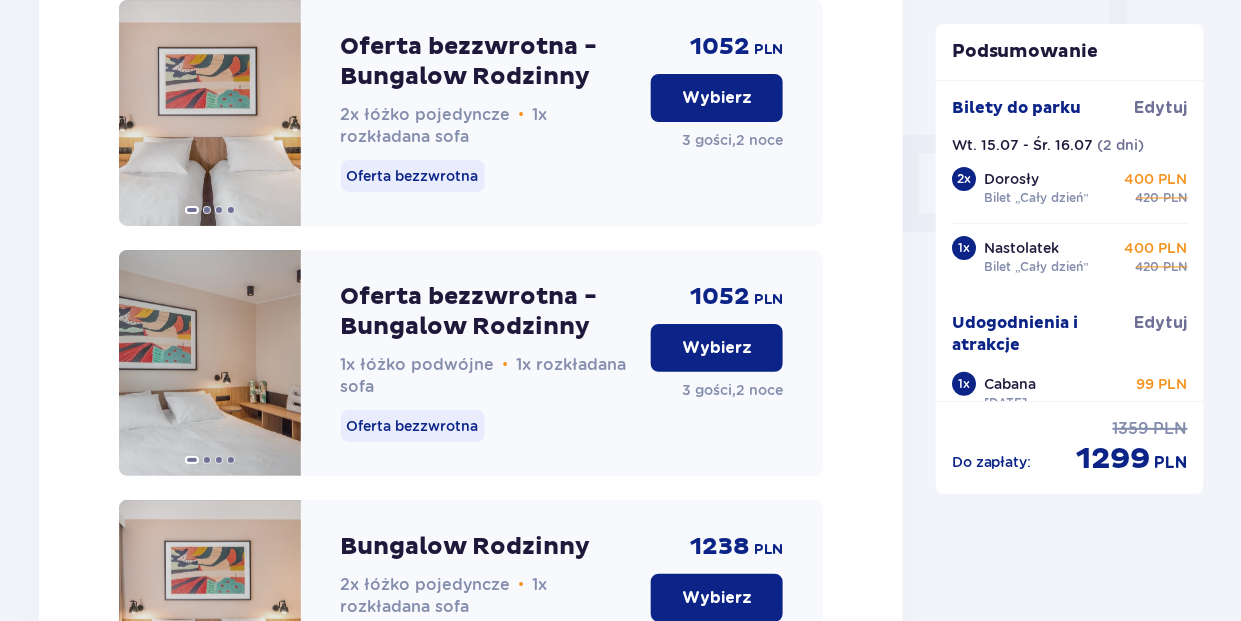 scroll, scrollTop: 1885, scrollLeft: 0, axis: vertical 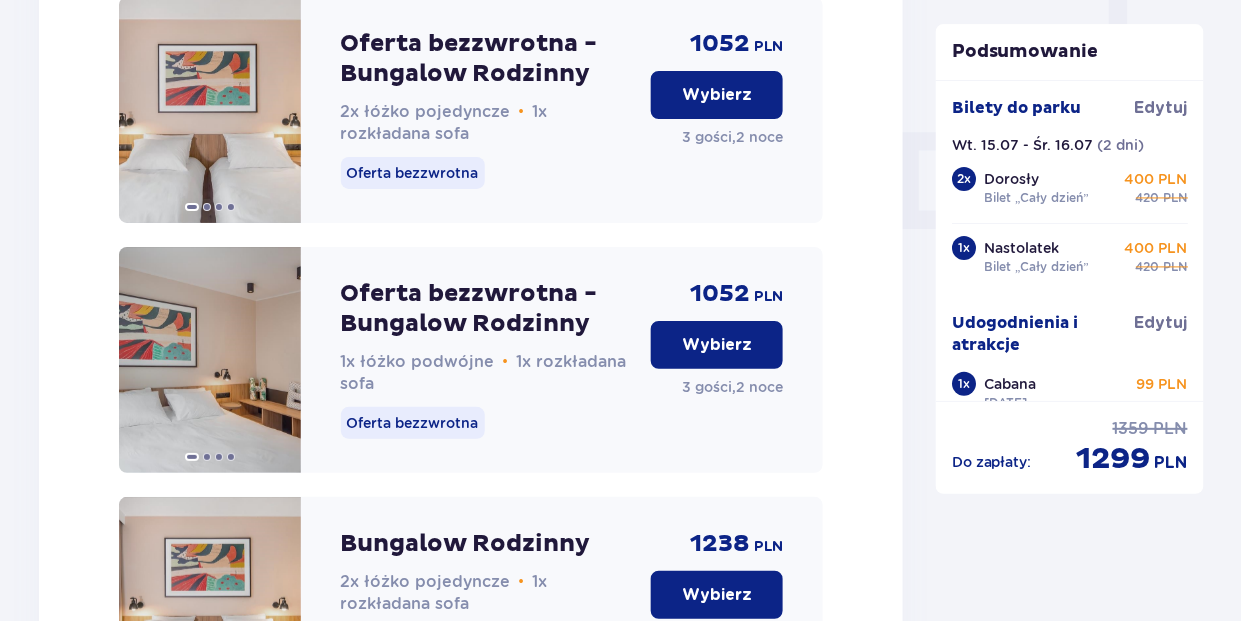 click on "Wybierz" at bounding box center [717, 345] 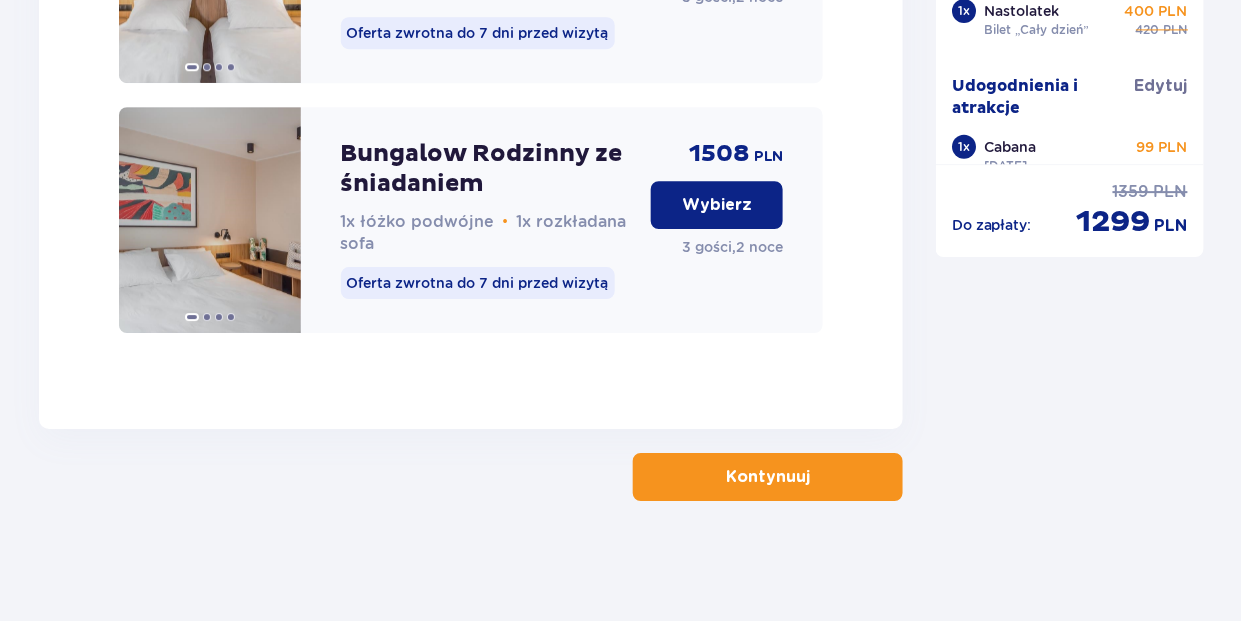 scroll, scrollTop: 3549, scrollLeft: 0, axis: vertical 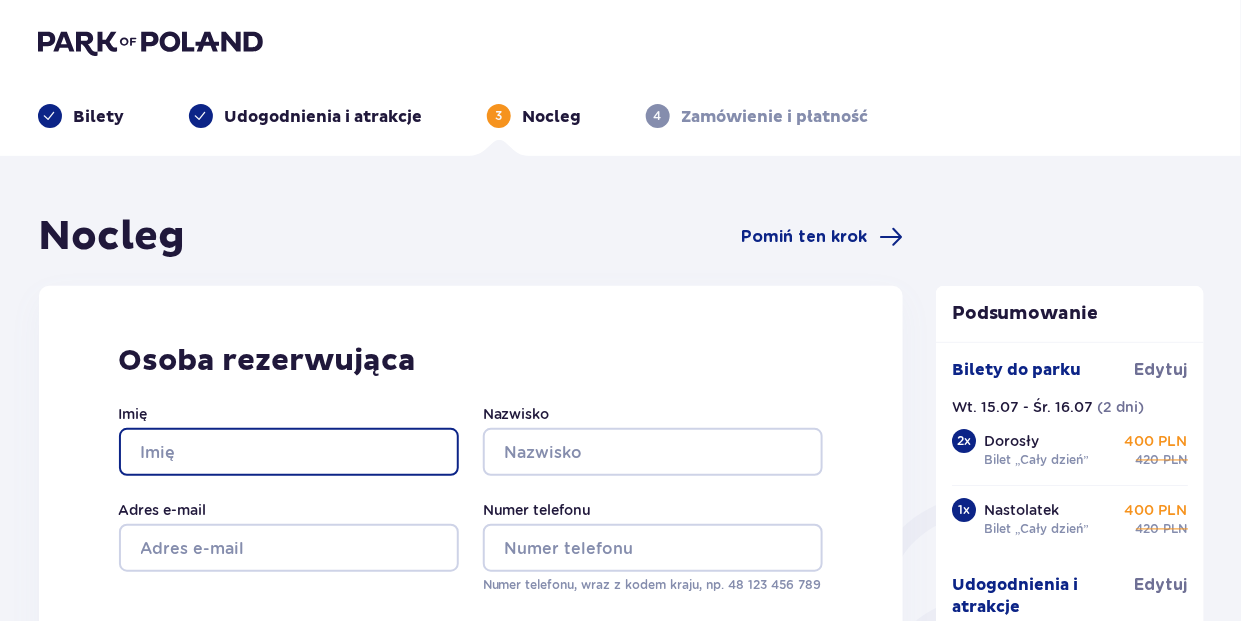 click on "Imię" at bounding box center [289, 452] 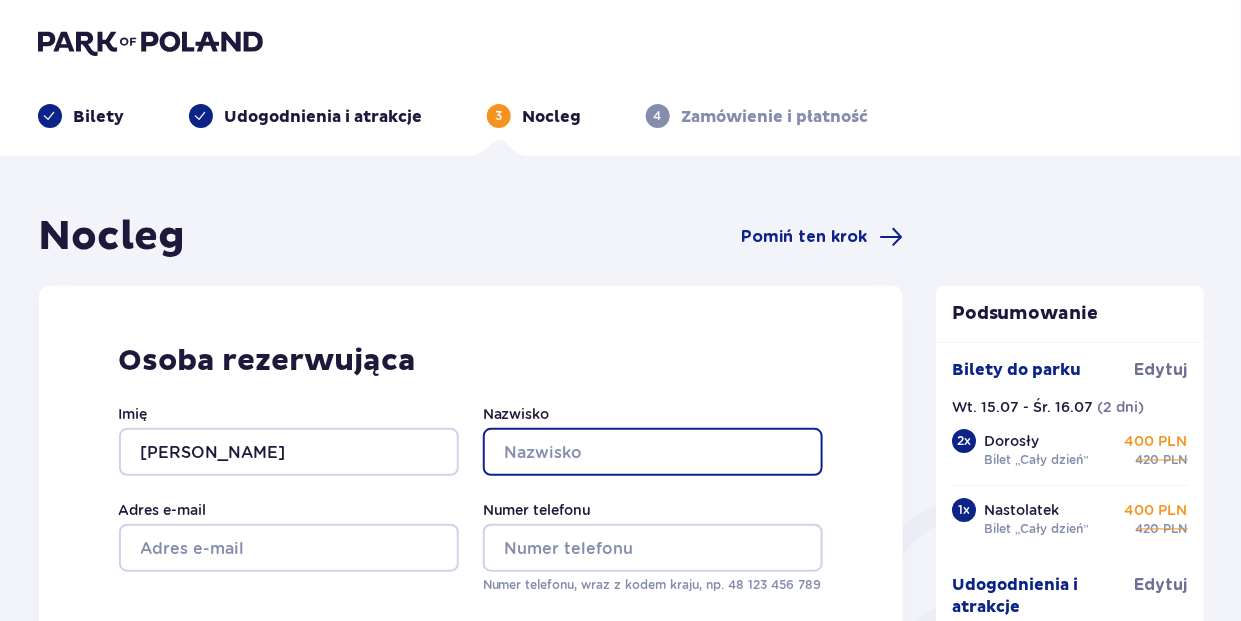 type on "Antosz" 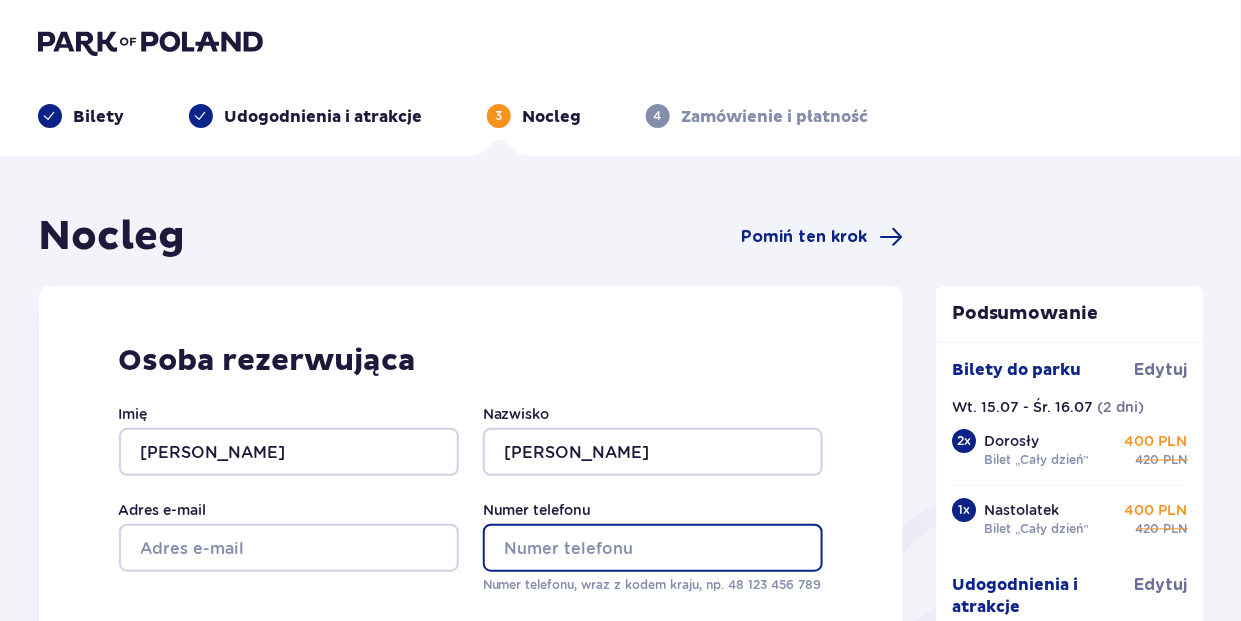 type on "509304975" 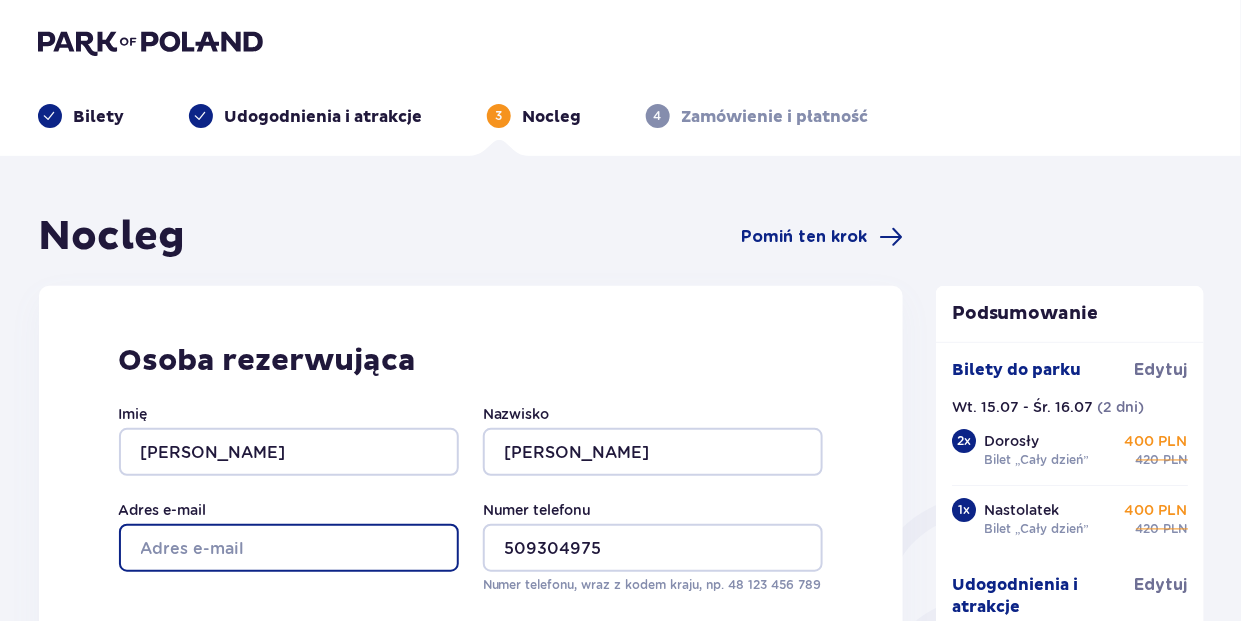 click on "Adres e-mail" at bounding box center [289, 548] 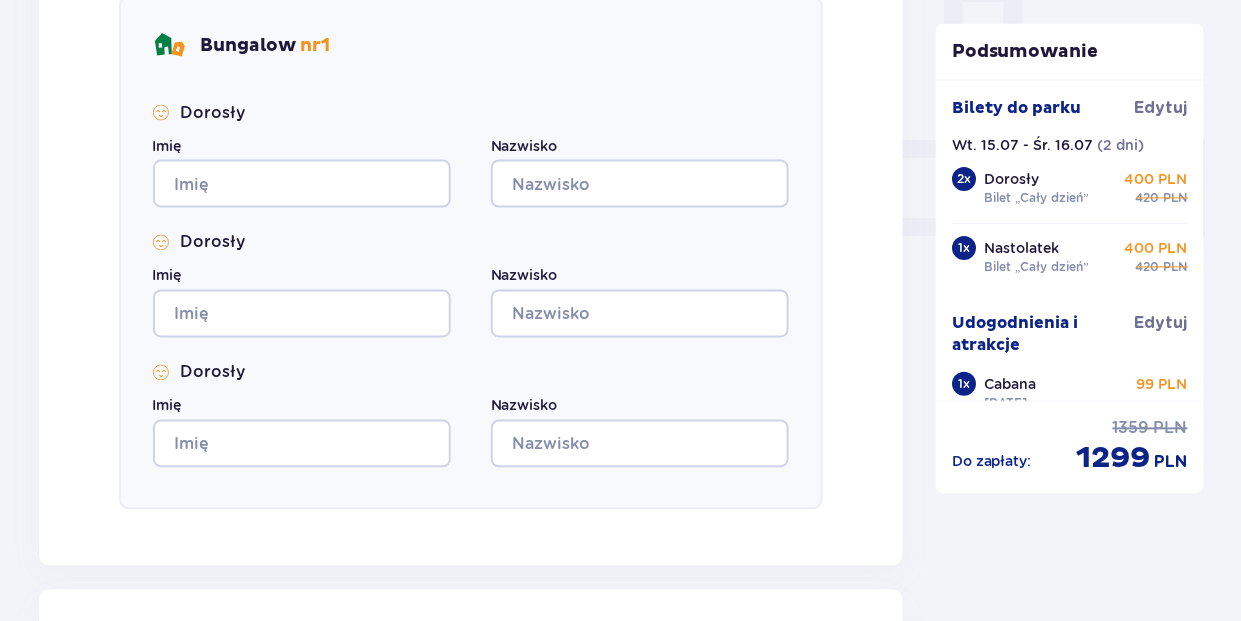 scroll, scrollTop: 800, scrollLeft: 0, axis: vertical 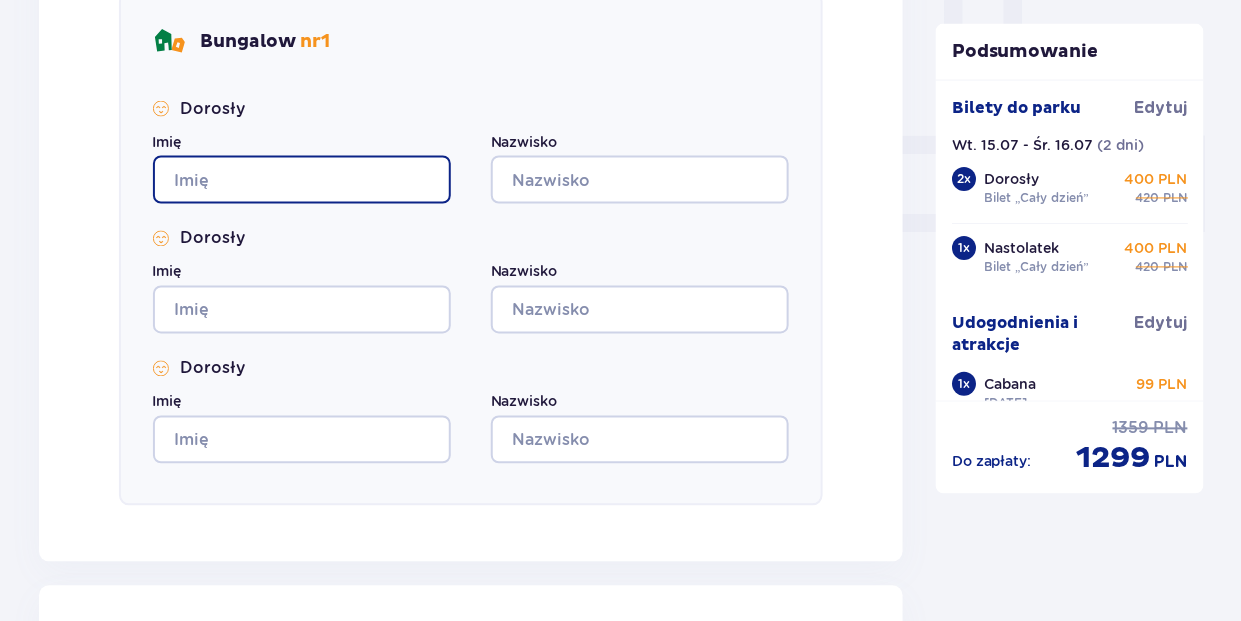 click on "Imię" at bounding box center (302, 180) 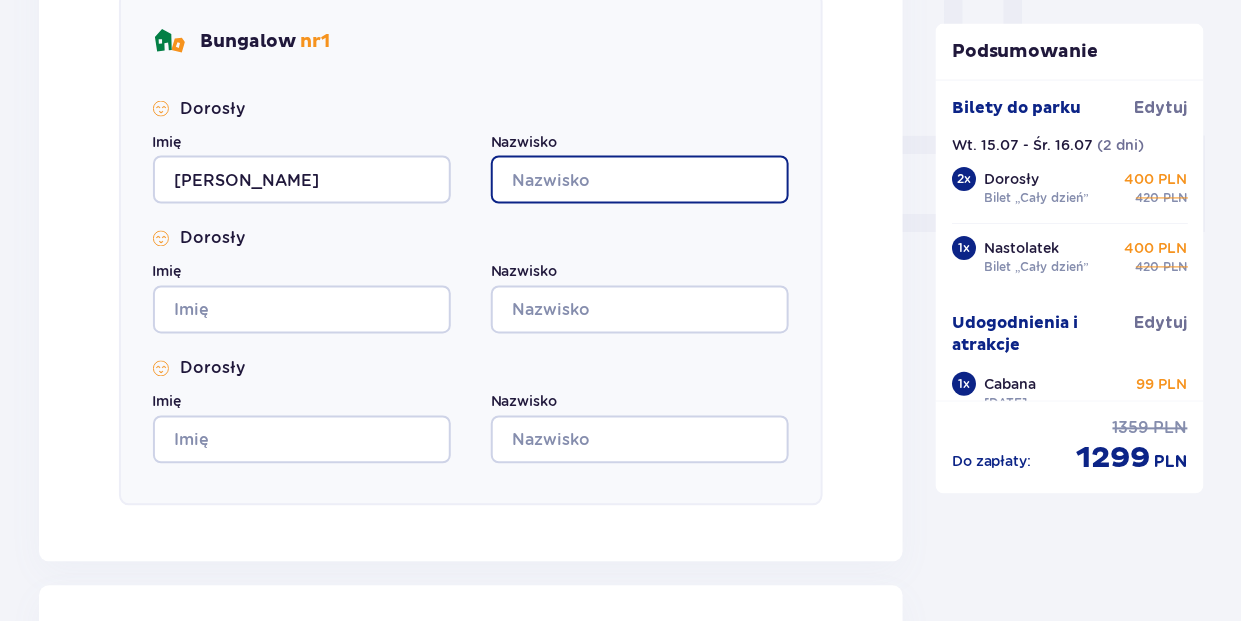type on "Antosz" 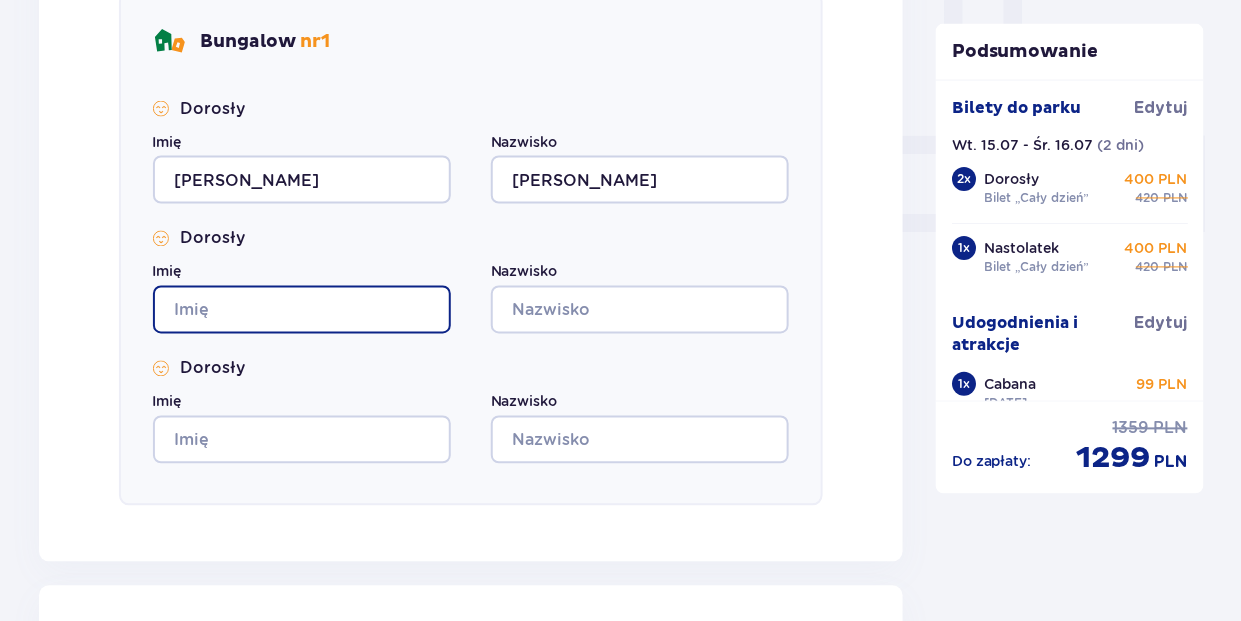 type on "Ewa" 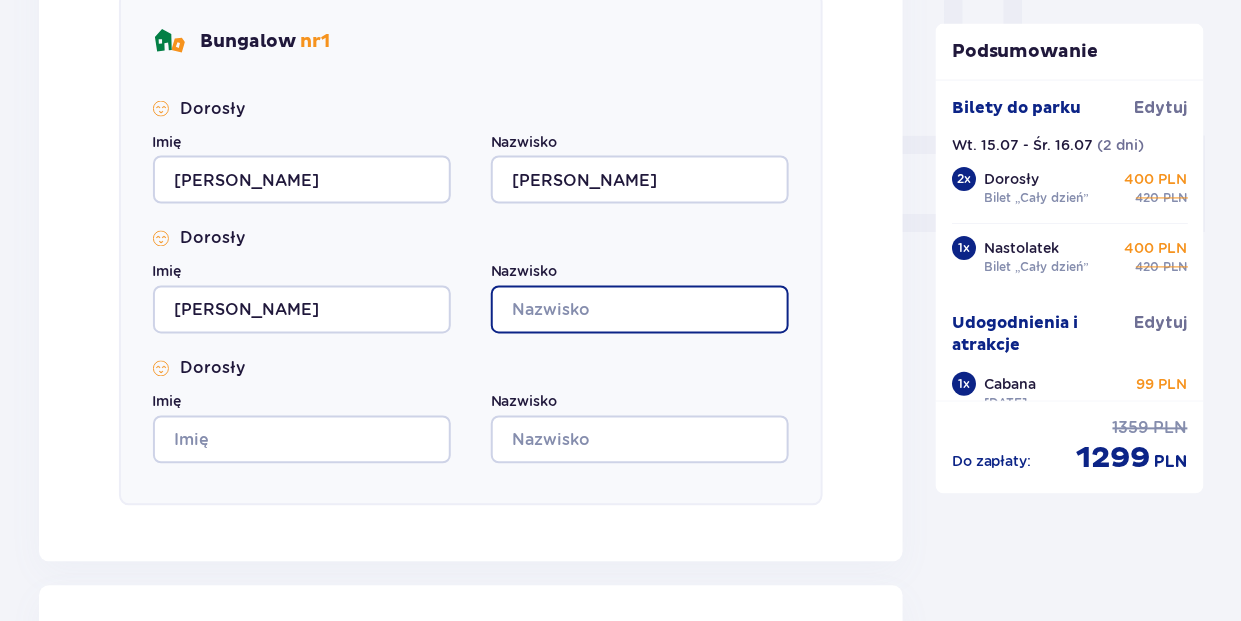 type on "Antosz" 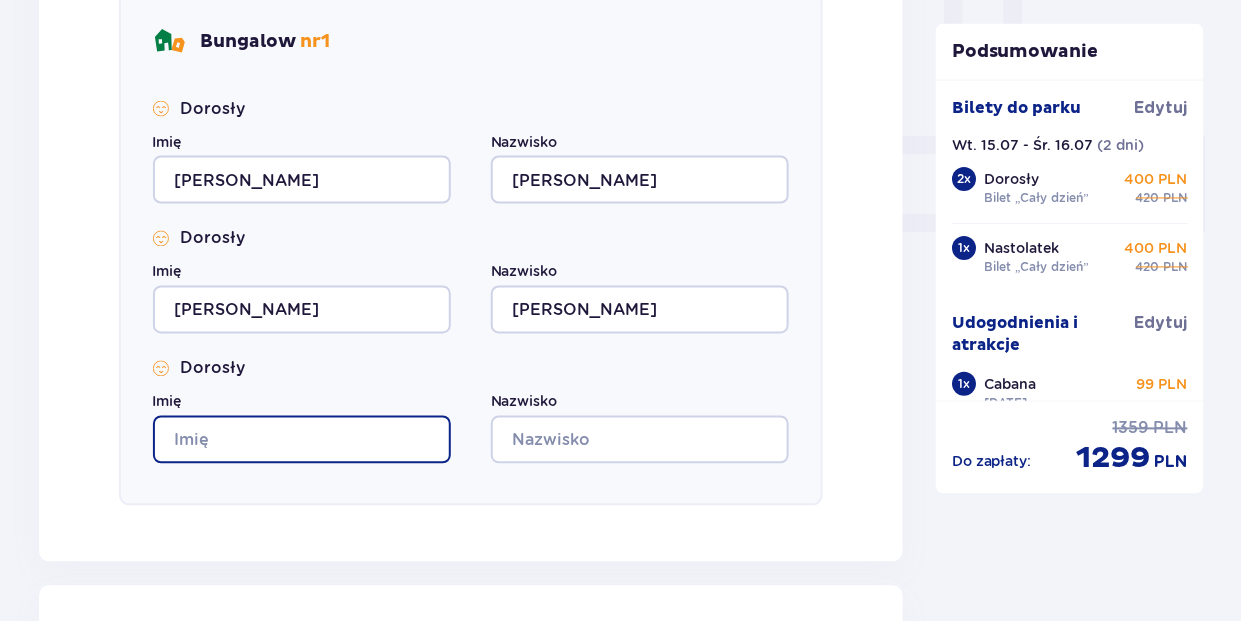 type on "Ewa" 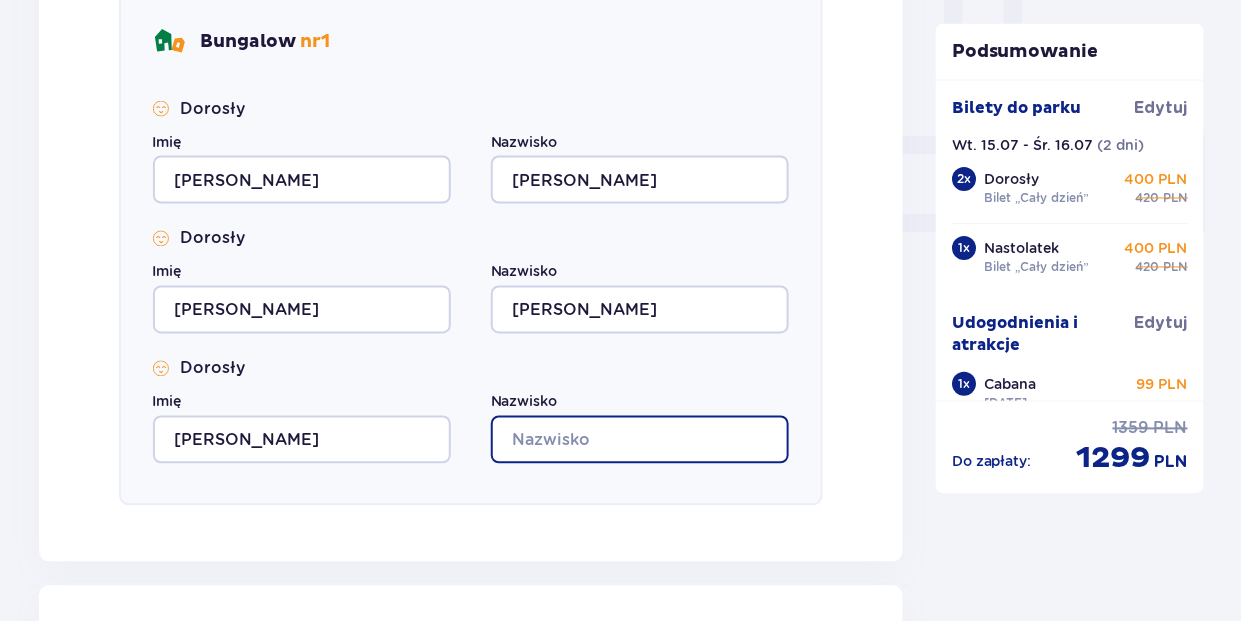 type on "Antosz" 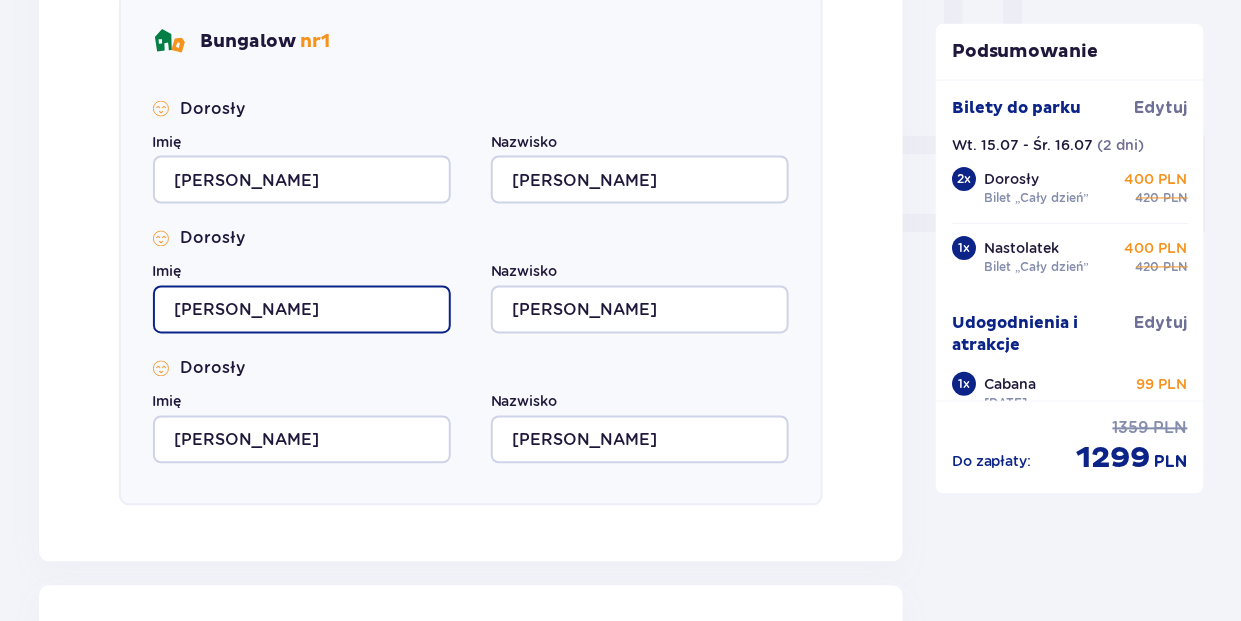 click on "Ewa" at bounding box center (302, 310) 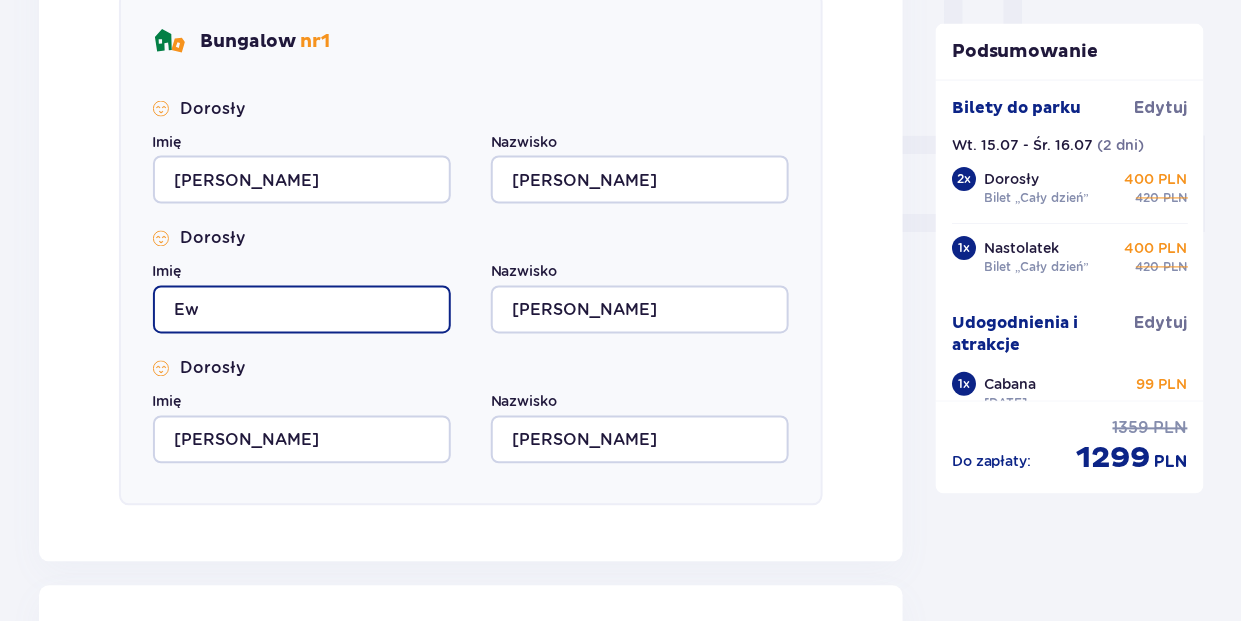 type on "E" 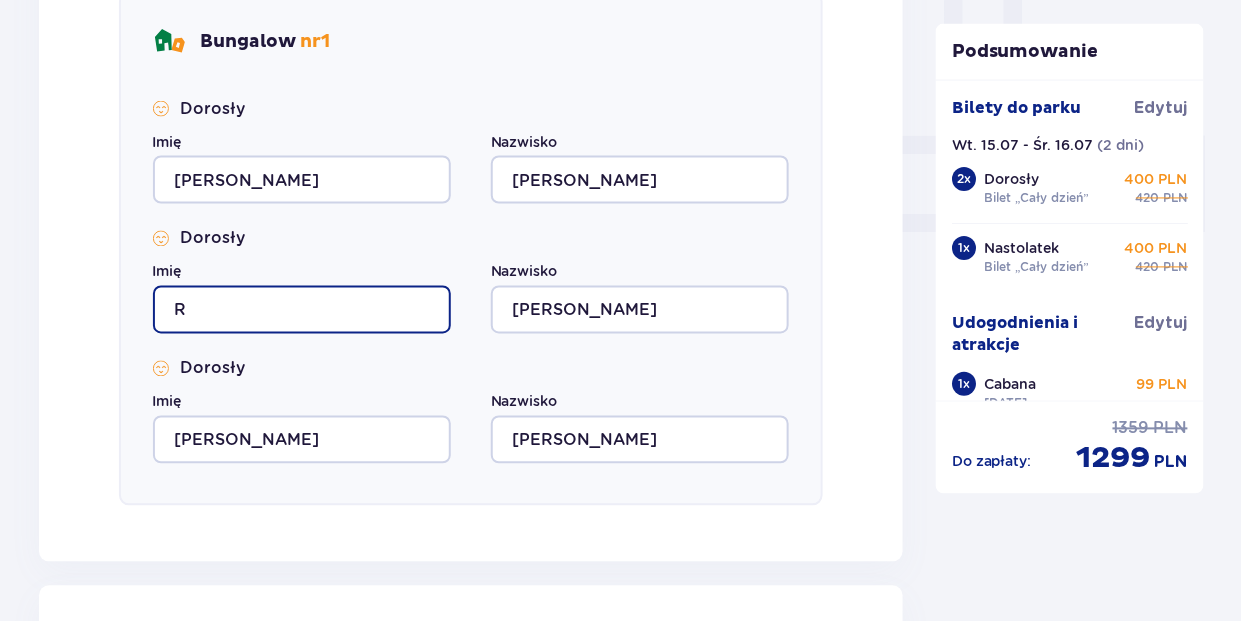 type on "Robert" 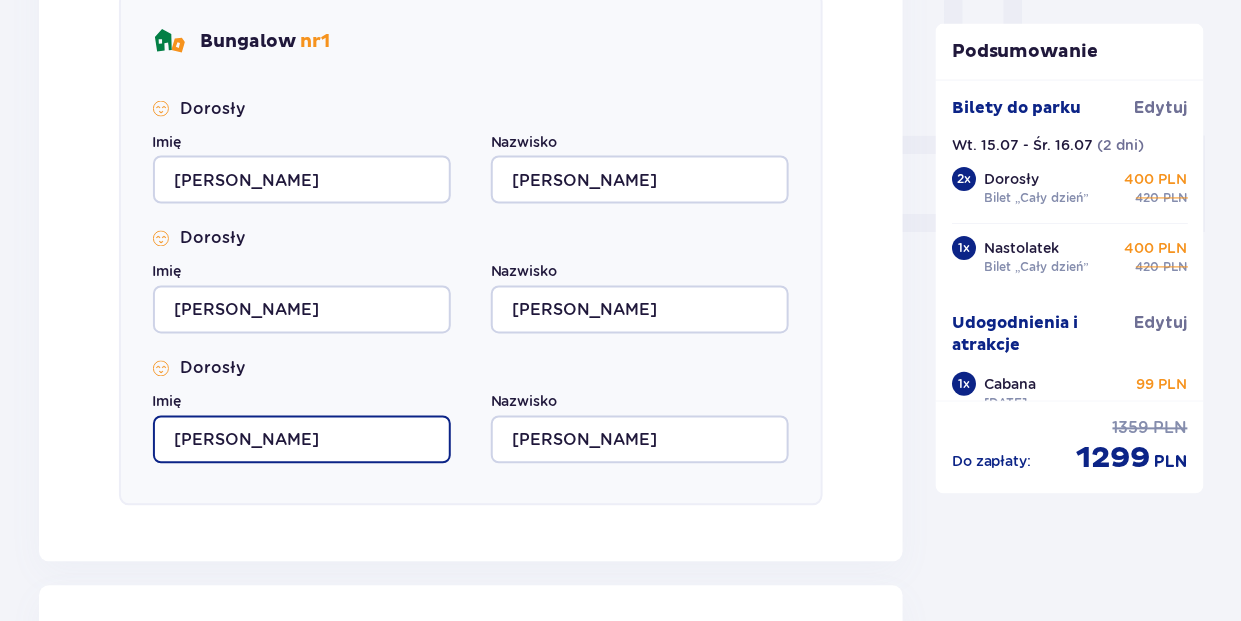 click on "Ewa" at bounding box center (302, 440) 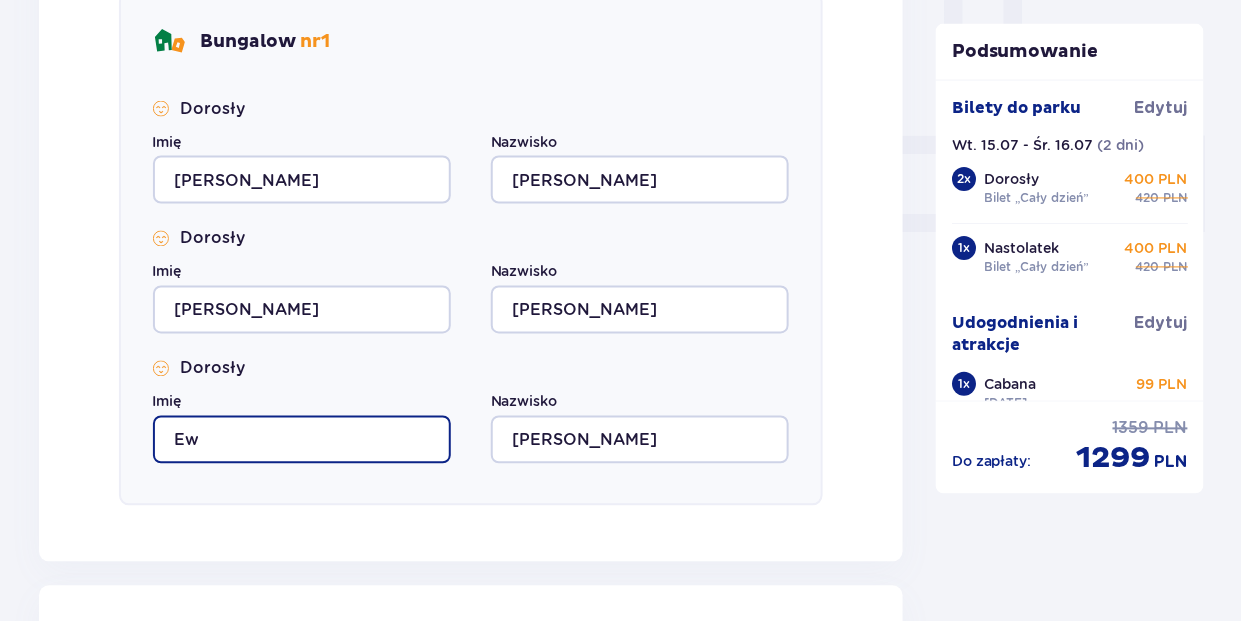 type on "E" 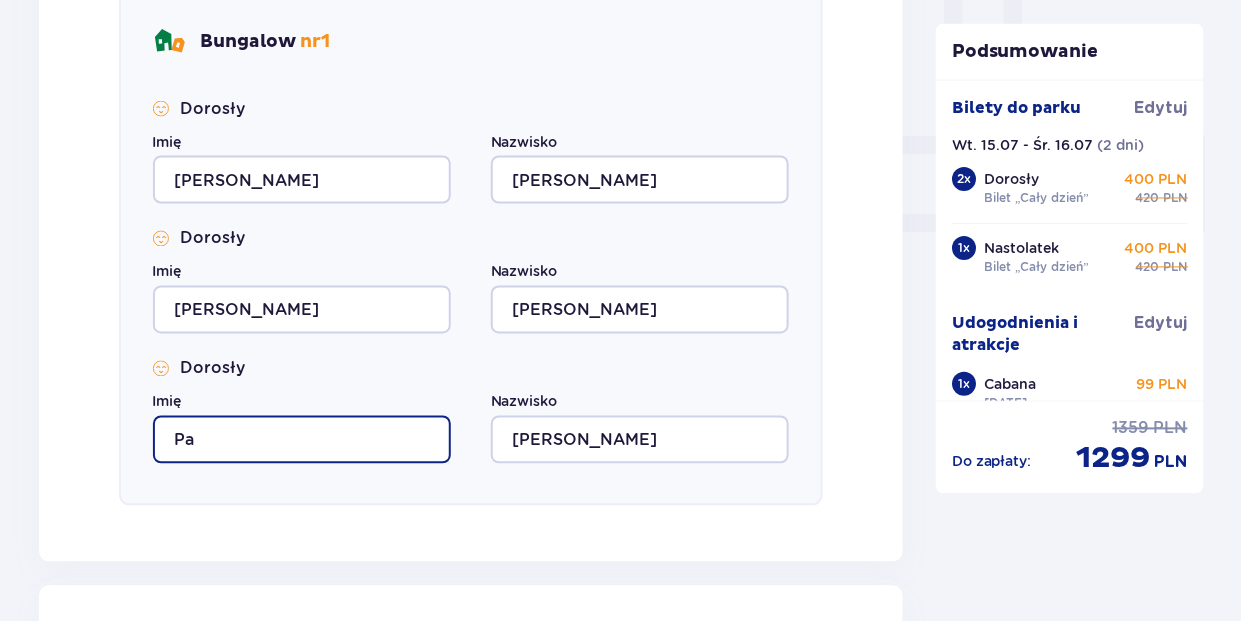 type on "Paweł" 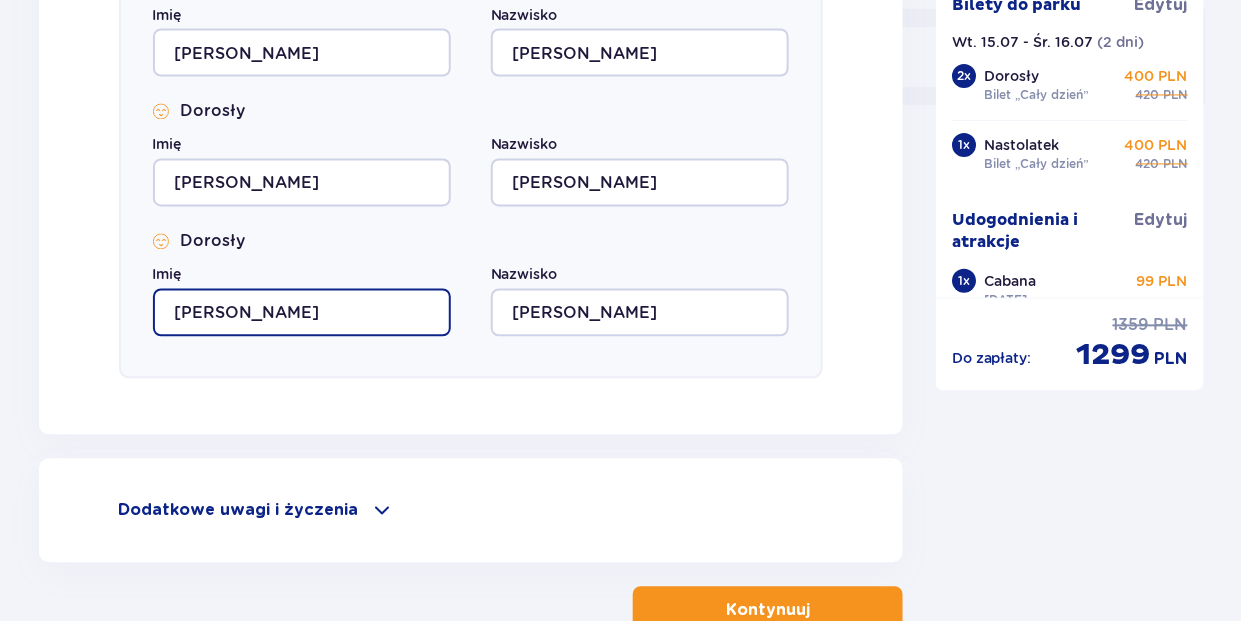 scroll, scrollTop: 1060, scrollLeft: 0, axis: vertical 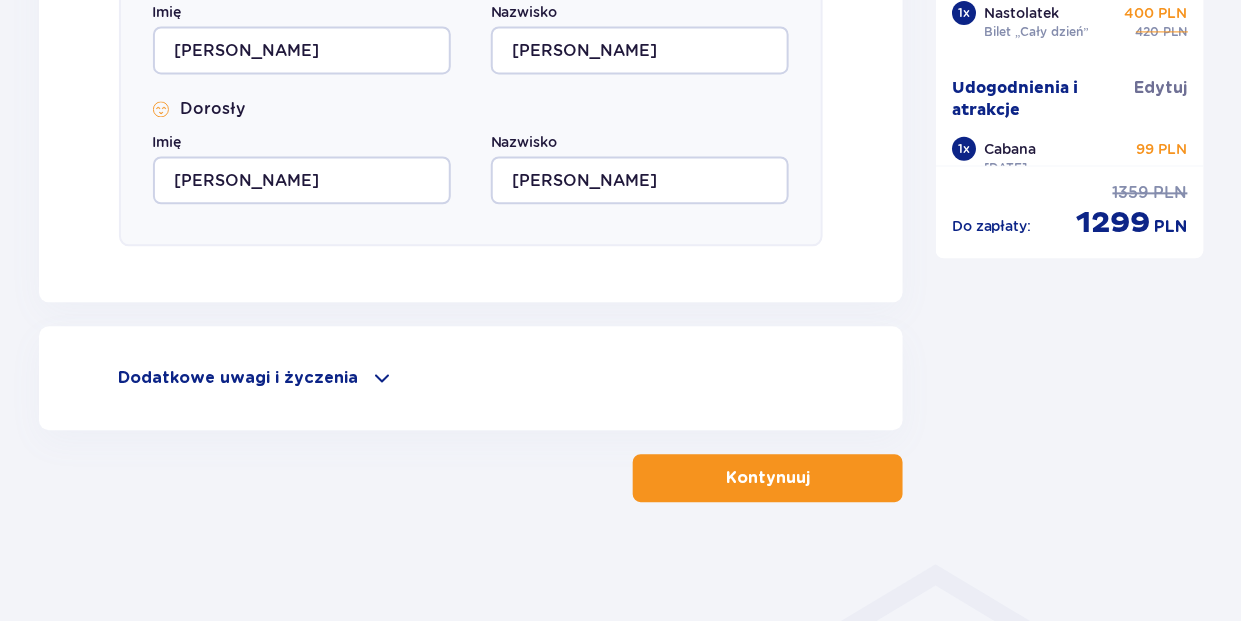 click on "Kontynuuj" at bounding box center [768, 478] 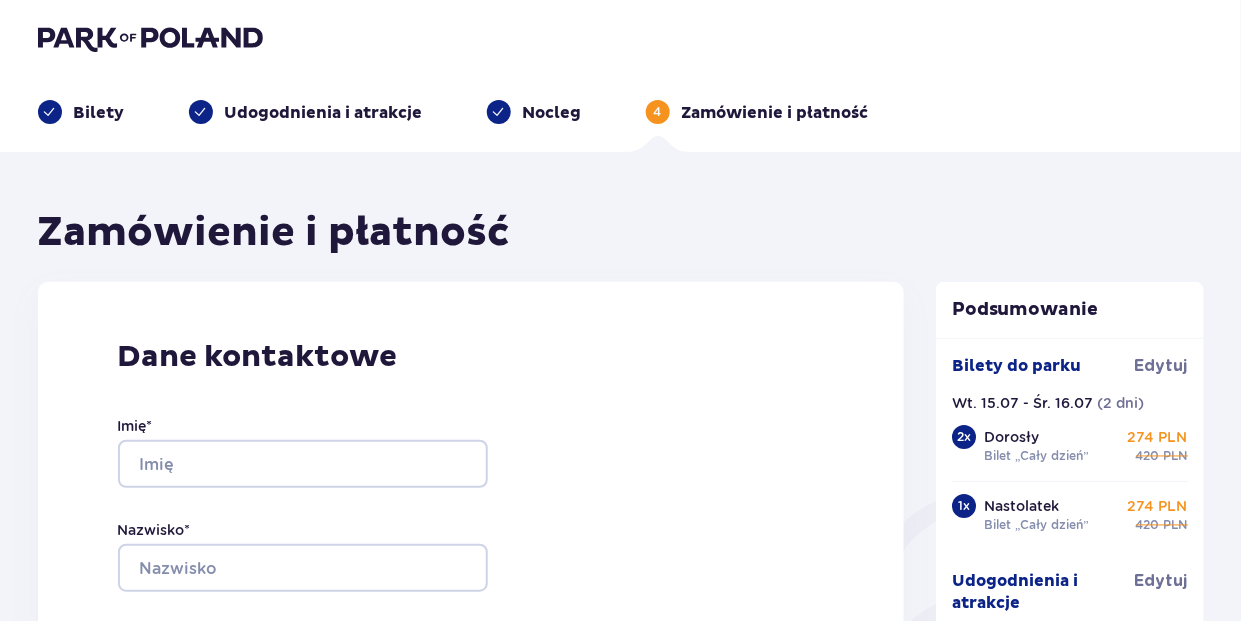 scroll, scrollTop: 0, scrollLeft: 0, axis: both 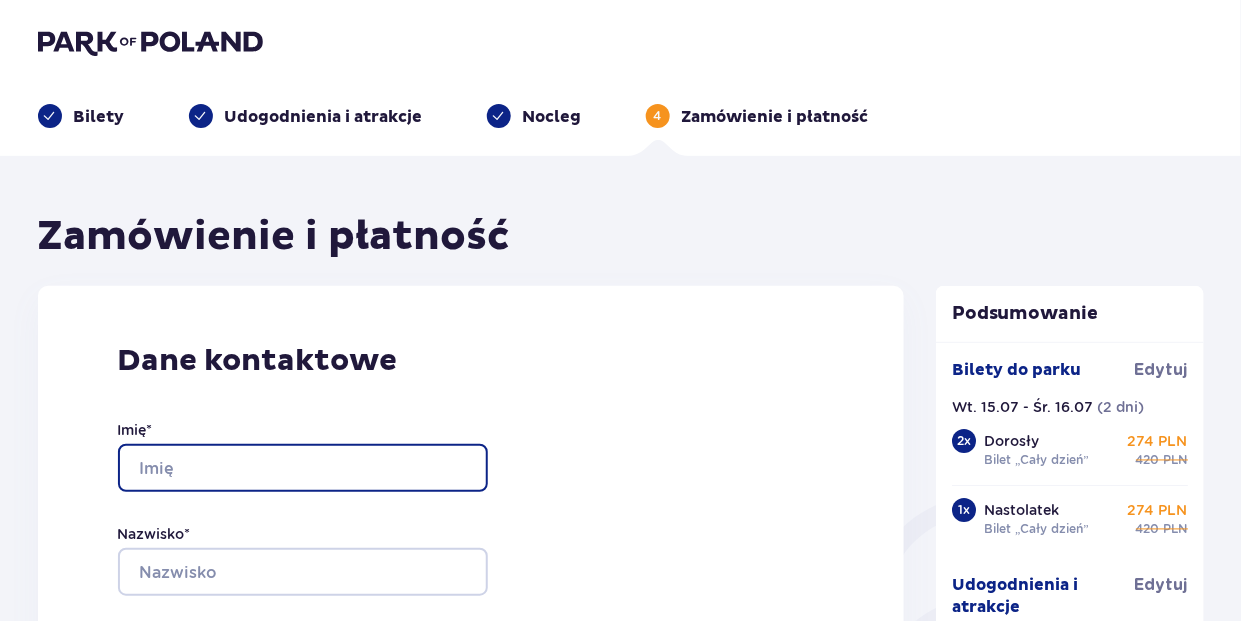 click on "Imię *" at bounding box center (303, 468) 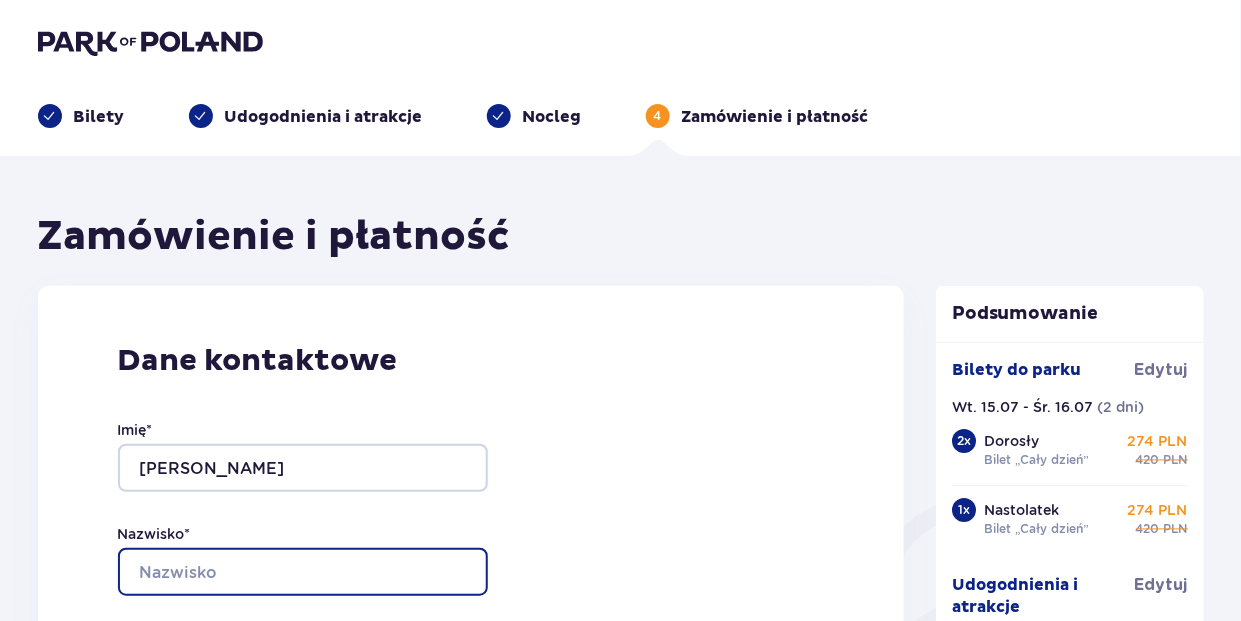 type on "Antosz" 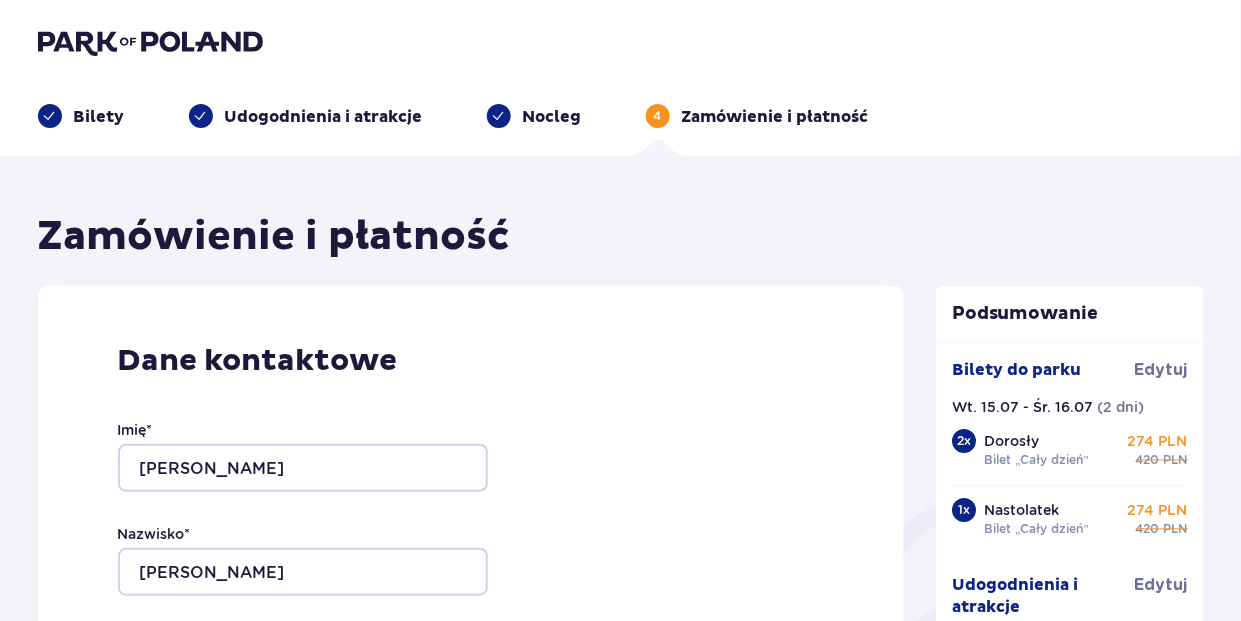 type on "509304975" 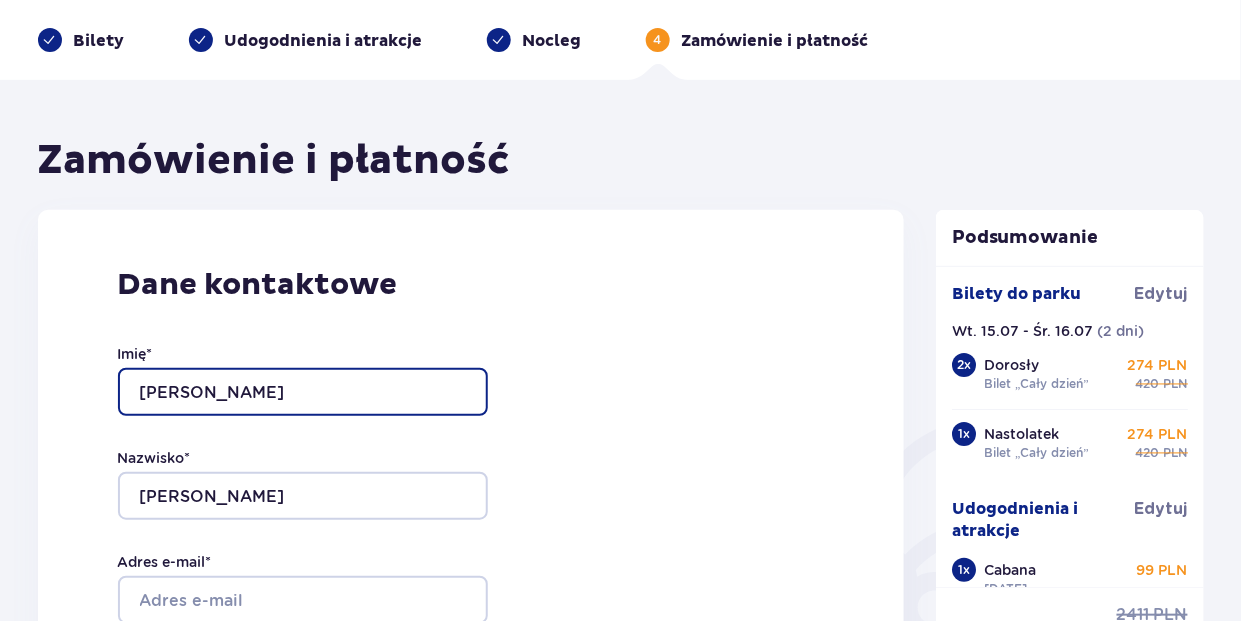 scroll, scrollTop: 299, scrollLeft: 0, axis: vertical 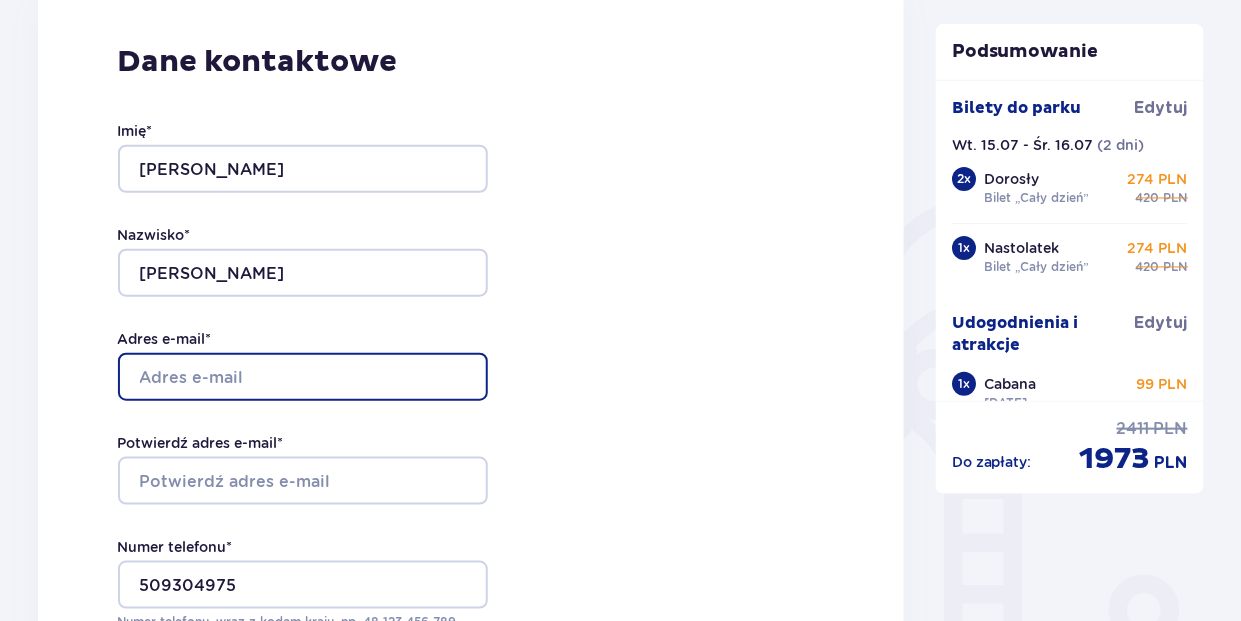 click on "Adres e-mail *" at bounding box center (303, 377) 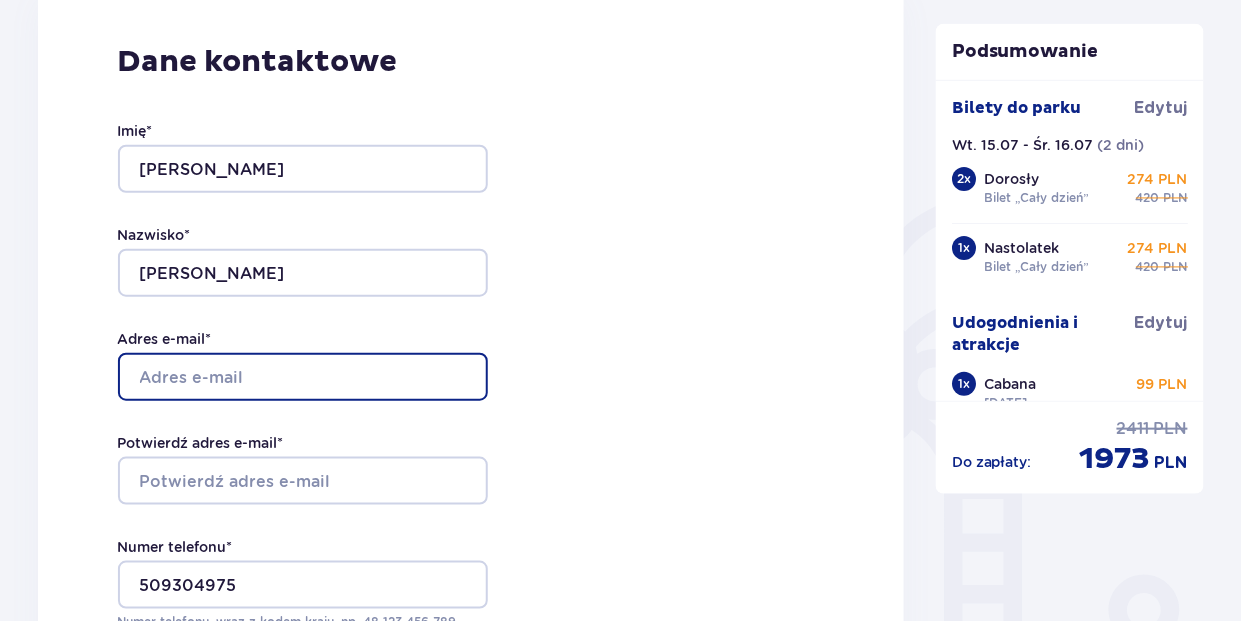 type on "ewa.antosz@gazeta.pl" 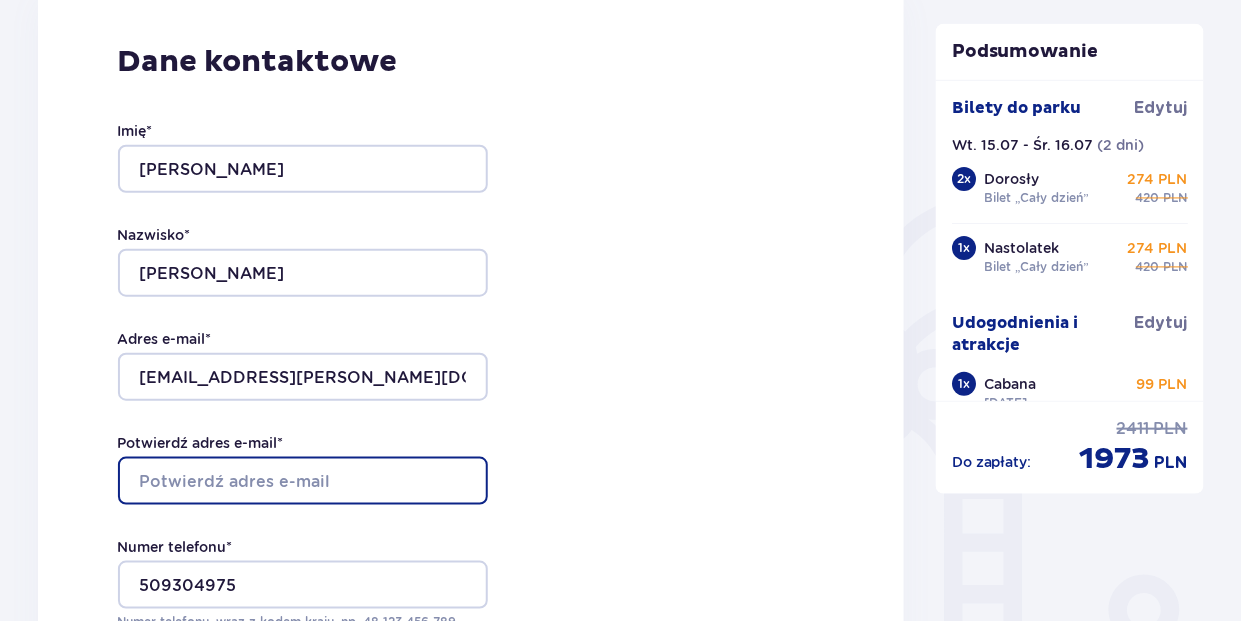 click on "Potwierdź adres e-mail *" at bounding box center [303, 481] 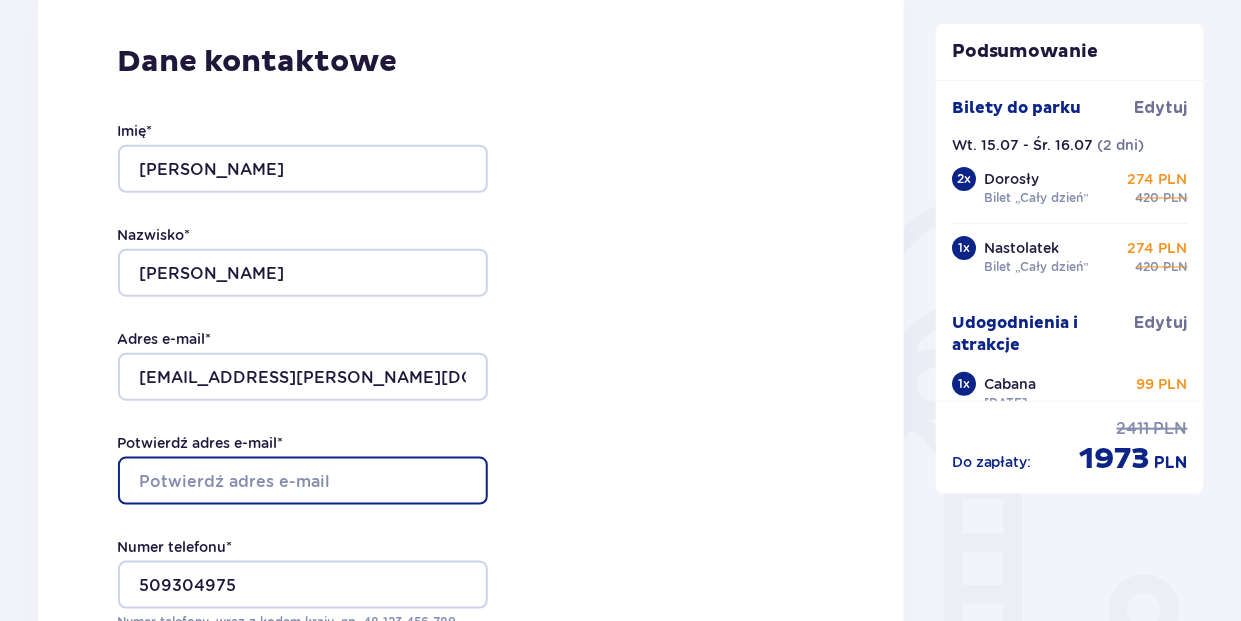 type on "ewa.antosz@gmail.com" 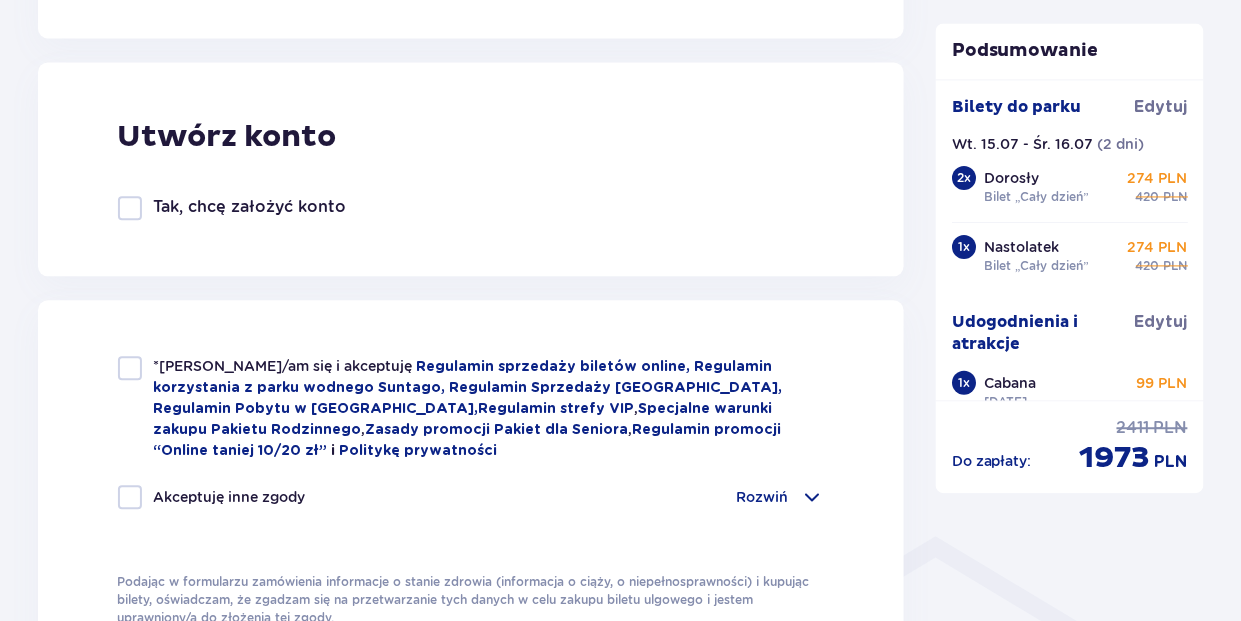 scroll, scrollTop: 1099, scrollLeft: 0, axis: vertical 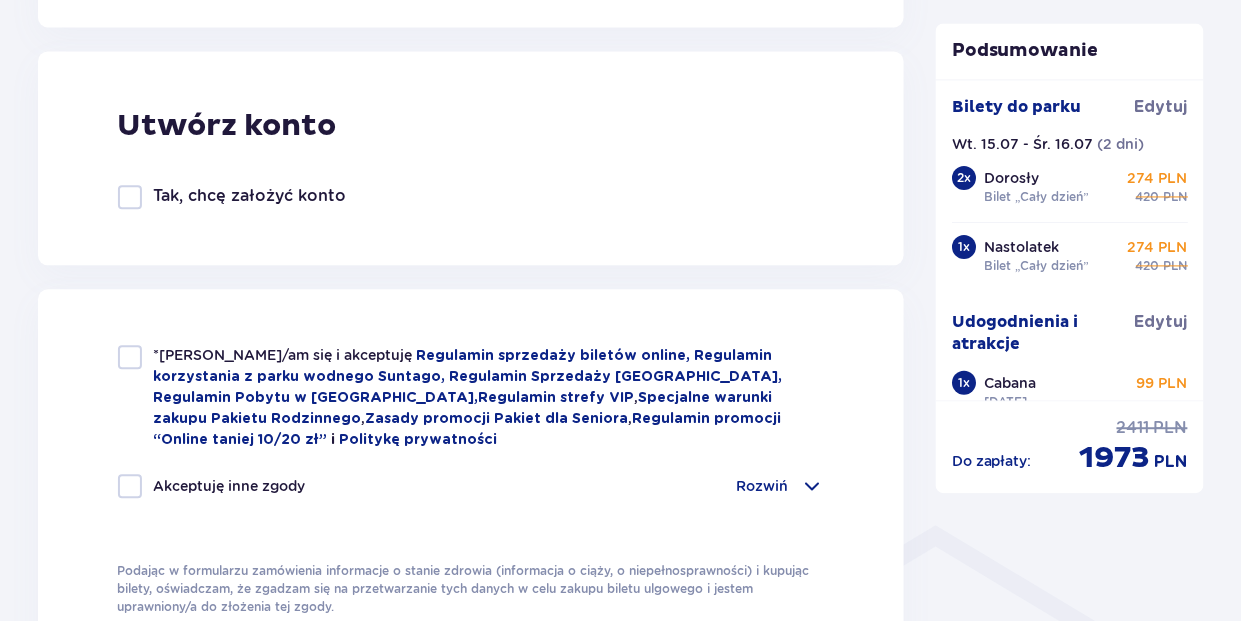 click at bounding box center (130, 357) 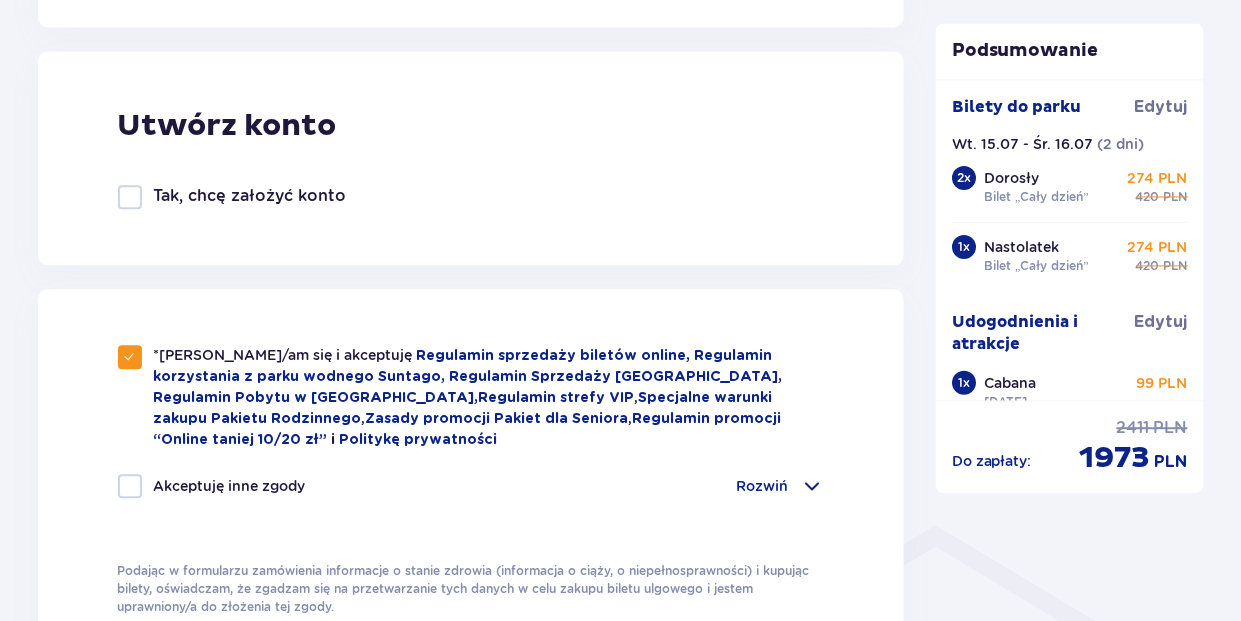 click on "Rozwiń" at bounding box center [780, 486] 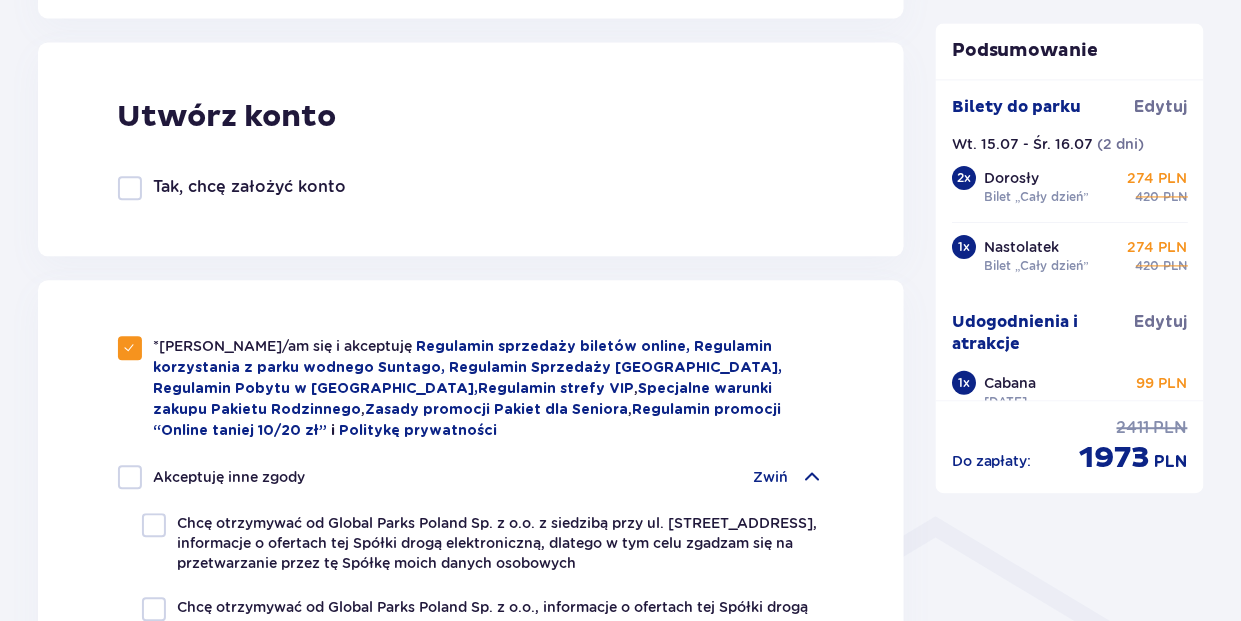 scroll, scrollTop: 1099, scrollLeft: 0, axis: vertical 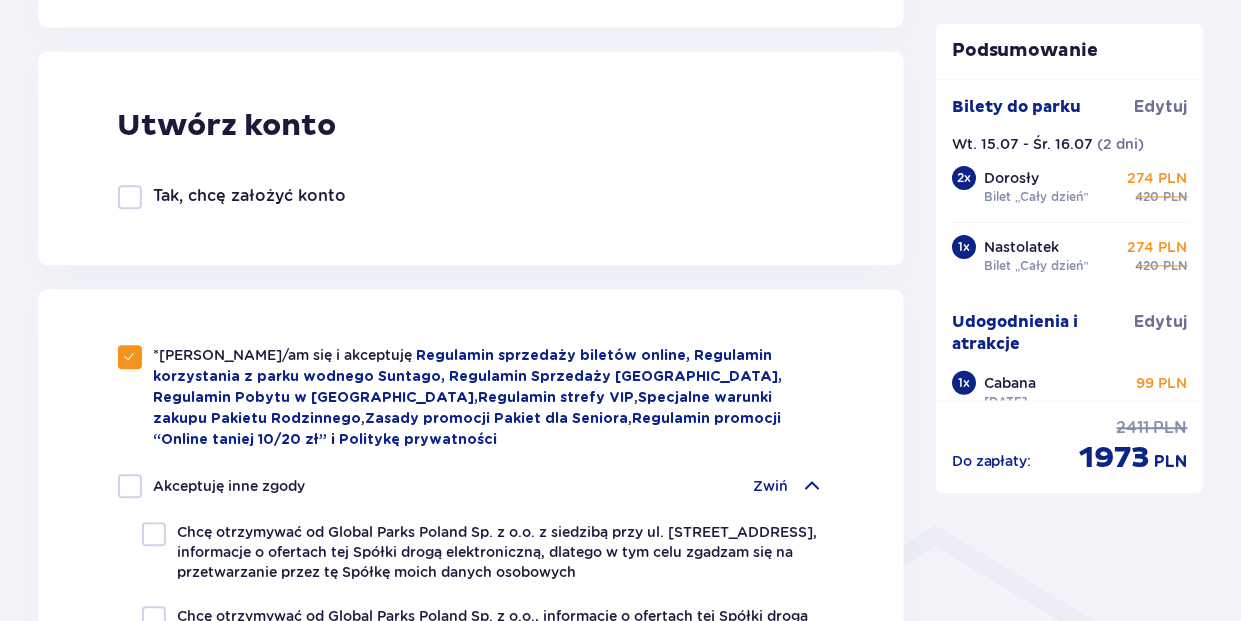click at bounding box center [812, 486] 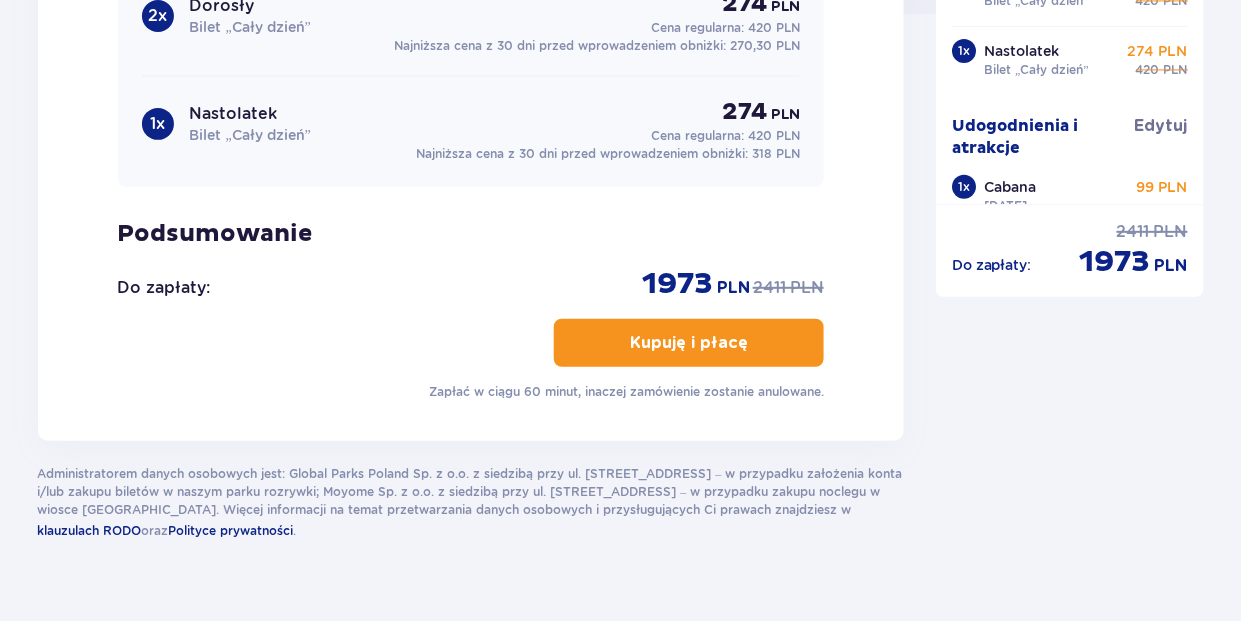 scroll, scrollTop: 2134, scrollLeft: 0, axis: vertical 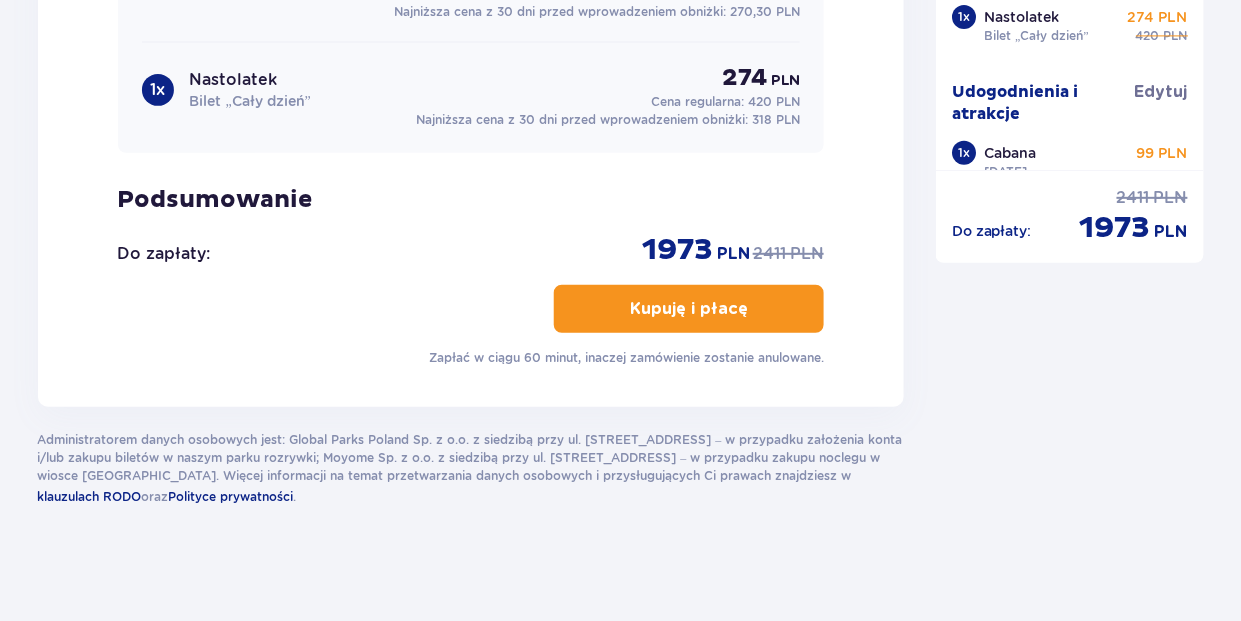 click on "Kupuję i płacę" at bounding box center [689, 309] 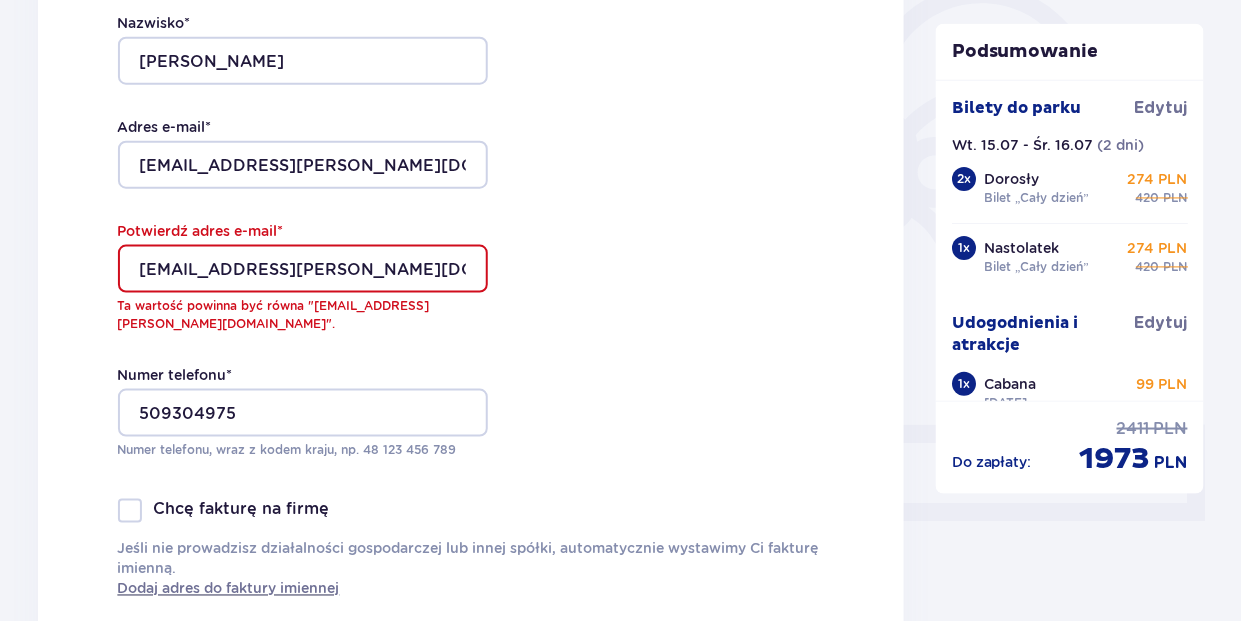 scroll, scrollTop: 556, scrollLeft: 0, axis: vertical 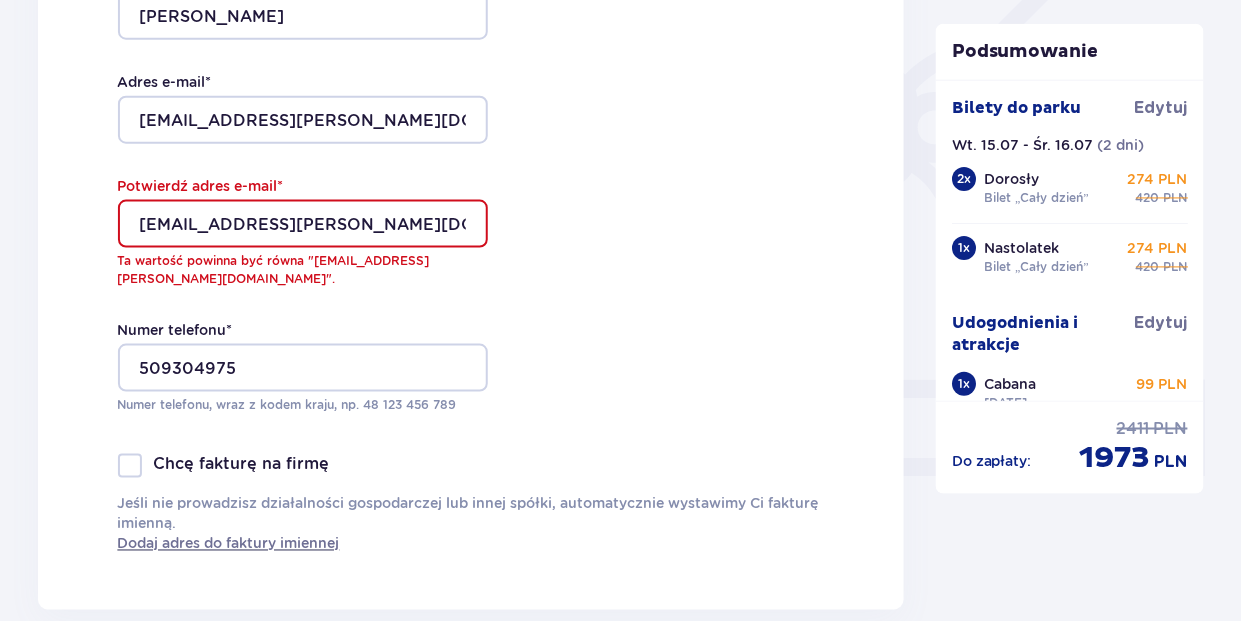 click on "ewa.antosz@gmail.com" at bounding box center [303, 224] 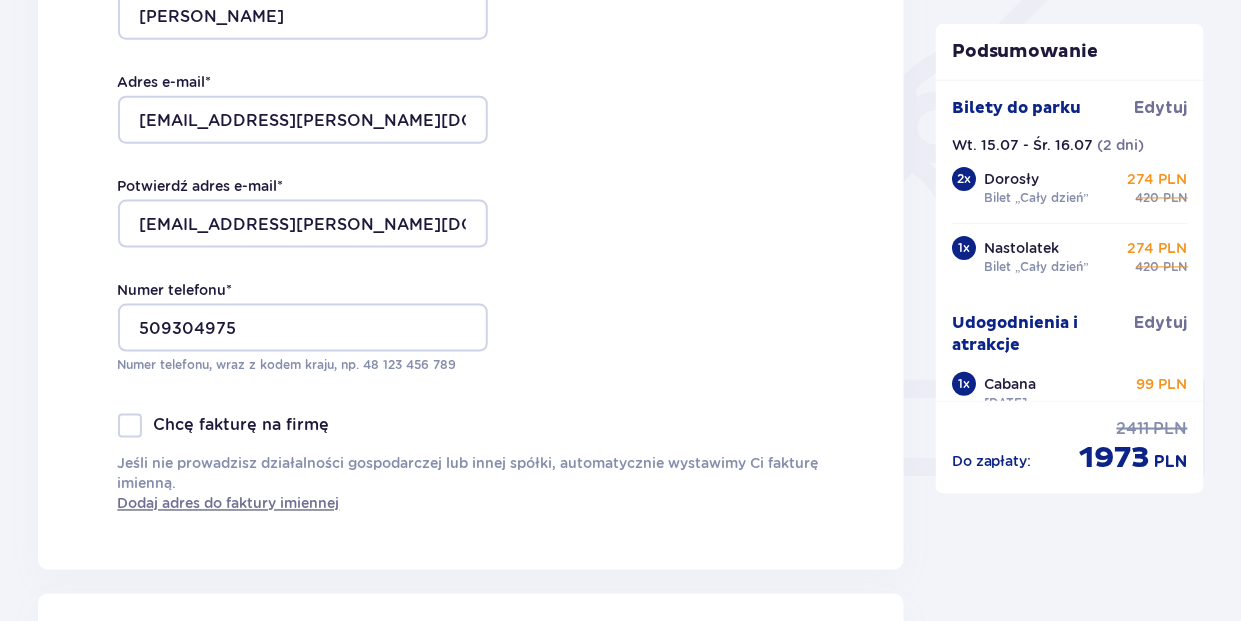 click on "Dane kontaktowe Imię * Ewa Nazwisko * Antosz Adres e-mail * ewa.antosz@gazeta.pl Potwierdź adres e-mail * ewa.antosz@gazeta.pl Numer telefonu * 509304975 Numer telefonu, wraz z kodem kraju, np. 48 ​123 ​456 ​789 Chcę fakturę na firmę Jeśli nie prowadzisz działalności gospodarczej lub innej spółki, automatycznie wystawimy Ci fakturę imienną. Dodaj adres do faktury imiennej" at bounding box center [471, 150] 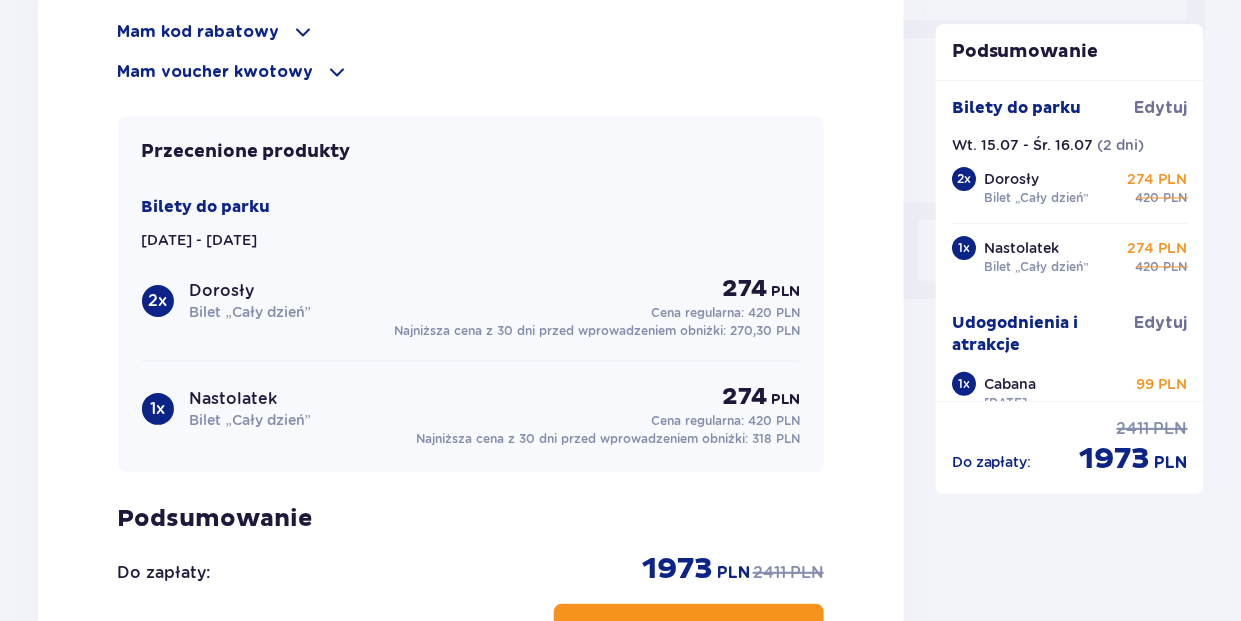 scroll, scrollTop: 1856, scrollLeft: 0, axis: vertical 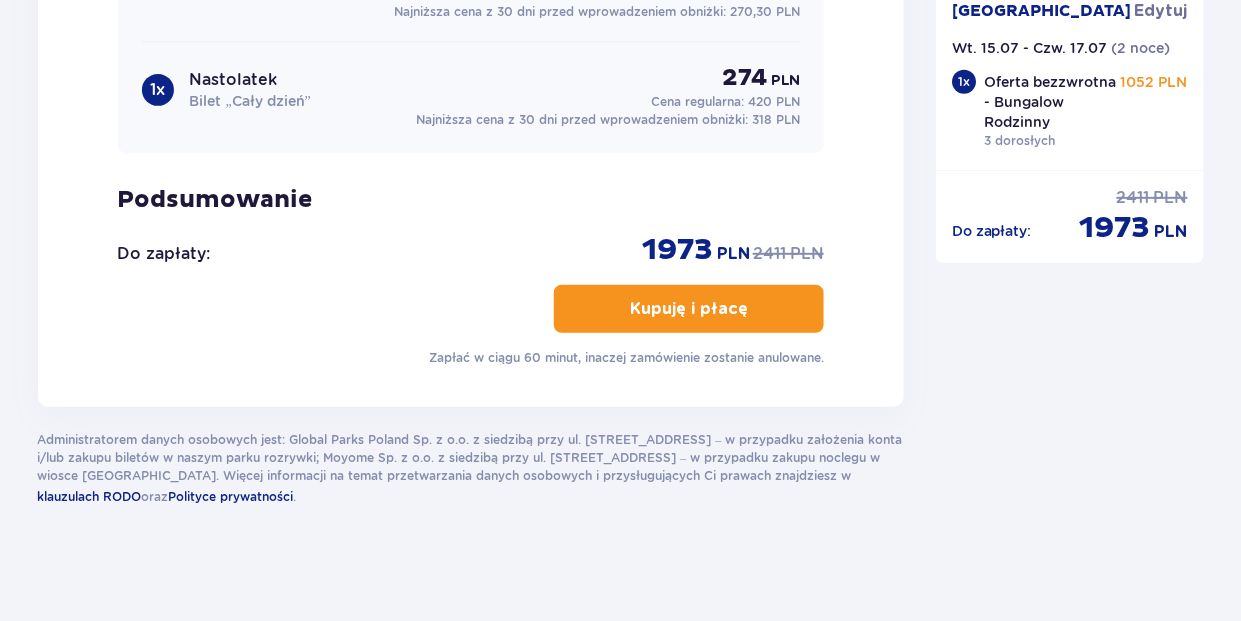 click on "Kupuję i płacę" at bounding box center [689, 309] 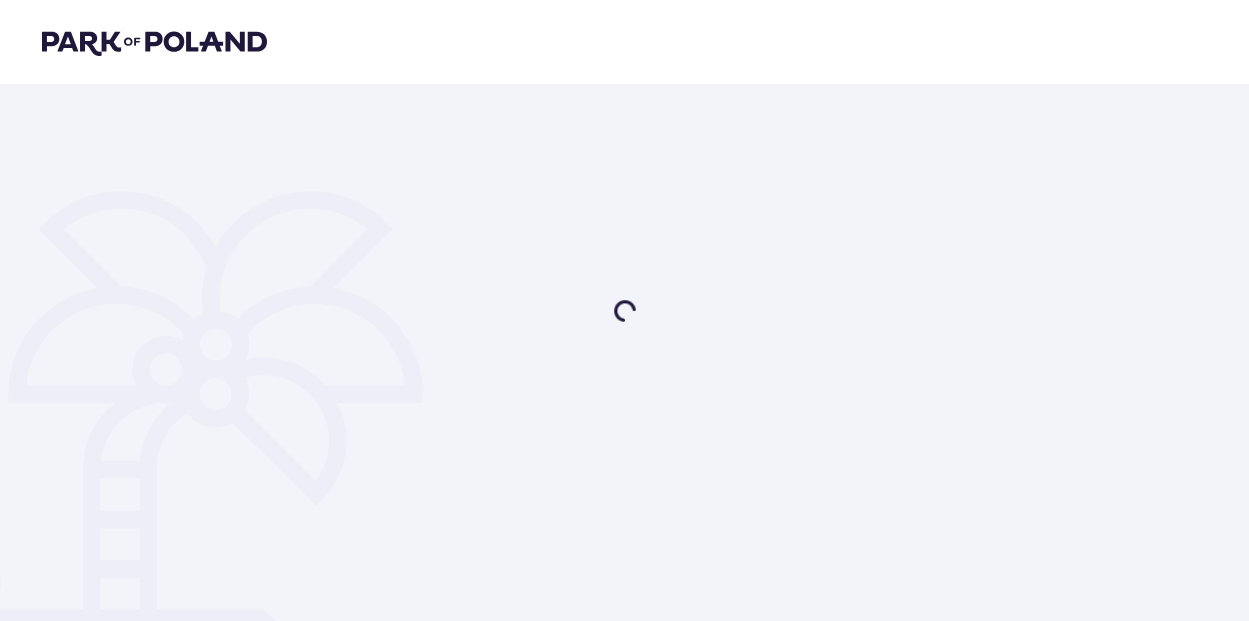 scroll, scrollTop: 0, scrollLeft: 0, axis: both 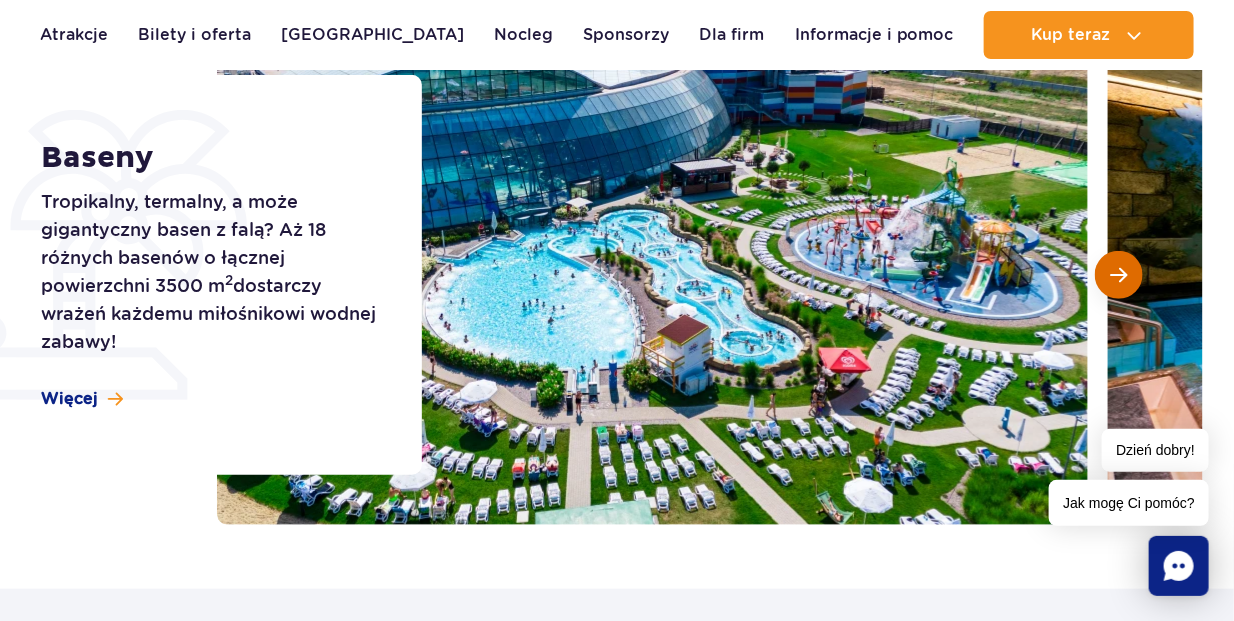 click at bounding box center (1118, 275) 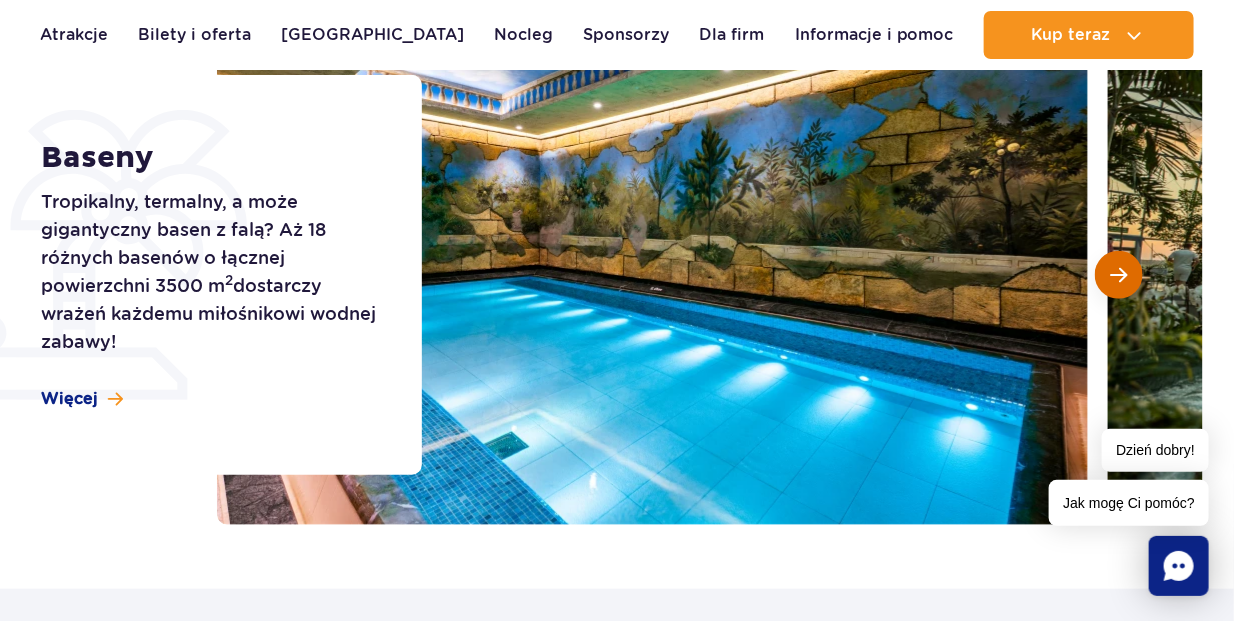 click at bounding box center (1118, 275) 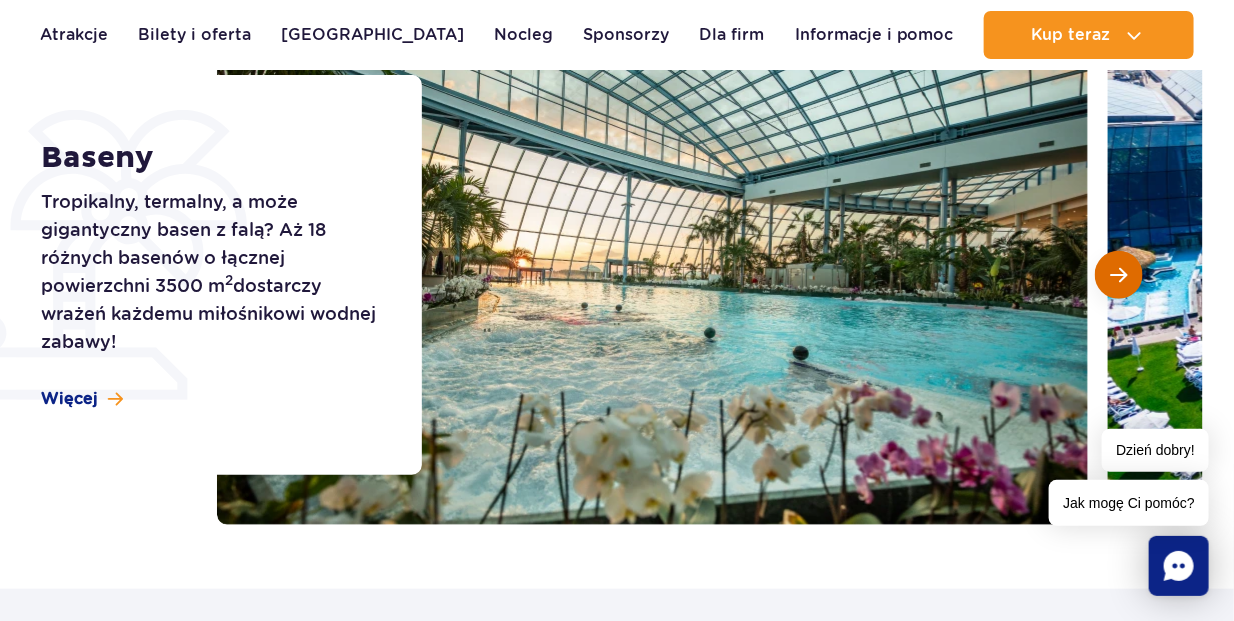 click at bounding box center (1118, 275) 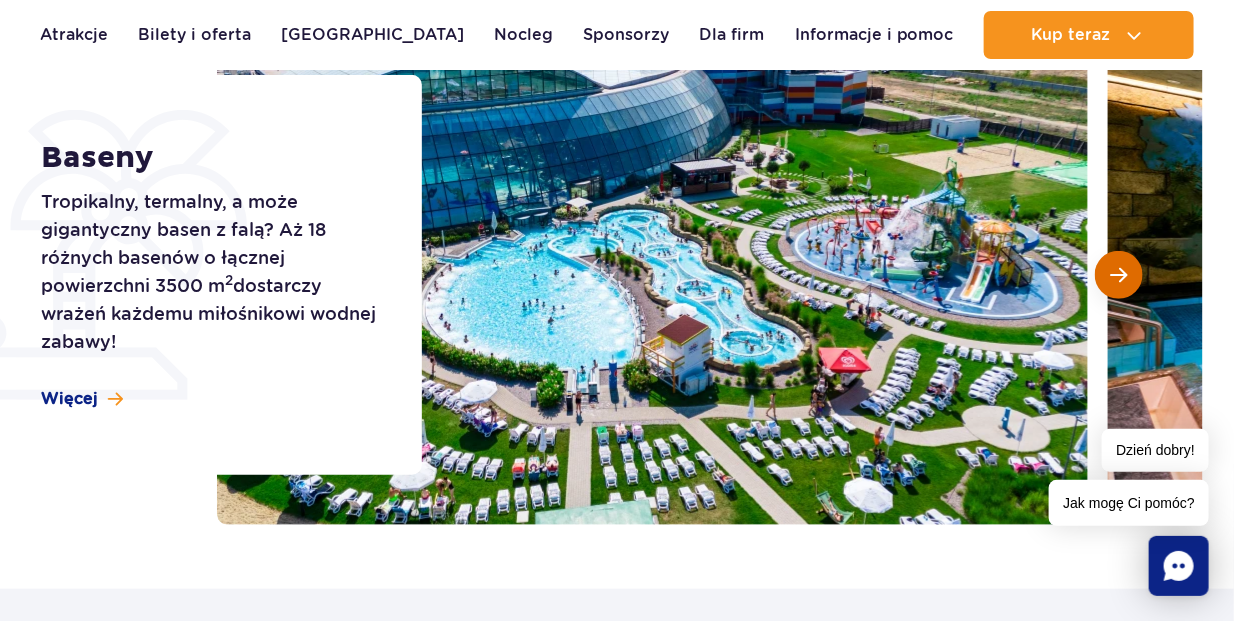 click at bounding box center (1118, 275) 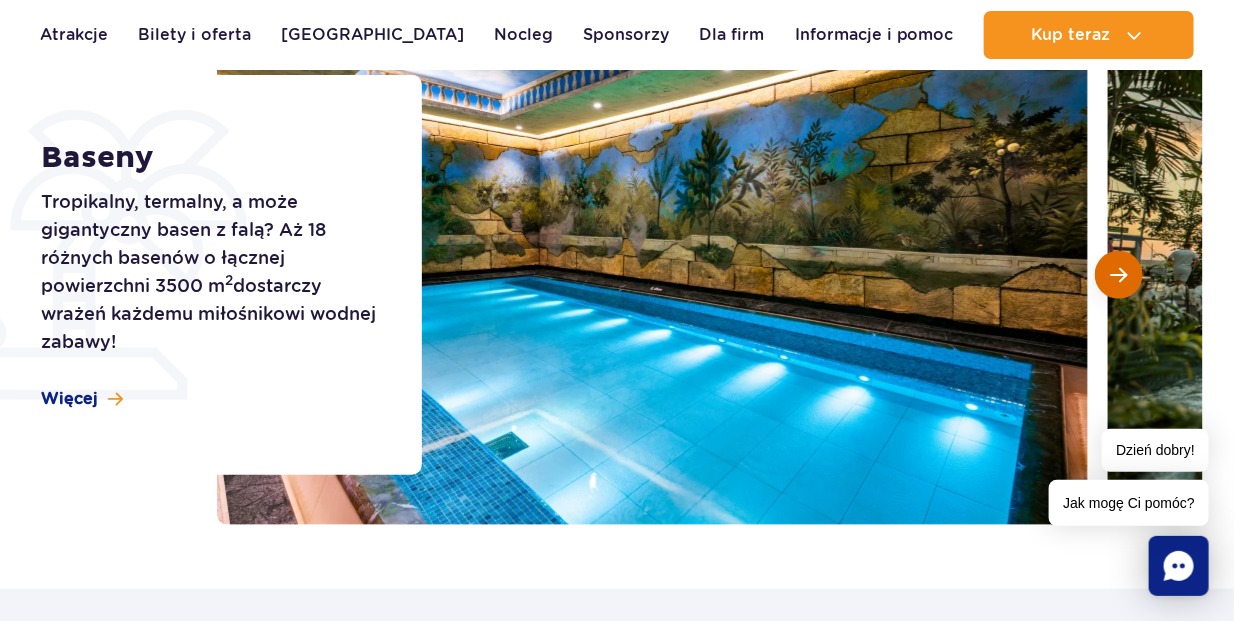click at bounding box center (1118, 275) 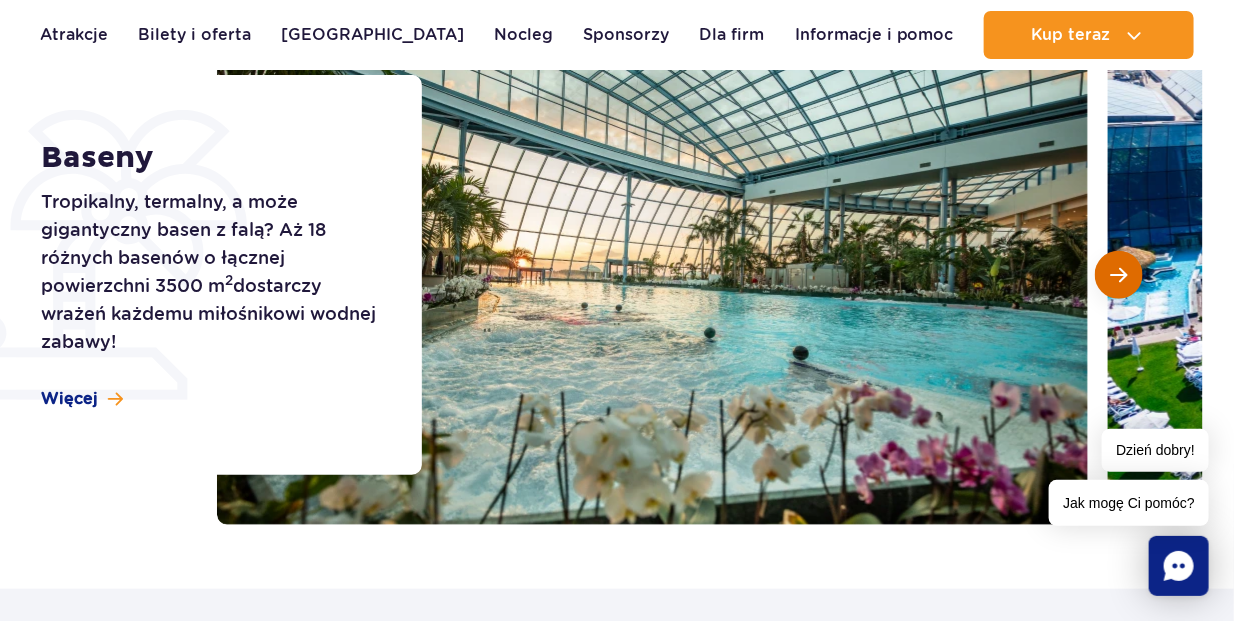 click at bounding box center (1118, 275) 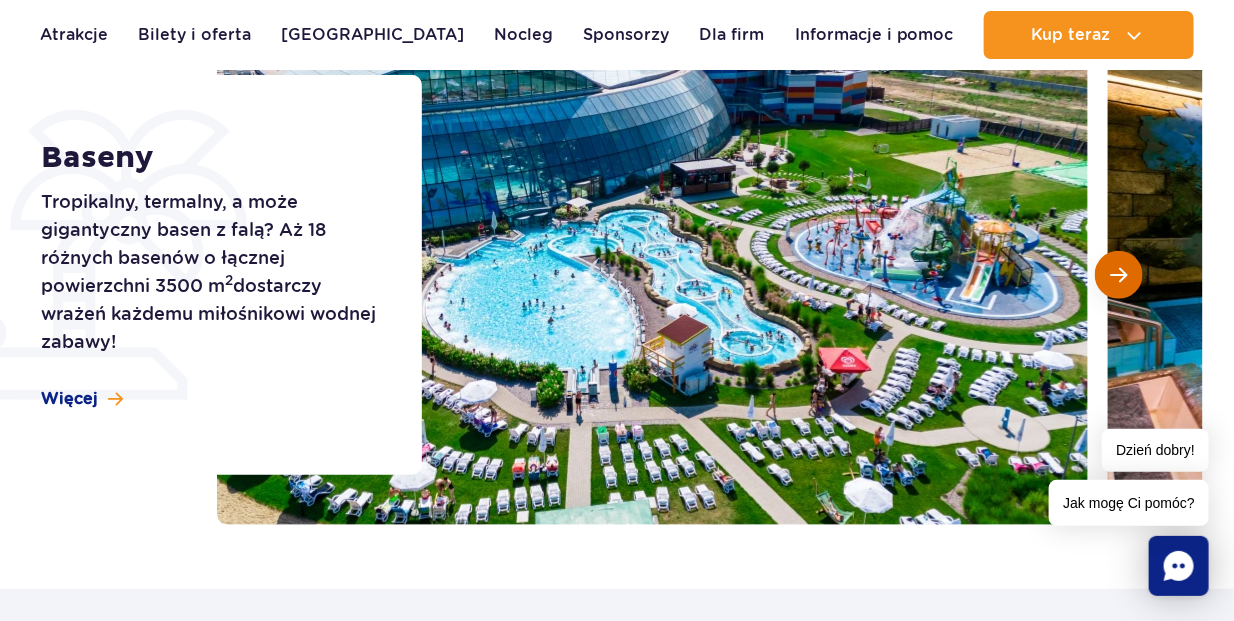 click at bounding box center [1118, 275] 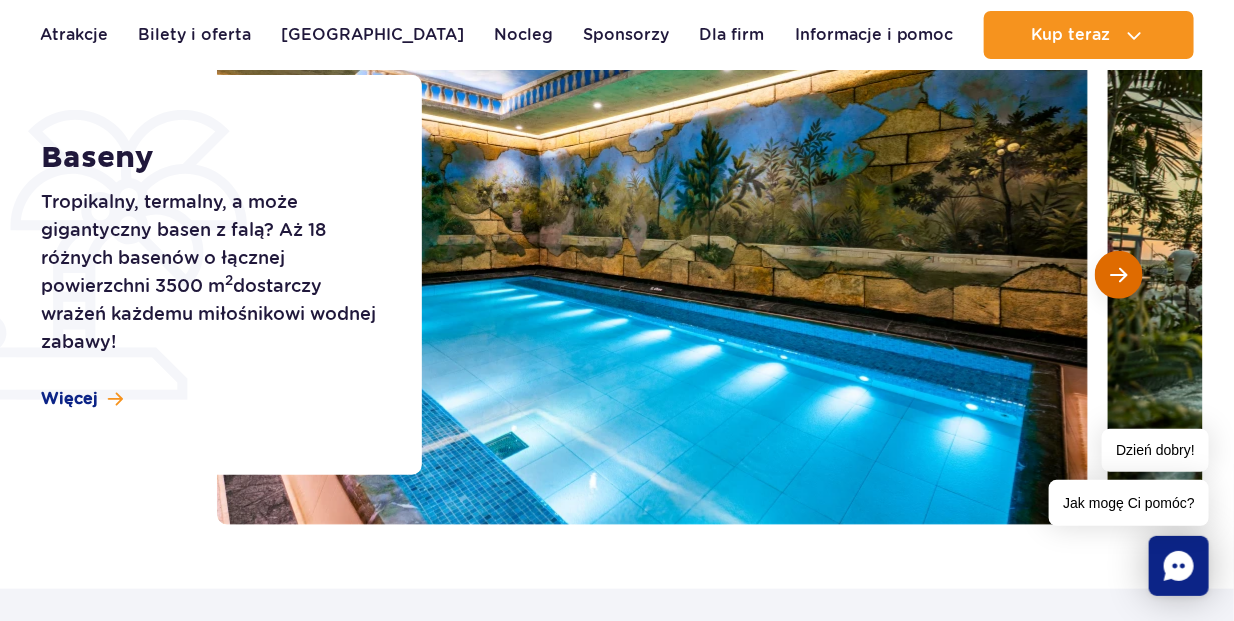click at bounding box center [1118, 275] 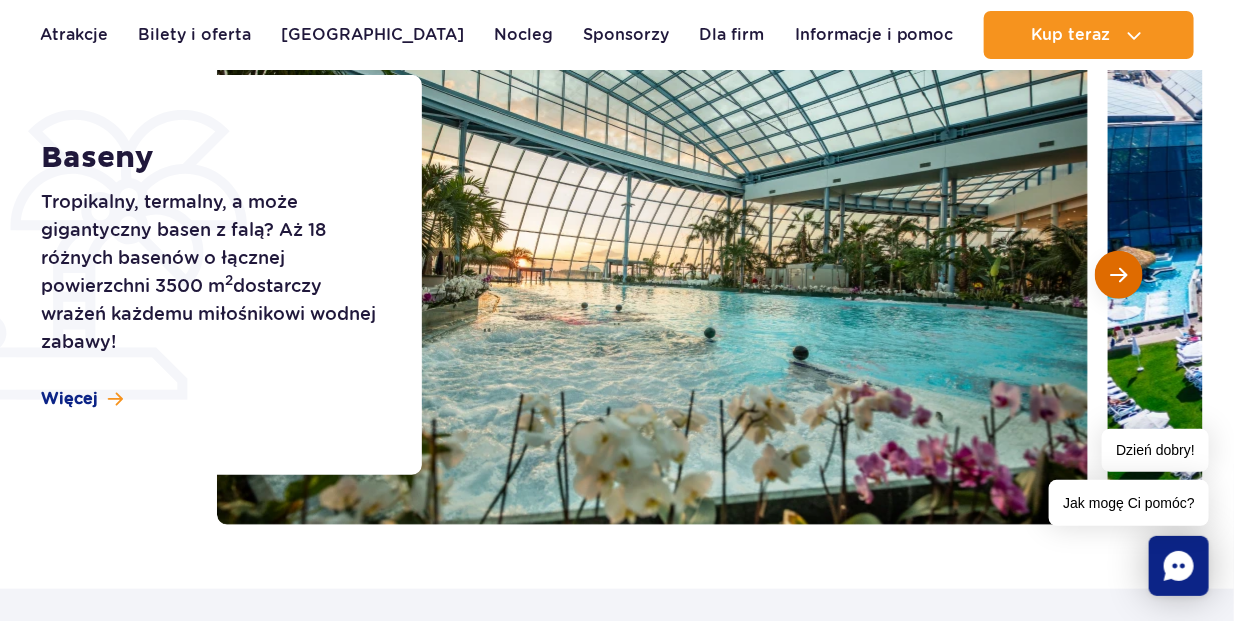 click at bounding box center (1118, 275) 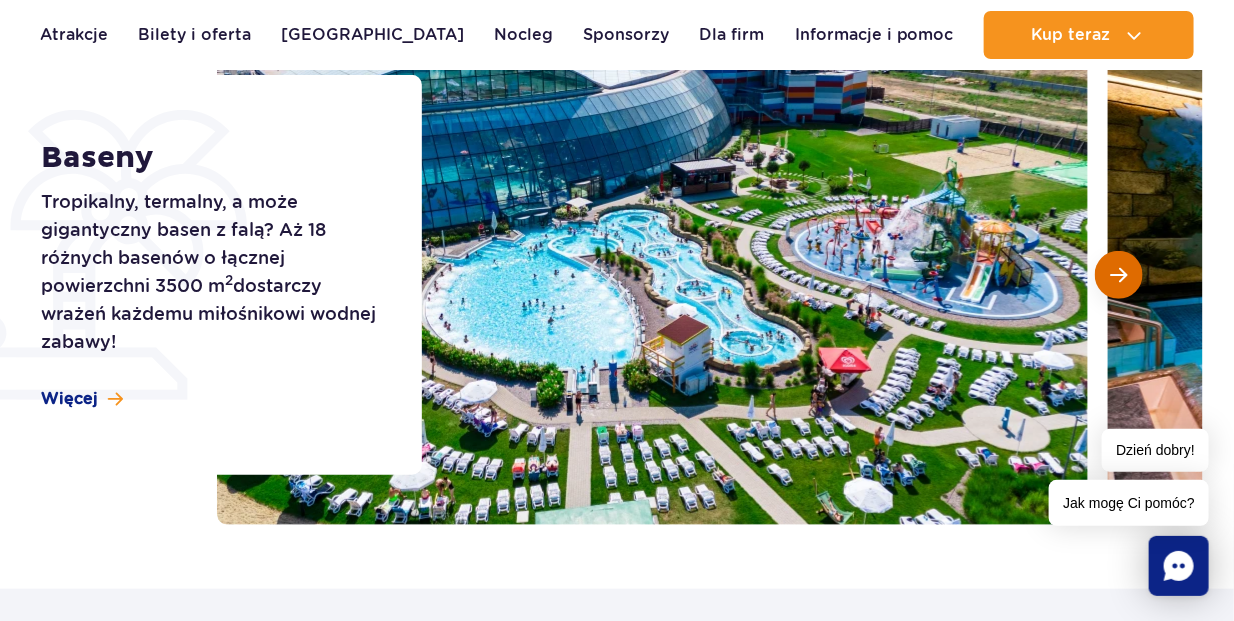 click at bounding box center (1118, 275) 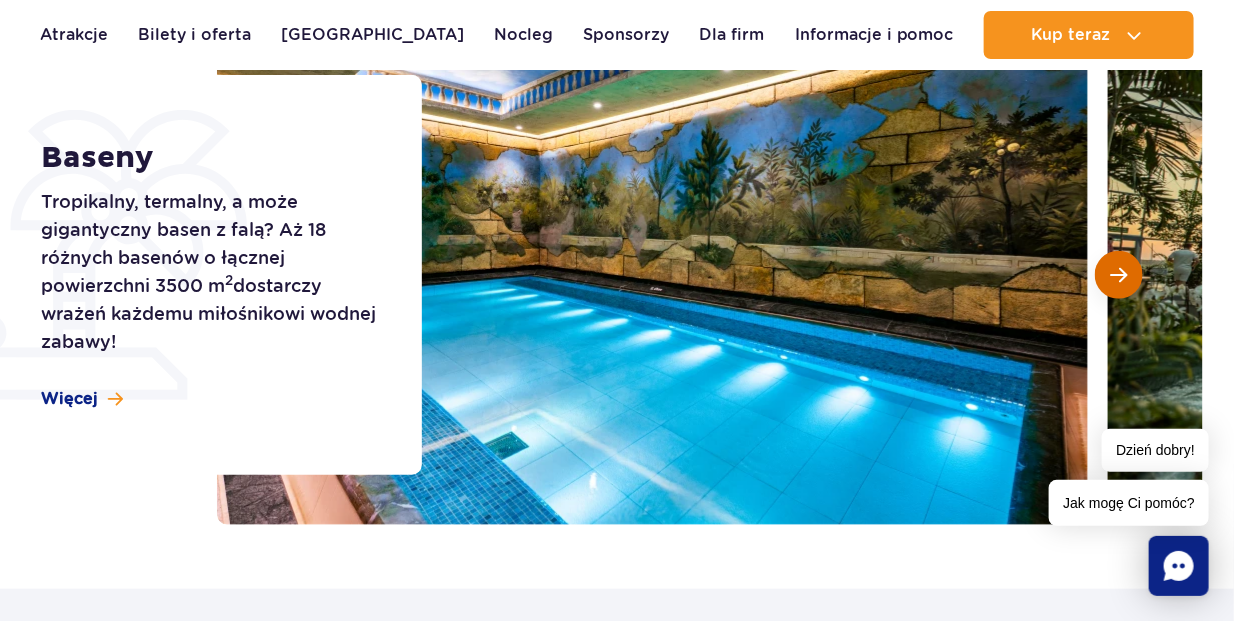 click at bounding box center (1118, 275) 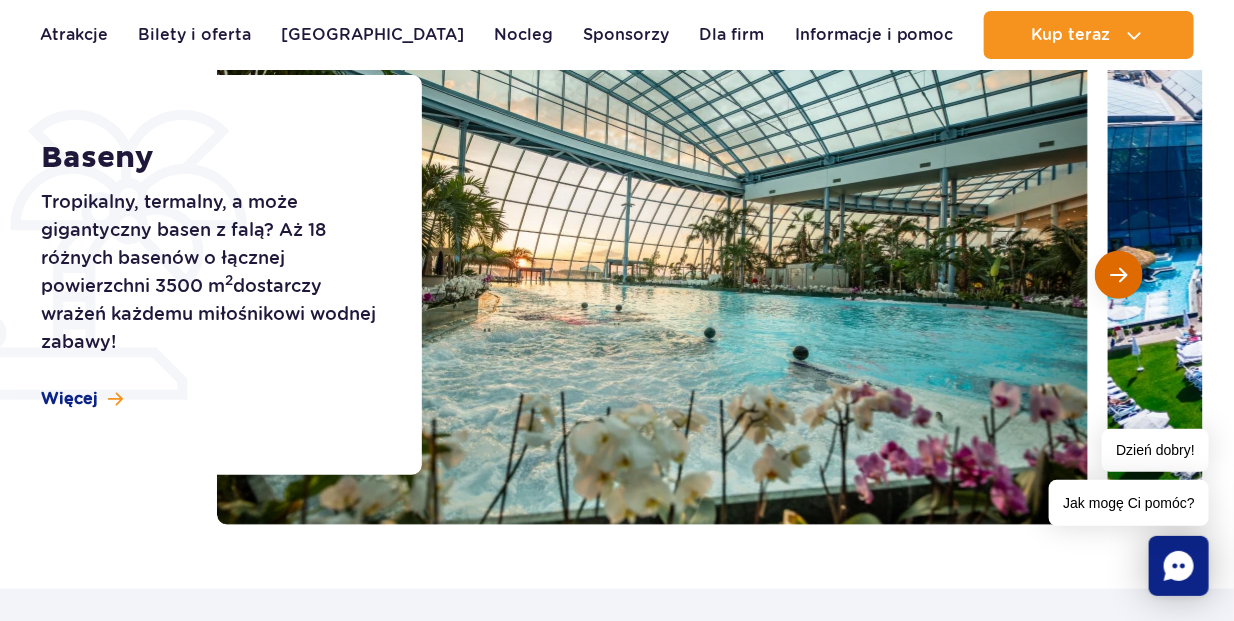 click at bounding box center [1118, 275] 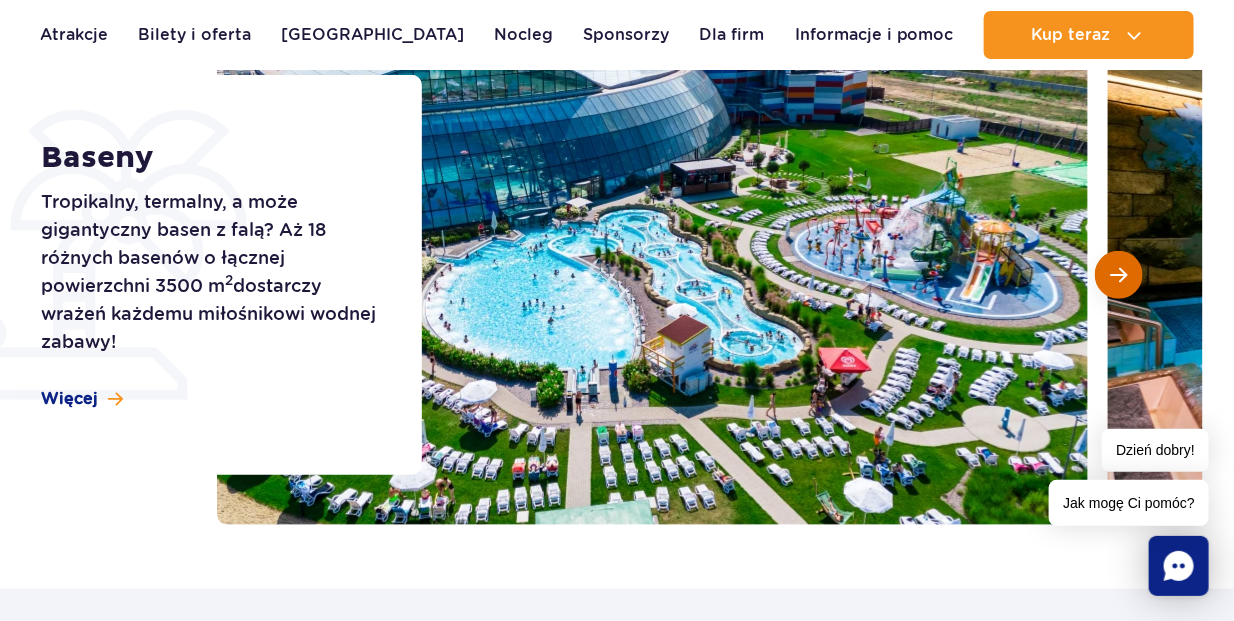 click at bounding box center (1118, 275) 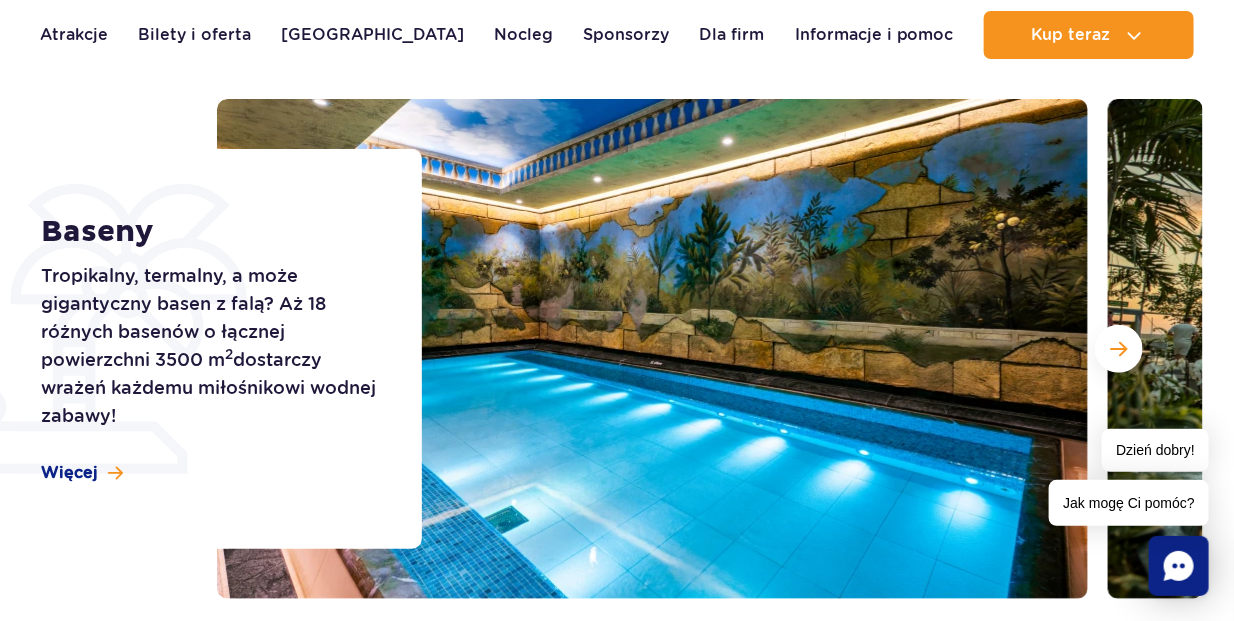 scroll, scrollTop: 299, scrollLeft: 0, axis: vertical 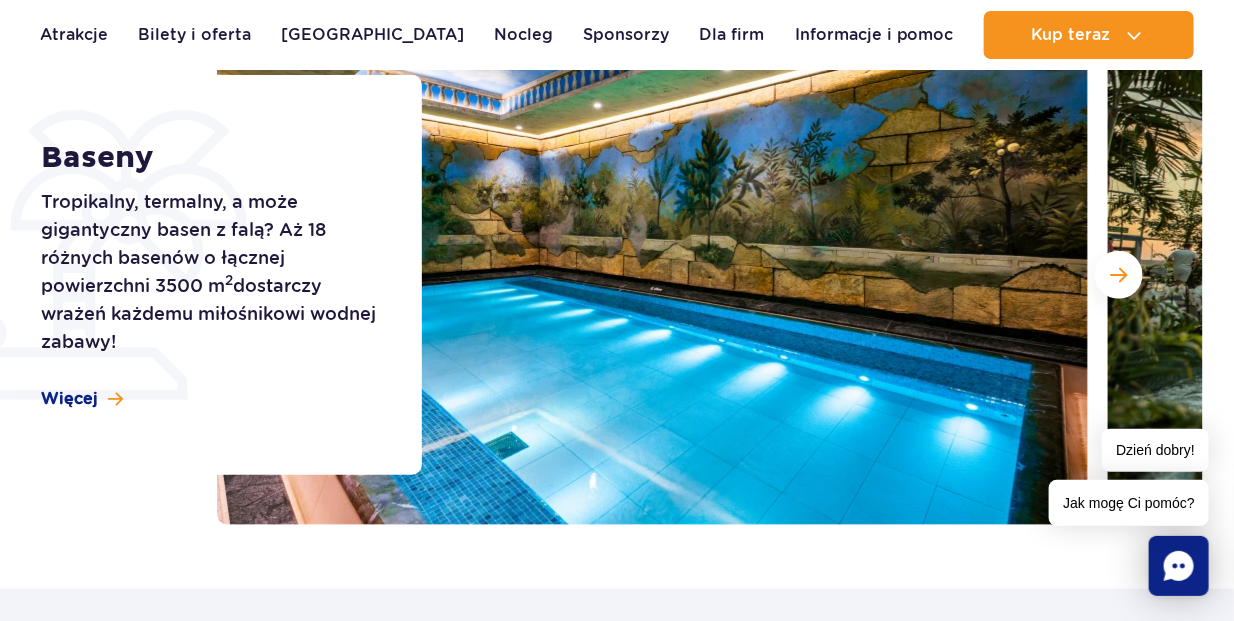 click on "Baseny
Tropikalny, termalny, a może gigantyczny basen z falą? Aż 18 różnych basenów o łącznej powierzchni 3500 m 2  dostarczy wrażeń każdemu miłośnikowi wodnej zabawy!
Więcej" at bounding box center [219, 275] 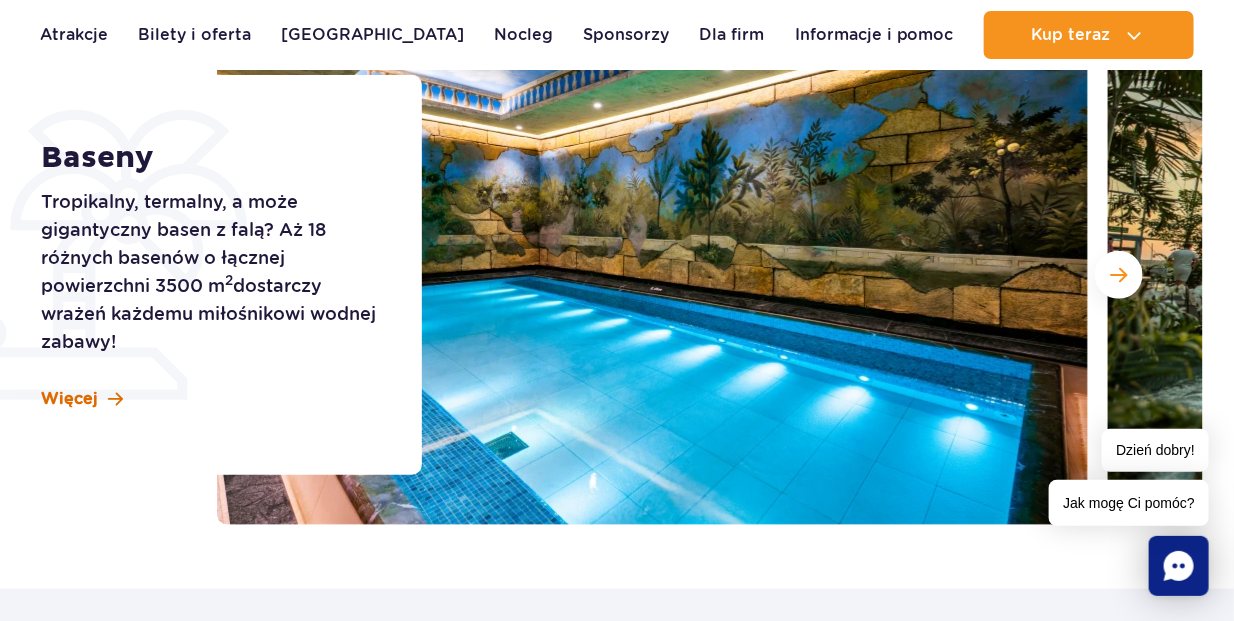click on "Więcej" at bounding box center [70, 399] 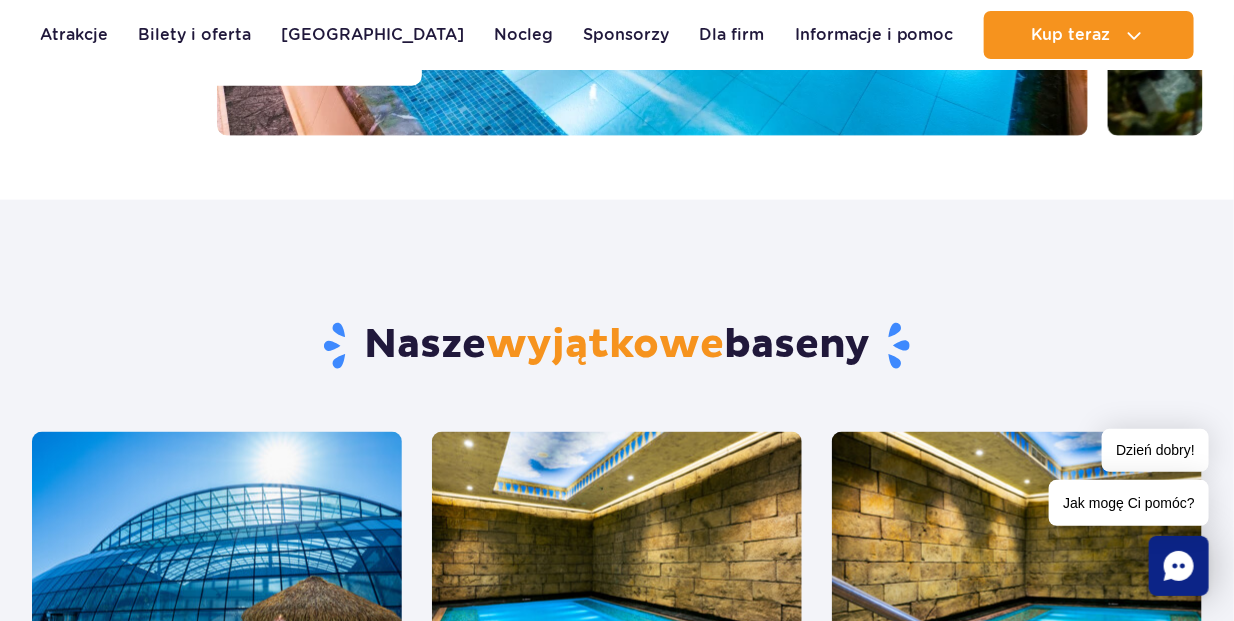 scroll, scrollTop: 288, scrollLeft: 0, axis: vertical 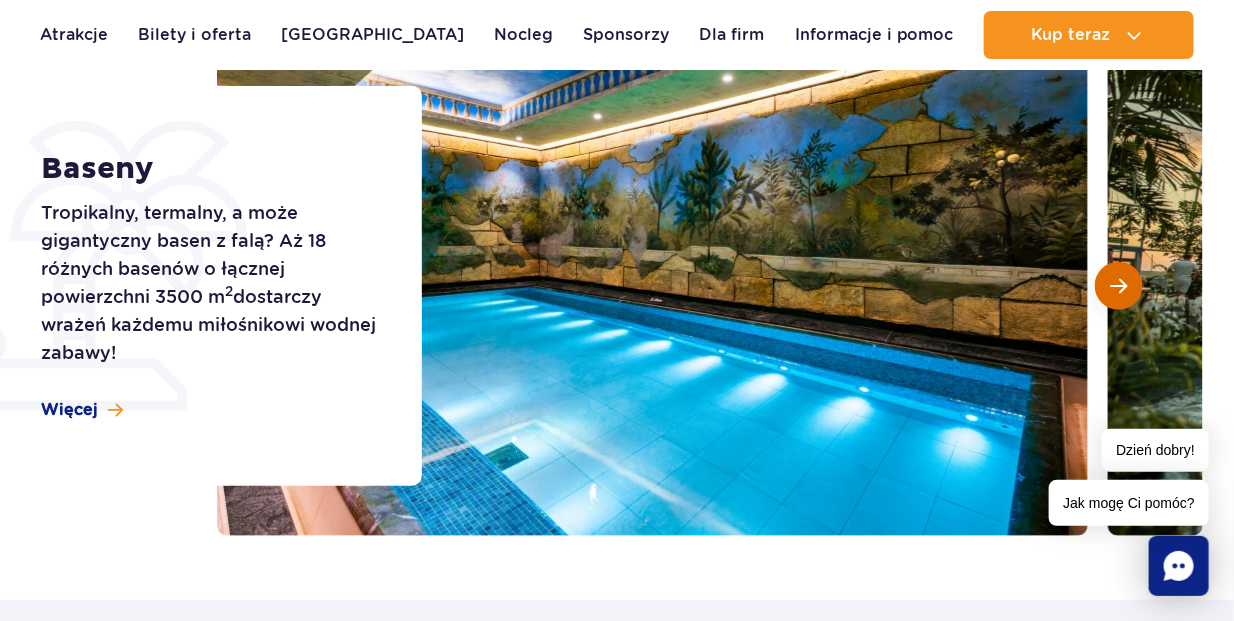 click at bounding box center [1118, 286] 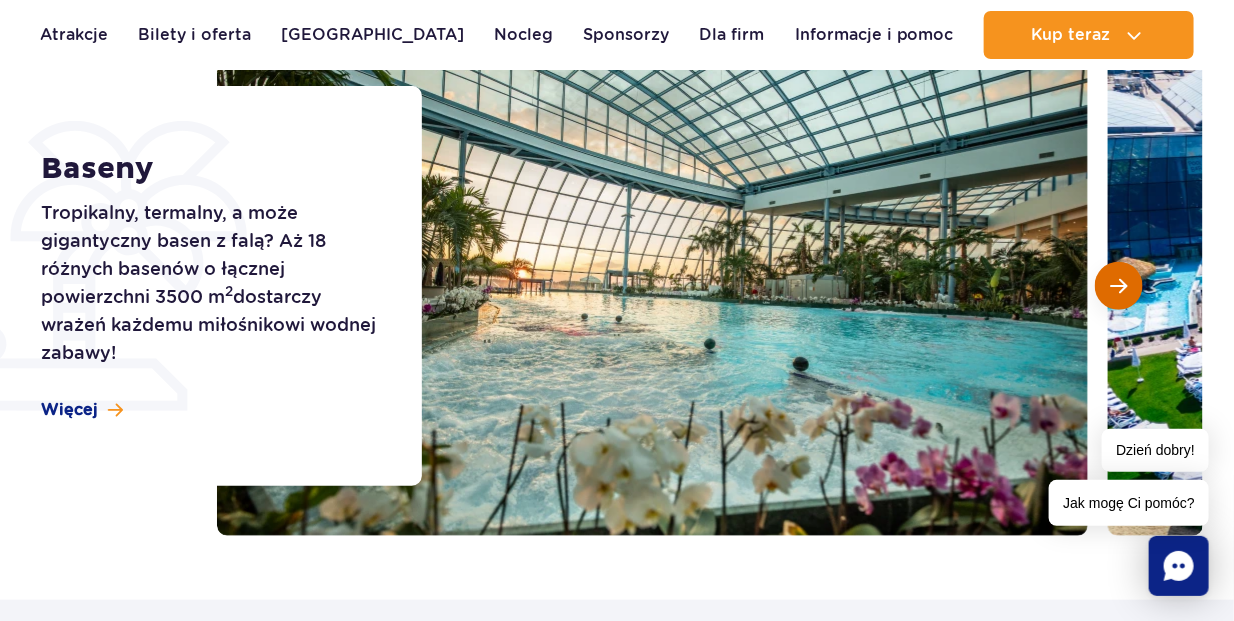 click at bounding box center (1118, 286) 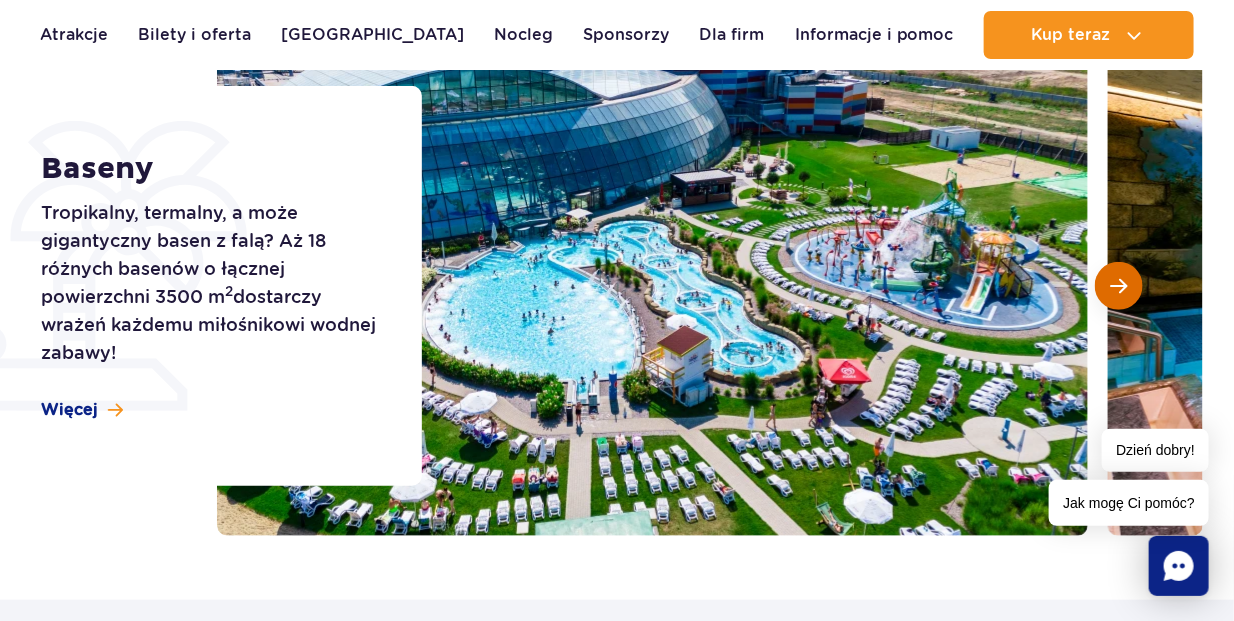 click at bounding box center [1118, 286] 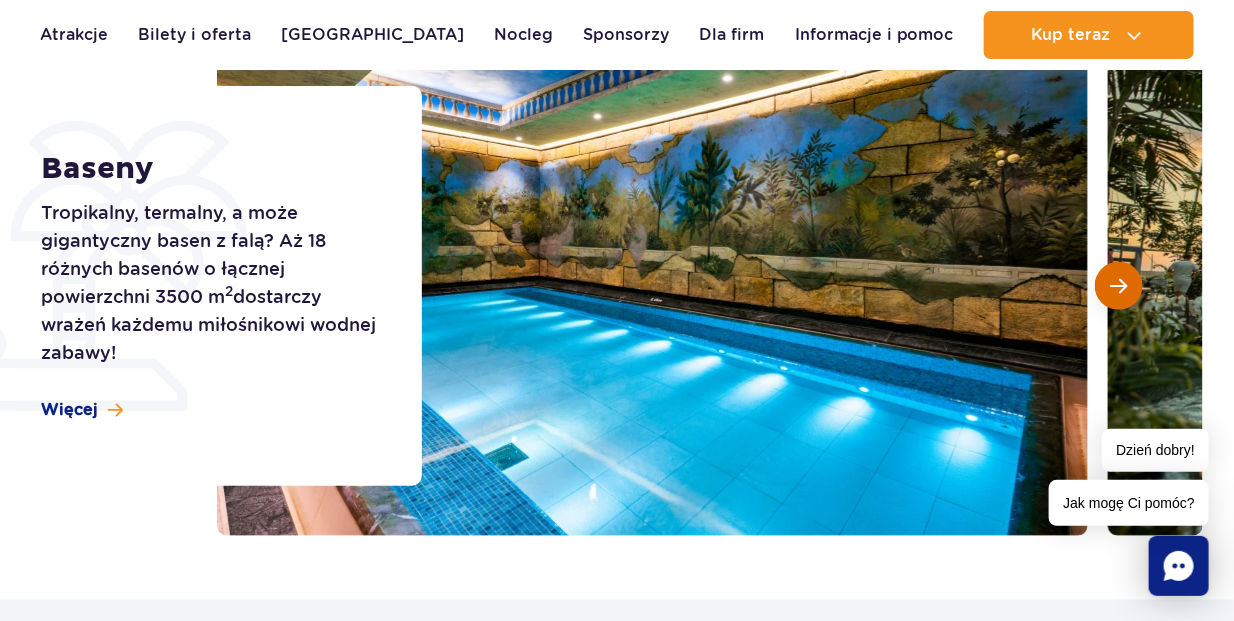 click at bounding box center (1118, 286) 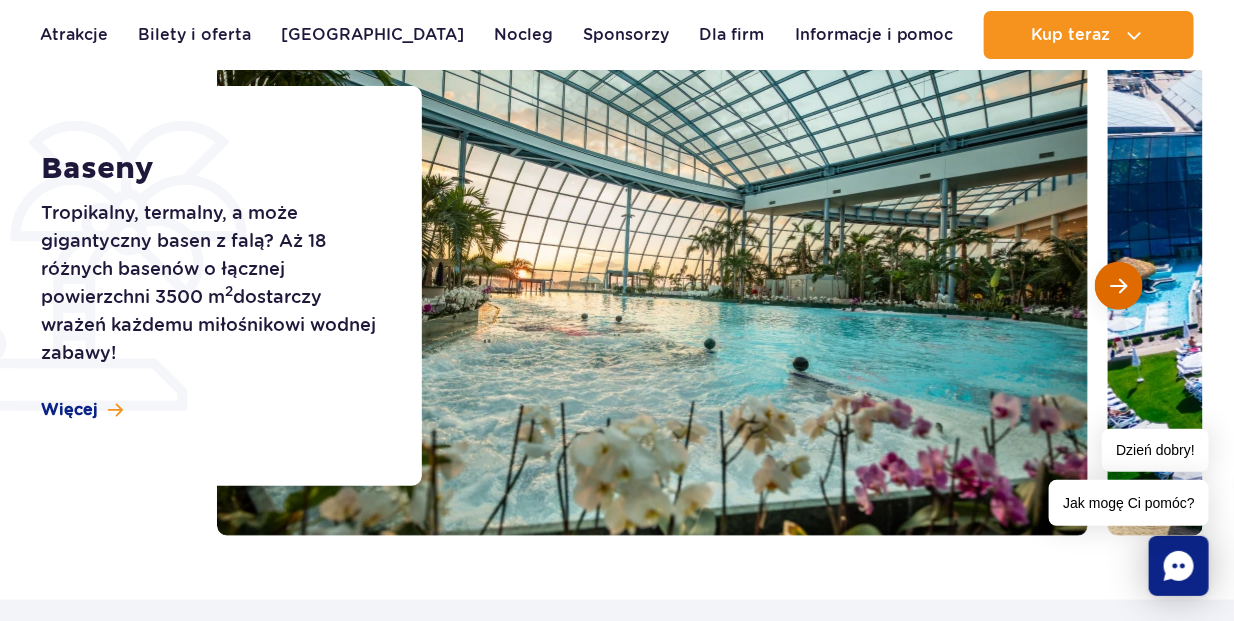click at bounding box center [1118, 286] 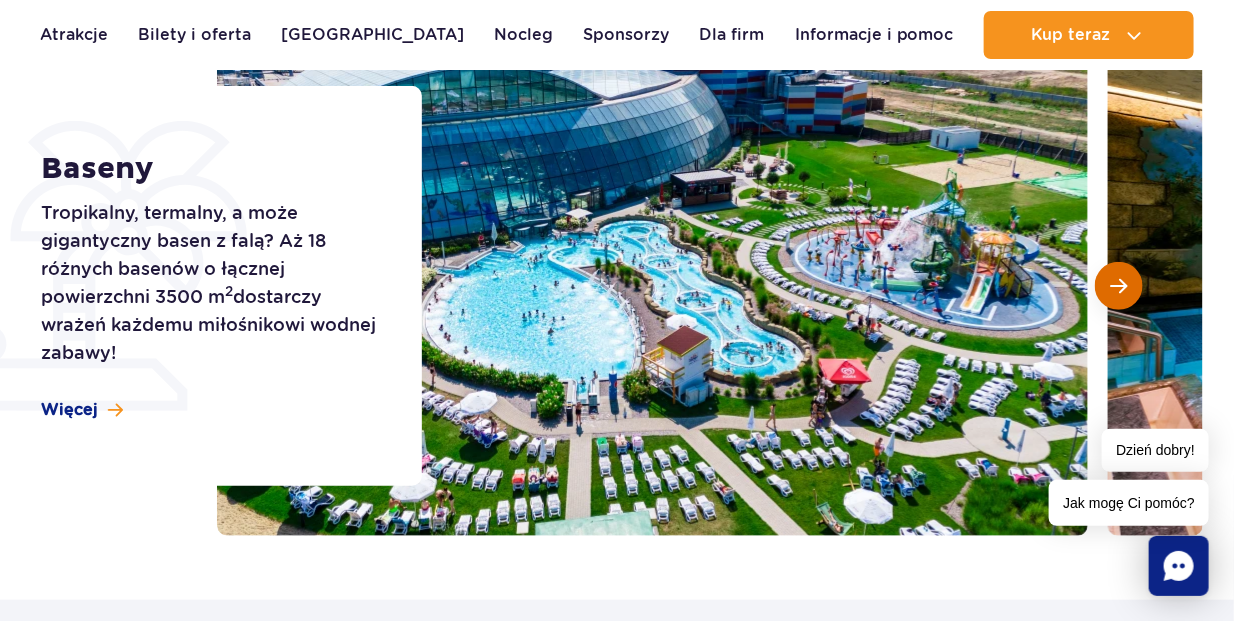 click at bounding box center (1118, 286) 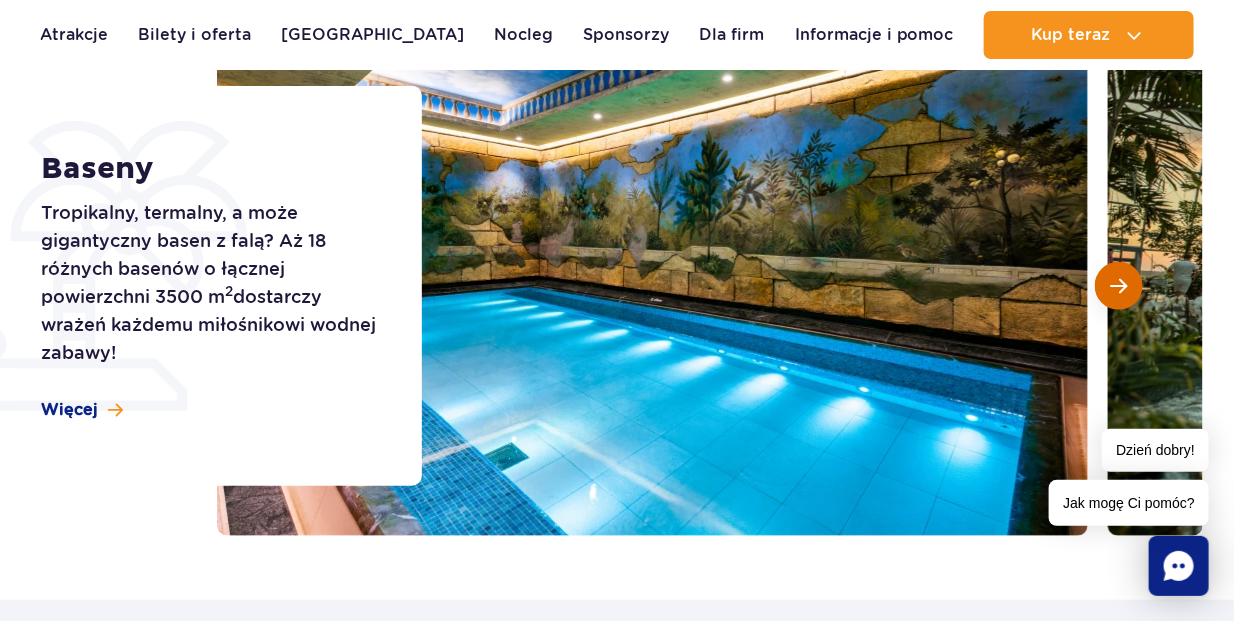 click at bounding box center (1118, 286) 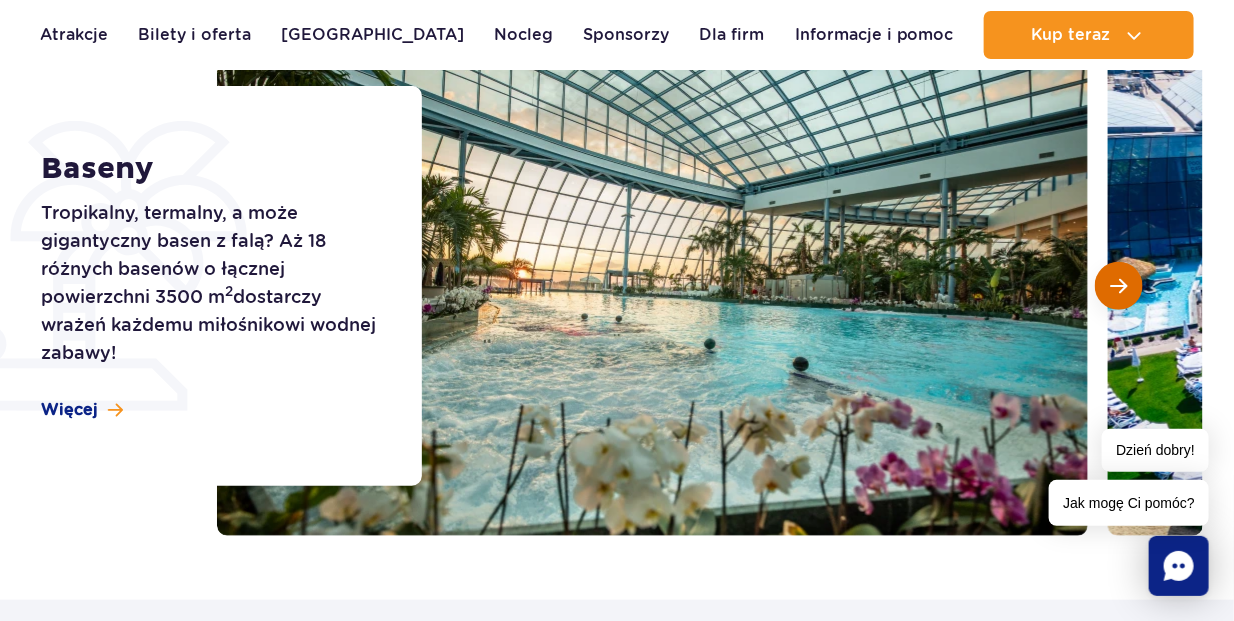 click at bounding box center [1118, 286] 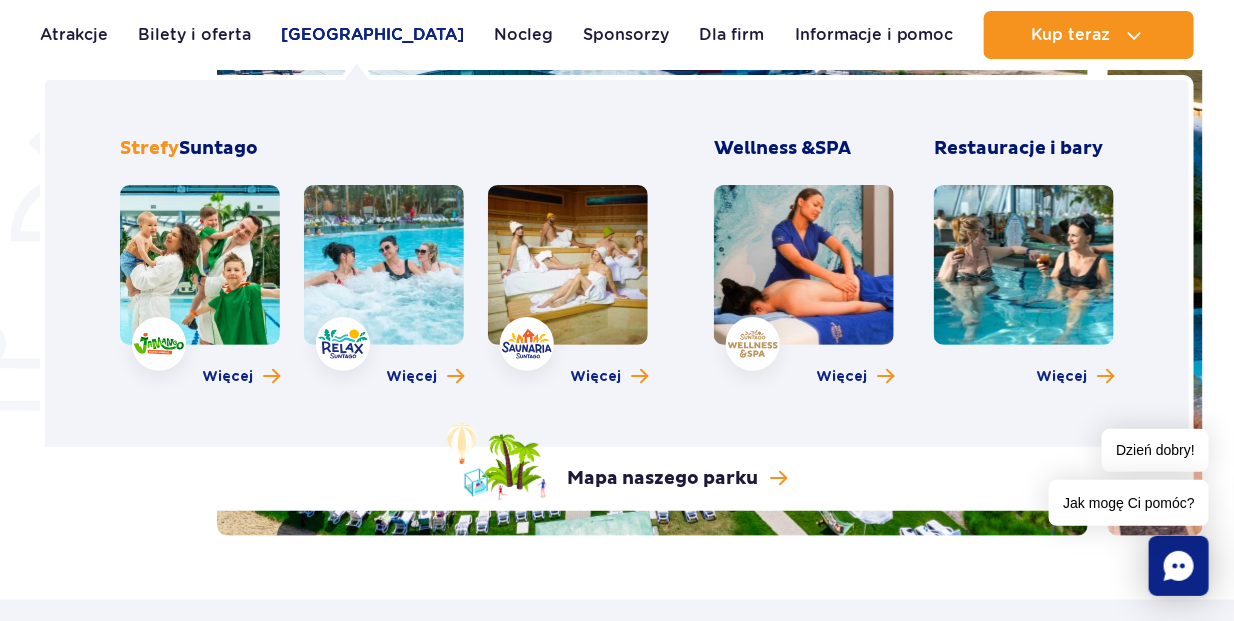 click on "[GEOGRAPHIC_DATA]" at bounding box center [372, 35] 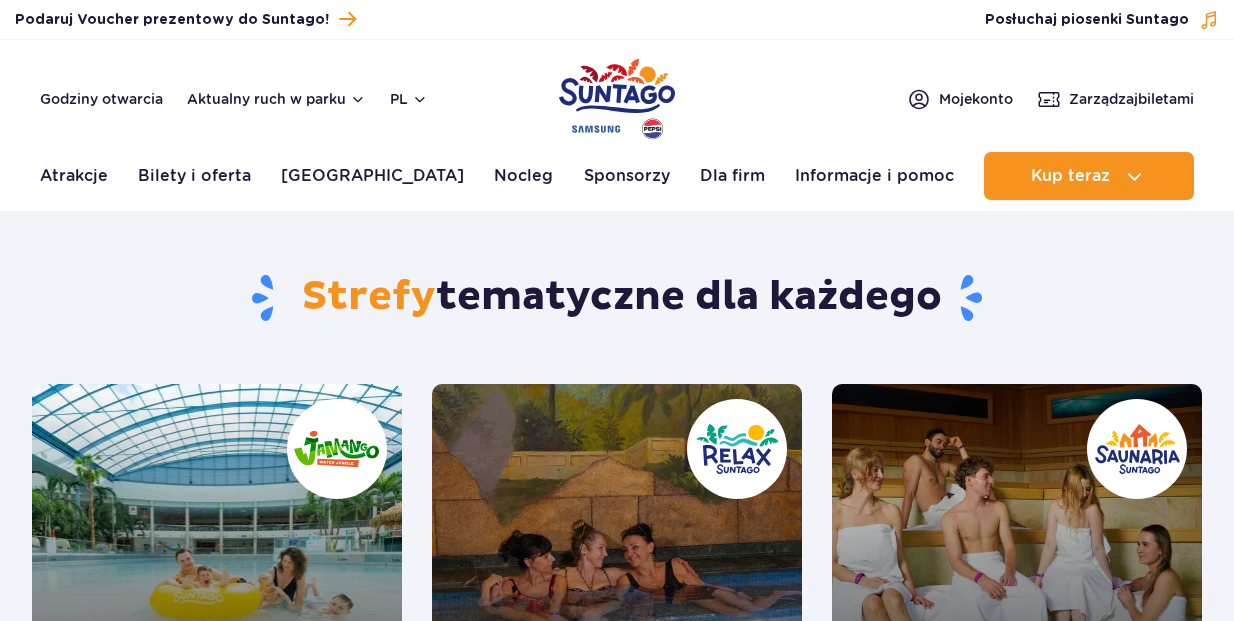 scroll, scrollTop: 0, scrollLeft: 0, axis: both 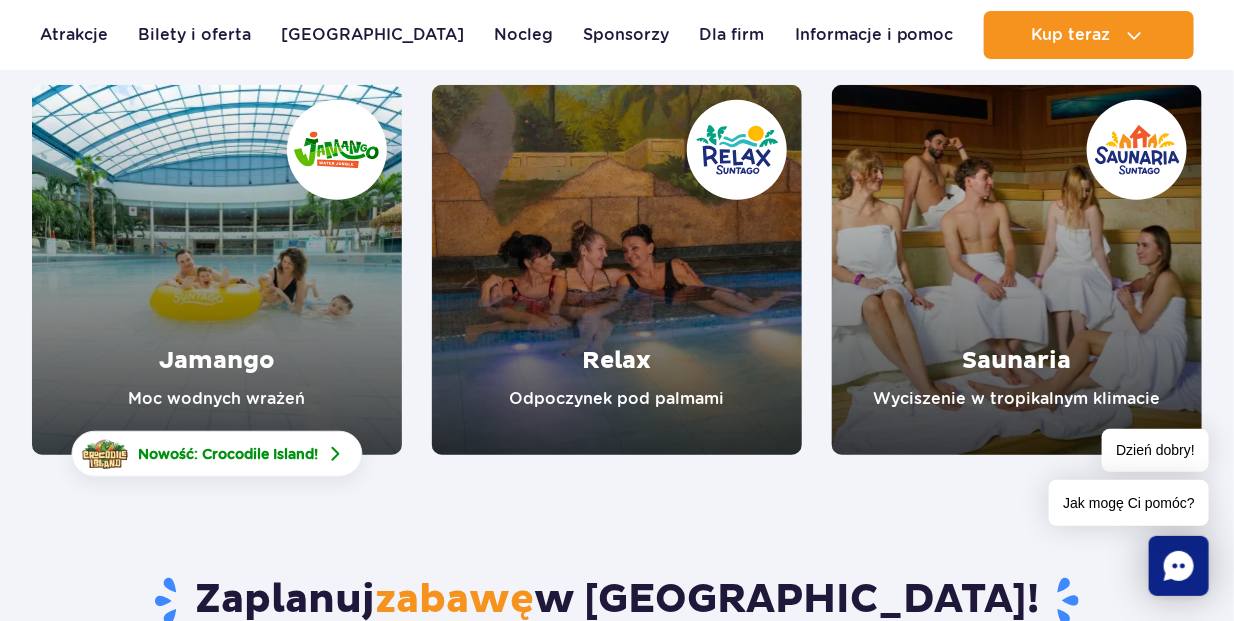 click at bounding box center (617, 270) 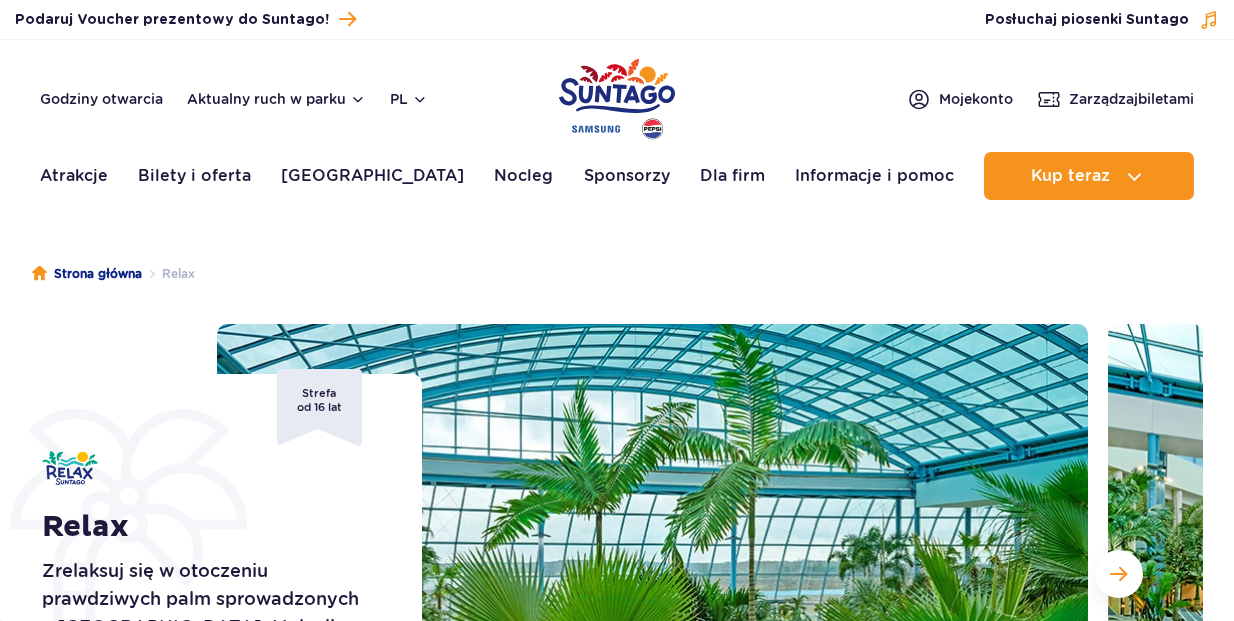 scroll, scrollTop: 0, scrollLeft: 0, axis: both 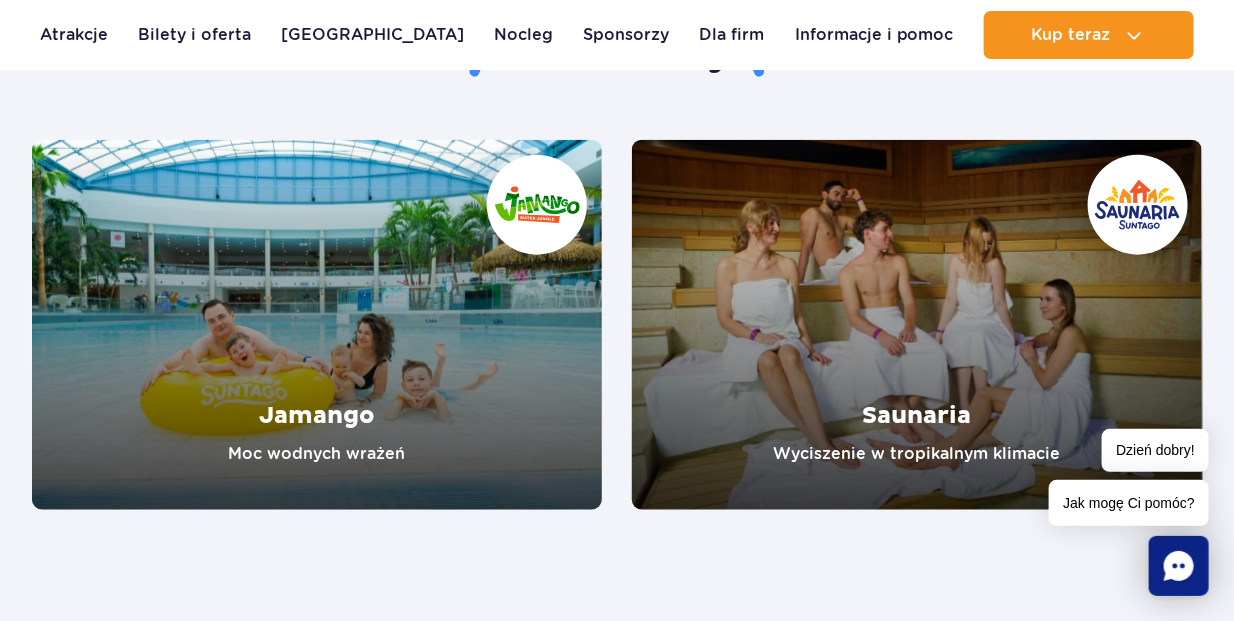 click at bounding box center [917, 325] 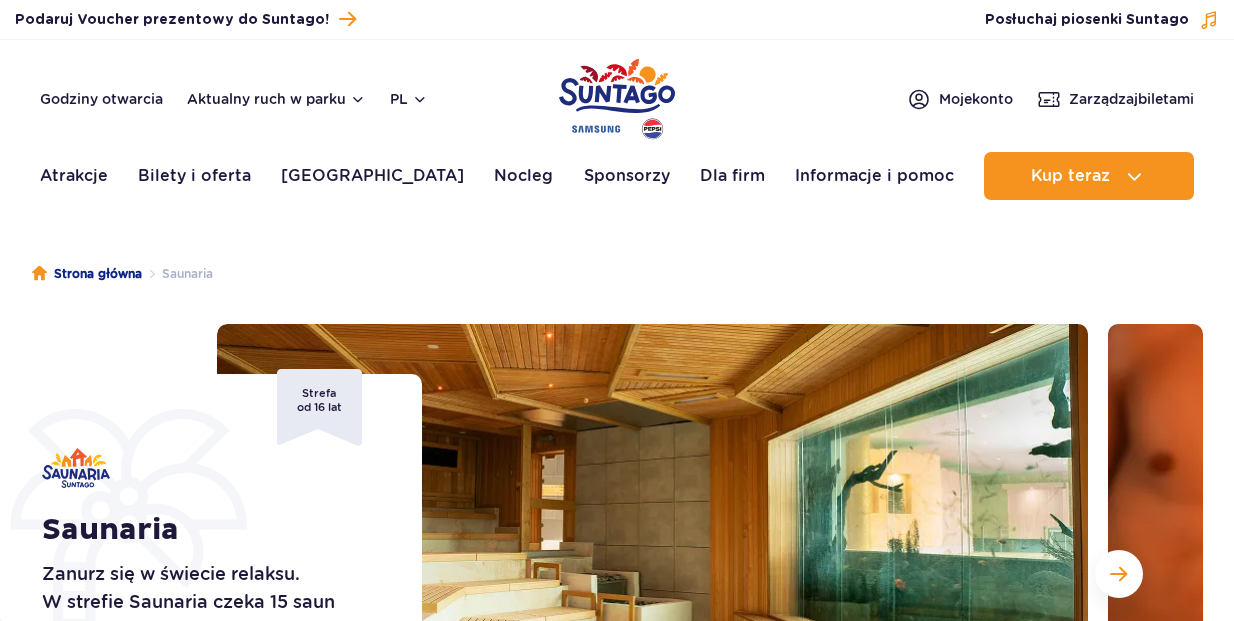 scroll, scrollTop: 0, scrollLeft: 0, axis: both 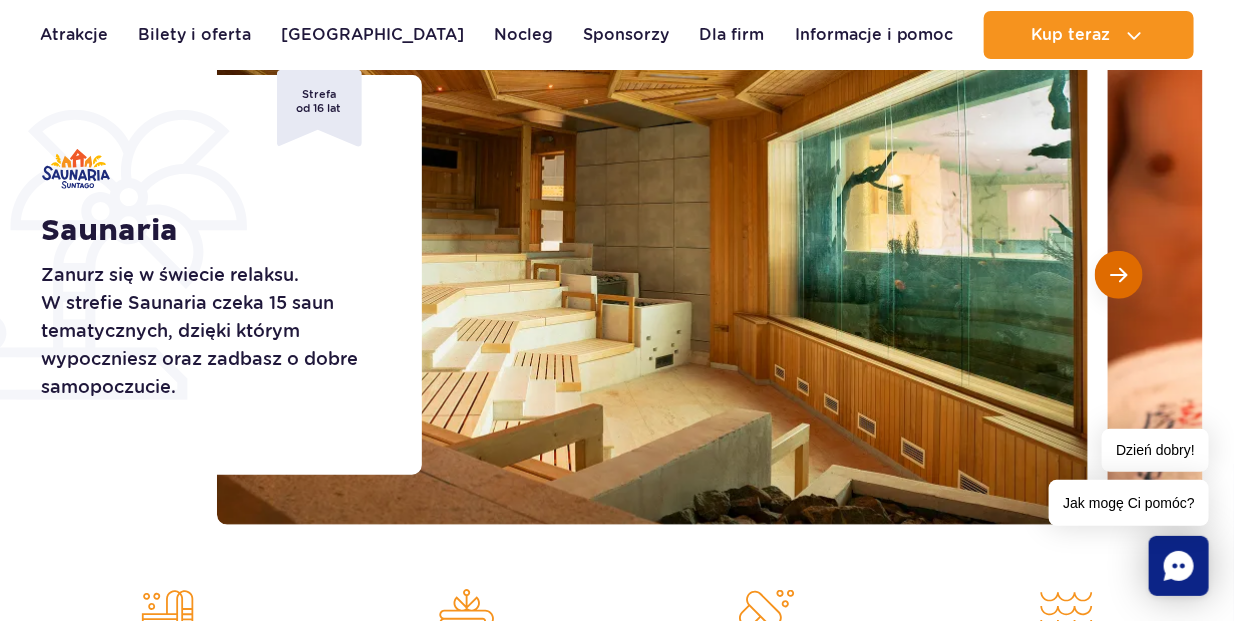 click at bounding box center (1119, 275) 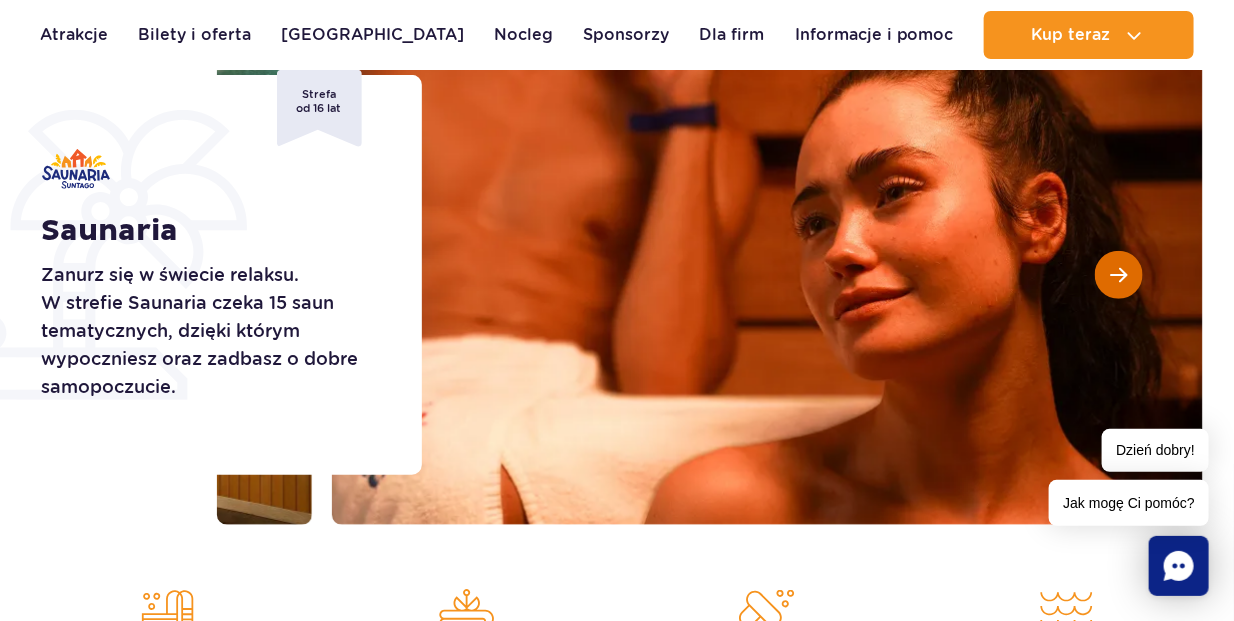 click at bounding box center (1118, 275) 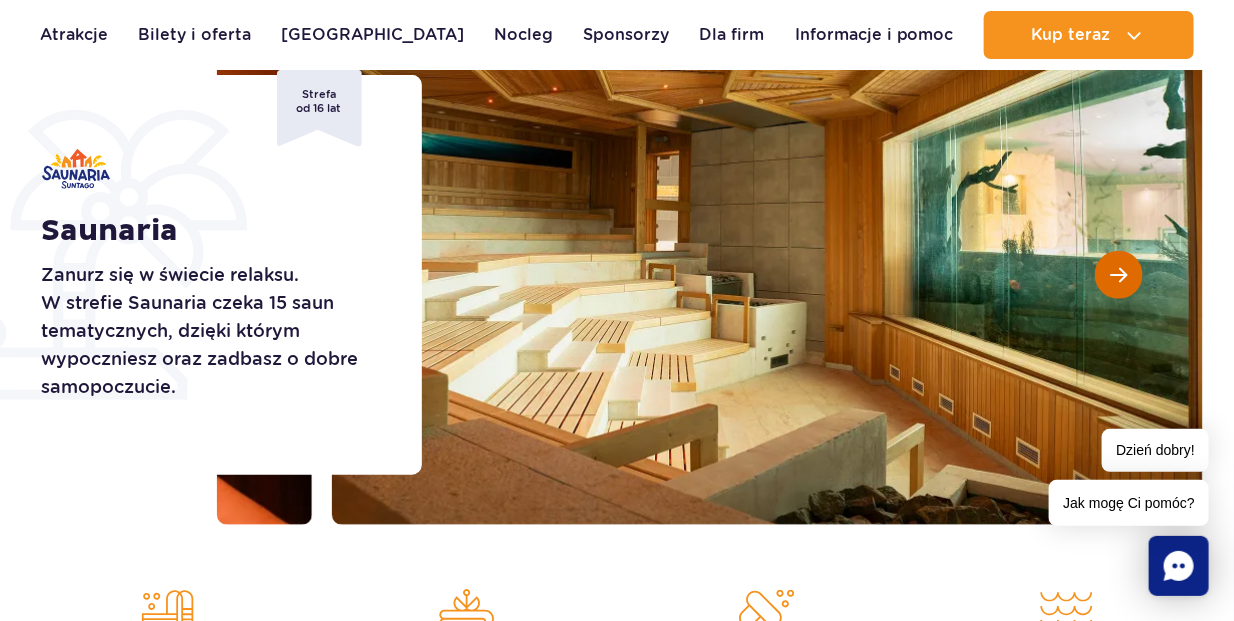 click at bounding box center [1118, 275] 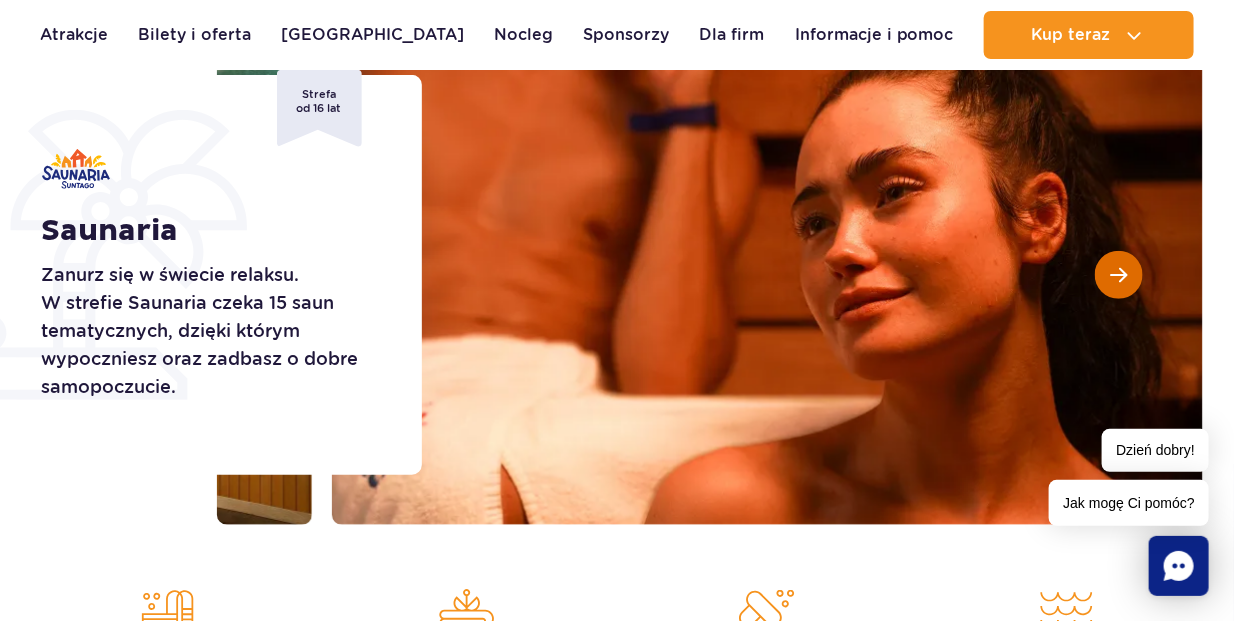 click at bounding box center (1118, 275) 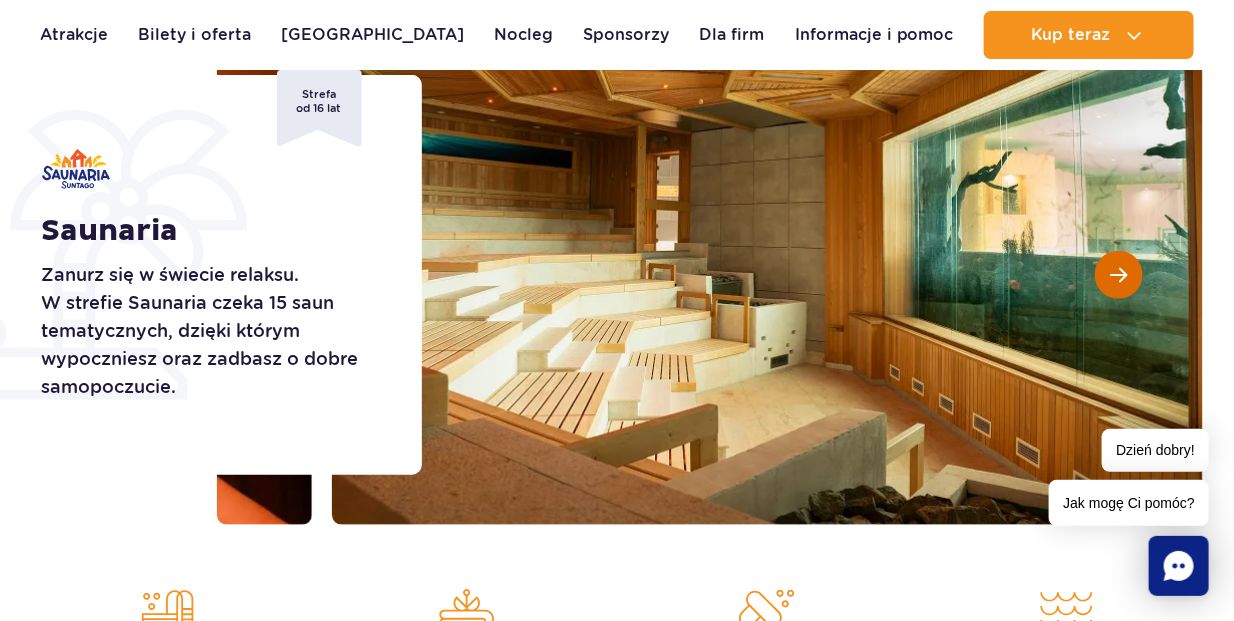 click at bounding box center [1118, 275] 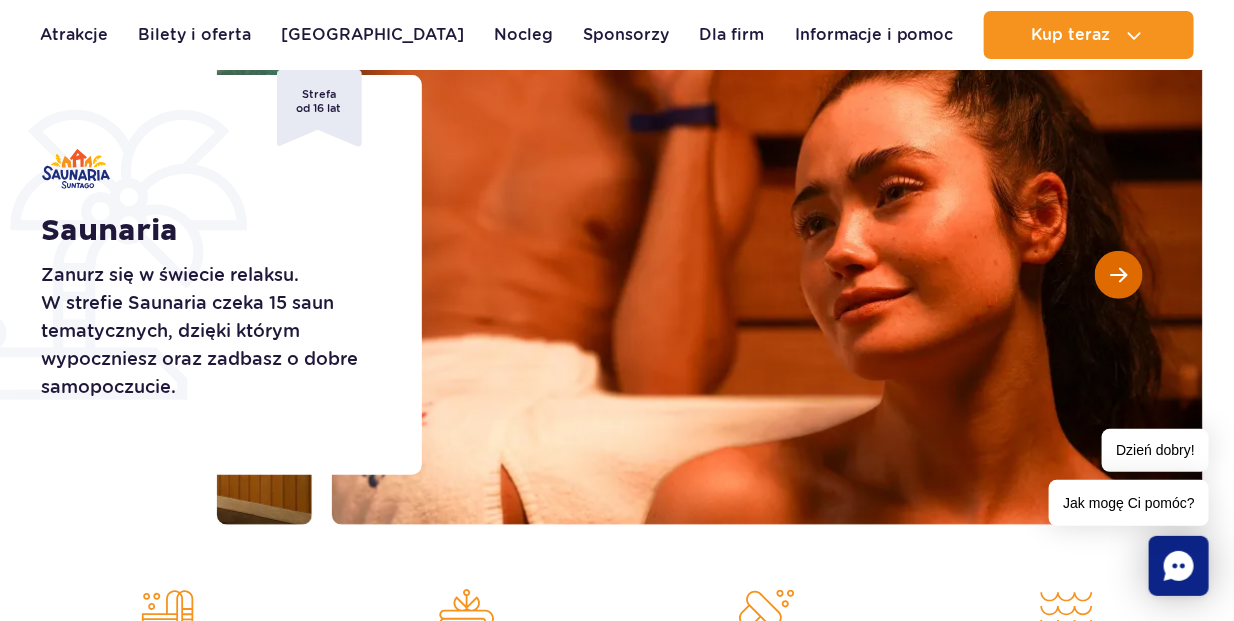 click at bounding box center [1118, 275] 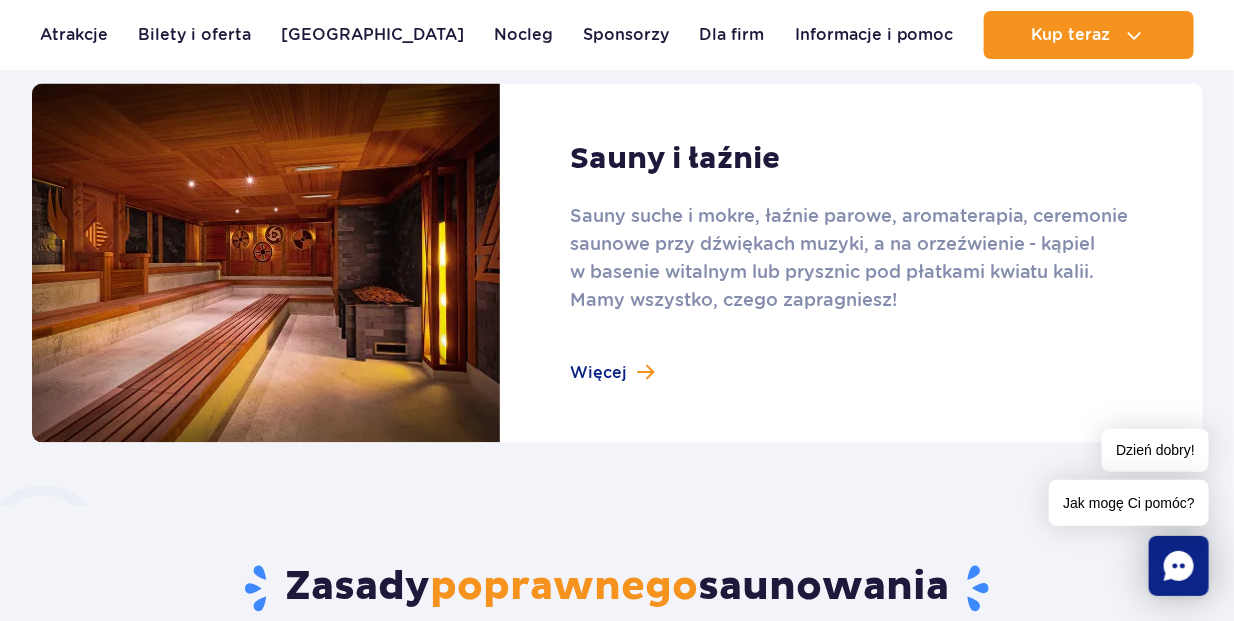scroll, scrollTop: 1200, scrollLeft: 0, axis: vertical 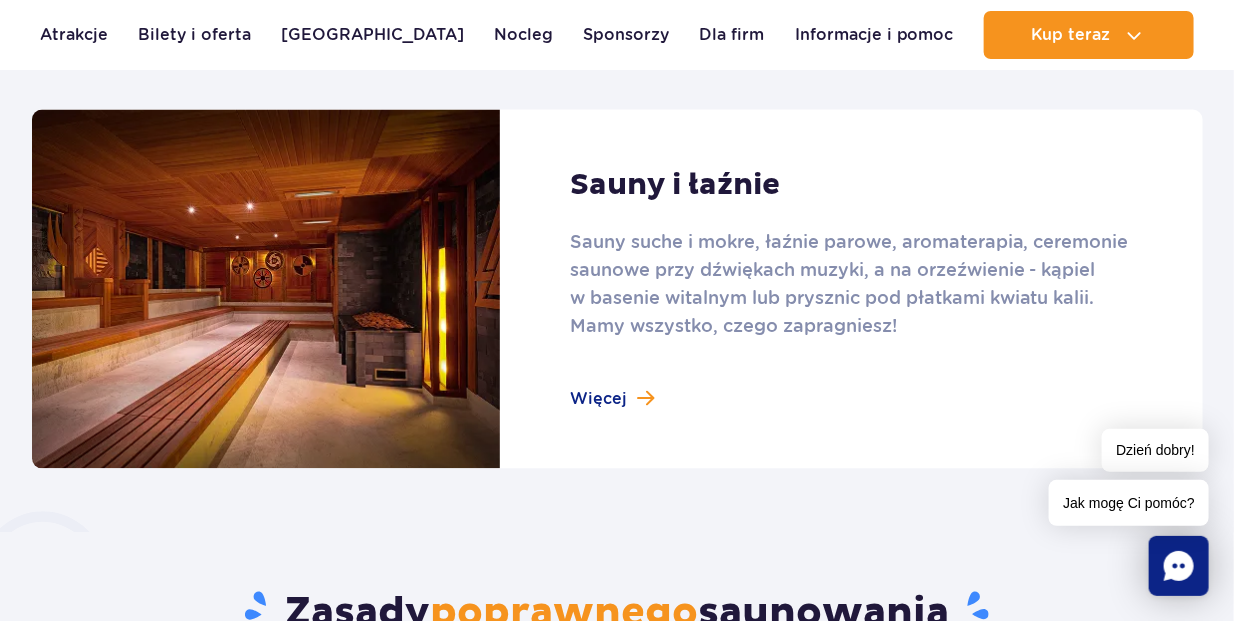 click at bounding box center (617, 289) 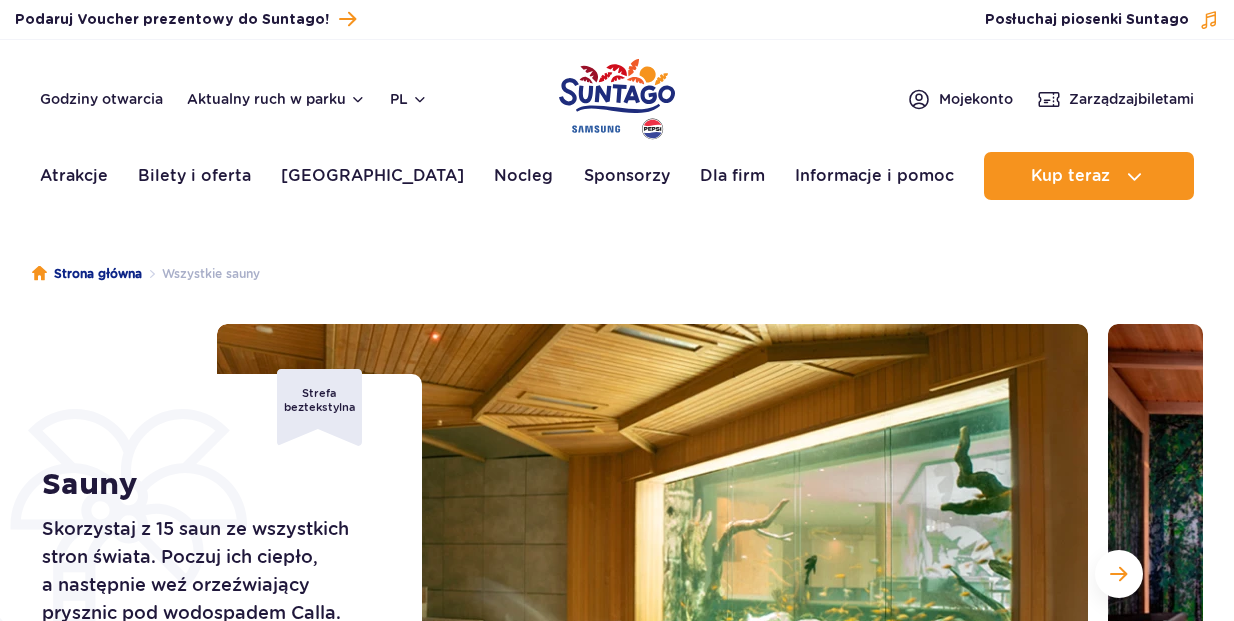 scroll, scrollTop: 0, scrollLeft: 0, axis: both 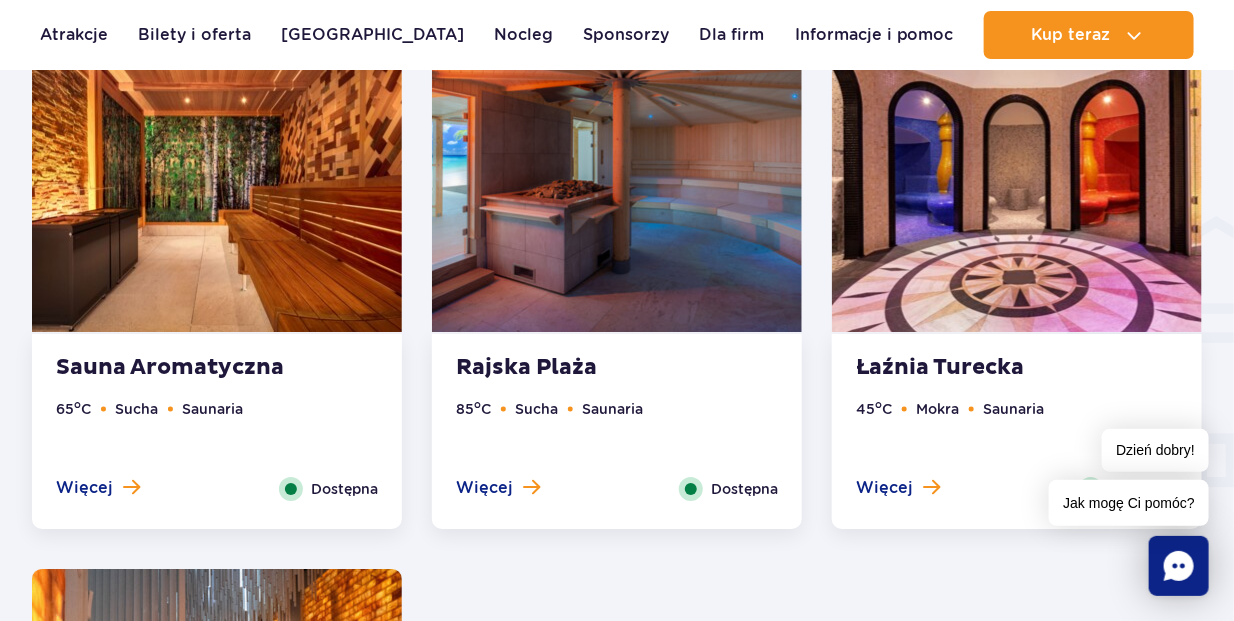 click on "Rajska Plaża" at bounding box center (577, 368) 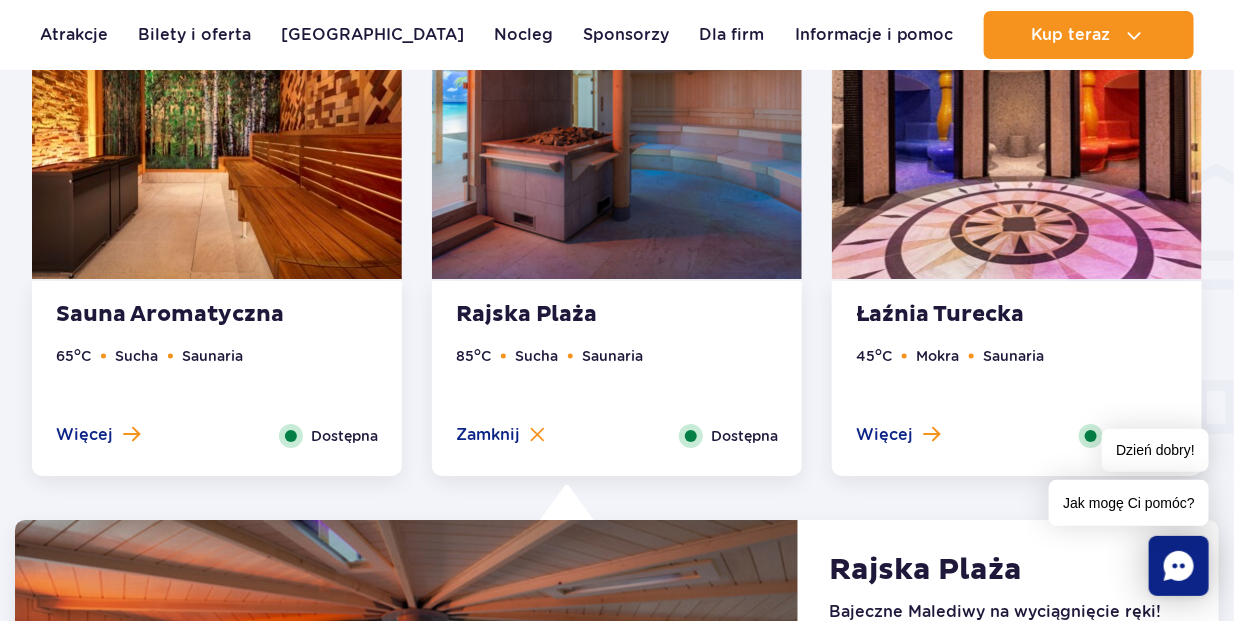 scroll, scrollTop: 2152, scrollLeft: 0, axis: vertical 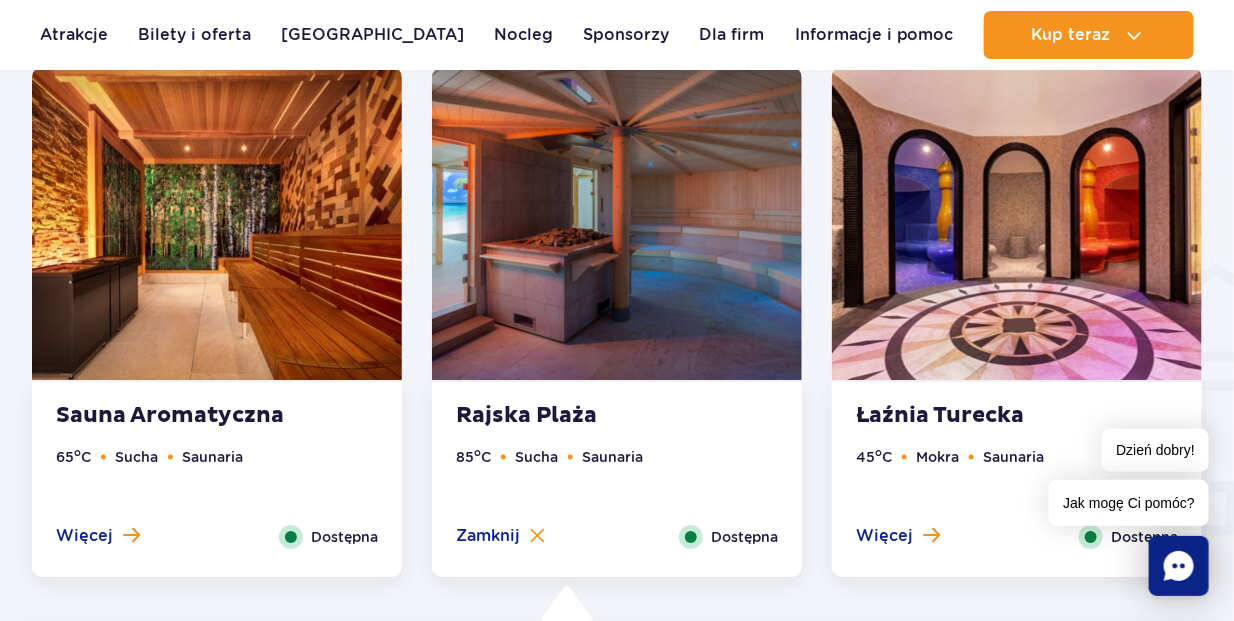 click at bounding box center [1017, 223] 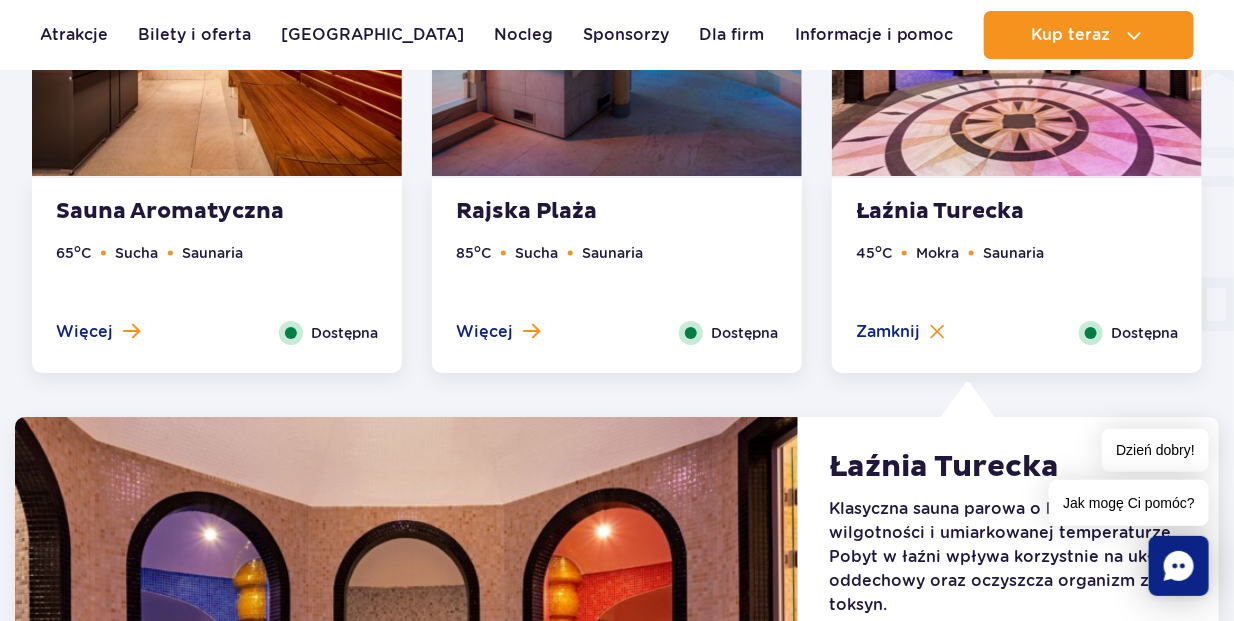 scroll, scrollTop: 2253, scrollLeft: 0, axis: vertical 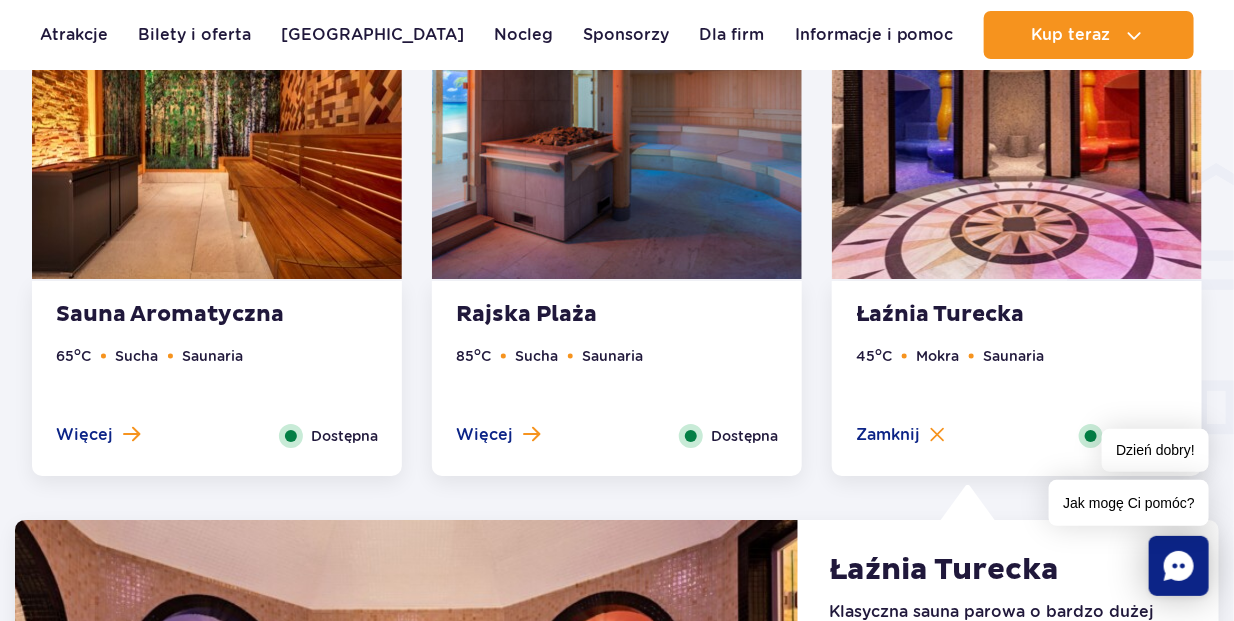 click at bounding box center (617, 122) 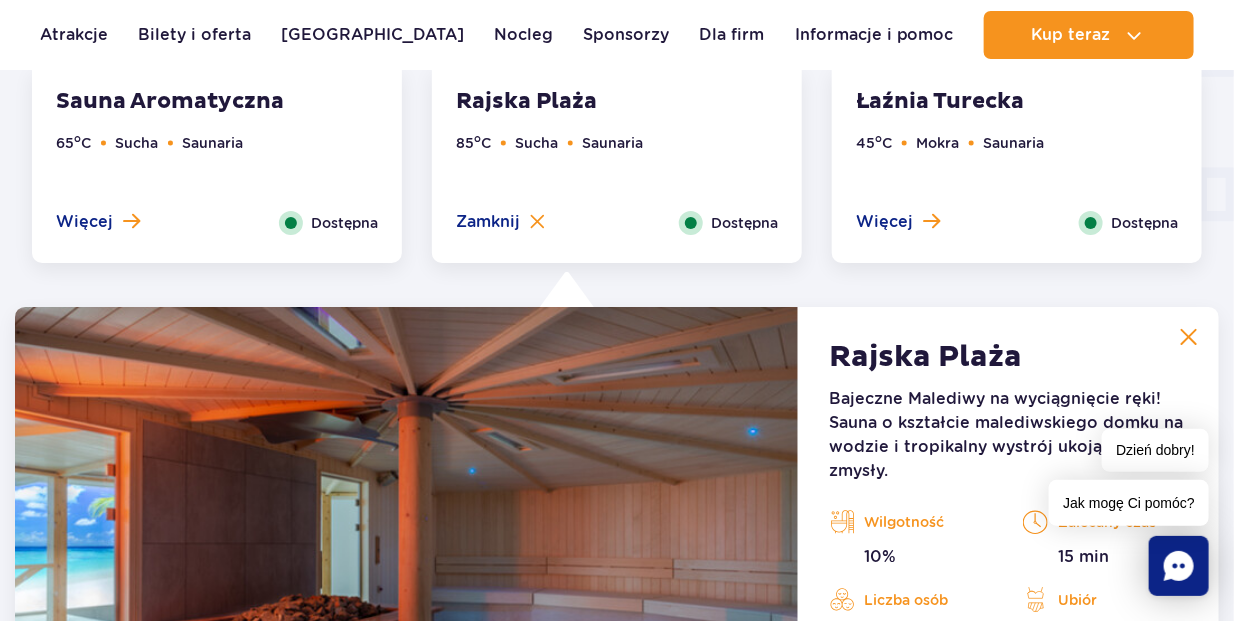 scroll, scrollTop: 2253, scrollLeft: 0, axis: vertical 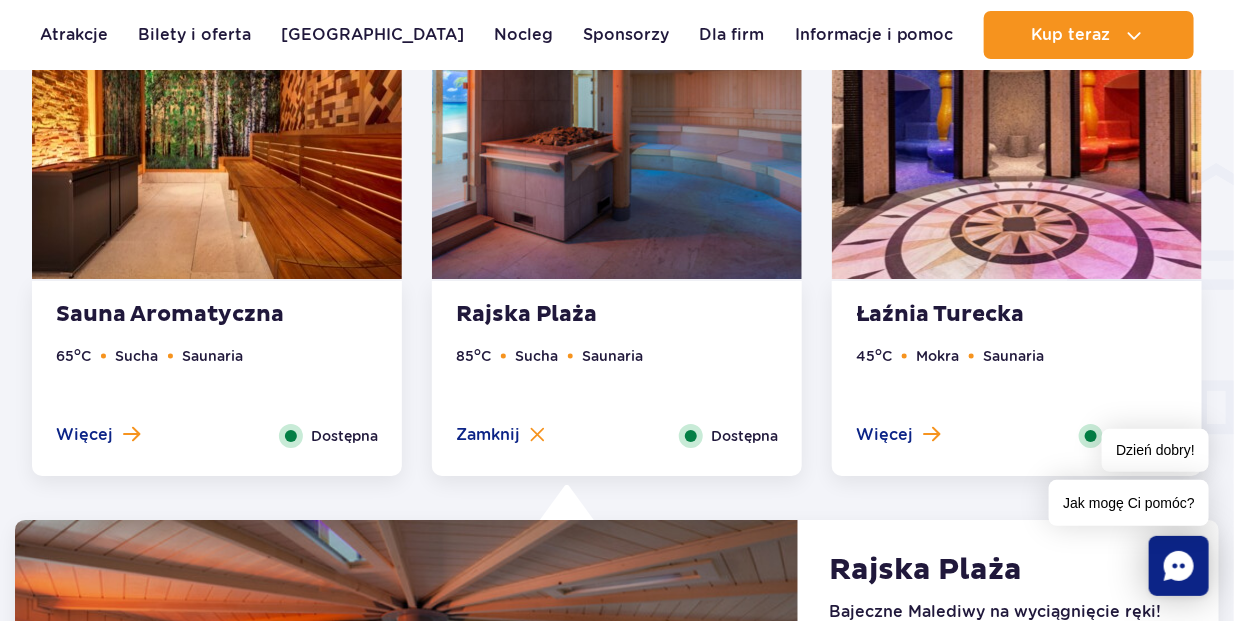 click at bounding box center (217, 122) 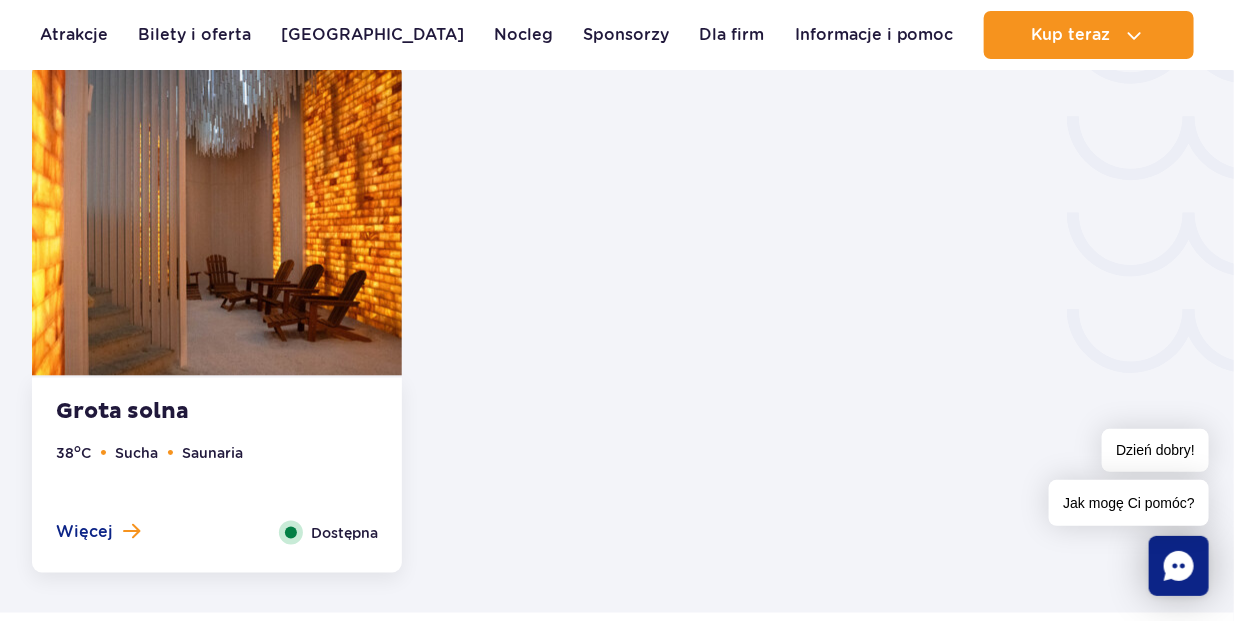scroll, scrollTop: 3453, scrollLeft: 0, axis: vertical 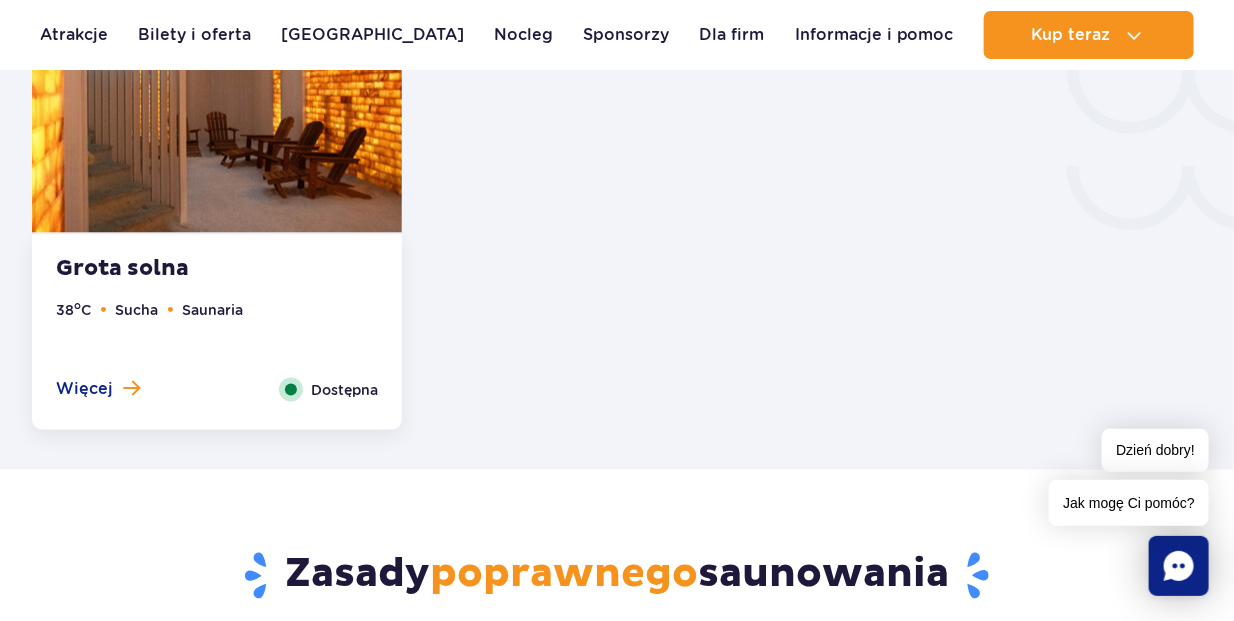 click at bounding box center [217, 76] 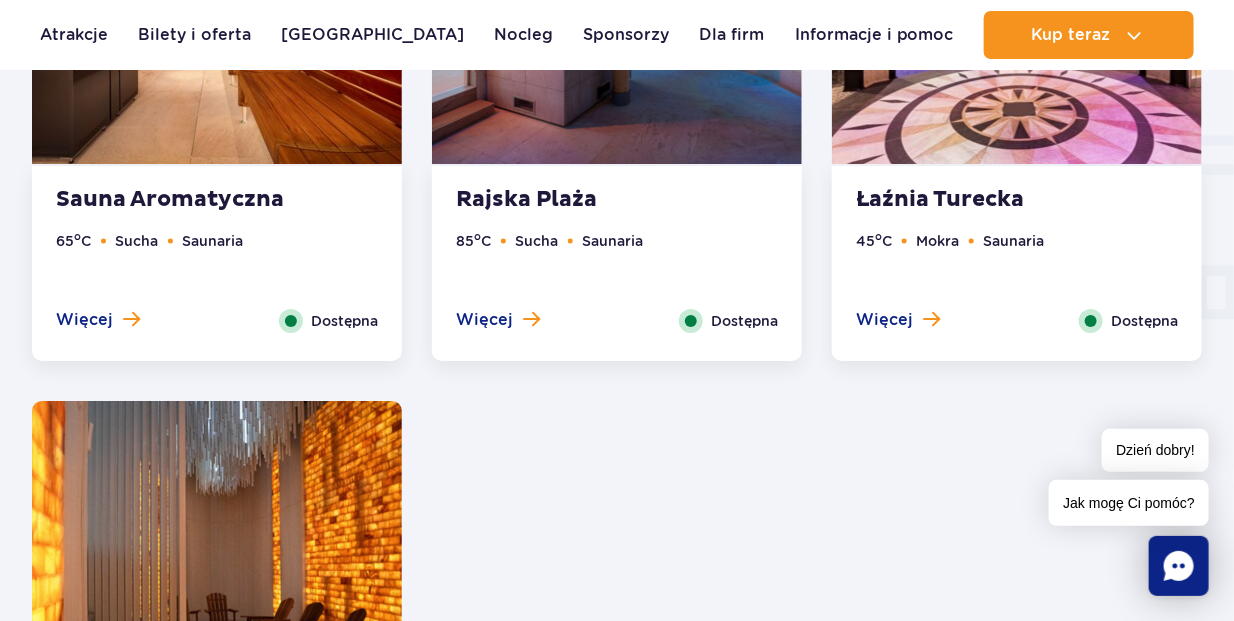 scroll, scrollTop: 2302, scrollLeft: 0, axis: vertical 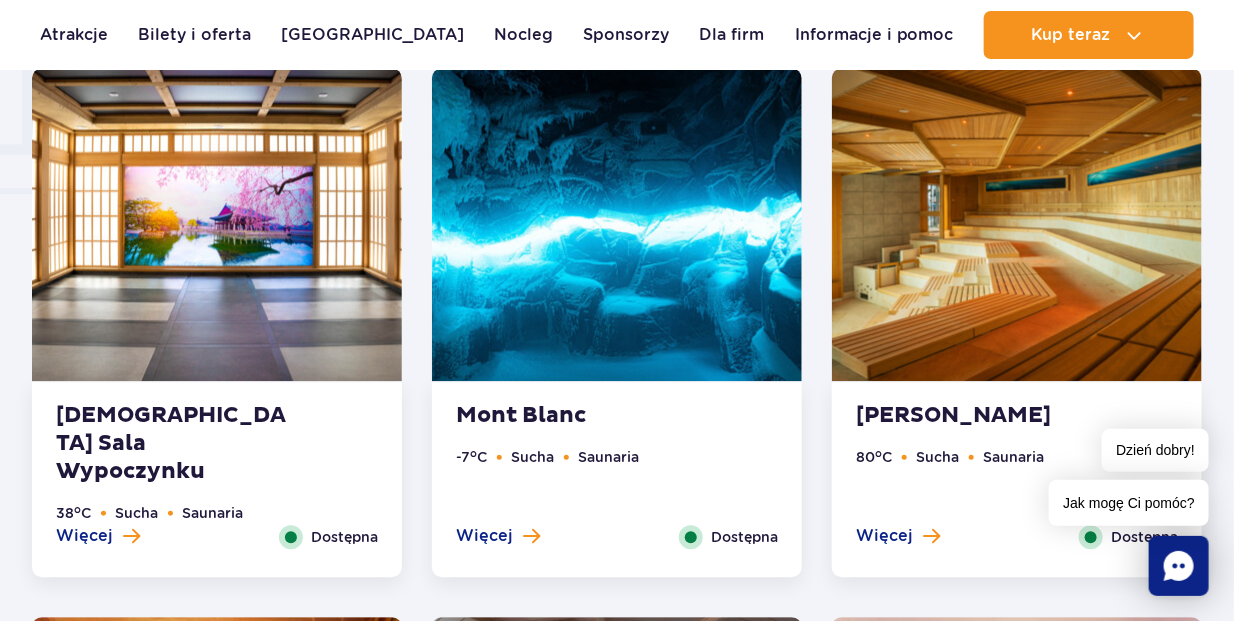 click at bounding box center [1017, 224] 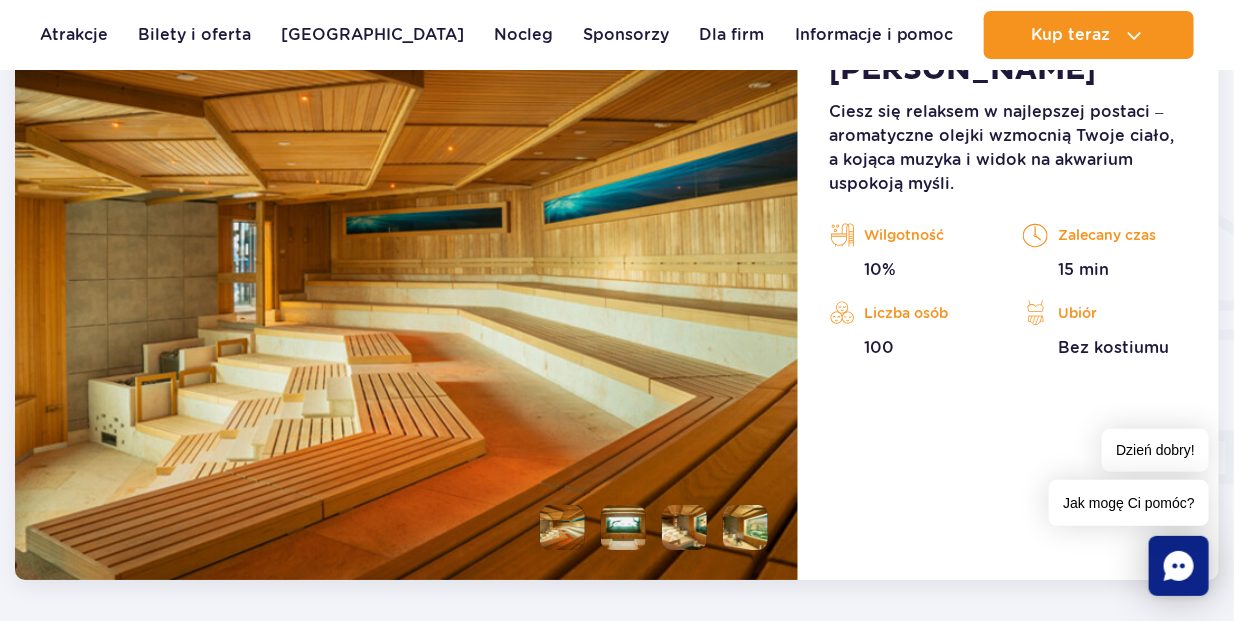 scroll, scrollTop: 2303, scrollLeft: 0, axis: vertical 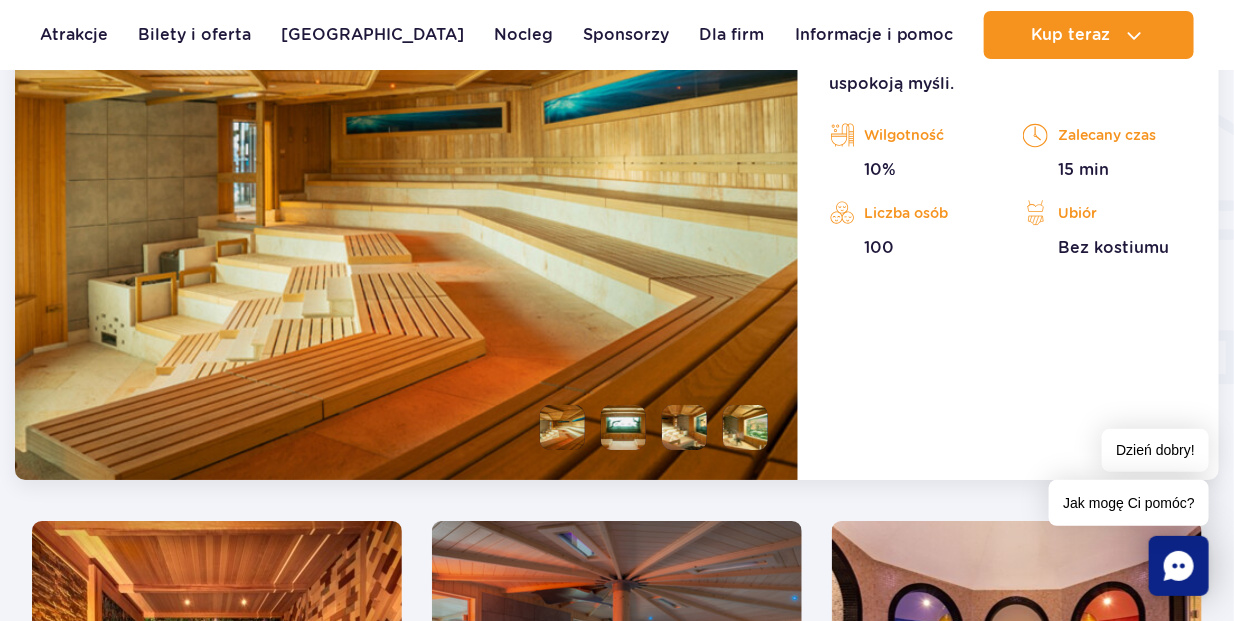 click at bounding box center (623, 427) 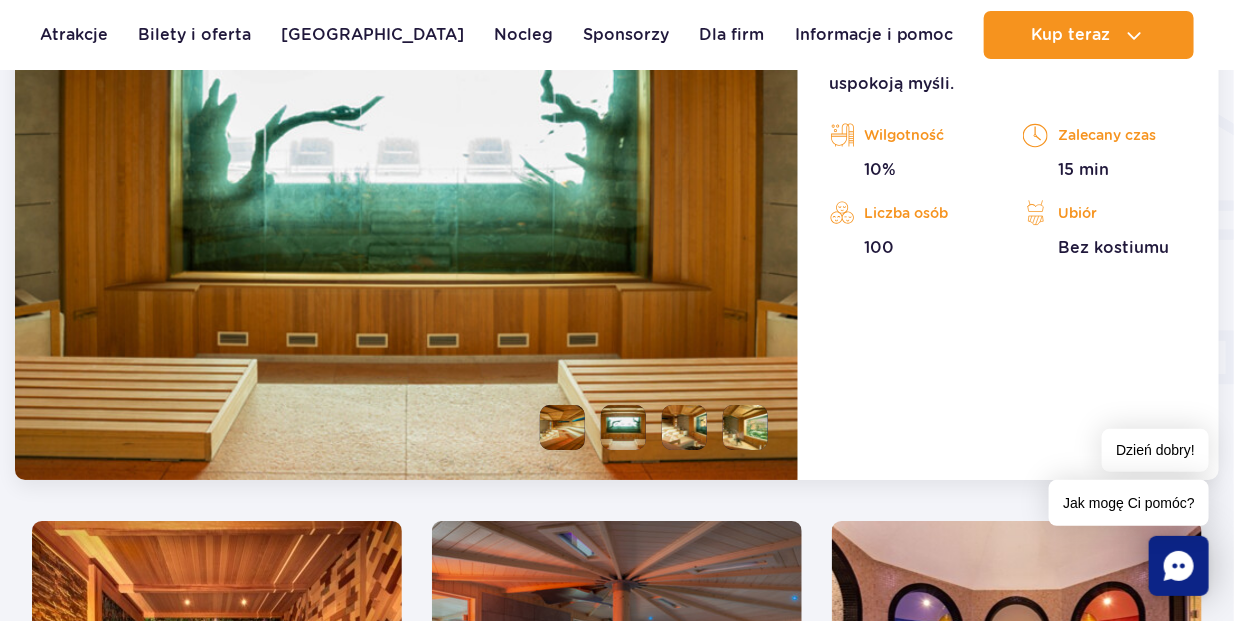 click at bounding box center [684, 427] 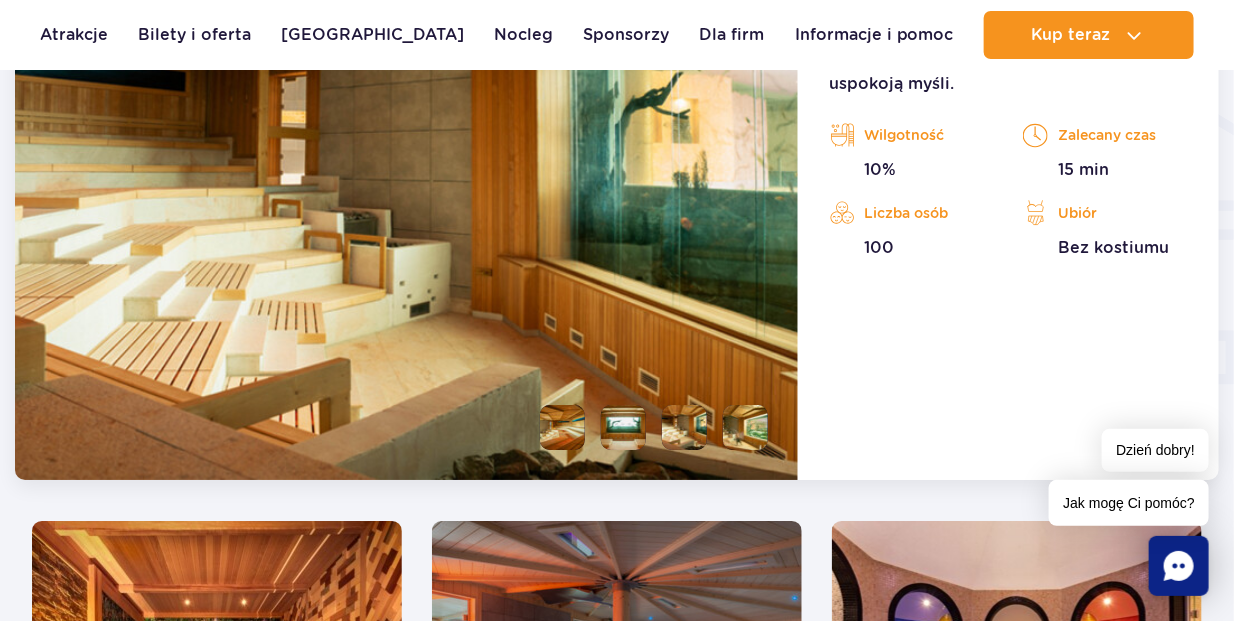 click at bounding box center (745, 427) 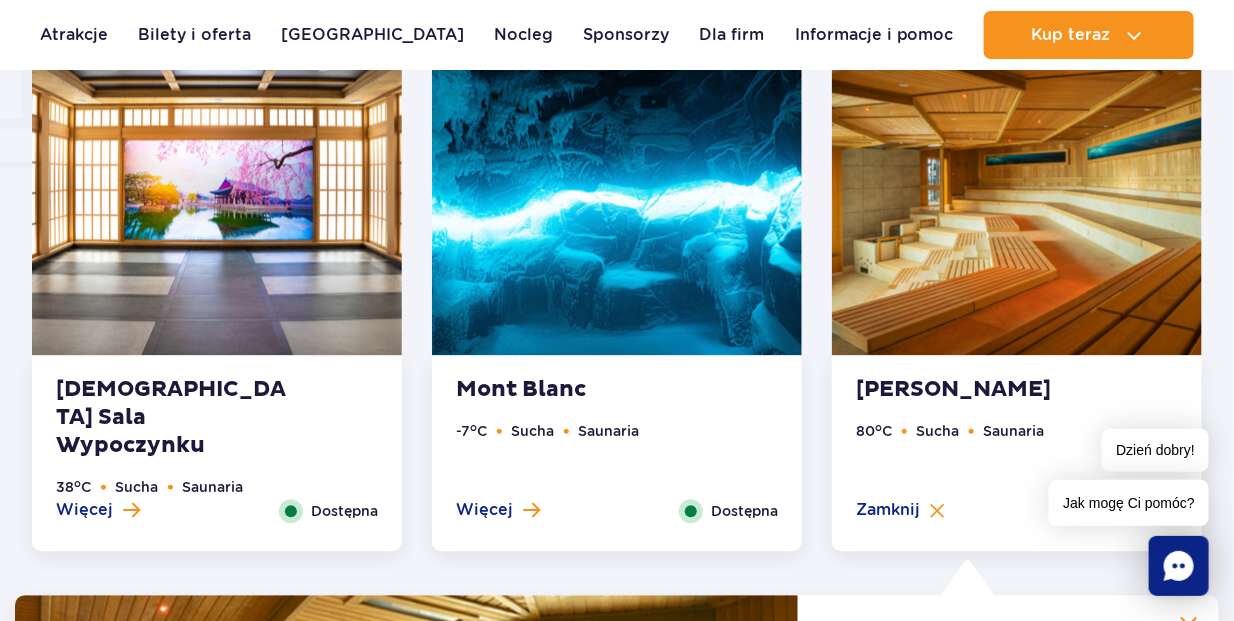 scroll, scrollTop: 1603, scrollLeft: 0, axis: vertical 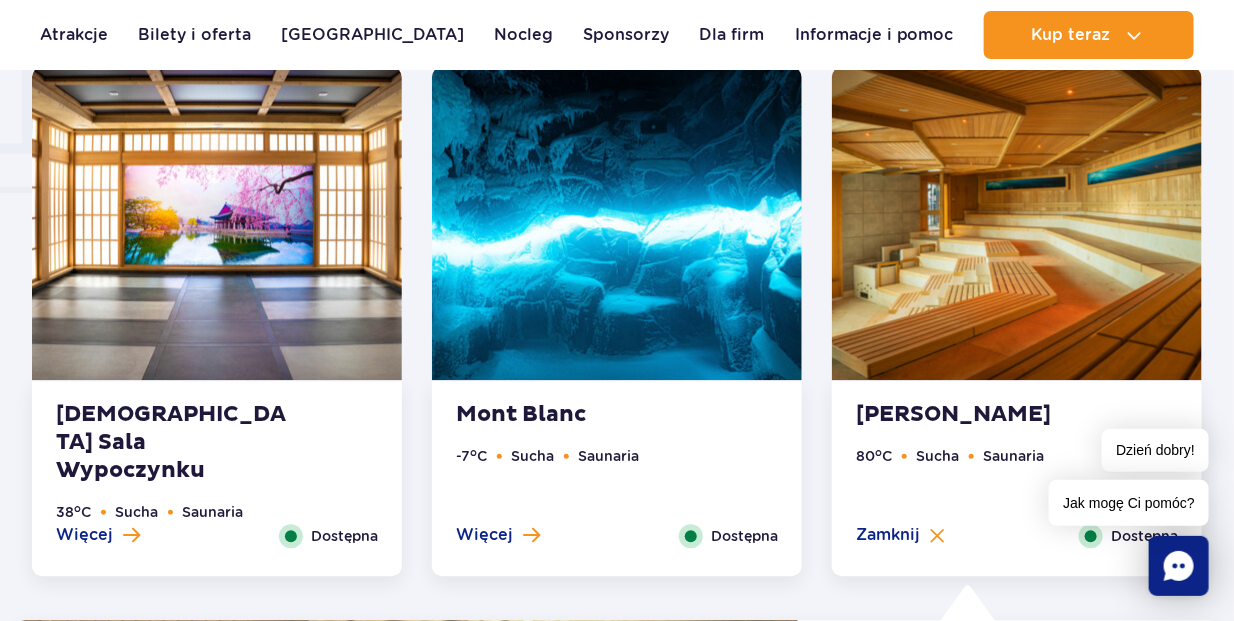 click at bounding box center [217, 223] 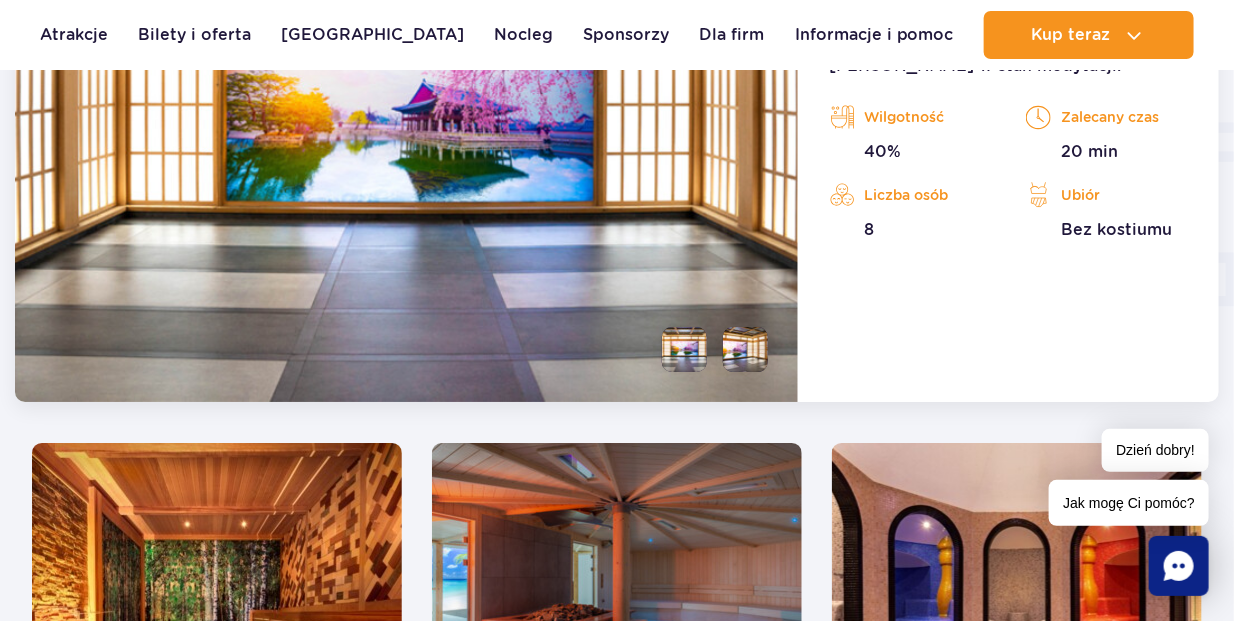 scroll, scrollTop: 2403, scrollLeft: 0, axis: vertical 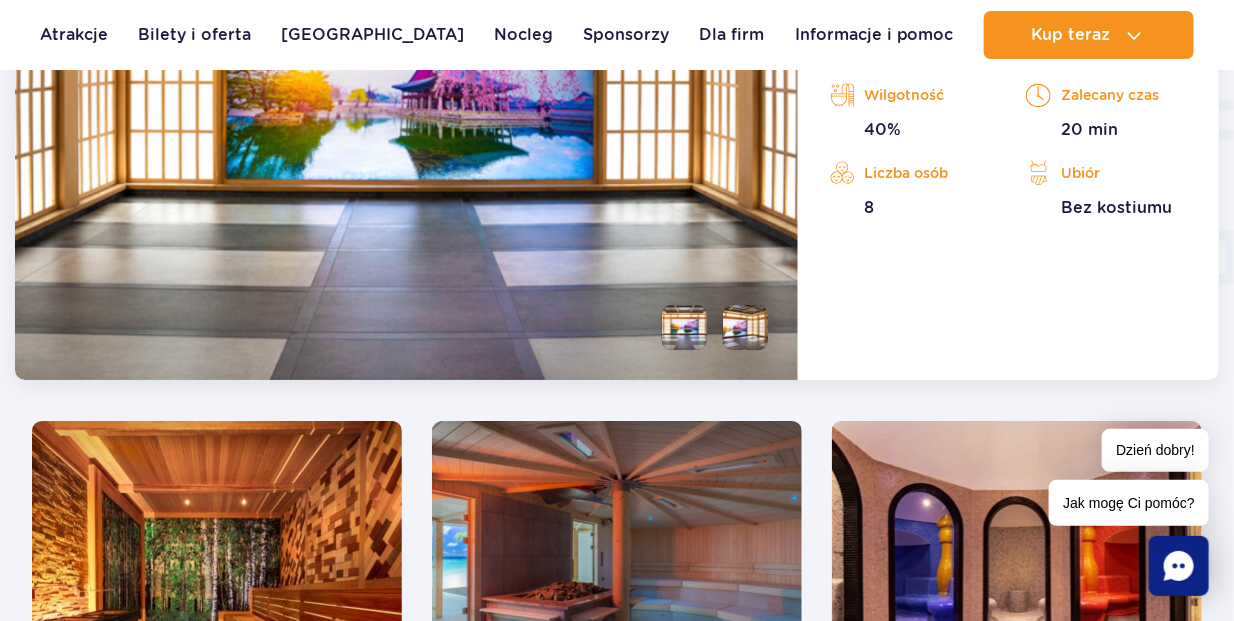 click at bounding box center (745, 327) 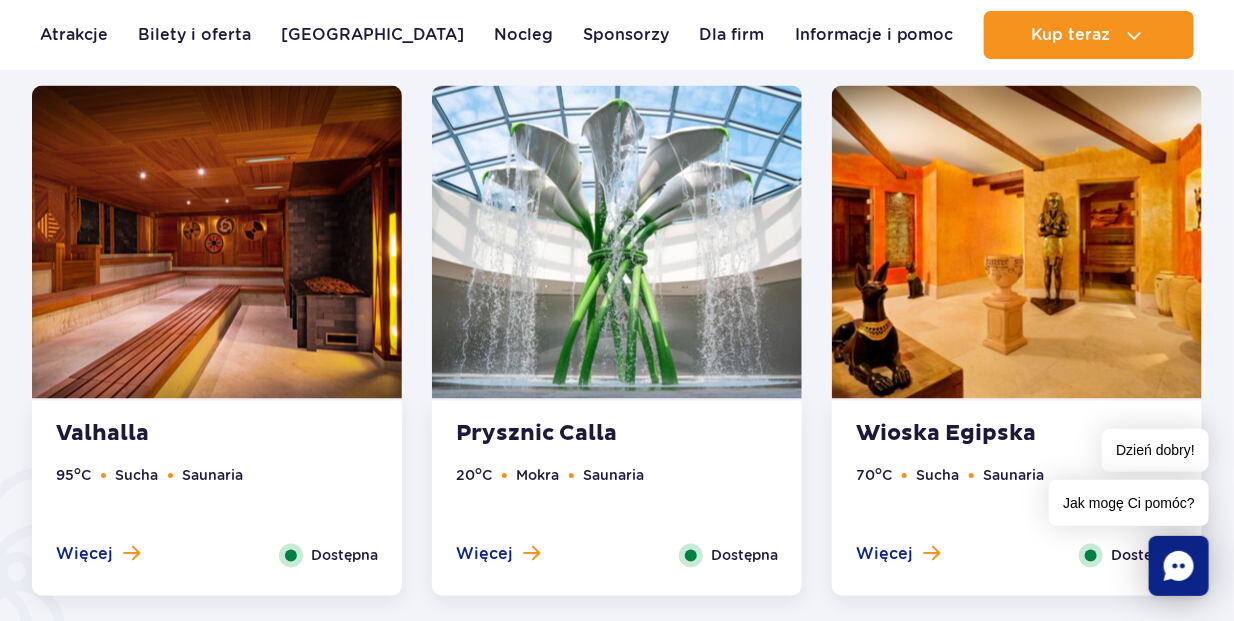 scroll, scrollTop: 1003, scrollLeft: 0, axis: vertical 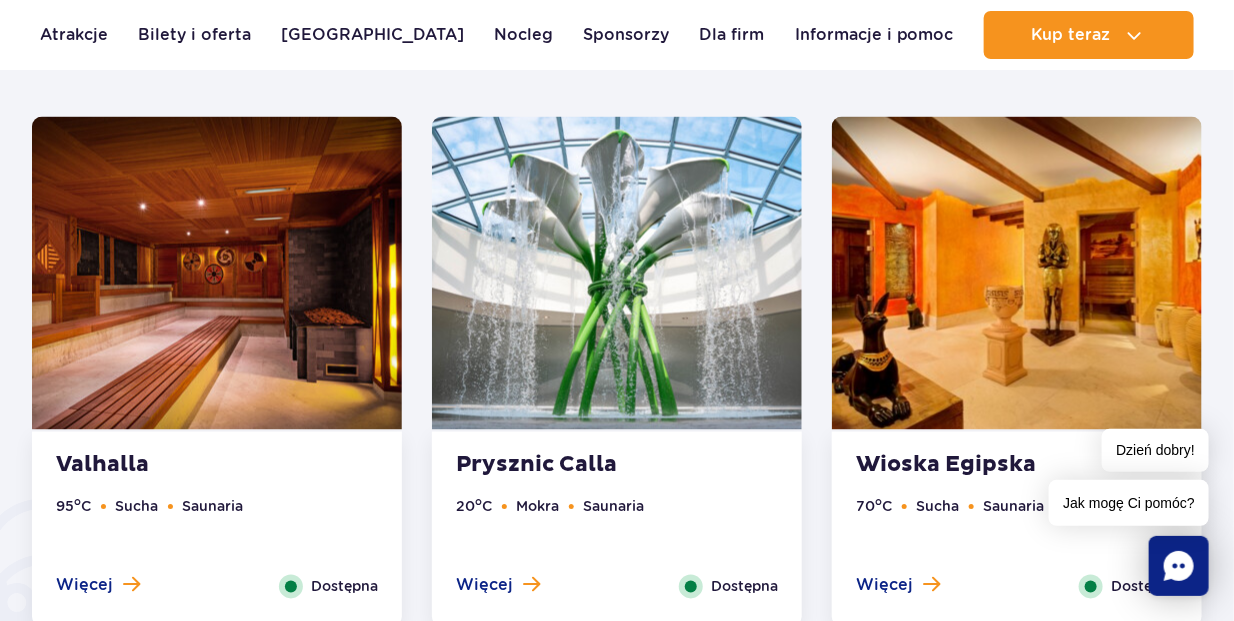 click at bounding box center [217, 273] 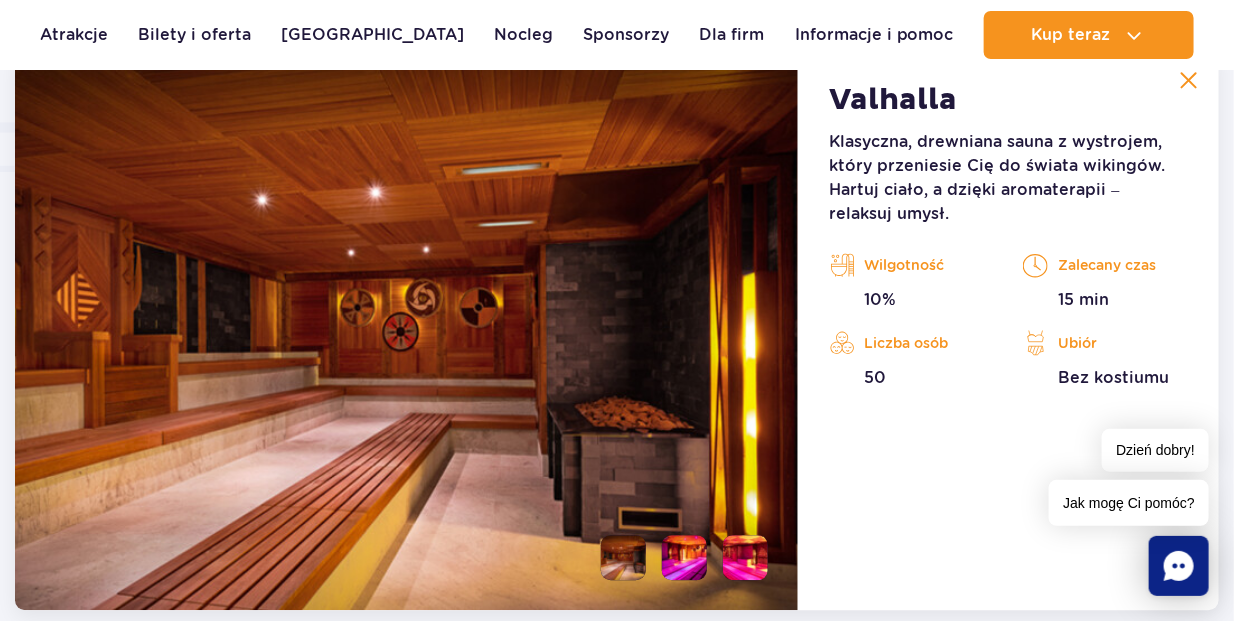scroll, scrollTop: 1653, scrollLeft: 0, axis: vertical 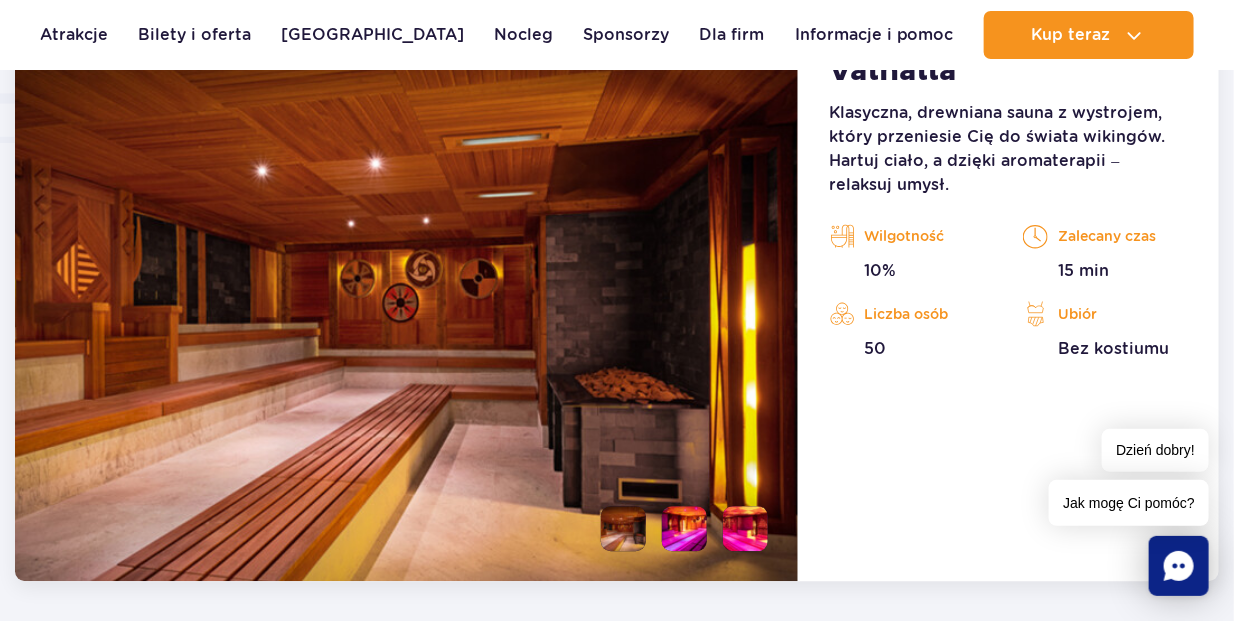 click 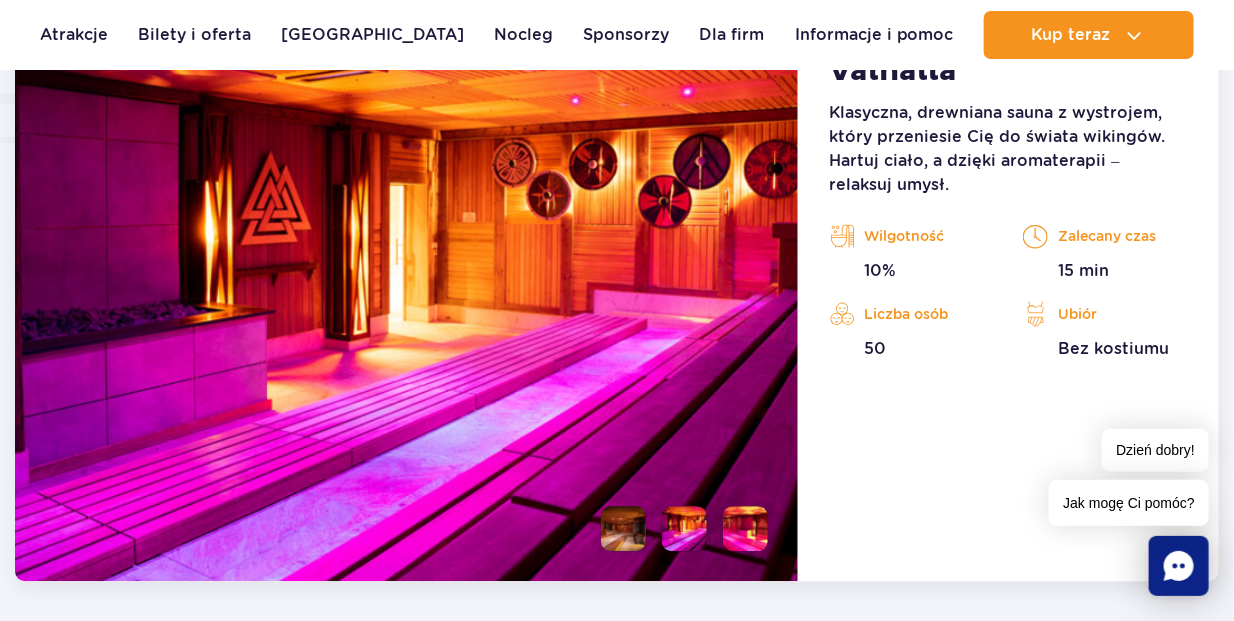 click 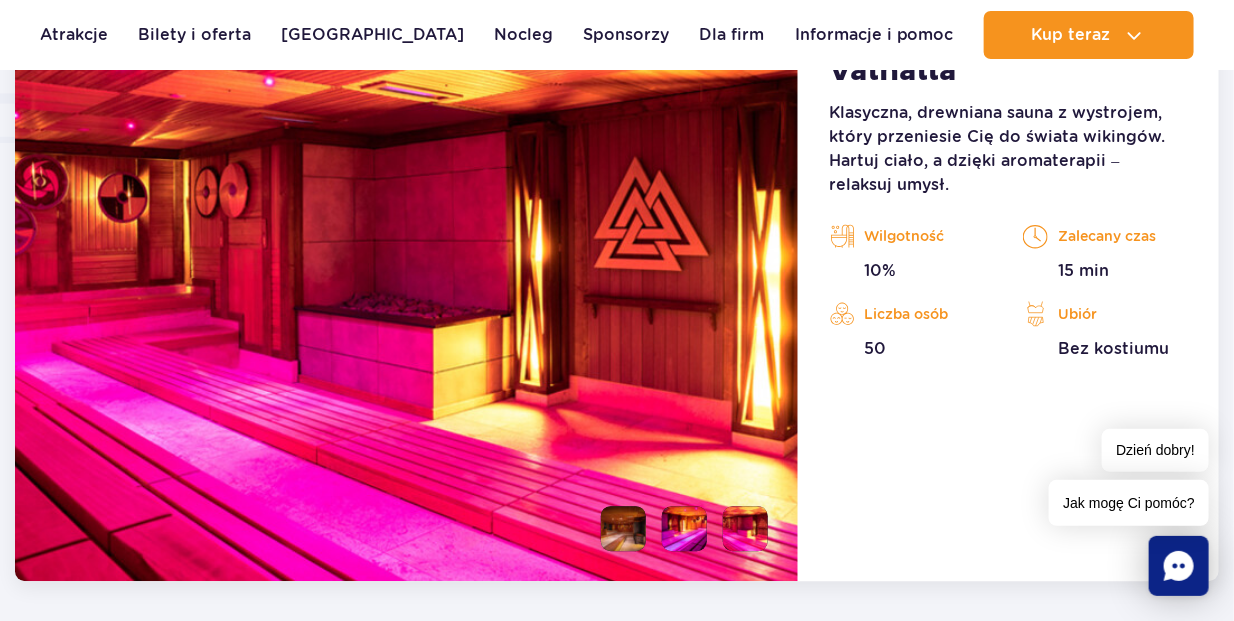 click 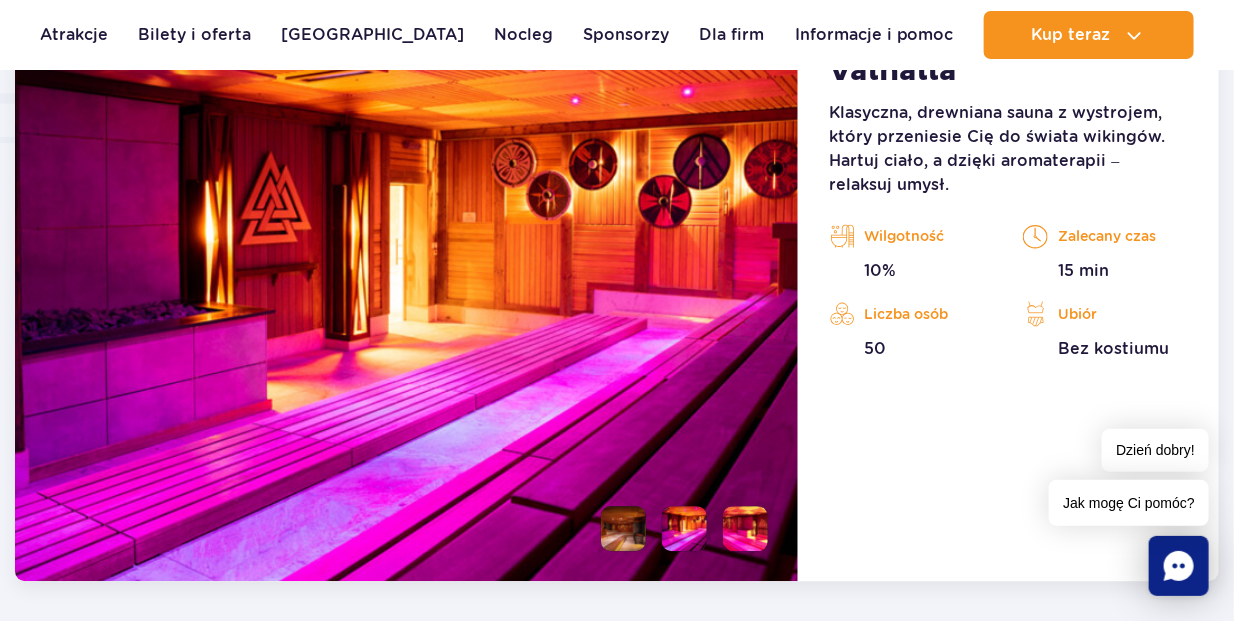 click 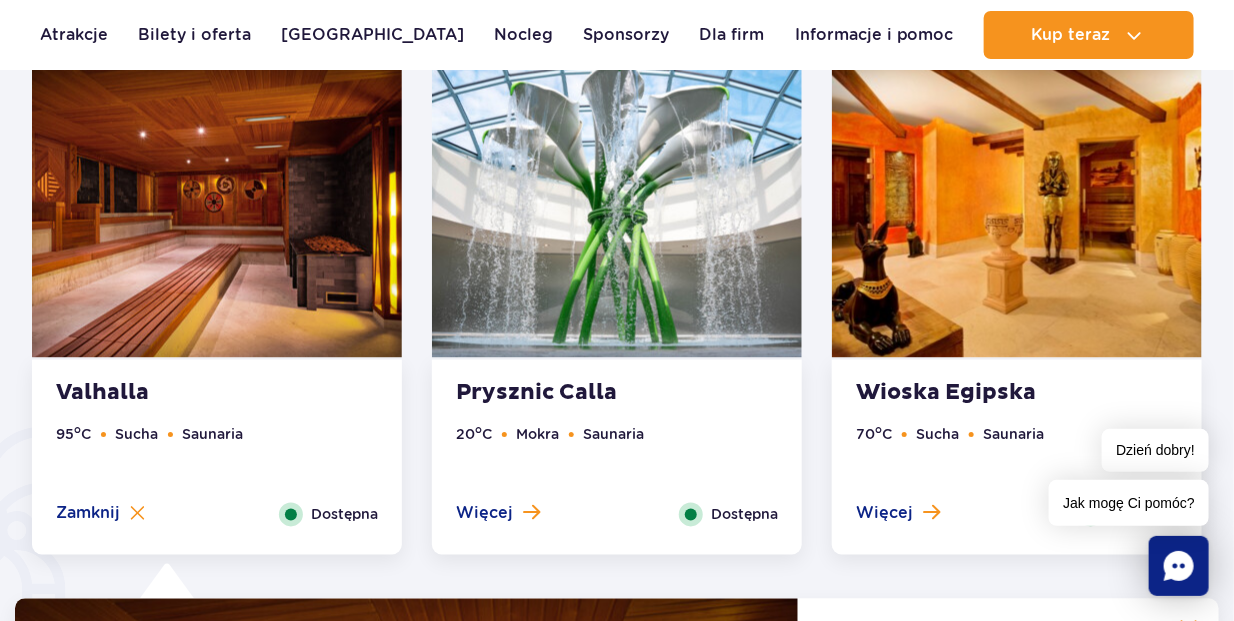 scroll, scrollTop: 1053, scrollLeft: 0, axis: vertical 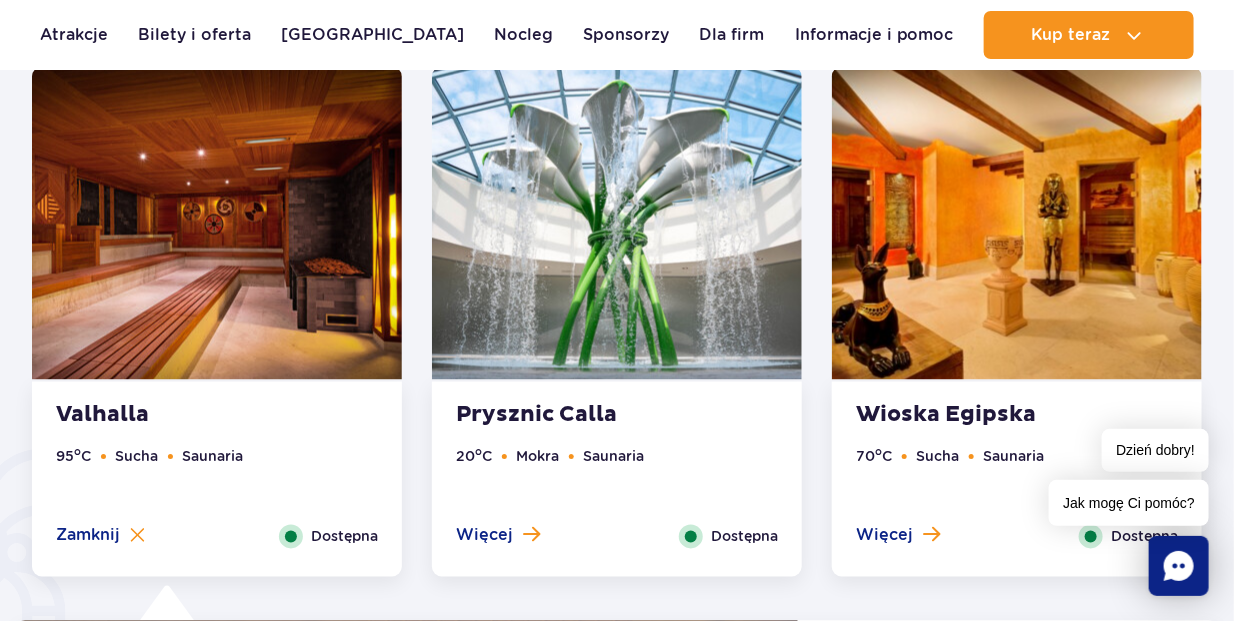 click 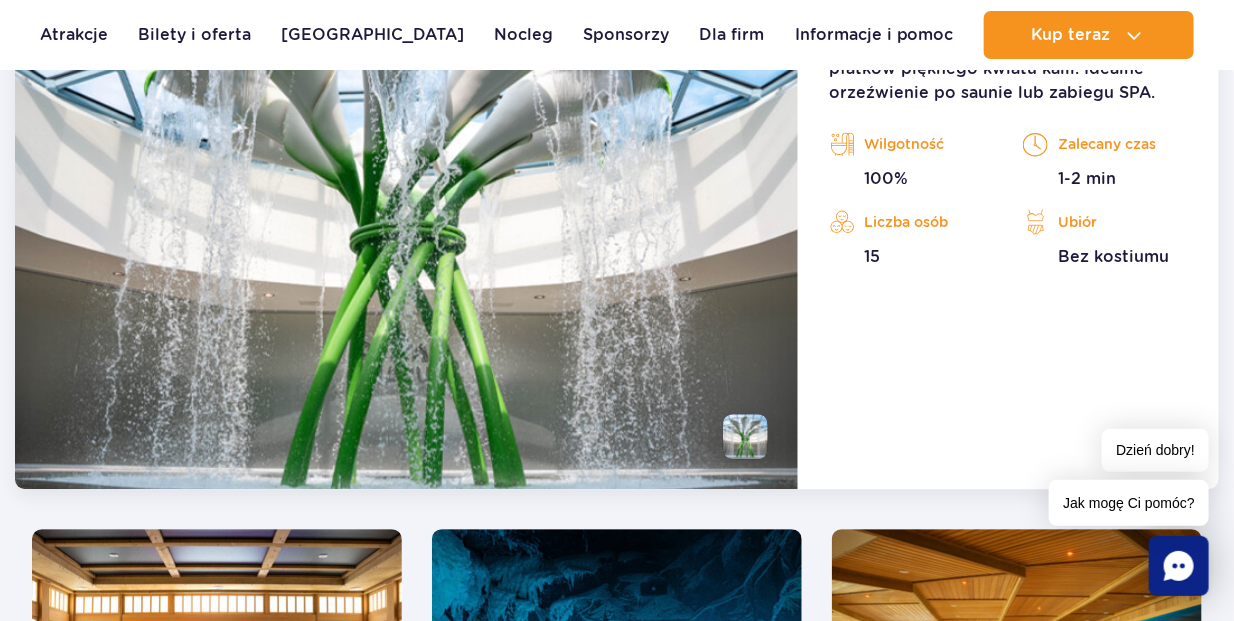 scroll, scrollTop: 1754, scrollLeft: 0, axis: vertical 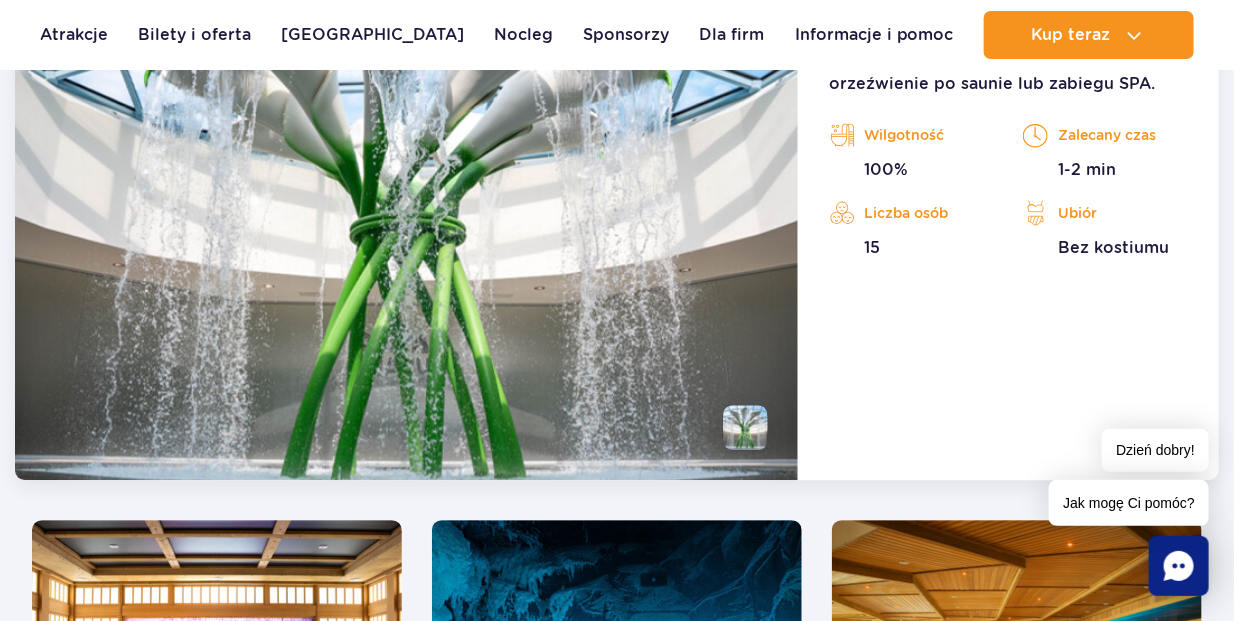 click 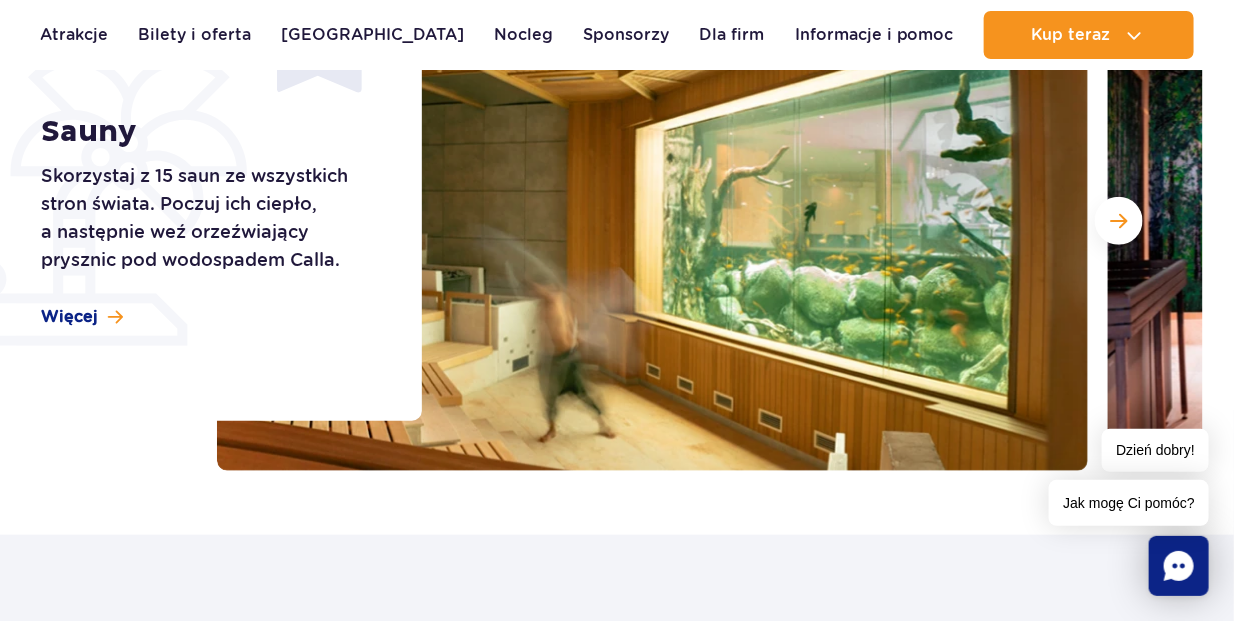scroll, scrollTop: 154, scrollLeft: 0, axis: vertical 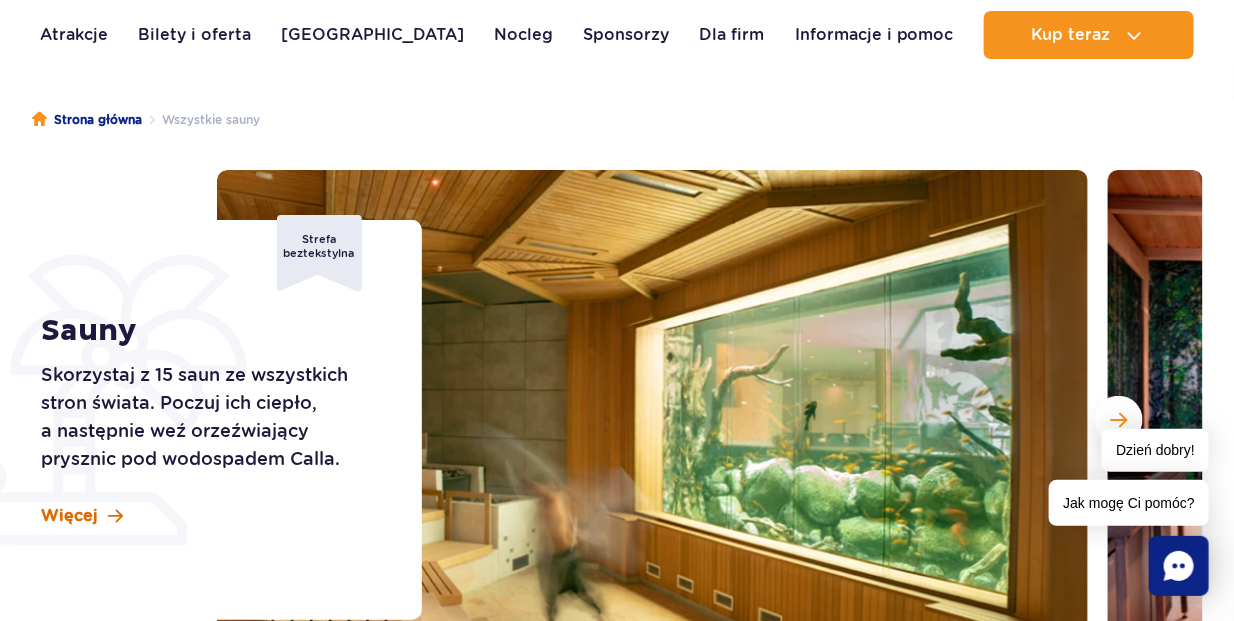 click on "Więcej" 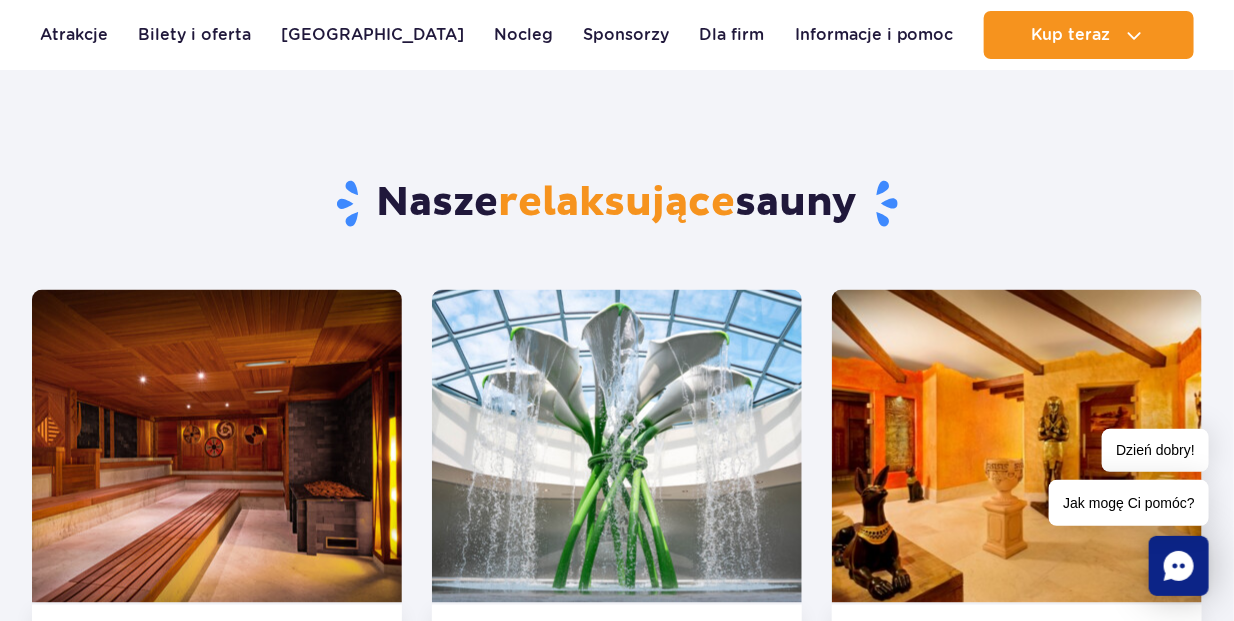 scroll, scrollTop: 887, scrollLeft: 0, axis: vertical 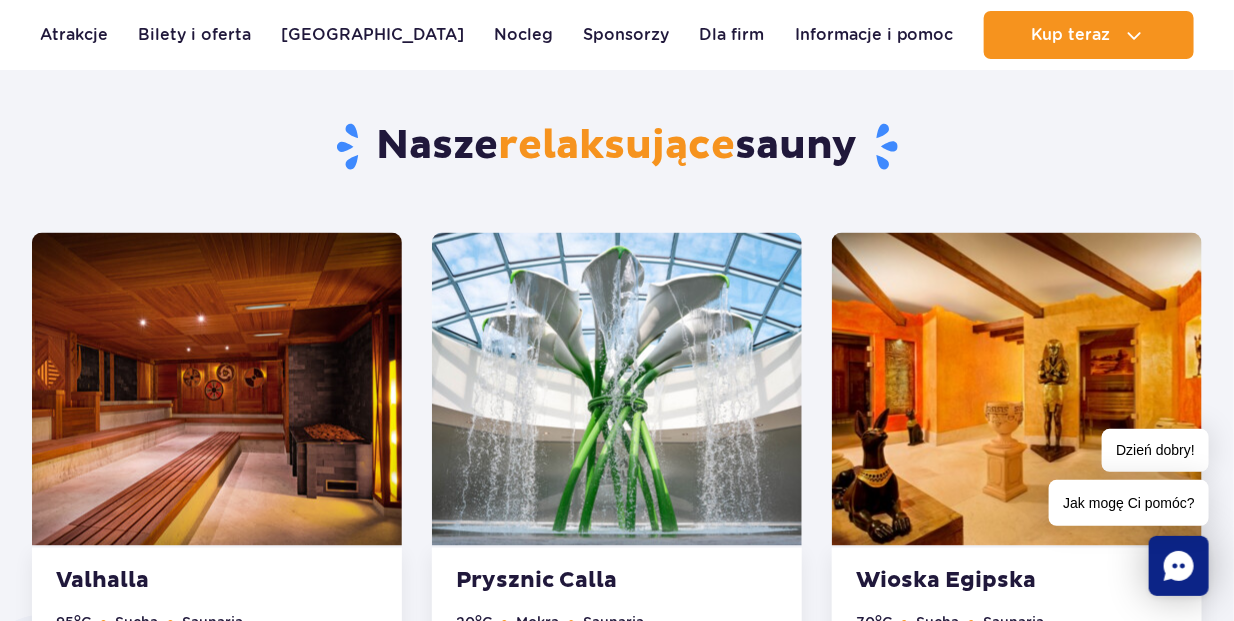 click 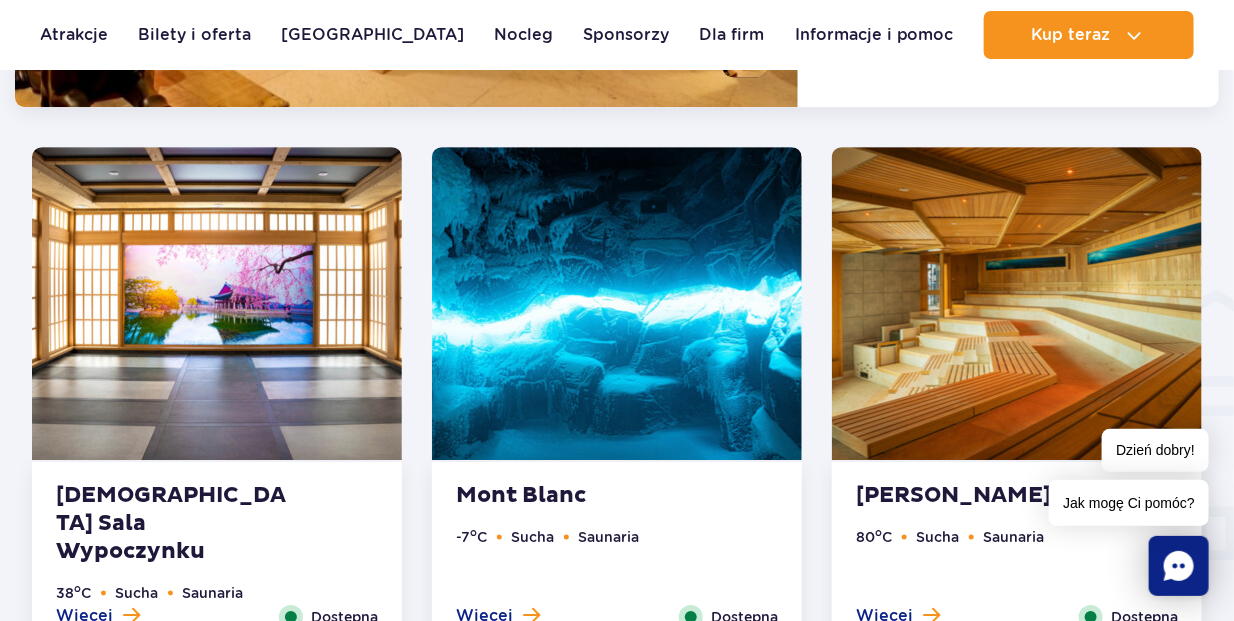 scroll, scrollTop: 2253, scrollLeft: 0, axis: vertical 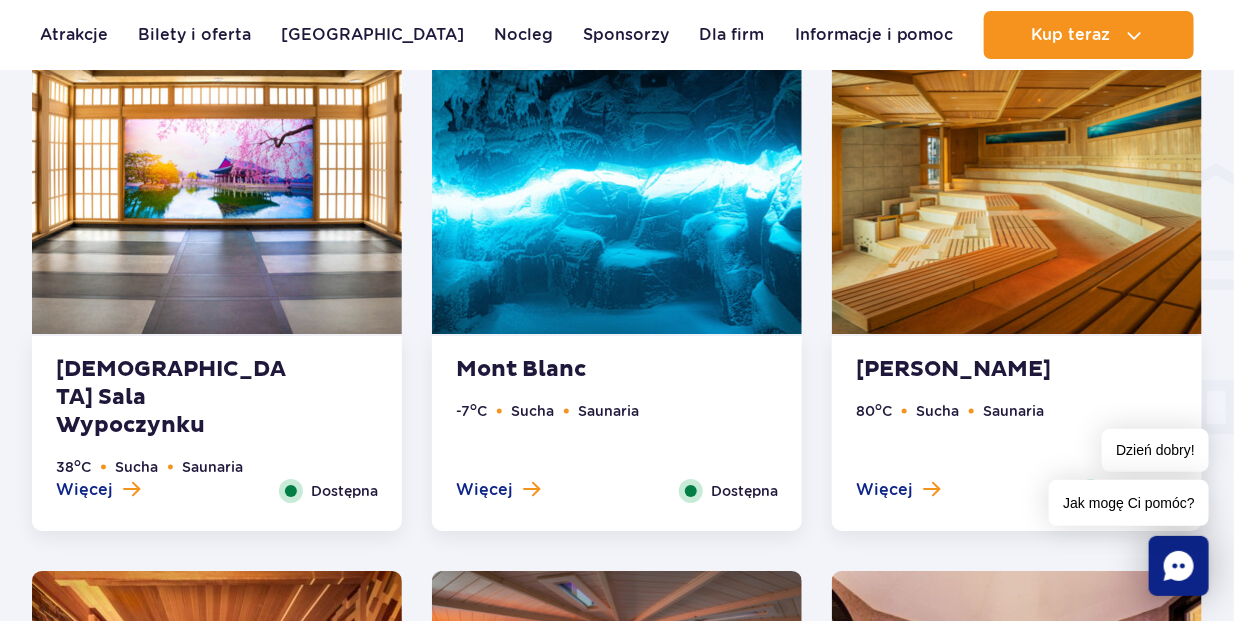 click 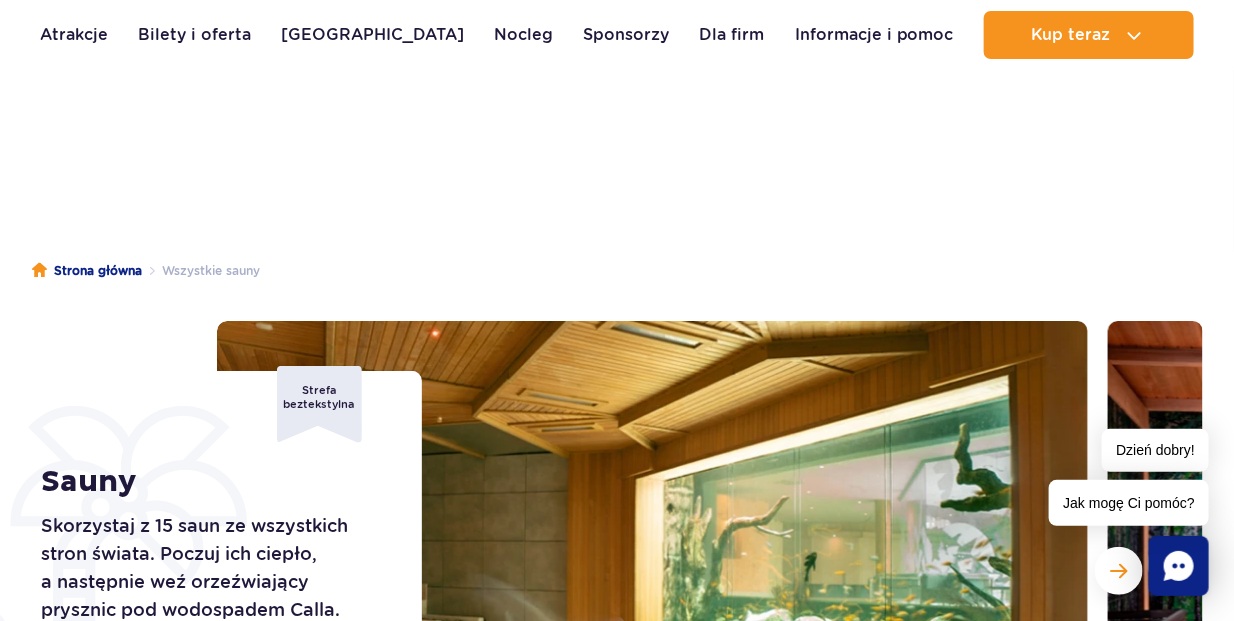 scroll, scrollTop: 0, scrollLeft: 0, axis: both 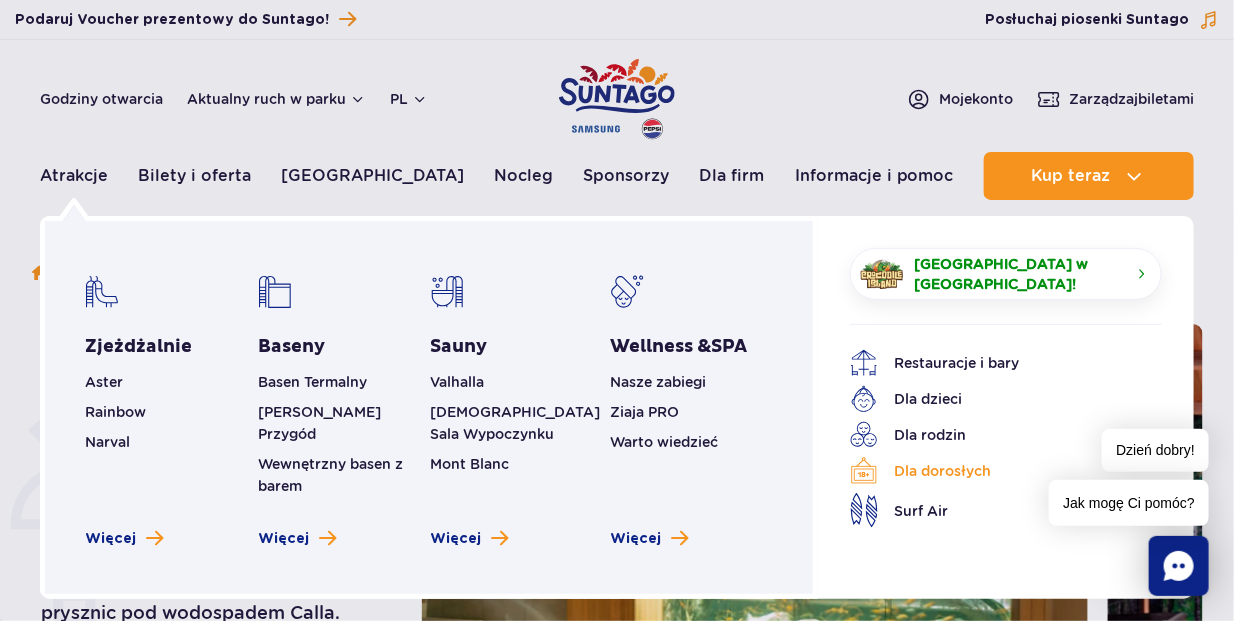click on "Dla dorosłych" 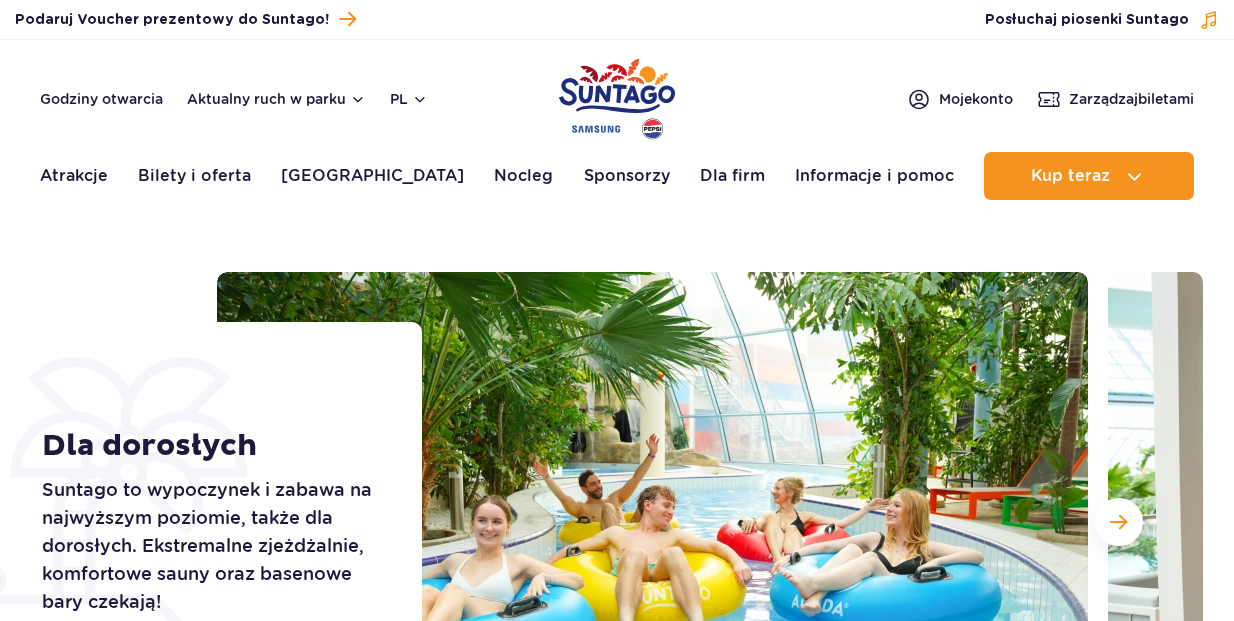 scroll, scrollTop: 0, scrollLeft: 0, axis: both 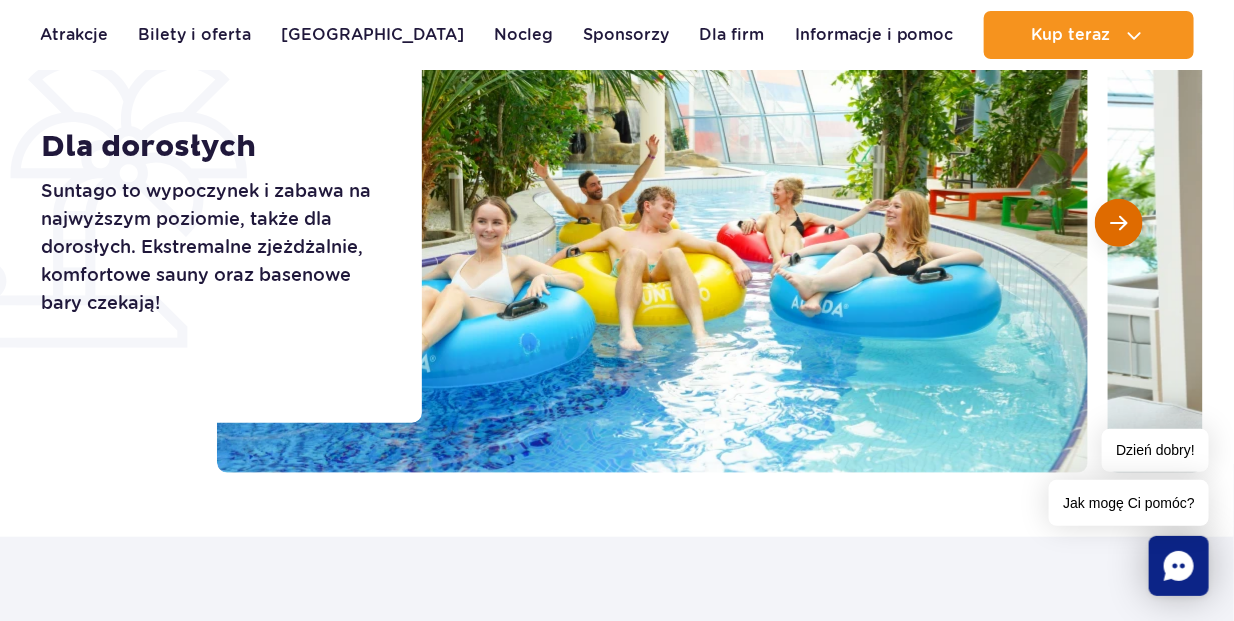 click at bounding box center (1118, 223) 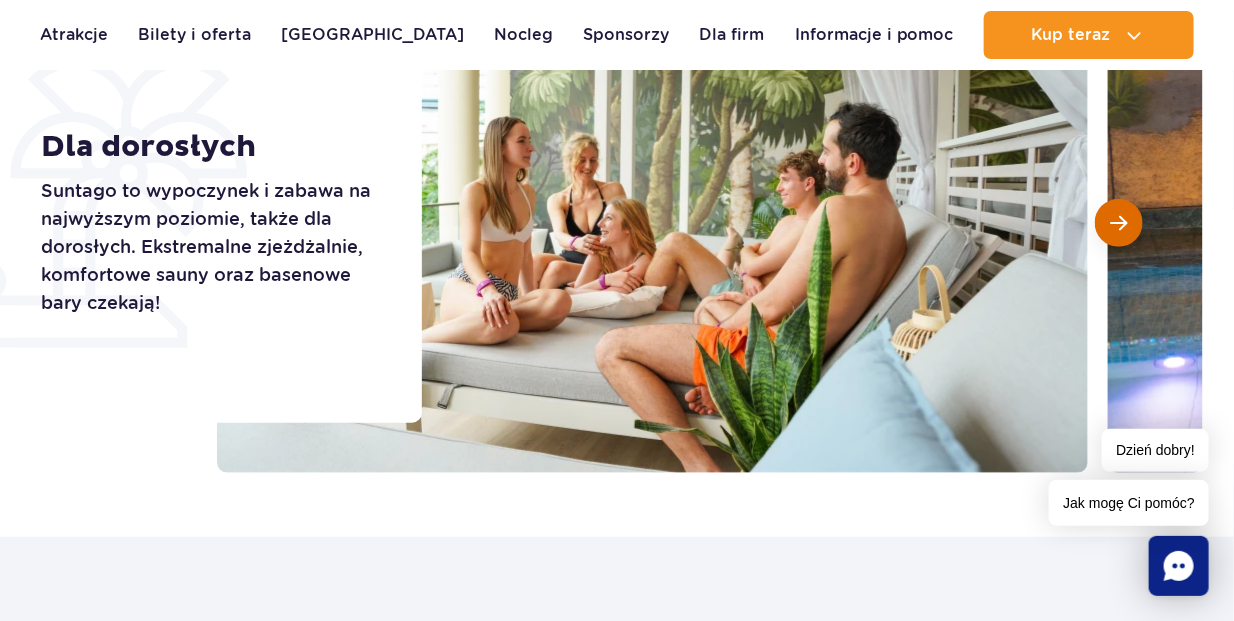 click at bounding box center [1118, 223] 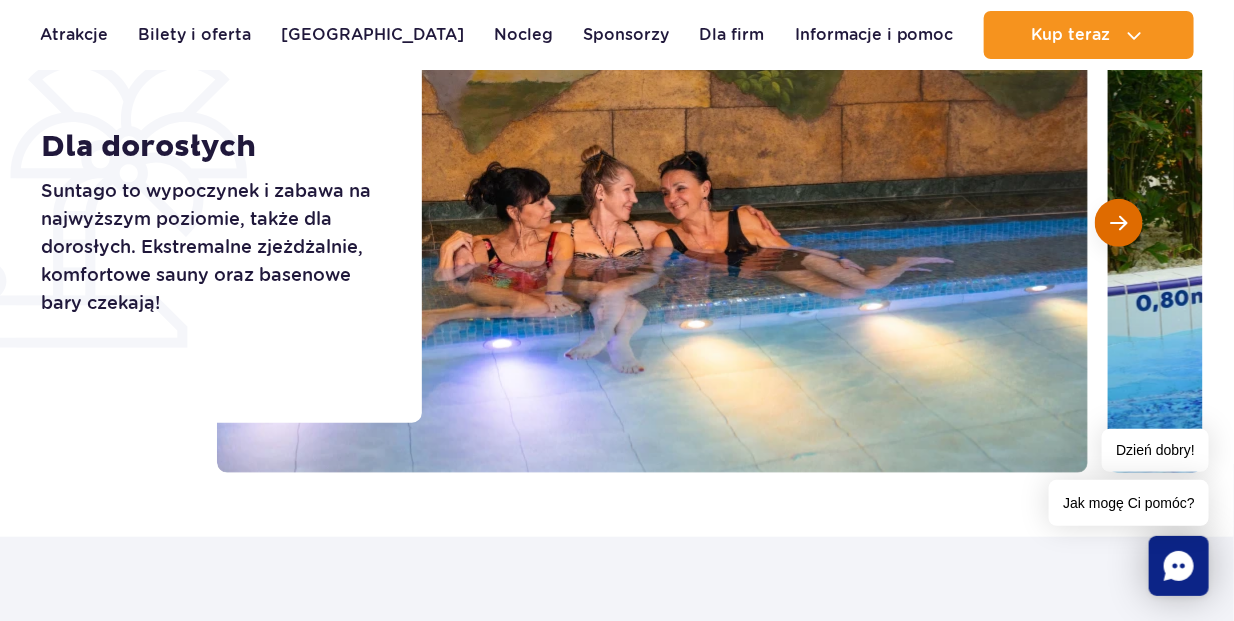 click at bounding box center (1118, 223) 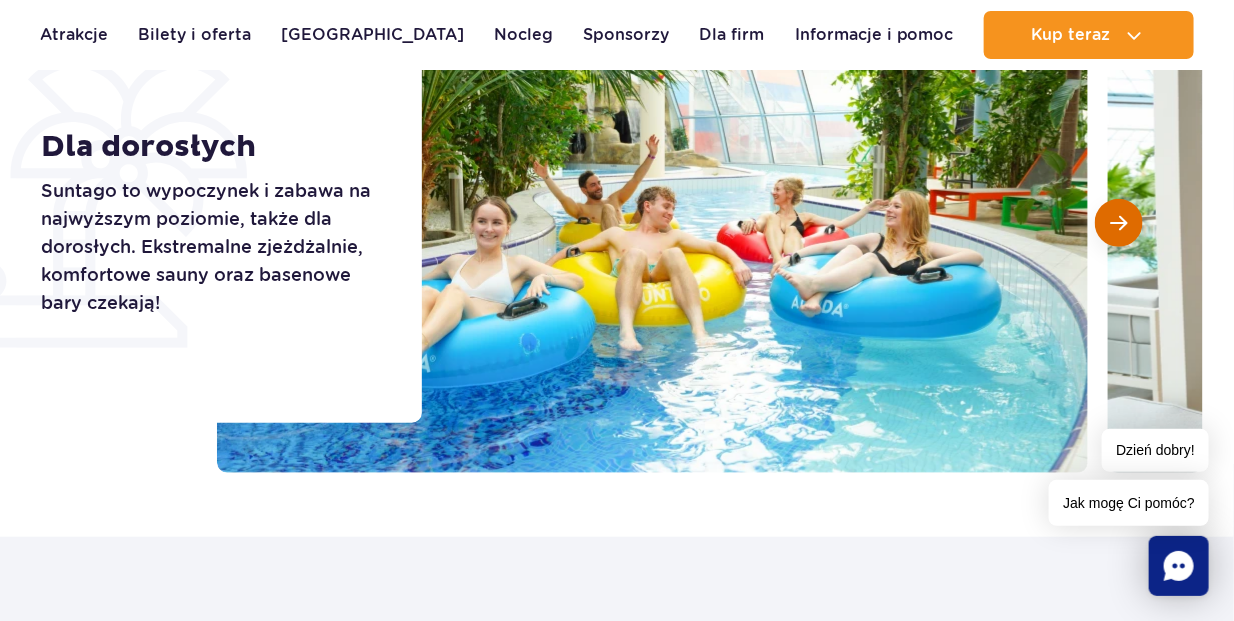 click at bounding box center (1118, 223) 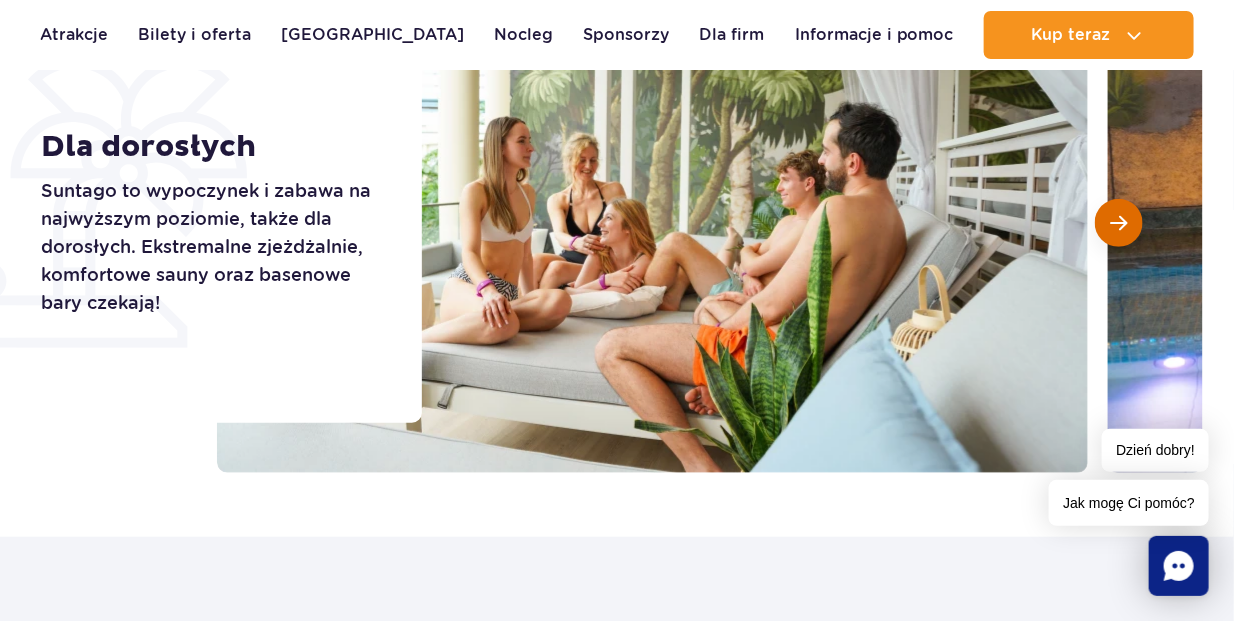 click at bounding box center (1118, 223) 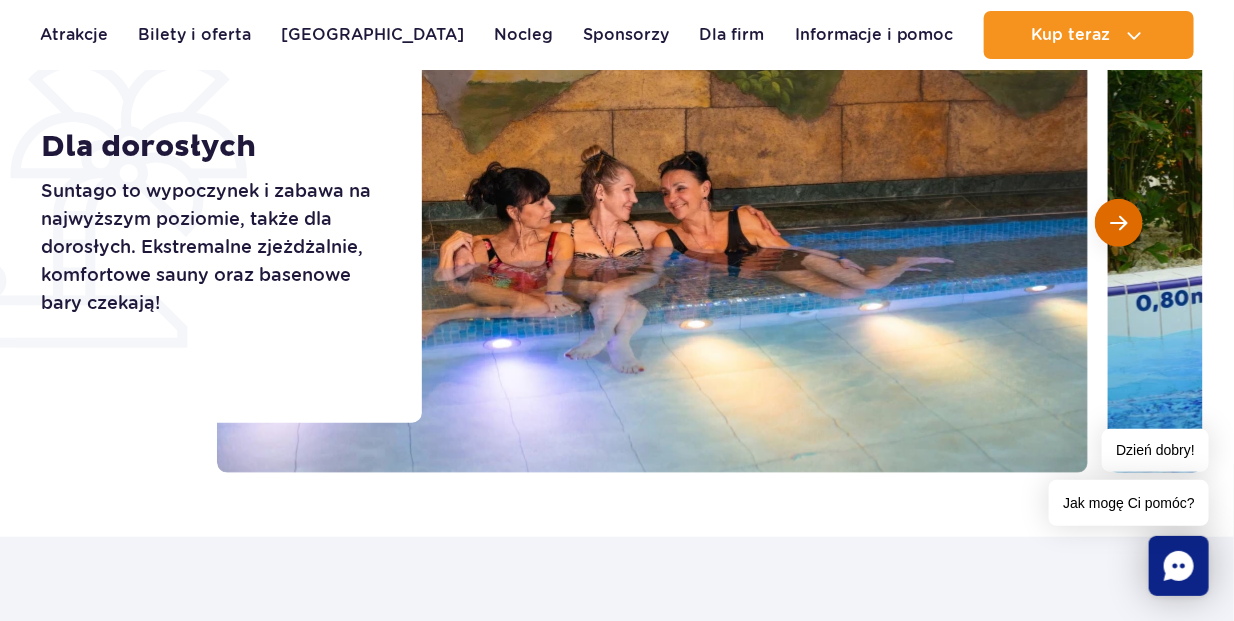 click at bounding box center [1118, 223] 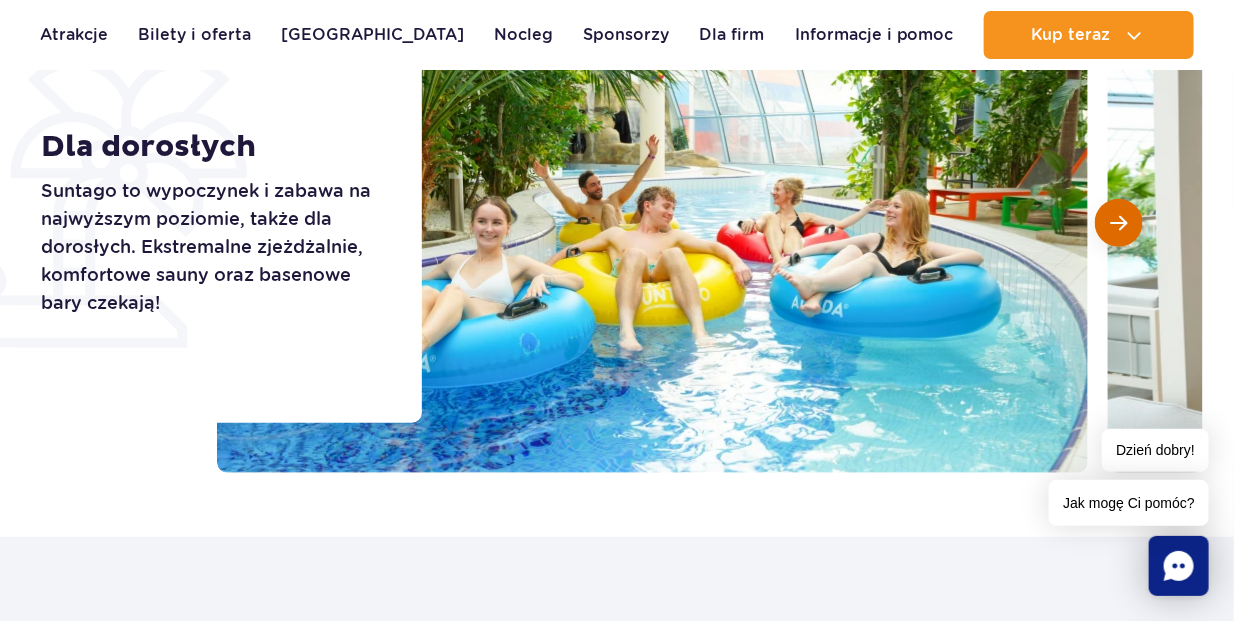 click at bounding box center [1118, 223] 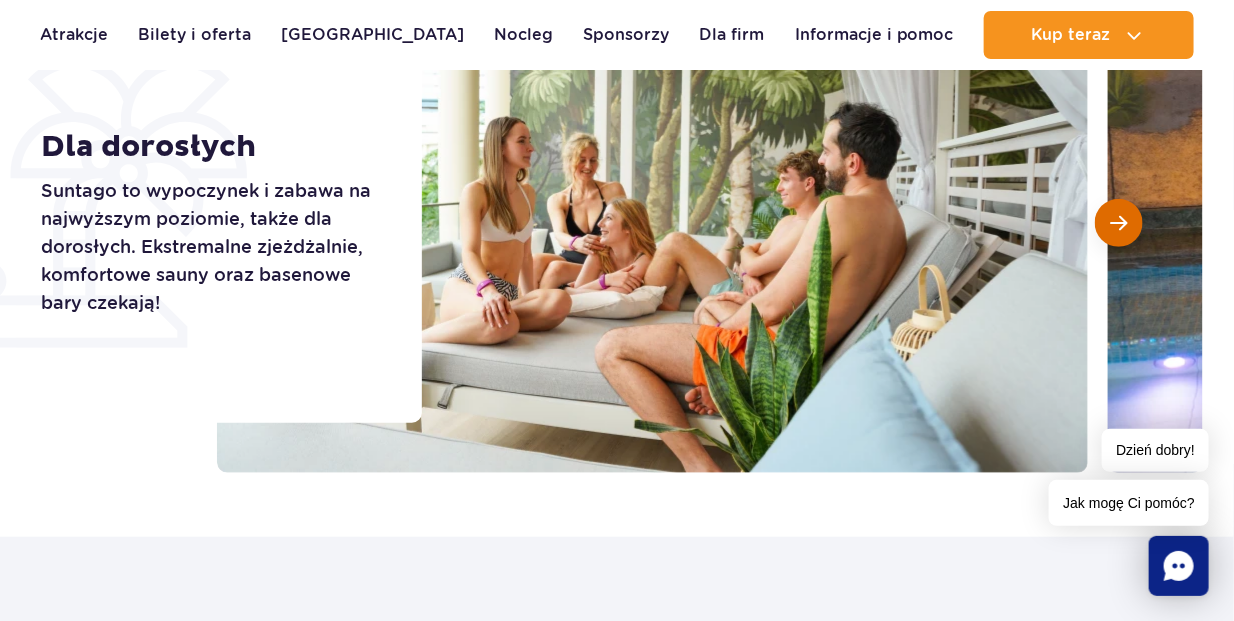 click at bounding box center [1118, 223] 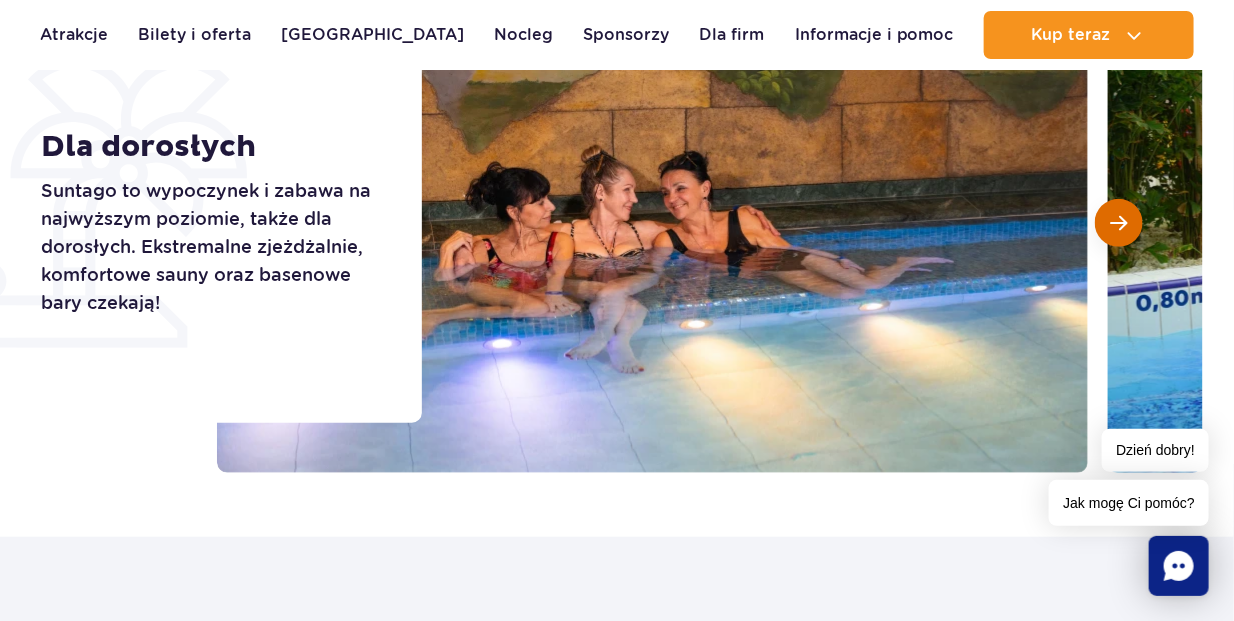 click at bounding box center [1118, 223] 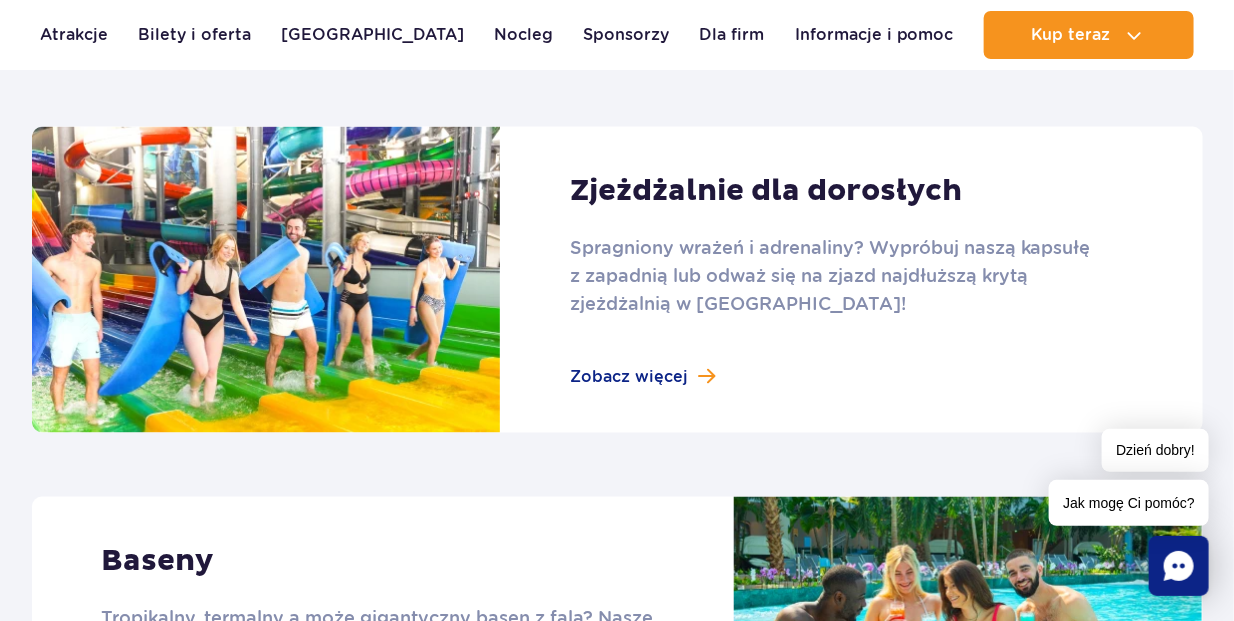 scroll, scrollTop: 1000, scrollLeft: 0, axis: vertical 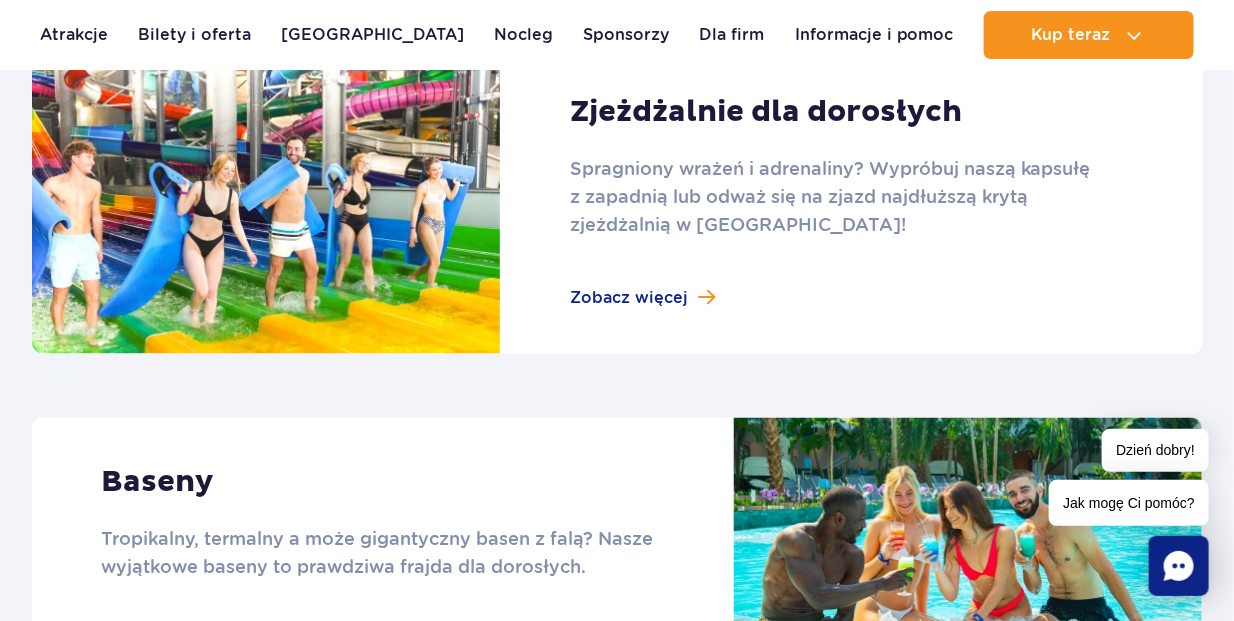 click at bounding box center (617, 201) 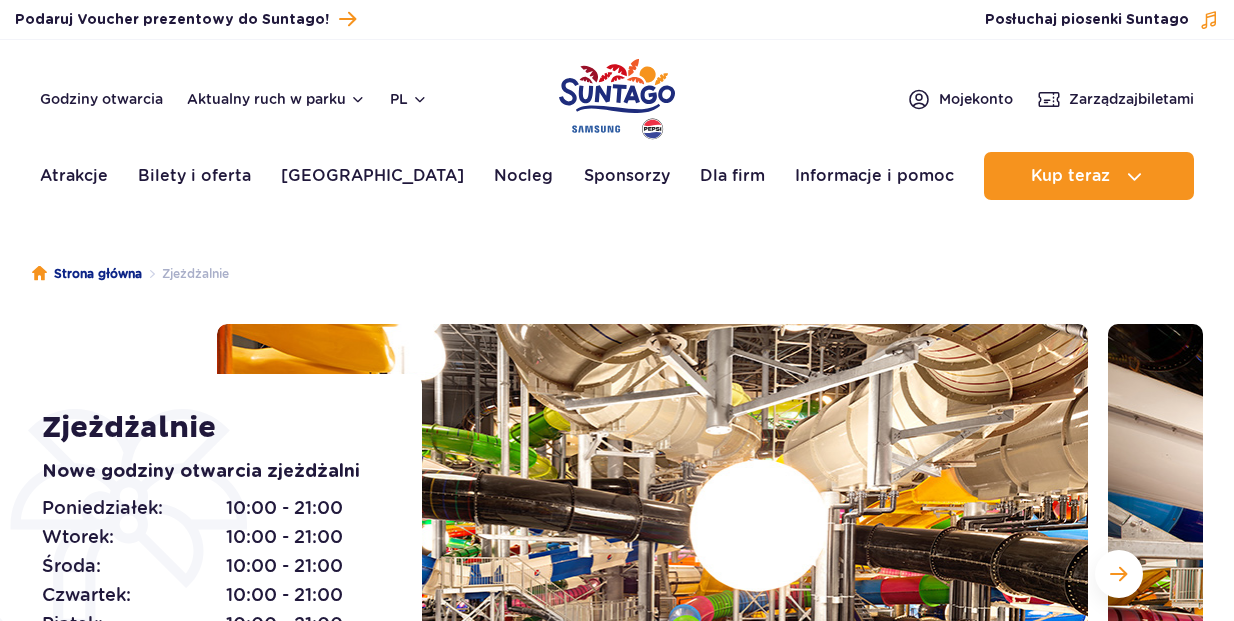 scroll, scrollTop: 0, scrollLeft: 0, axis: both 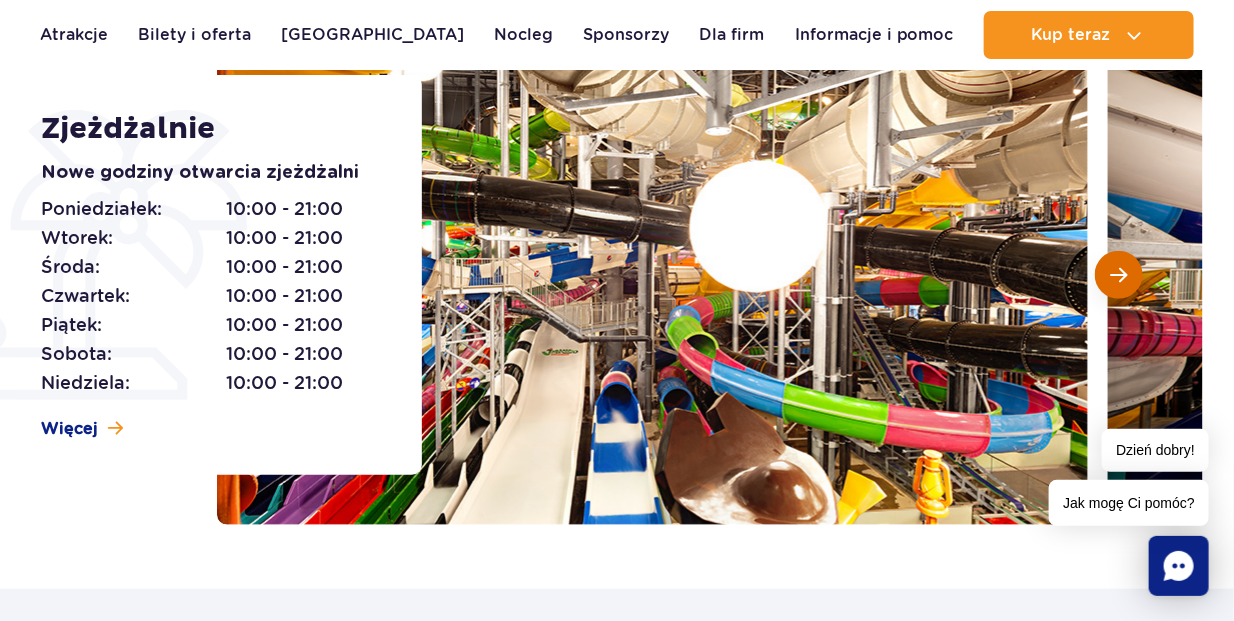 click at bounding box center (1118, 275) 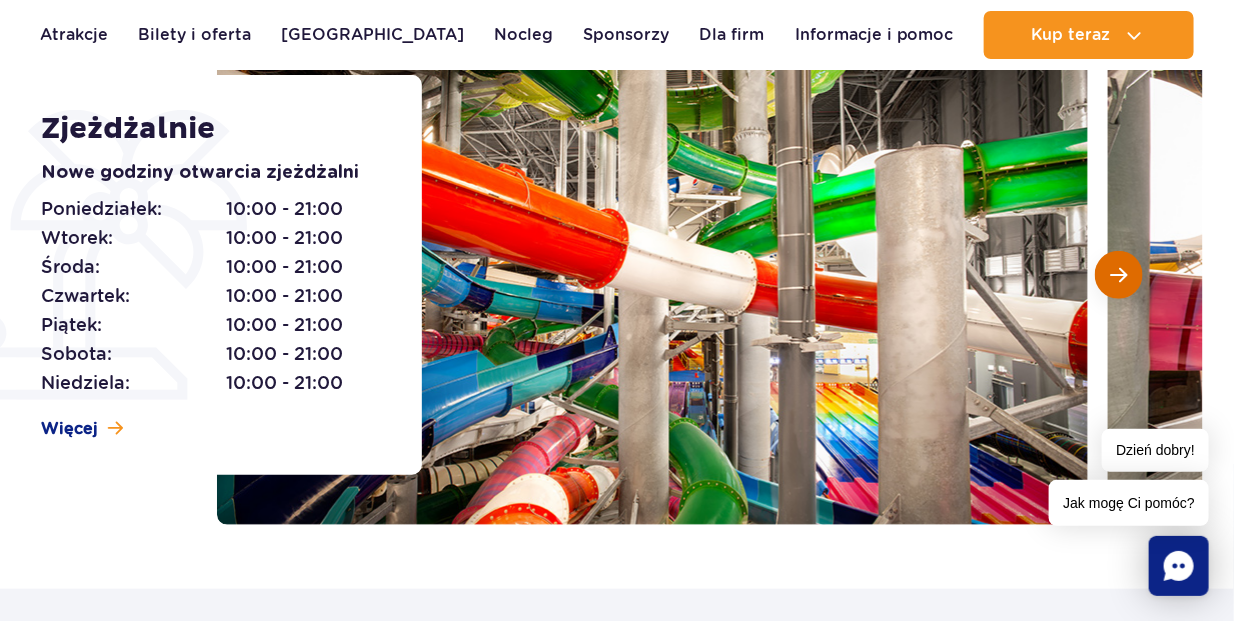 click at bounding box center [1118, 275] 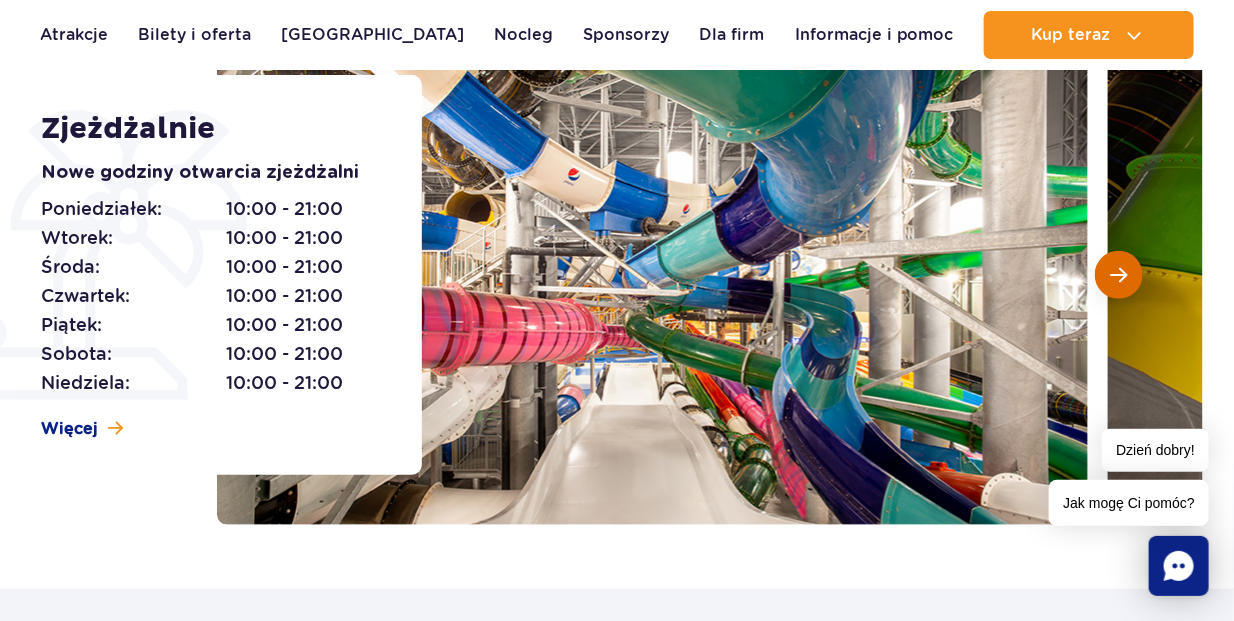 click at bounding box center (1118, 275) 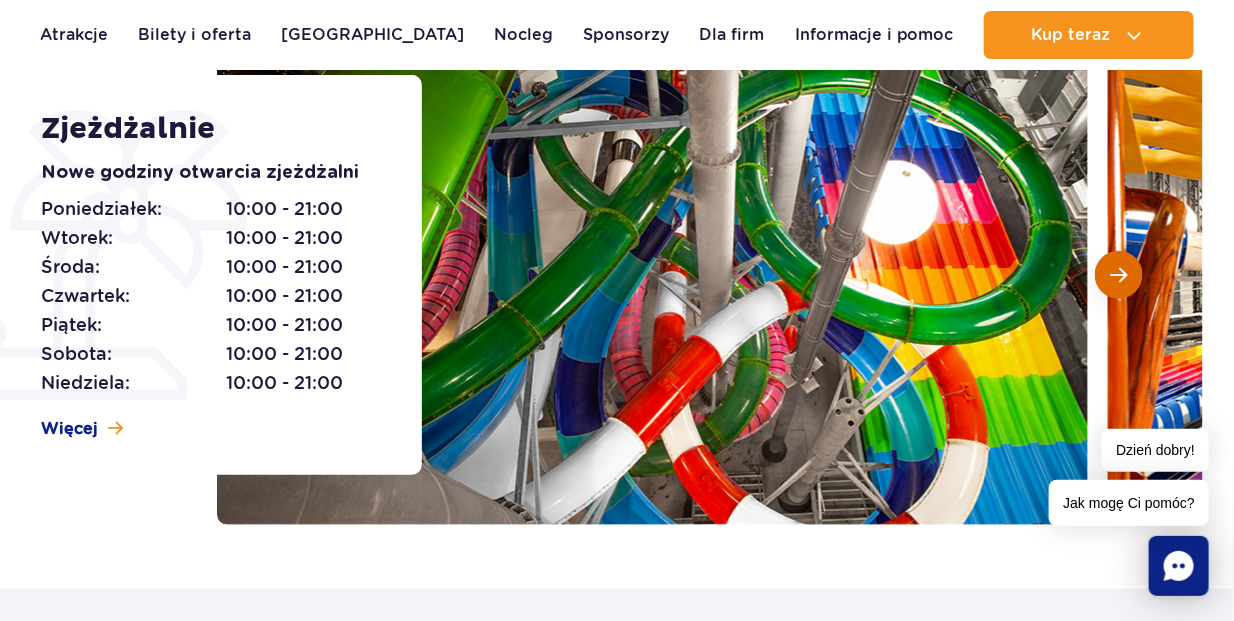 click at bounding box center [1118, 275] 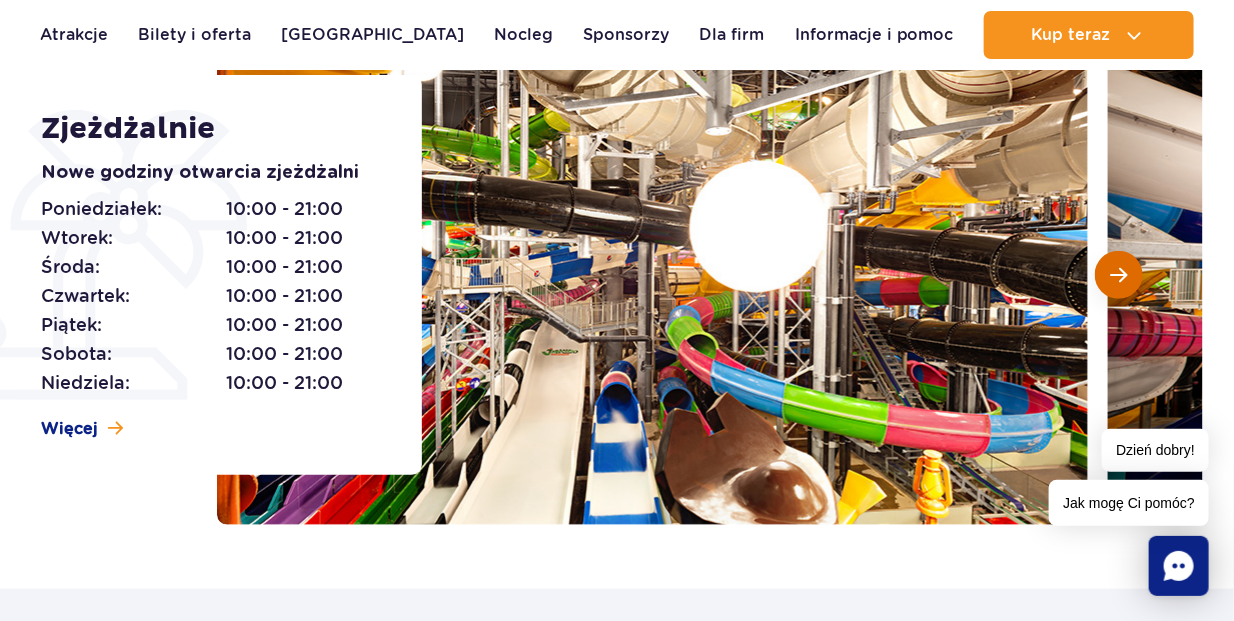 click at bounding box center (1118, 275) 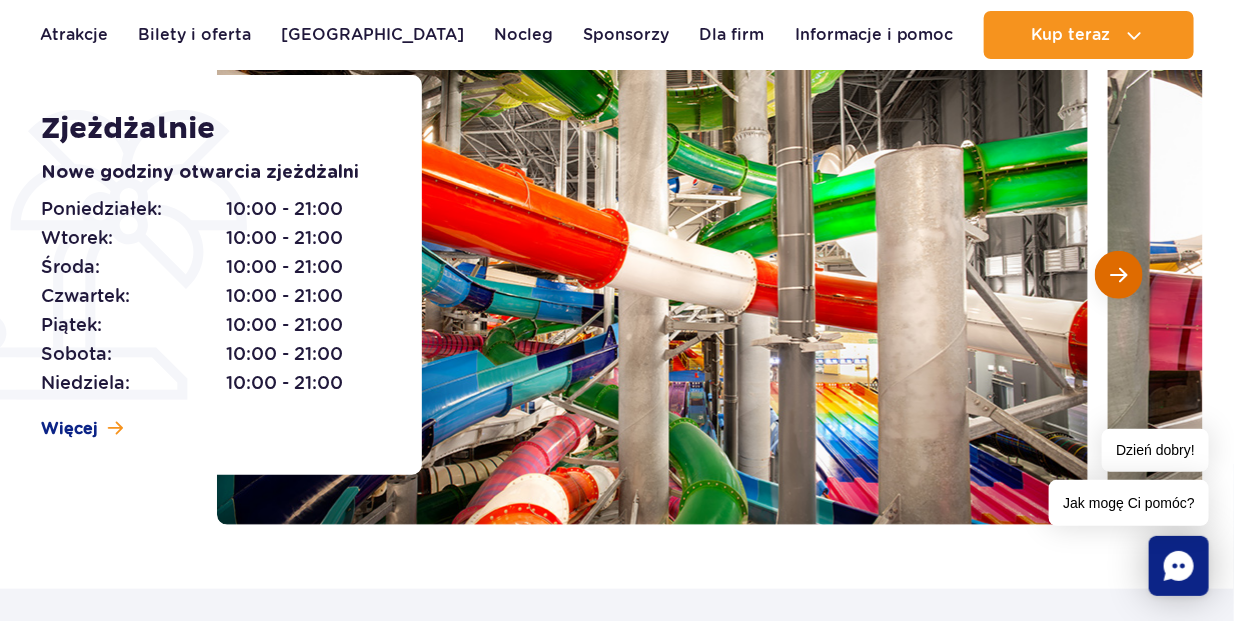 click at bounding box center [1118, 275] 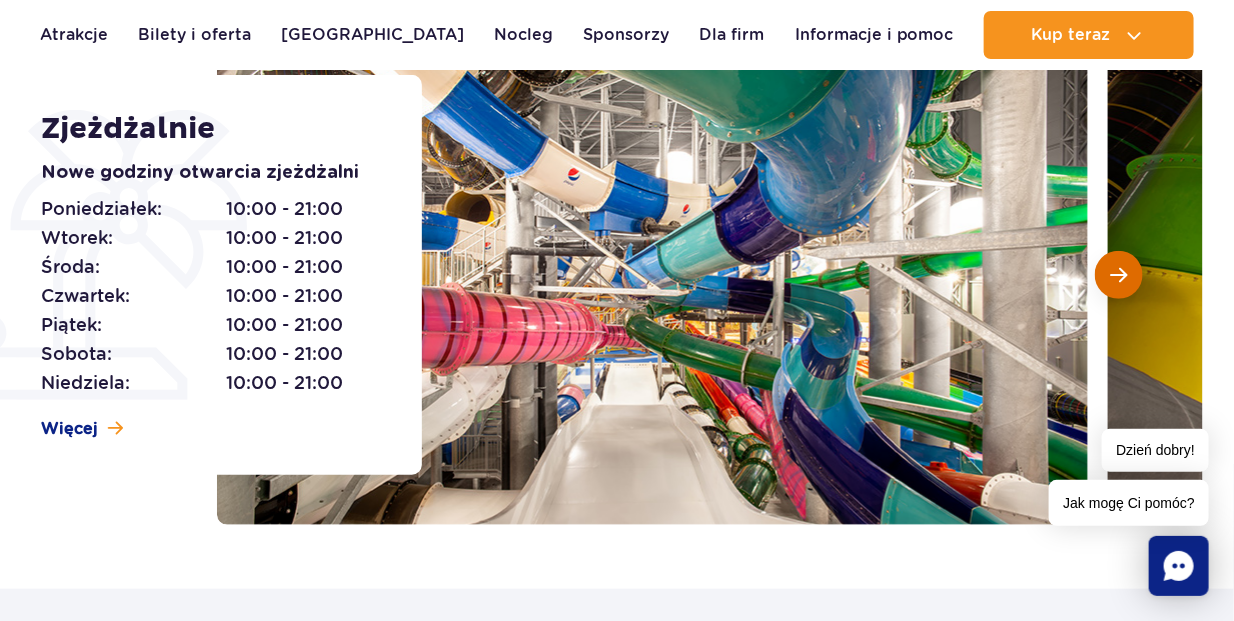 click at bounding box center (1118, 275) 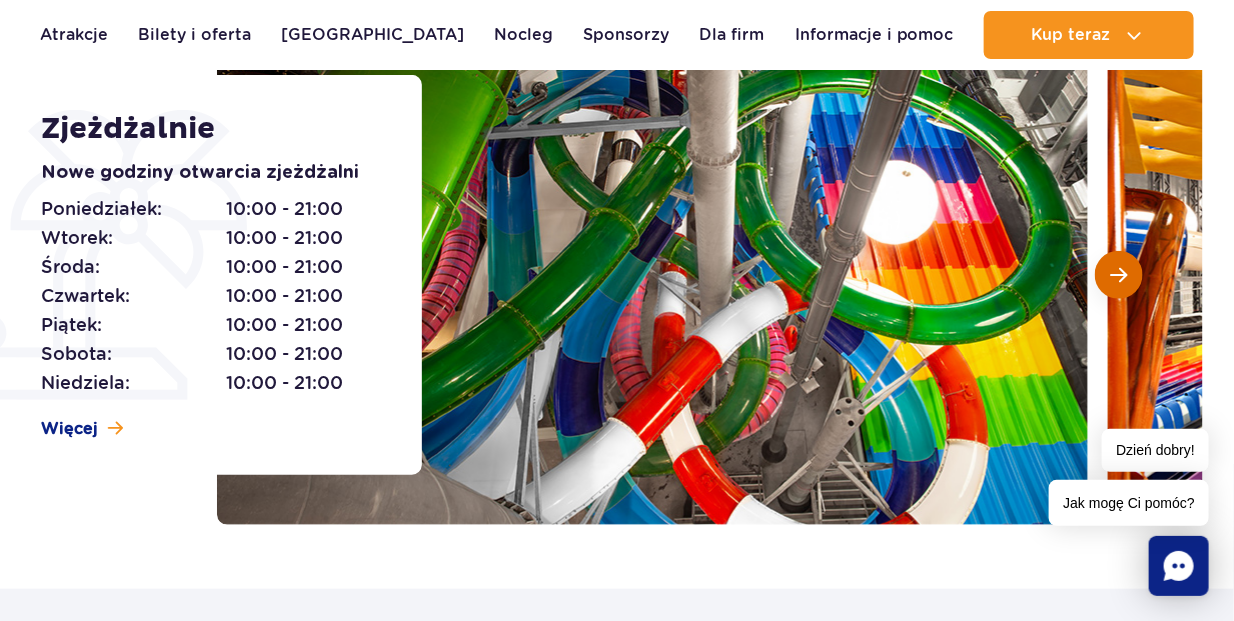 click at bounding box center (1118, 275) 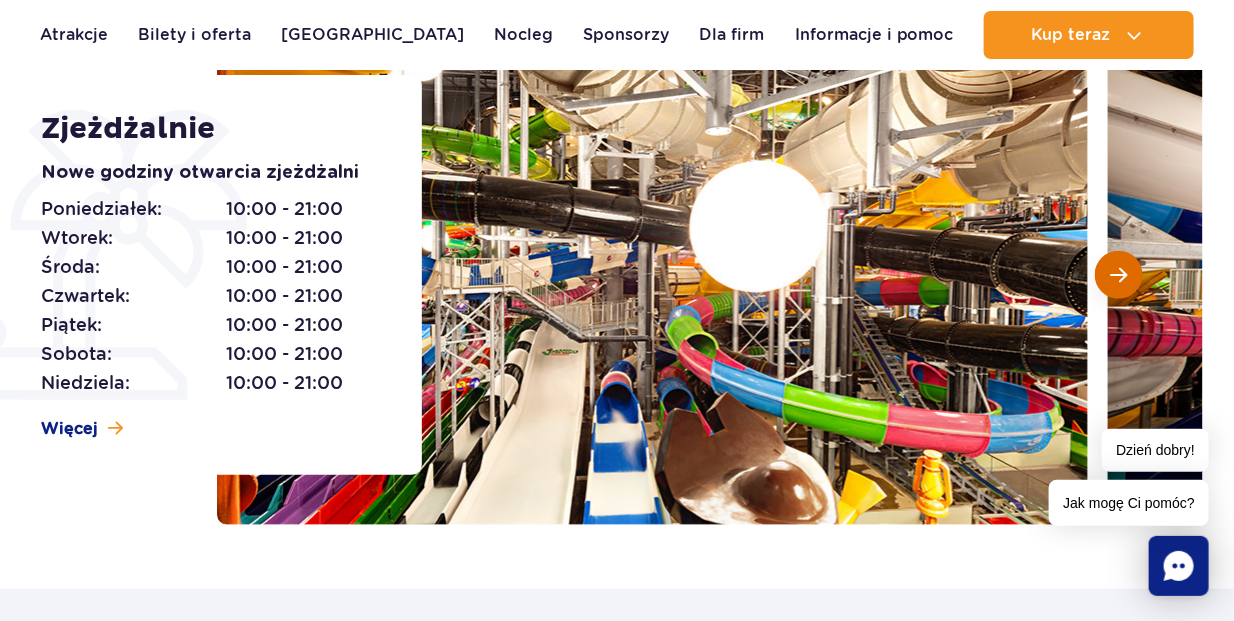 click at bounding box center (1118, 275) 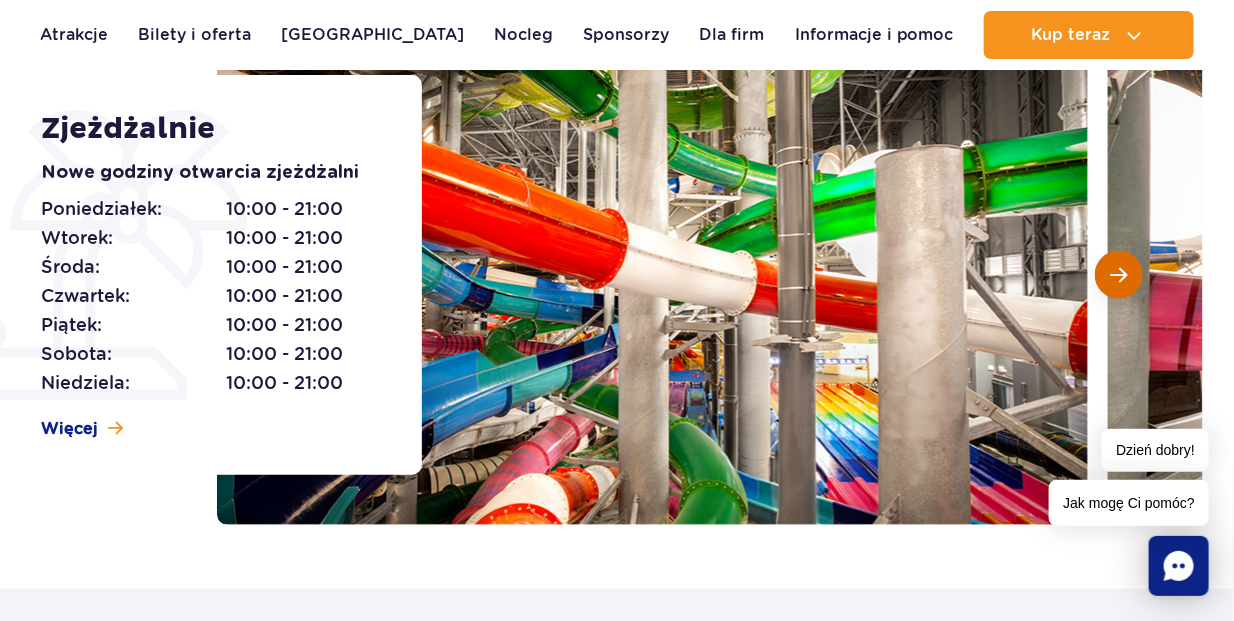 click at bounding box center [1118, 275] 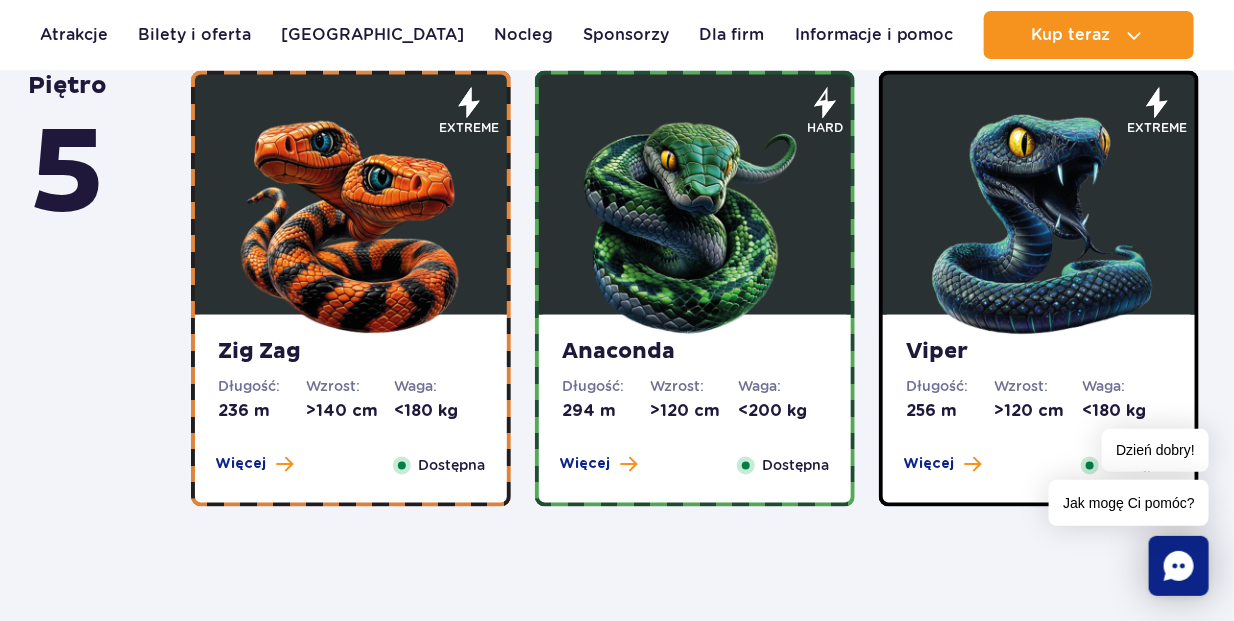 scroll, scrollTop: 1099, scrollLeft: 0, axis: vertical 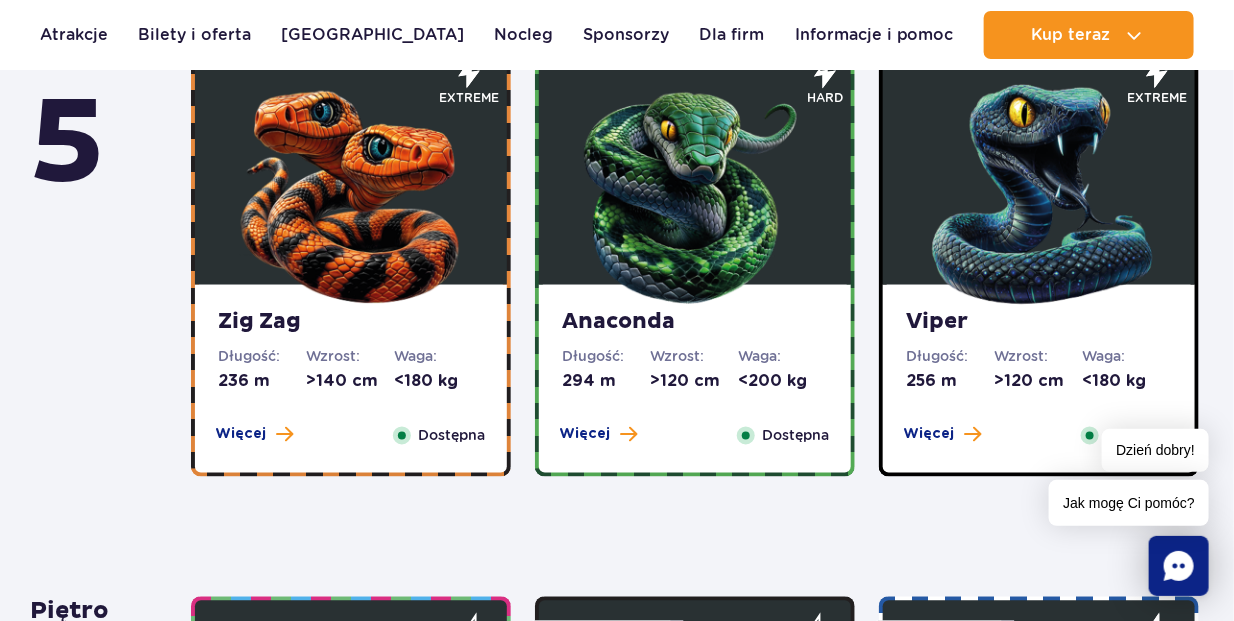 click at bounding box center [351, 190] 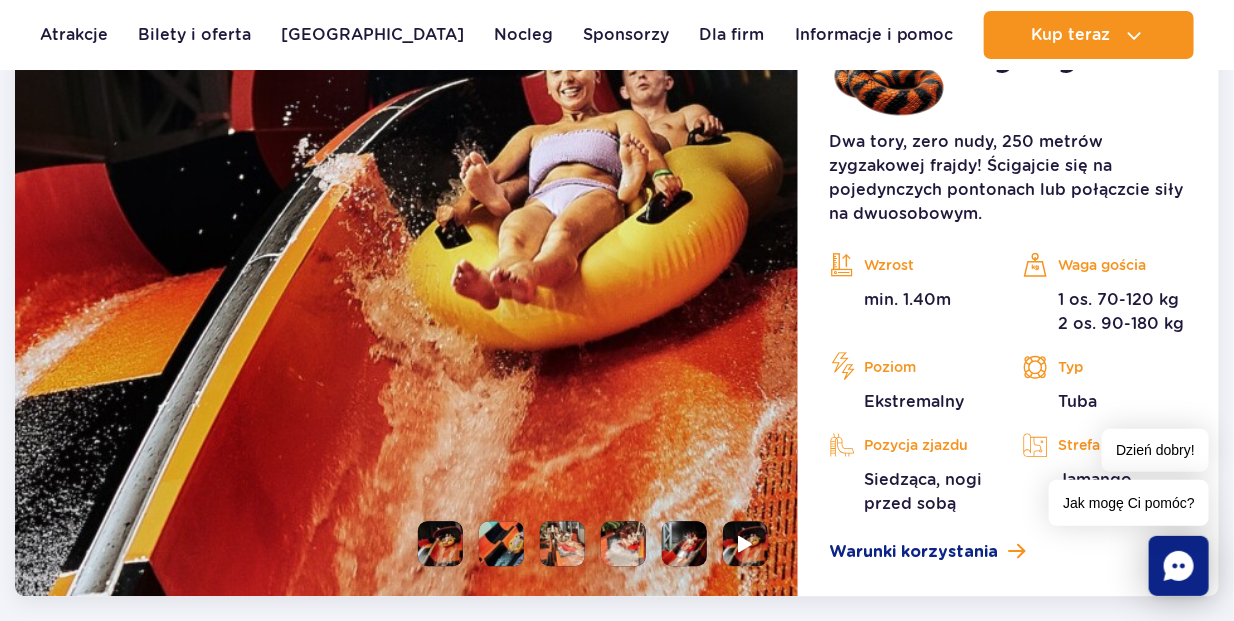 scroll, scrollTop: 1701, scrollLeft: 0, axis: vertical 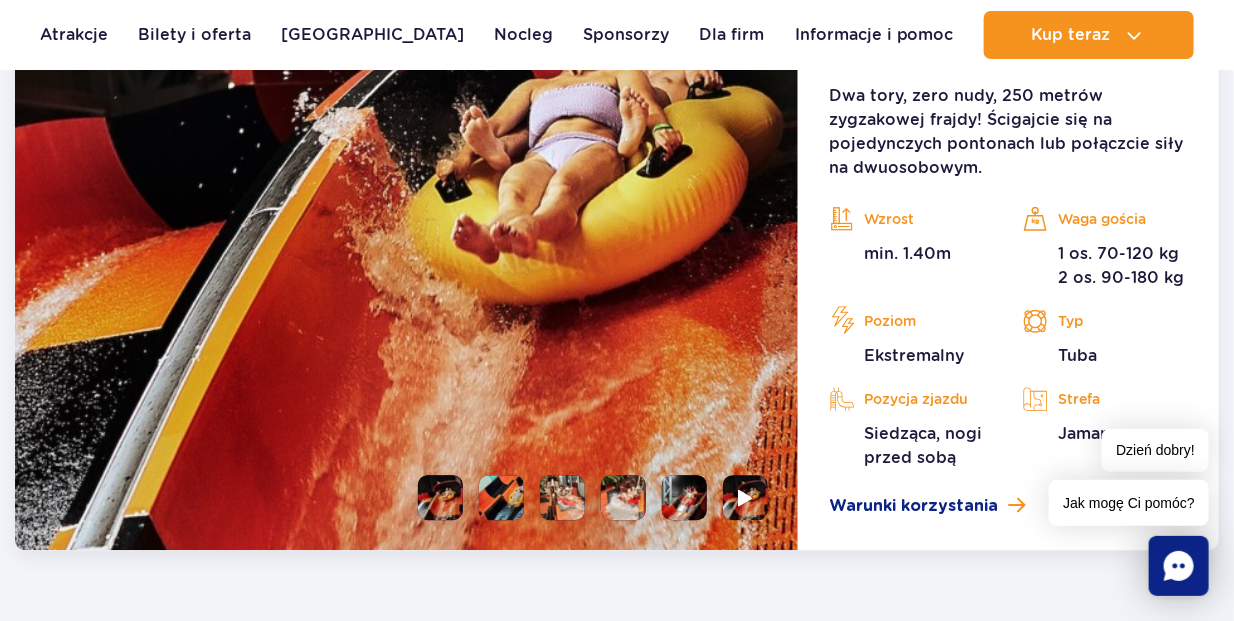 click at bounding box center (745, 497) 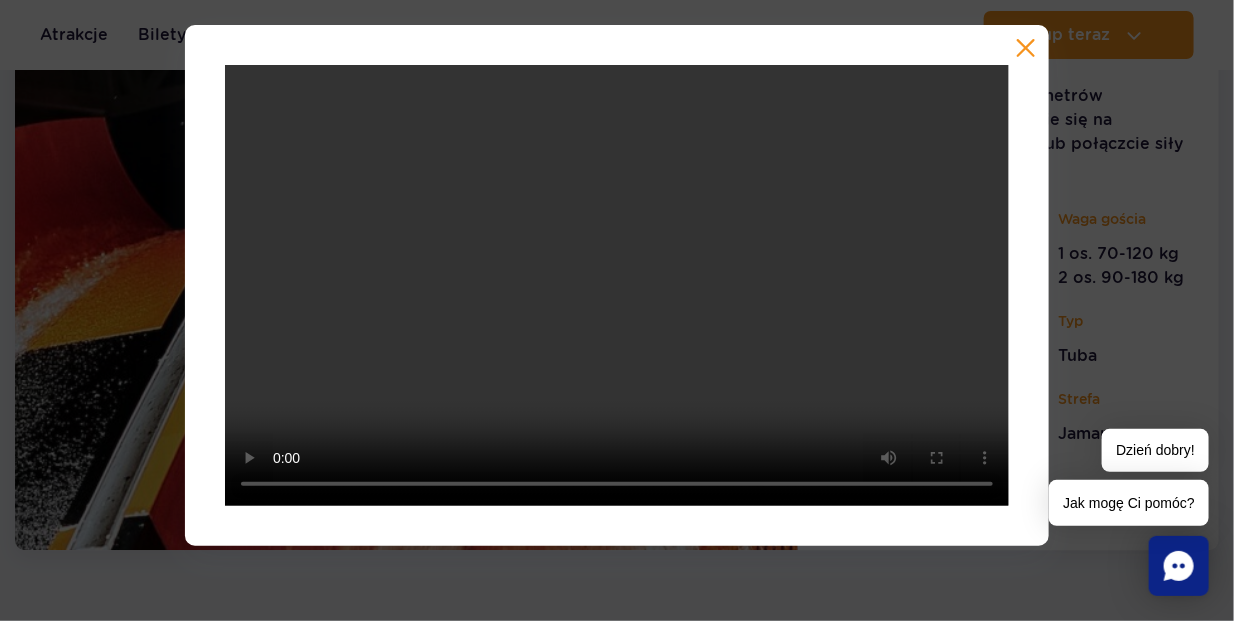 click at bounding box center [1026, 48] 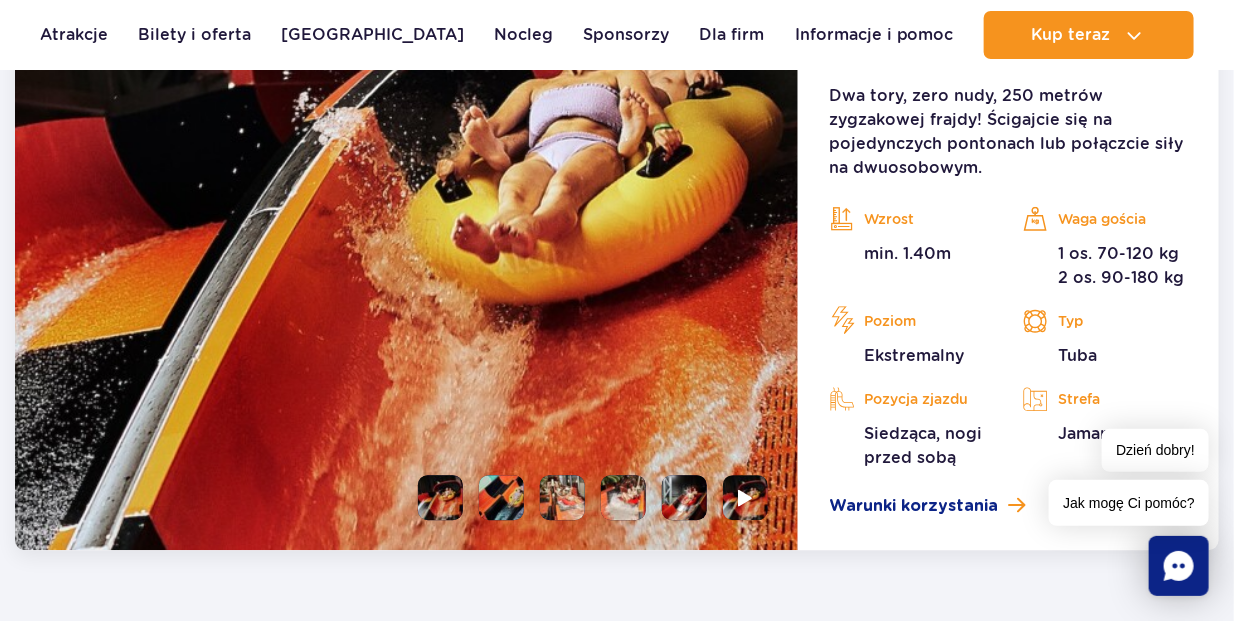click at bounding box center (440, 497) 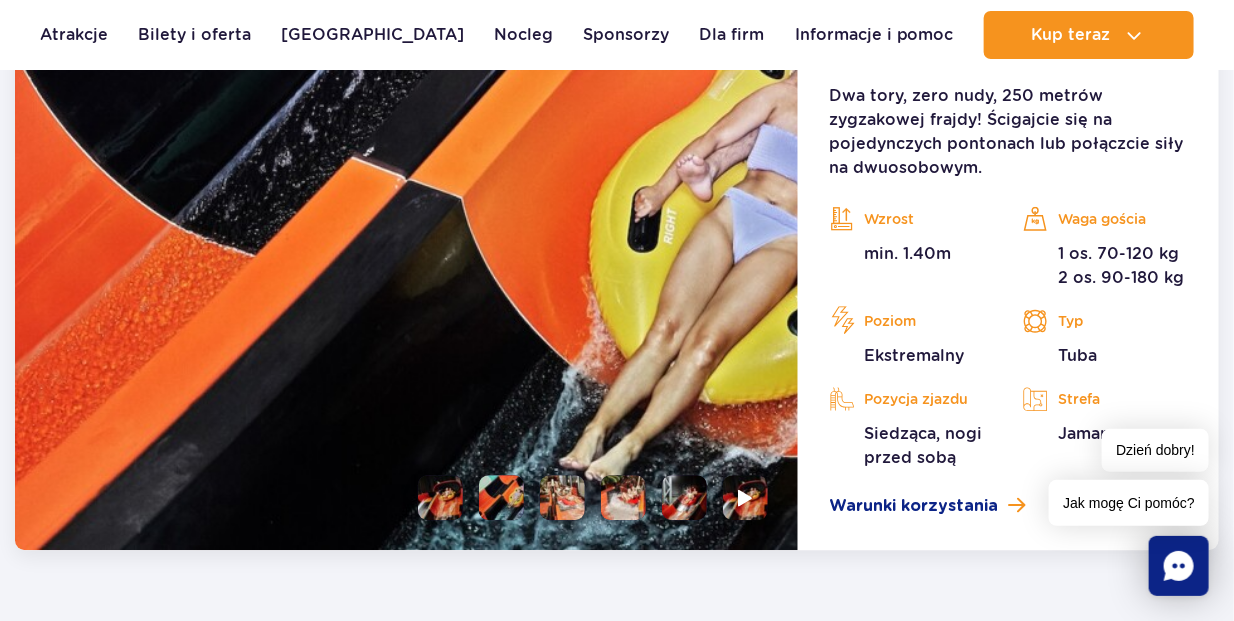 click at bounding box center (562, 497) 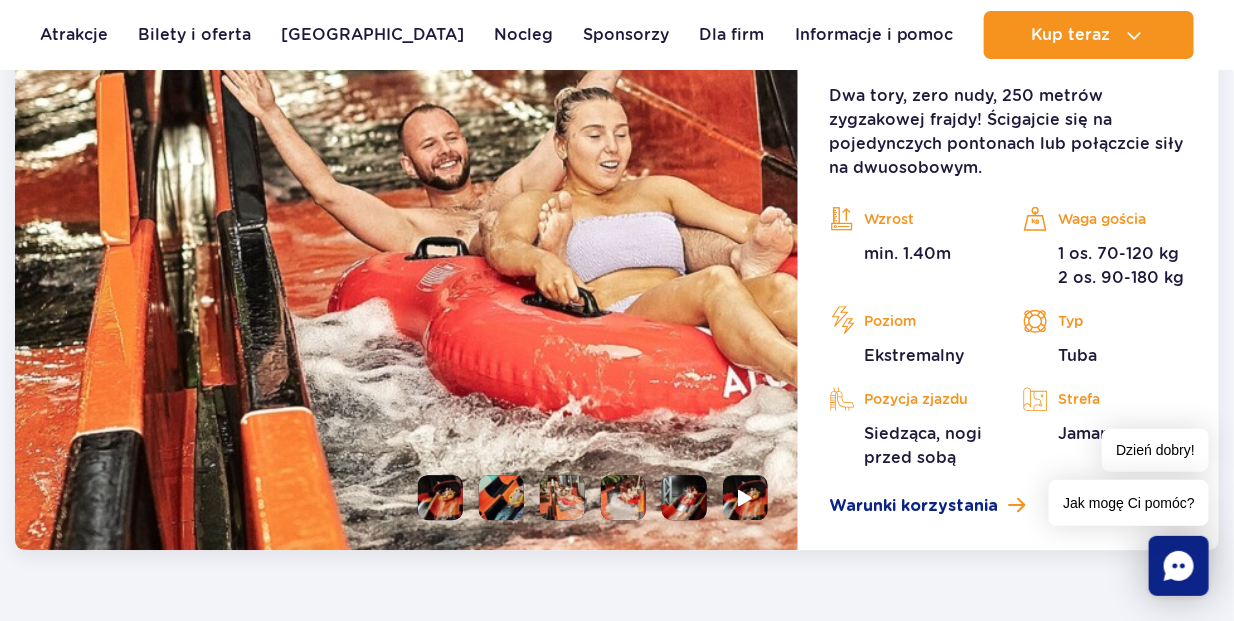 click at bounding box center [623, 497] 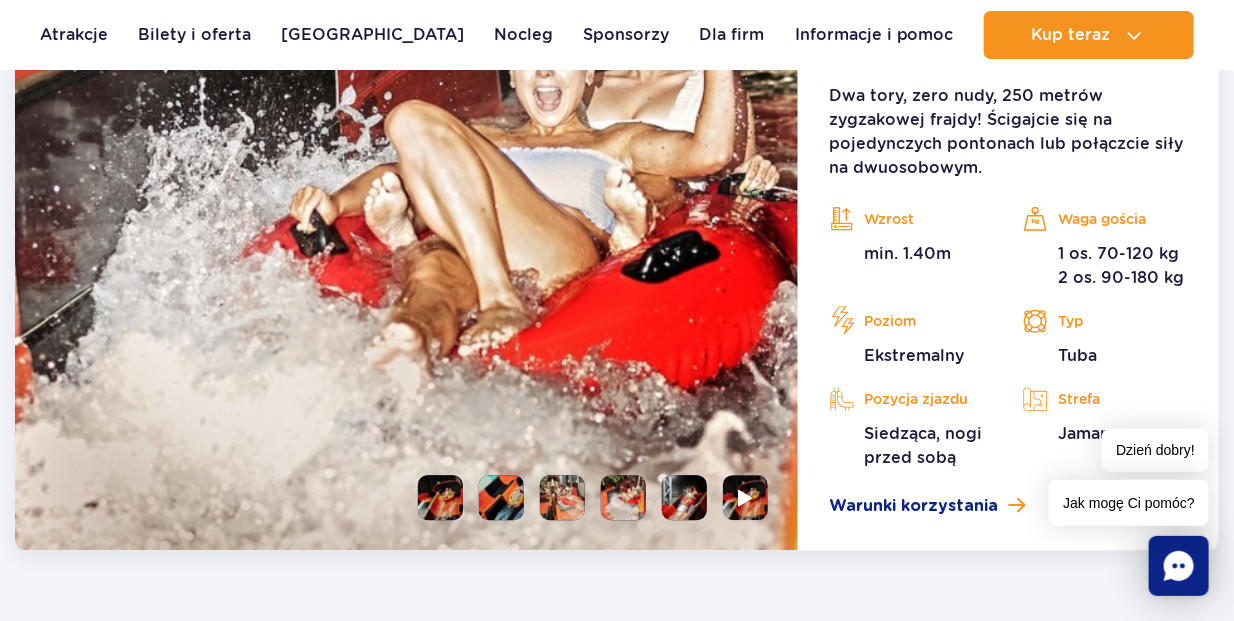 click at bounding box center [684, 497] 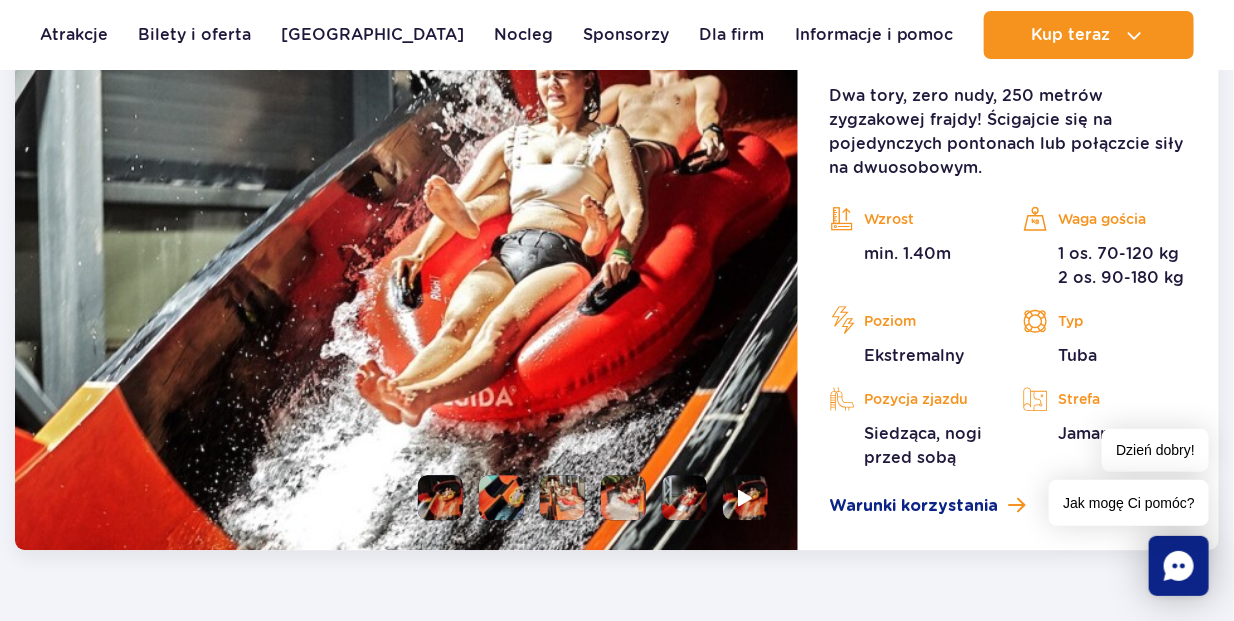 click at bounding box center (684, 497) 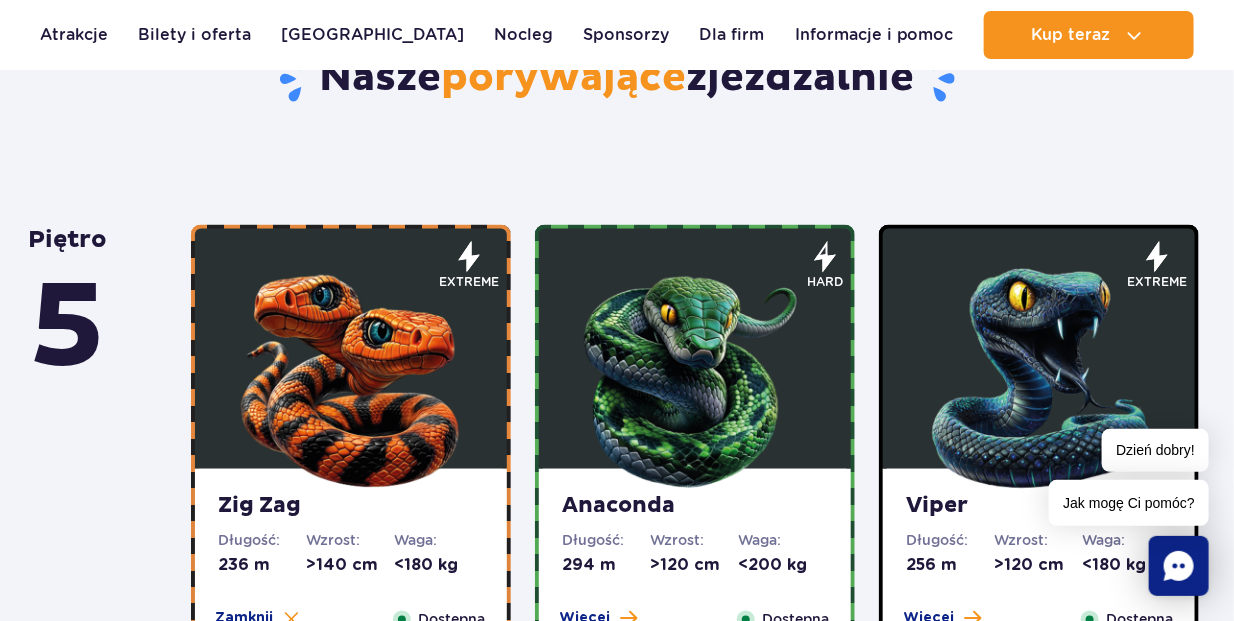 scroll, scrollTop: 901, scrollLeft: 0, axis: vertical 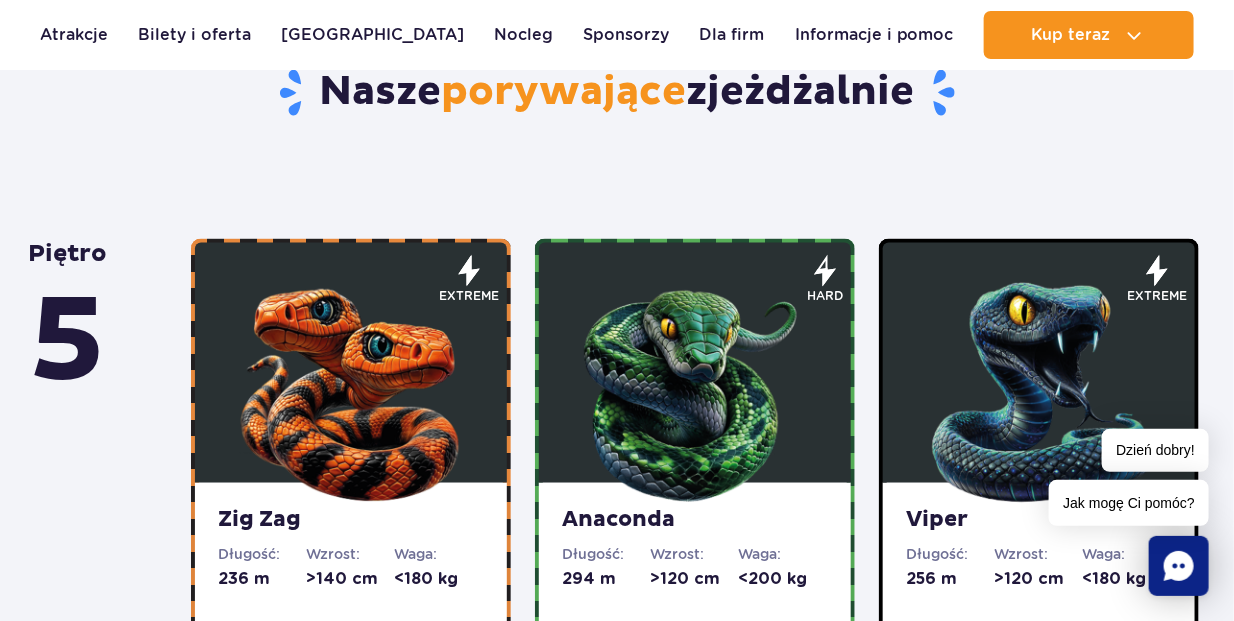 click at bounding box center [695, 388] 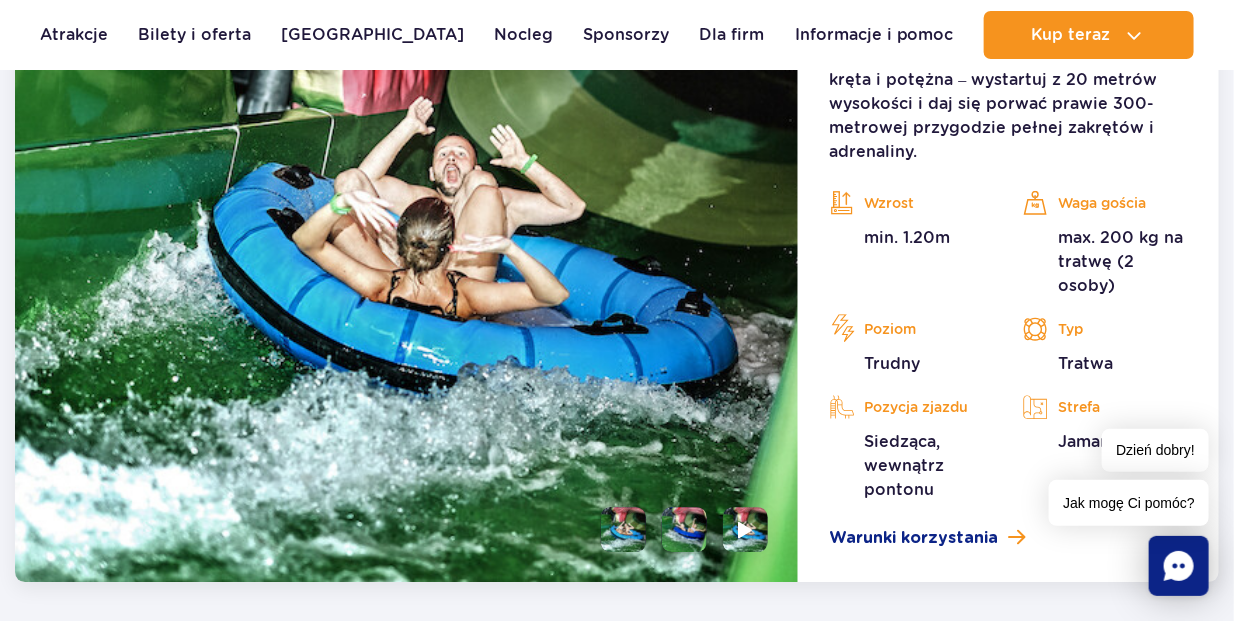 scroll, scrollTop: 1901, scrollLeft: 0, axis: vertical 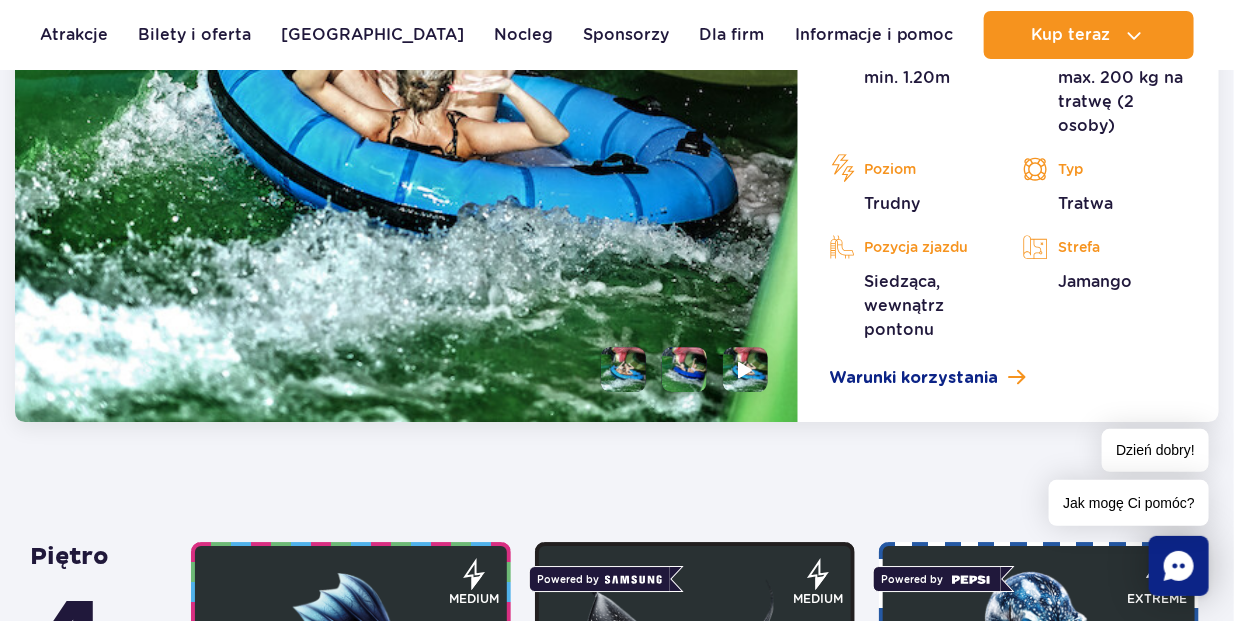 click at bounding box center (623, 369) 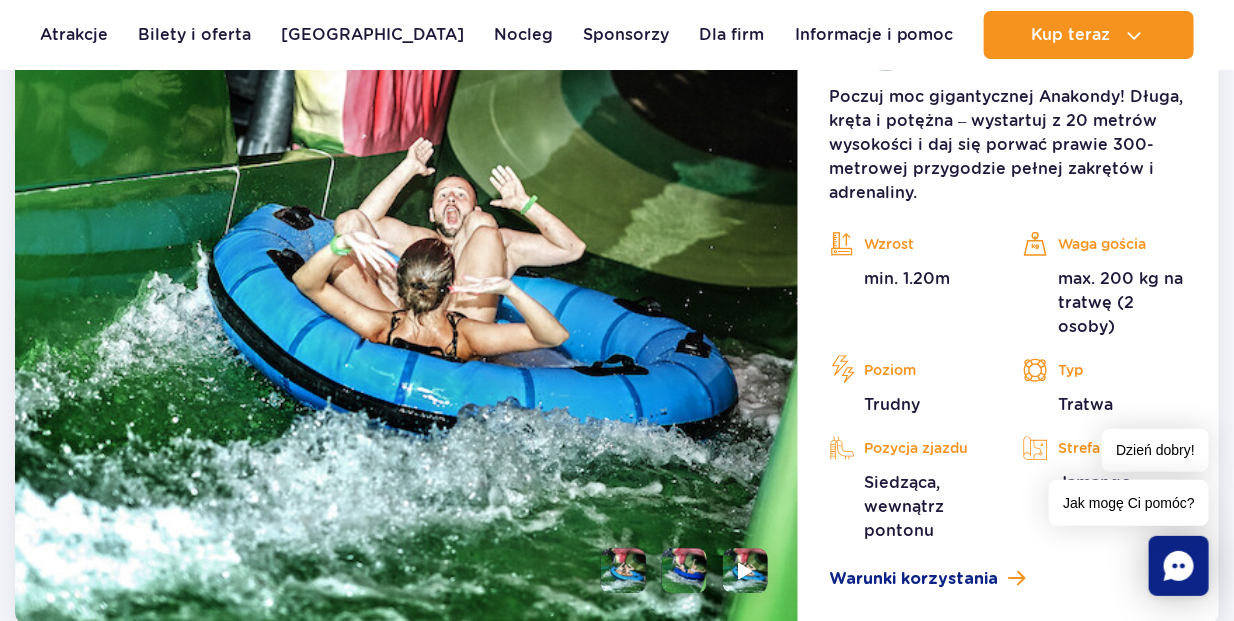 scroll, scrollTop: 1701, scrollLeft: 0, axis: vertical 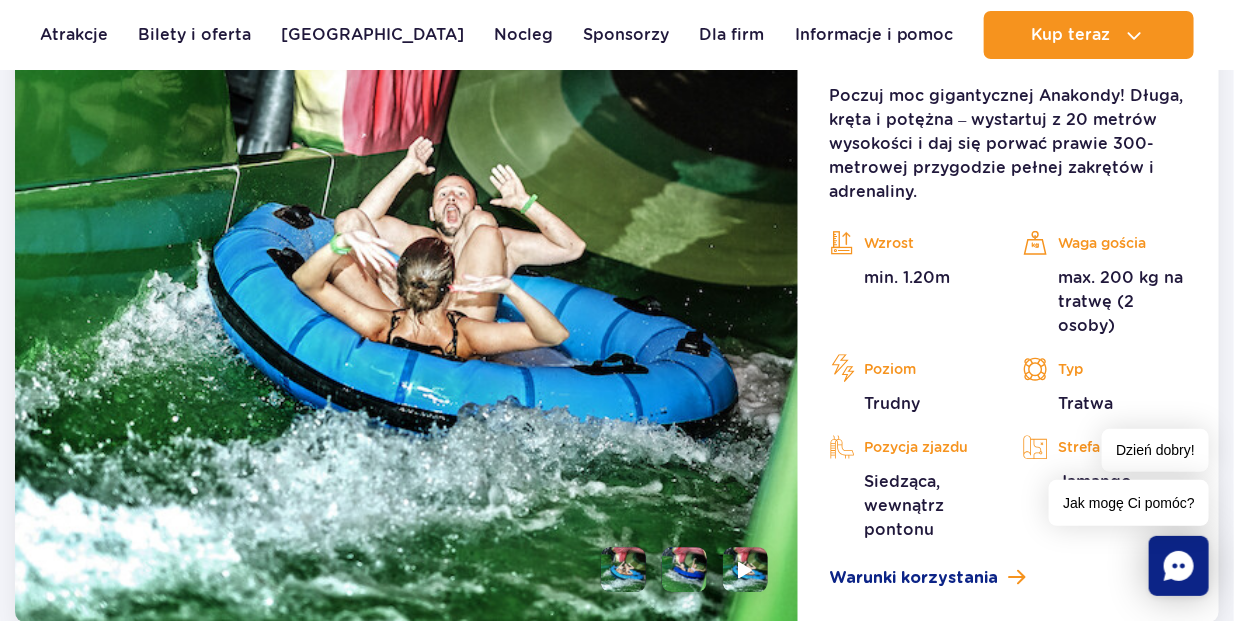 click at bounding box center (684, 569) 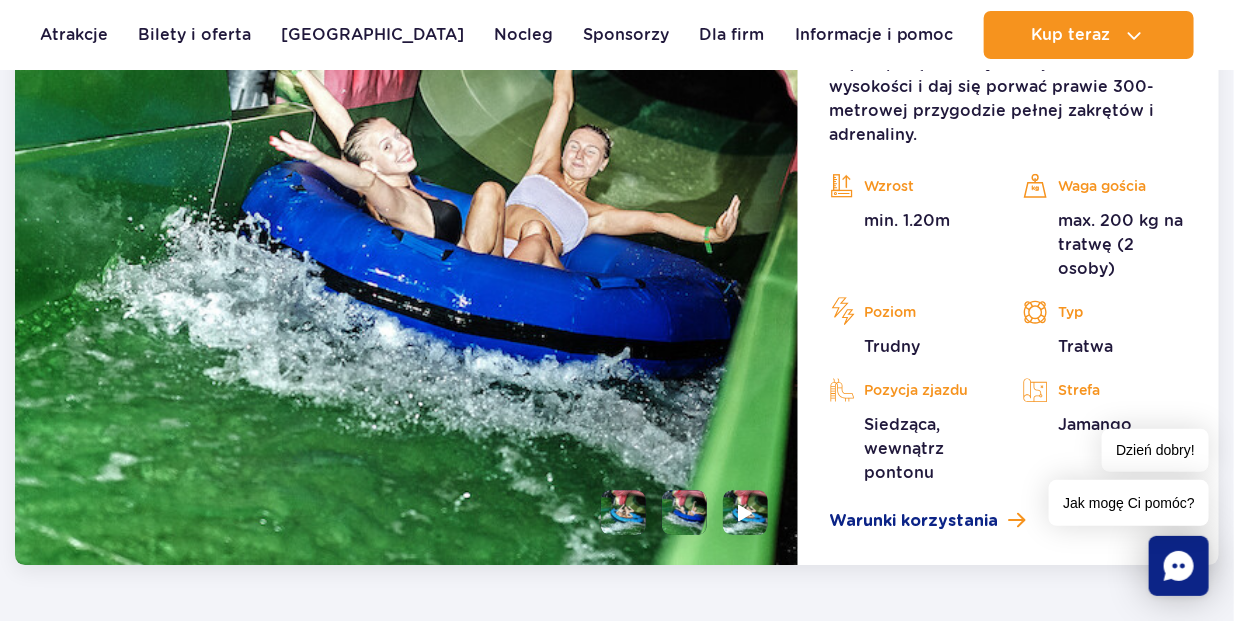 scroll, scrollTop: 1800, scrollLeft: 0, axis: vertical 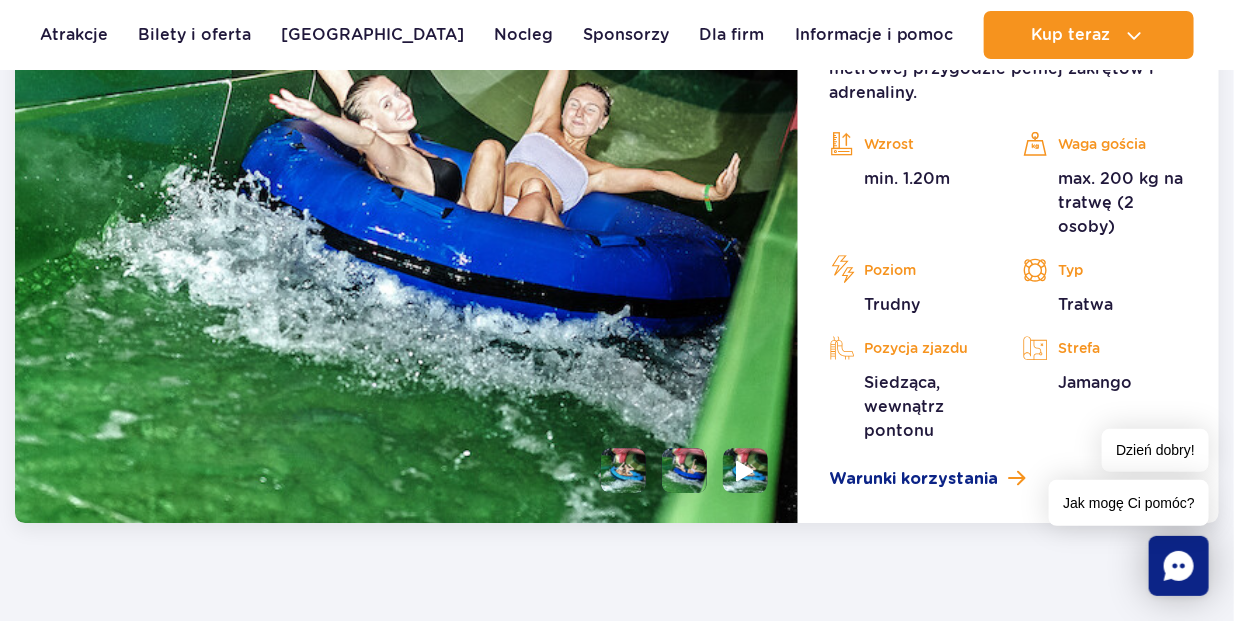 click at bounding box center [745, 470] 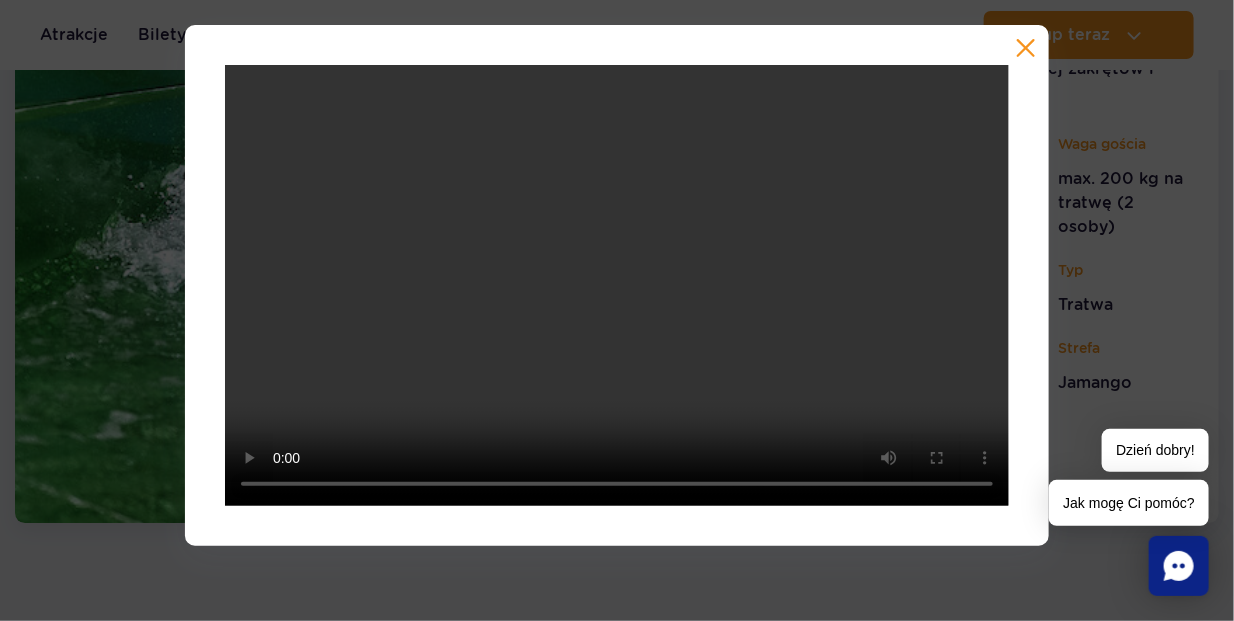 click at bounding box center [1026, 48] 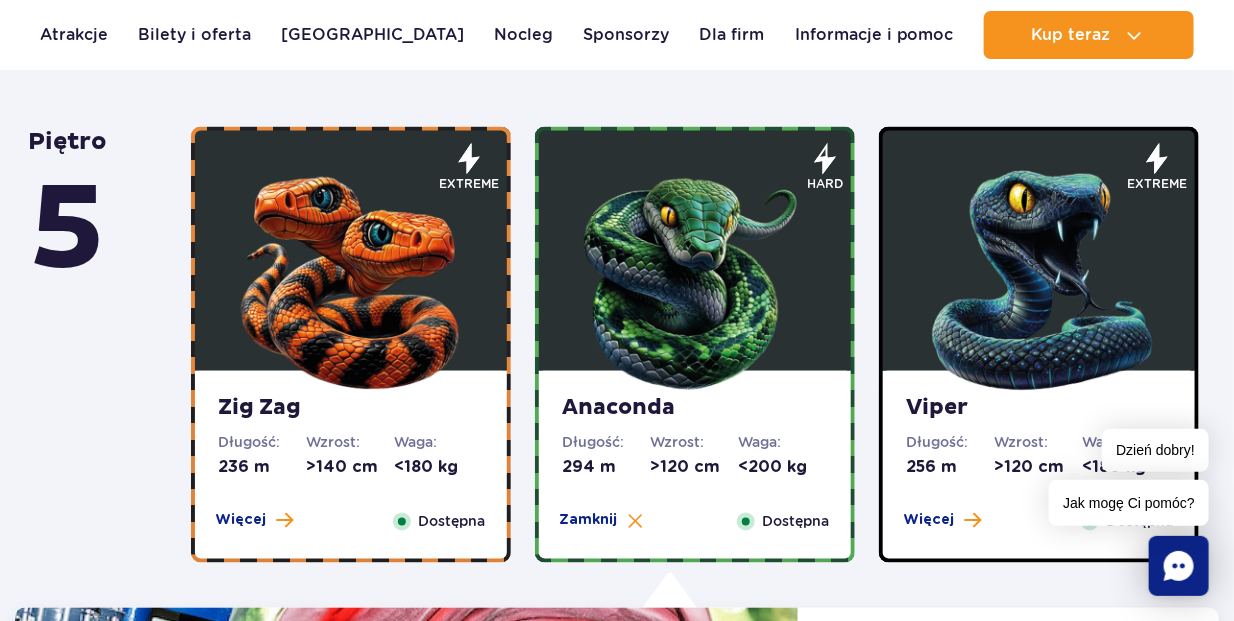 scroll, scrollTop: 1000, scrollLeft: 0, axis: vertical 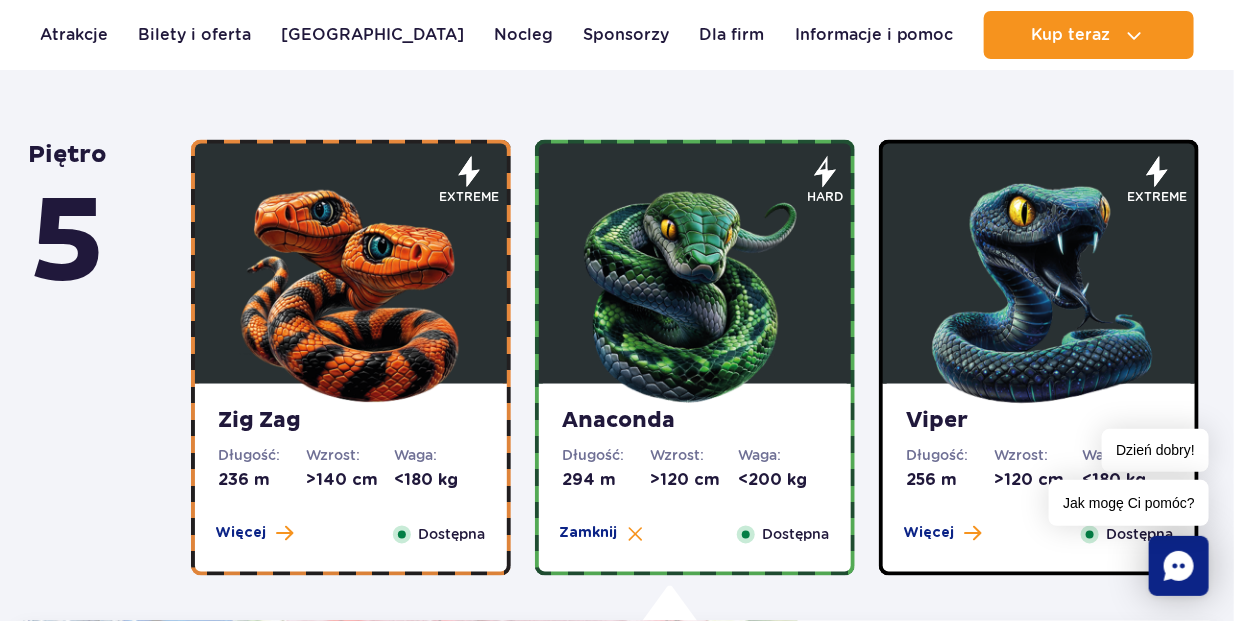 click at bounding box center [1039, 289] 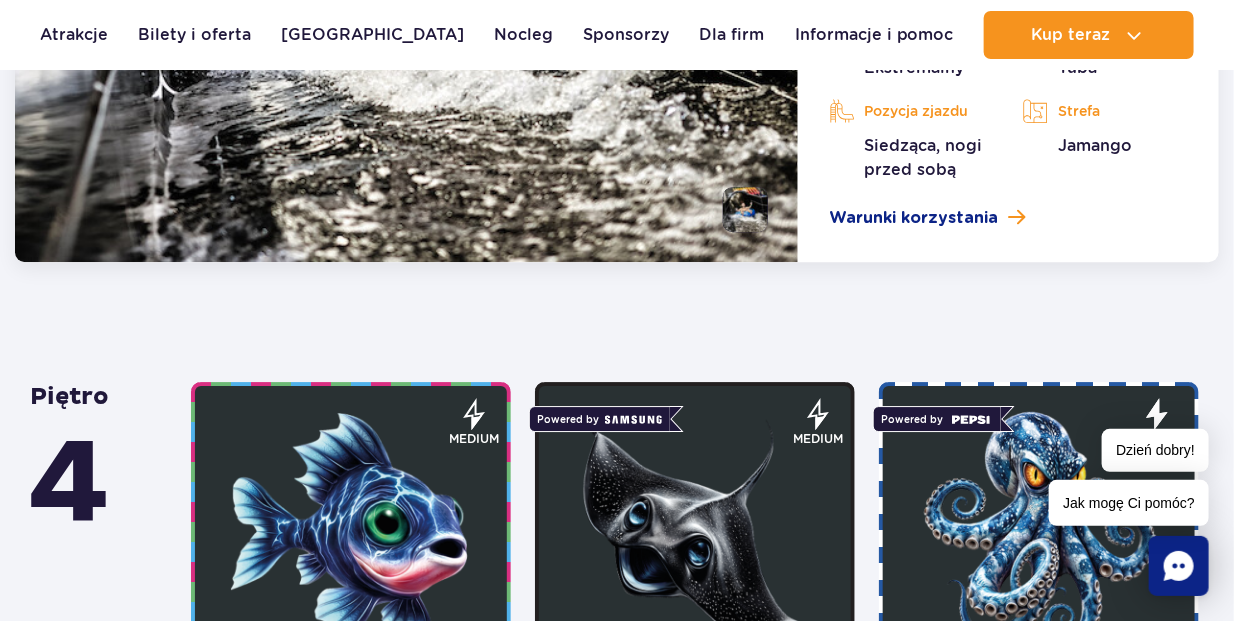 scroll, scrollTop: 2001, scrollLeft: 0, axis: vertical 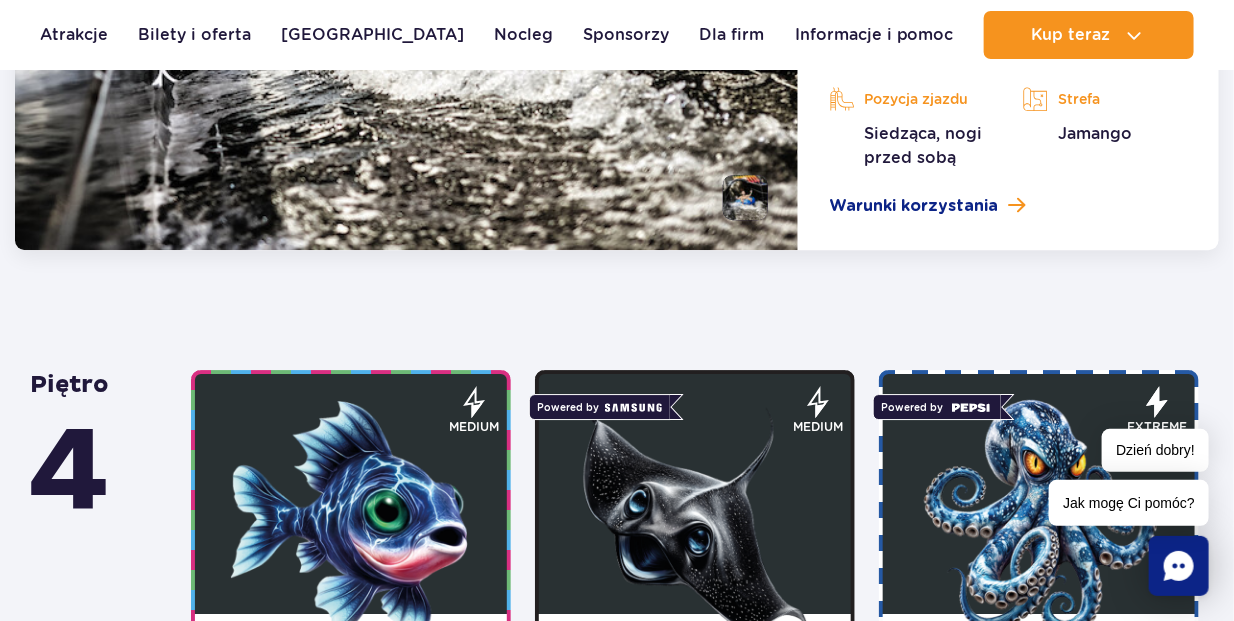click at bounding box center (745, 197) 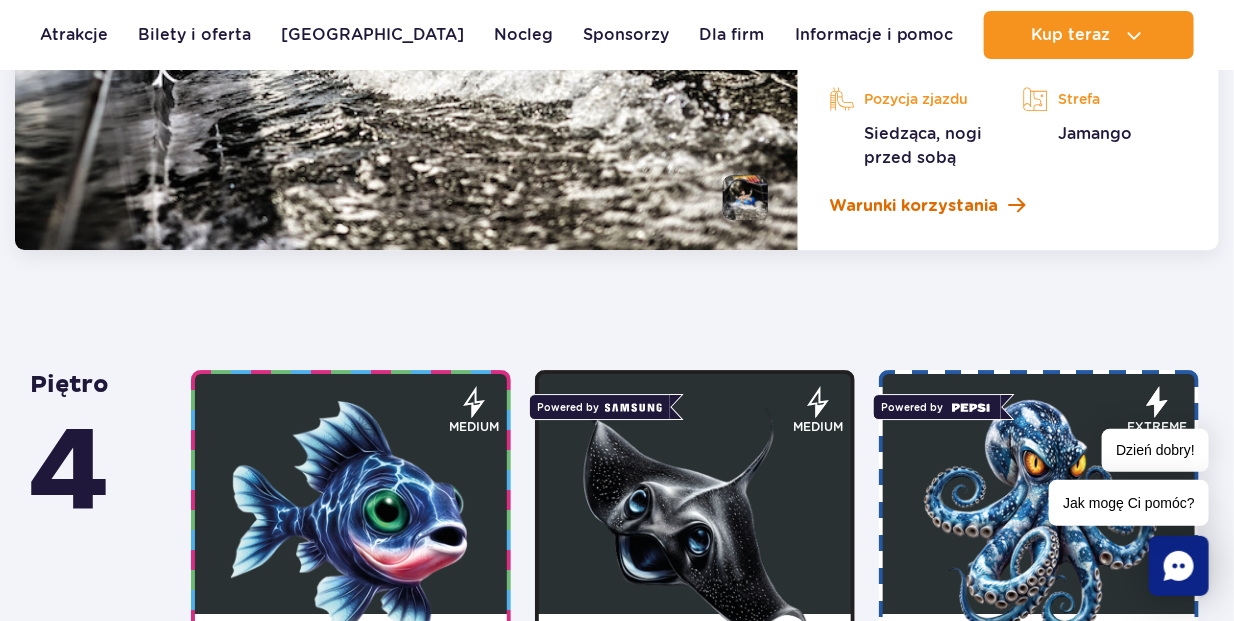 click on "Warunki korzystania" at bounding box center [914, 206] 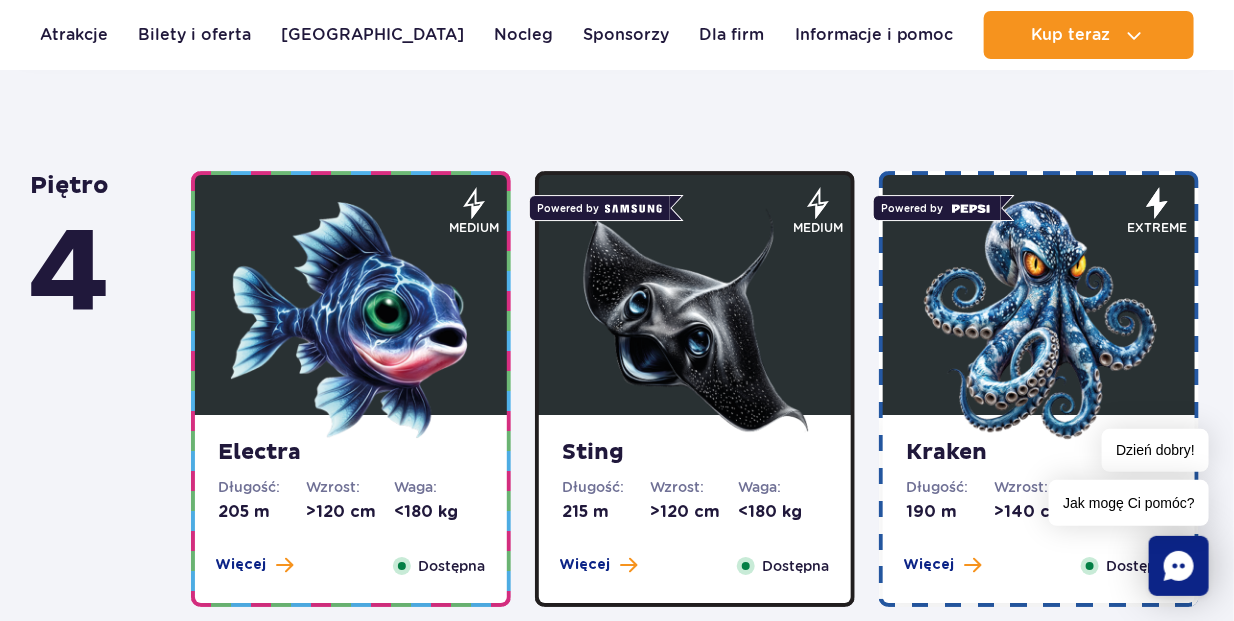 scroll, scrollTop: 2301, scrollLeft: 0, axis: vertical 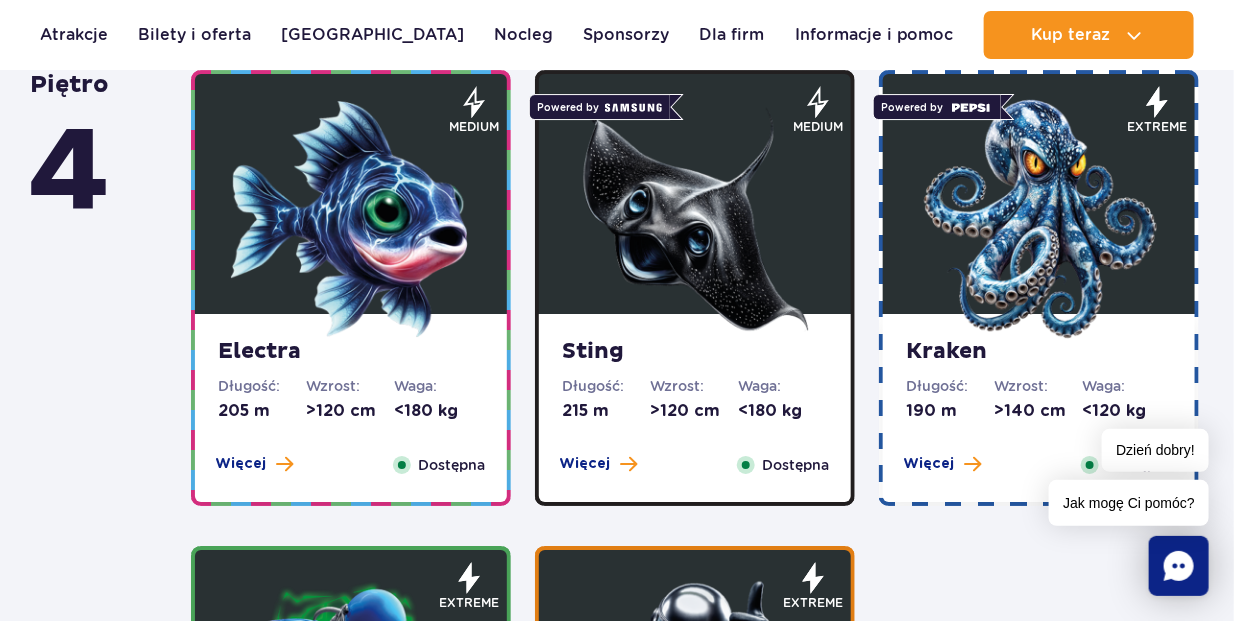 click at bounding box center [1039, 219] 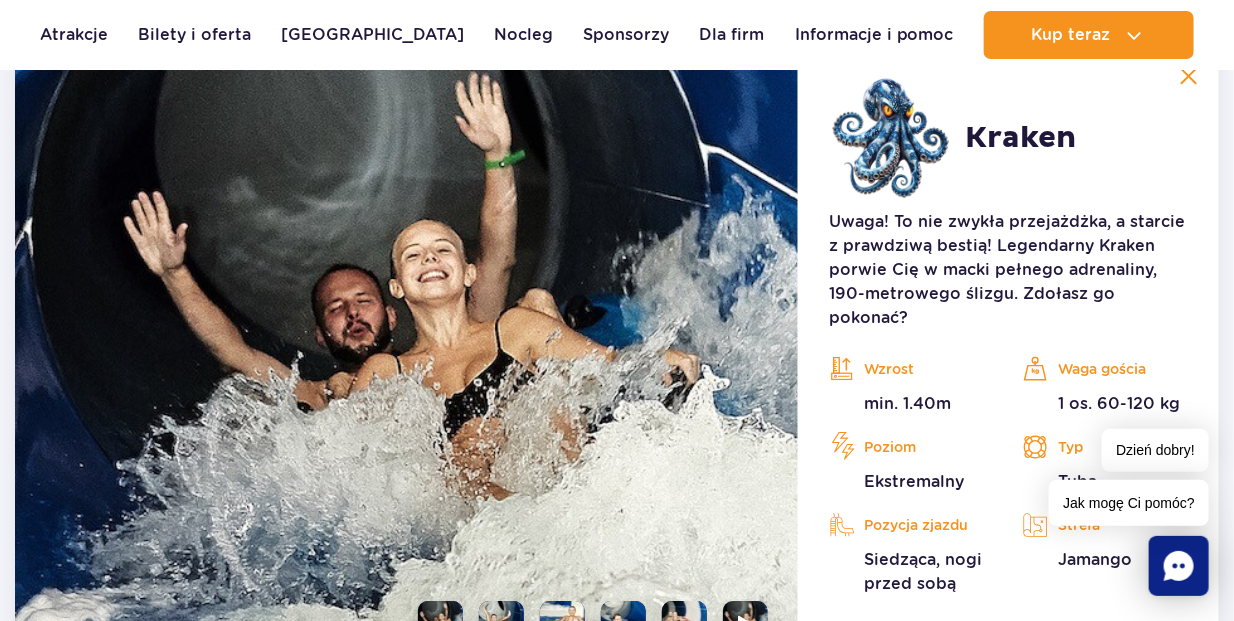 scroll, scrollTop: 2257, scrollLeft: 0, axis: vertical 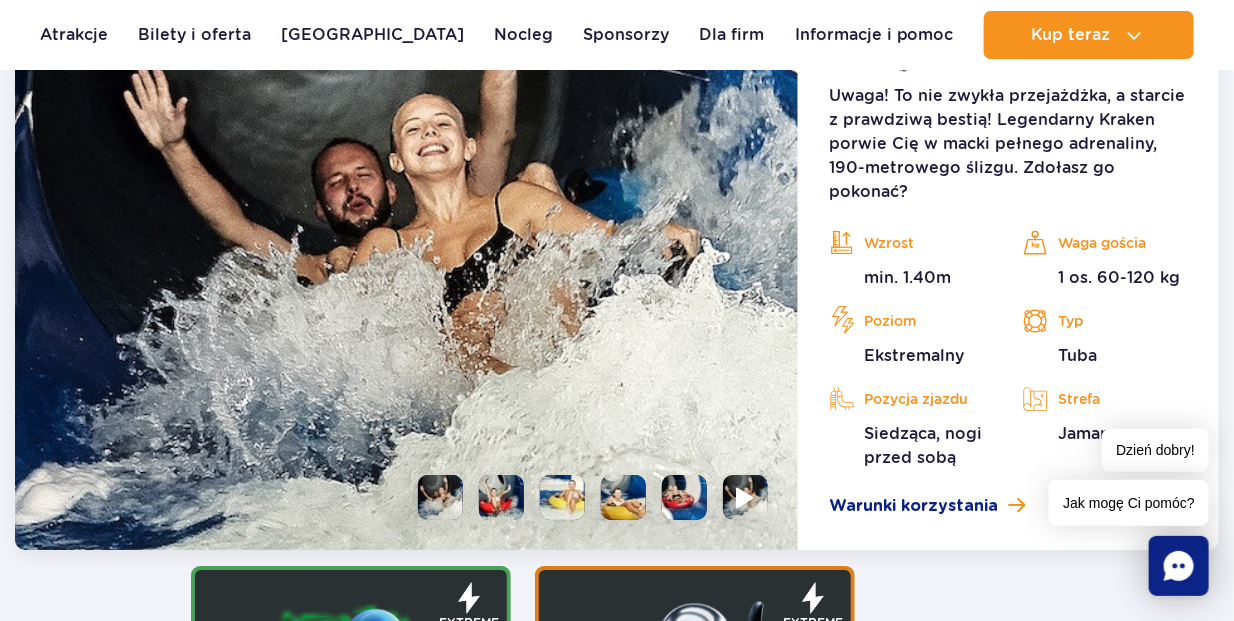 click at bounding box center (745, 497) 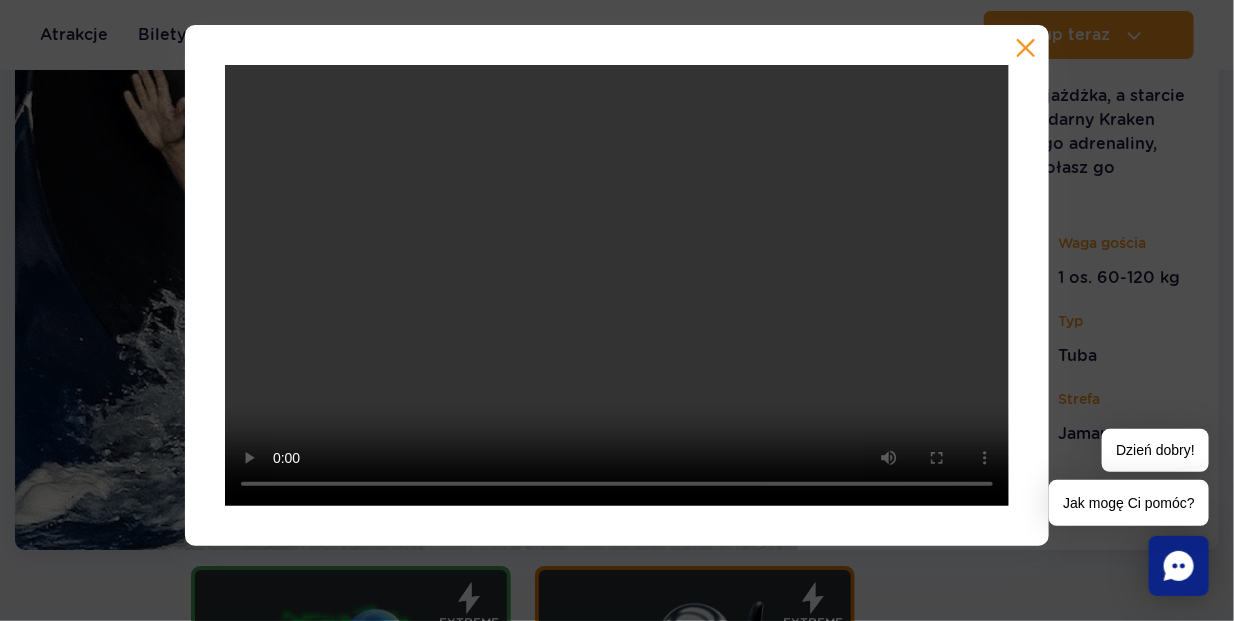 click at bounding box center (1026, 48) 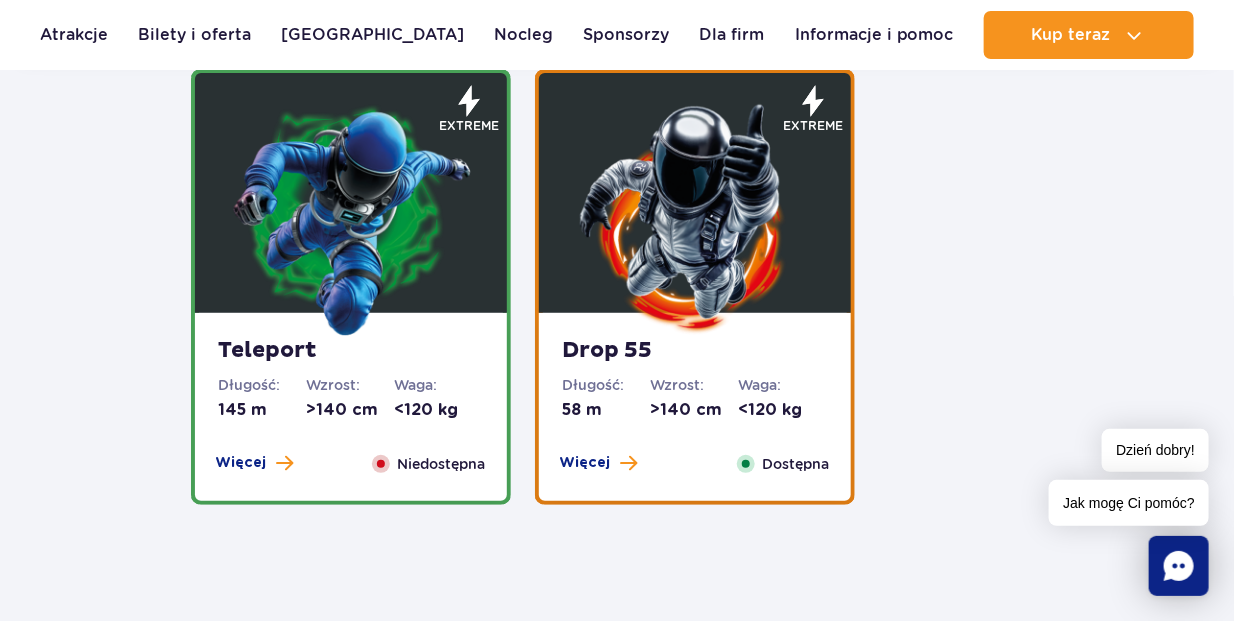 scroll, scrollTop: 2757, scrollLeft: 0, axis: vertical 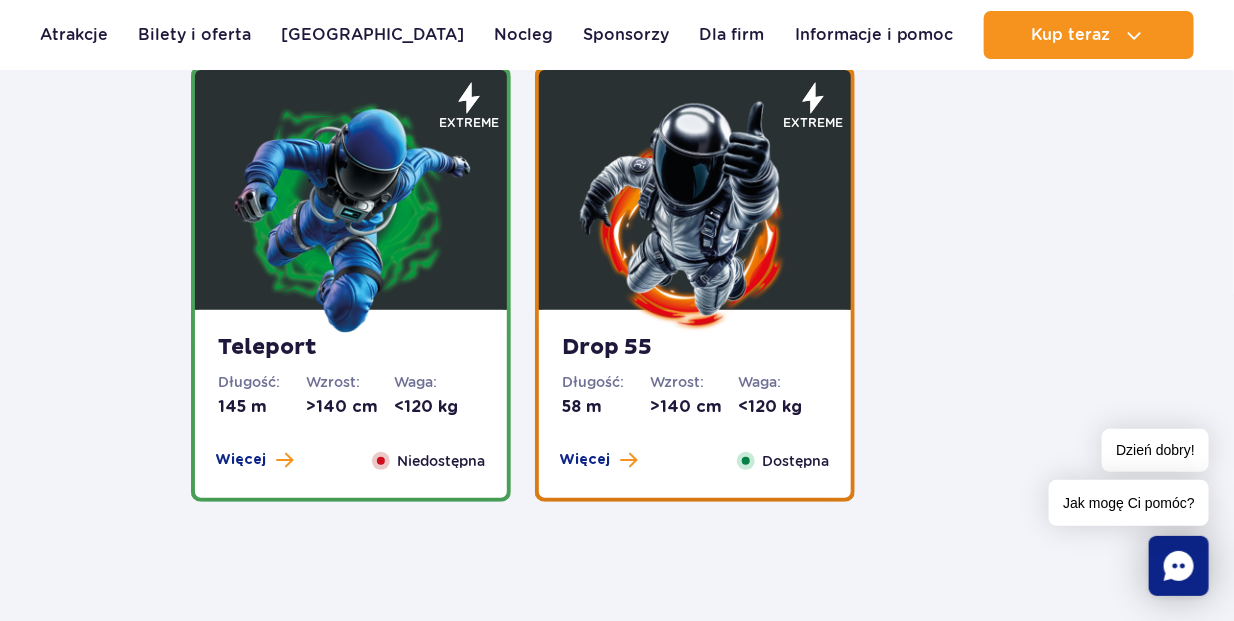 click at bounding box center (351, 215) 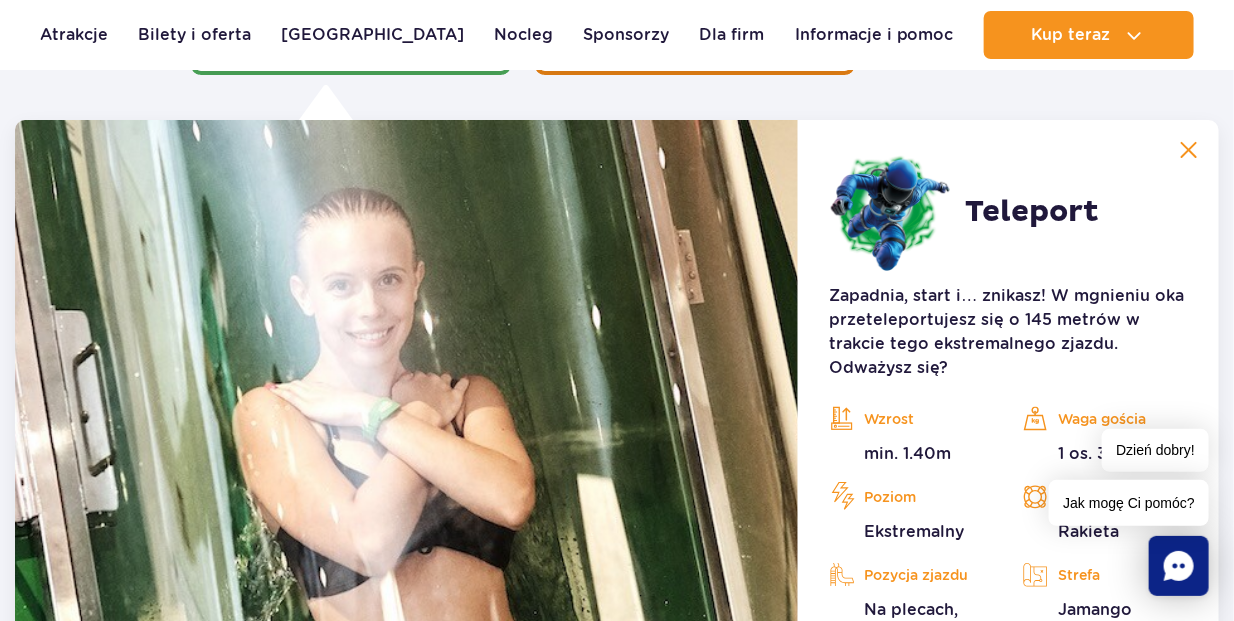 scroll, scrollTop: 2833, scrollLeft: 0, axis: vertical 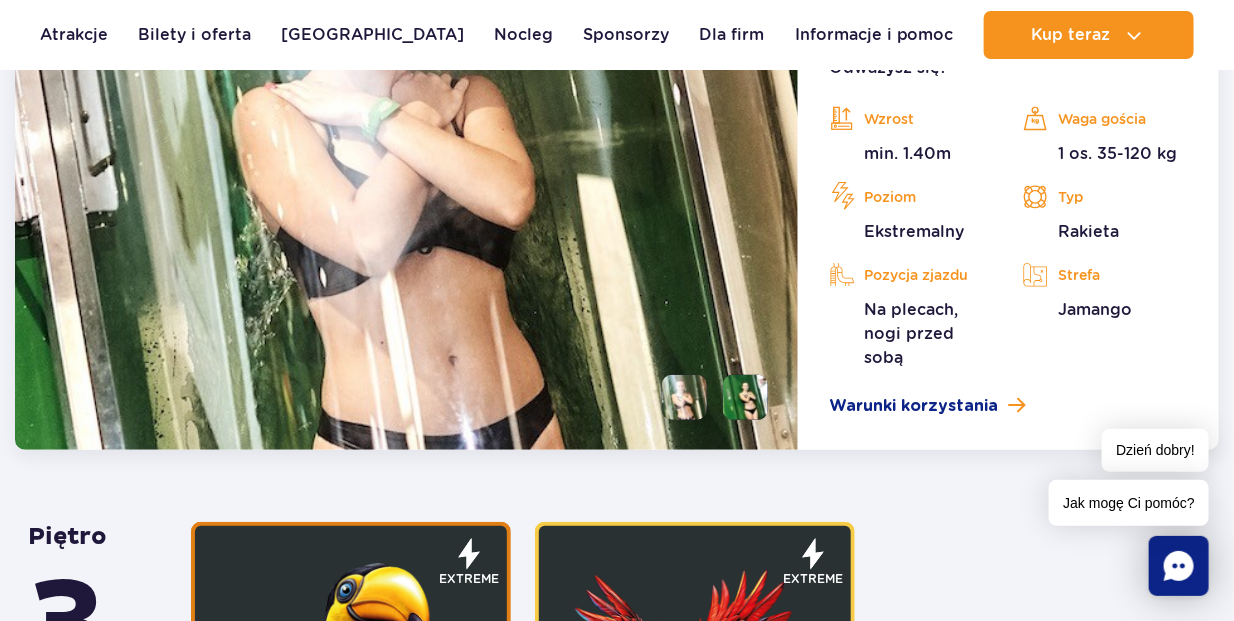 click at bounding box center (684, 397) 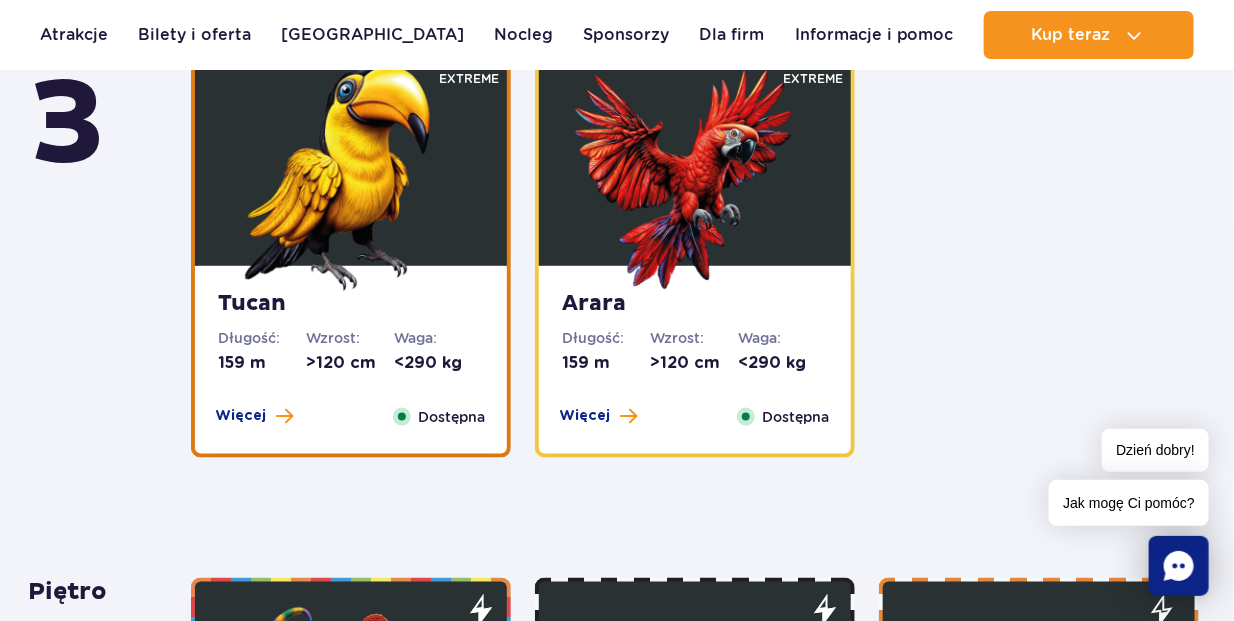 scroll, scrollTop: 3233, scrollLeft: 0, axis: vertical 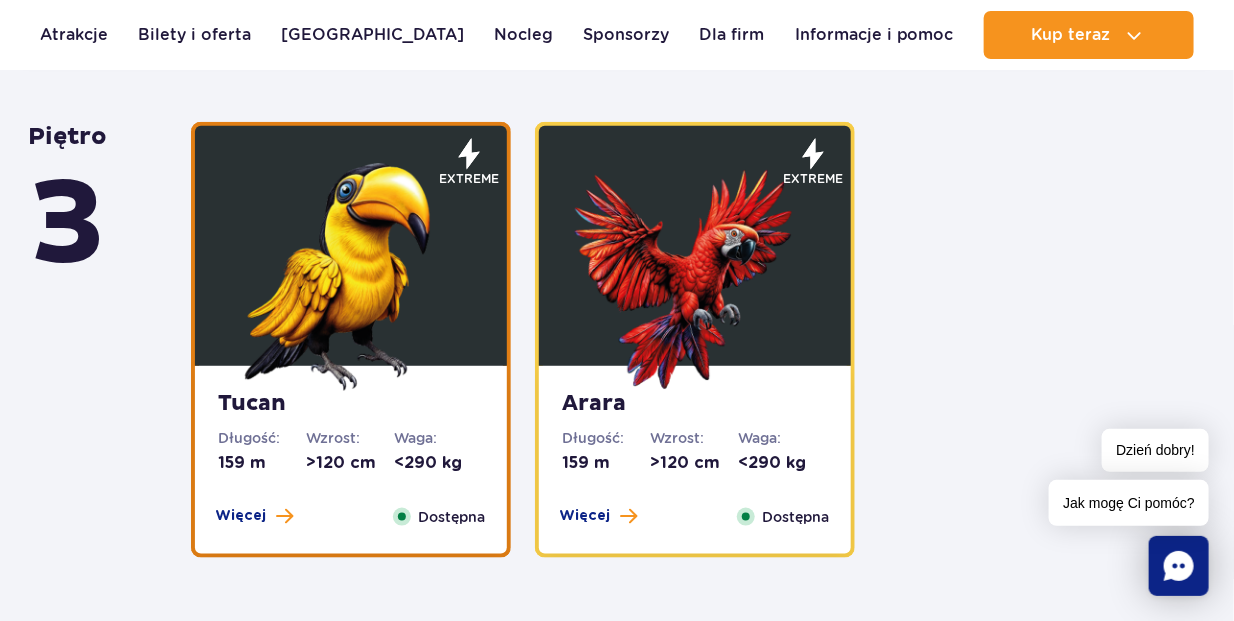 click at bounding box center [695, 271] 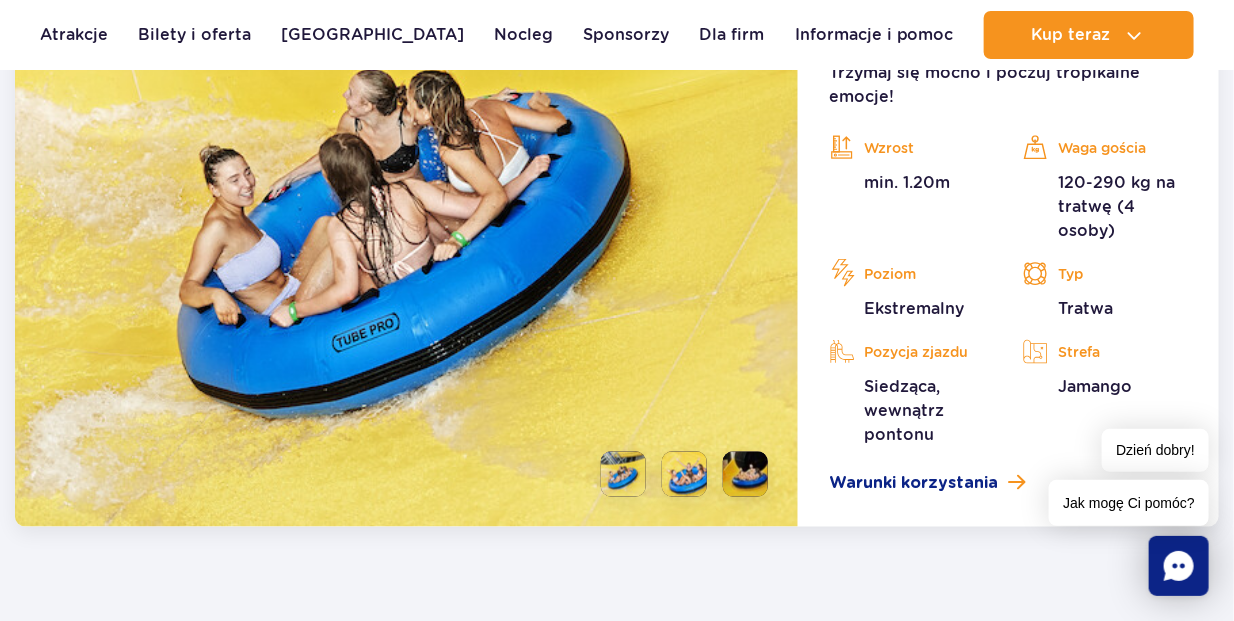 scroll, scrollTop: 3388, scrollLeft: 0, axis: vertical 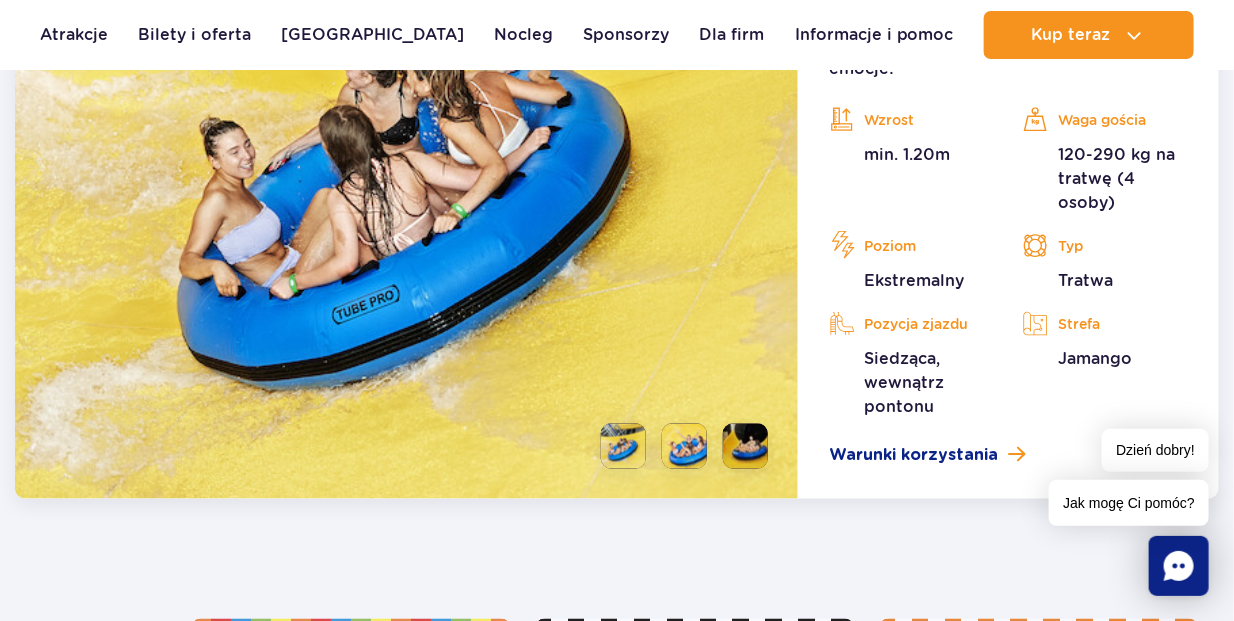 click at bounding box center (623, 446) 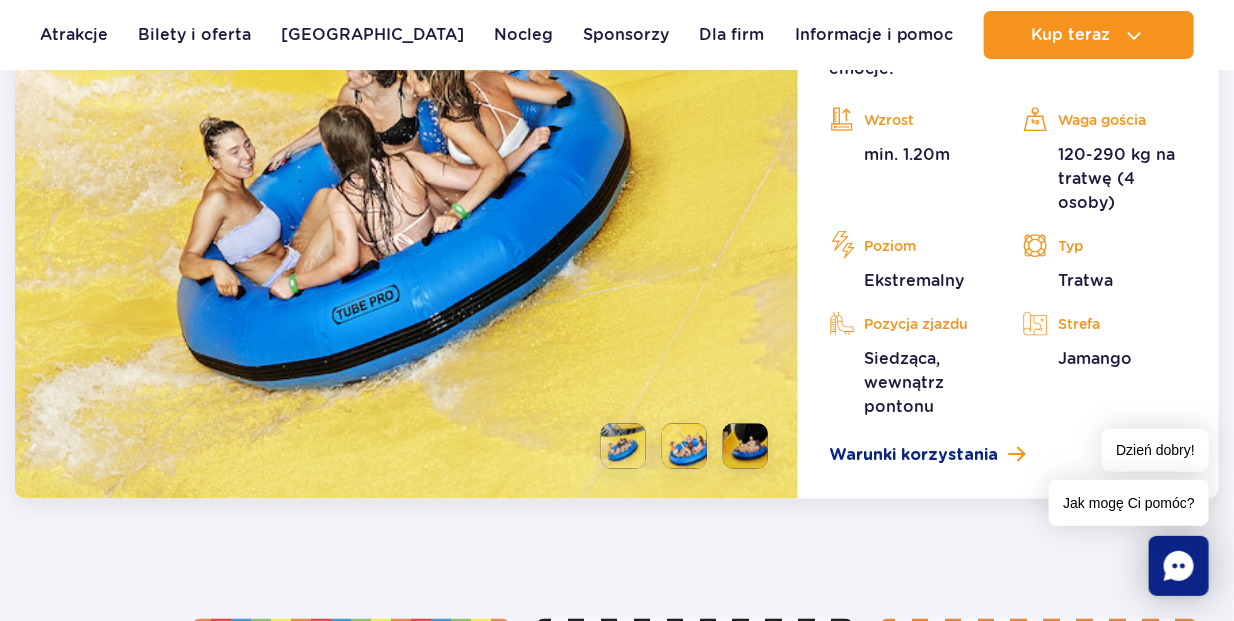 click at bounding box center [684, 446] 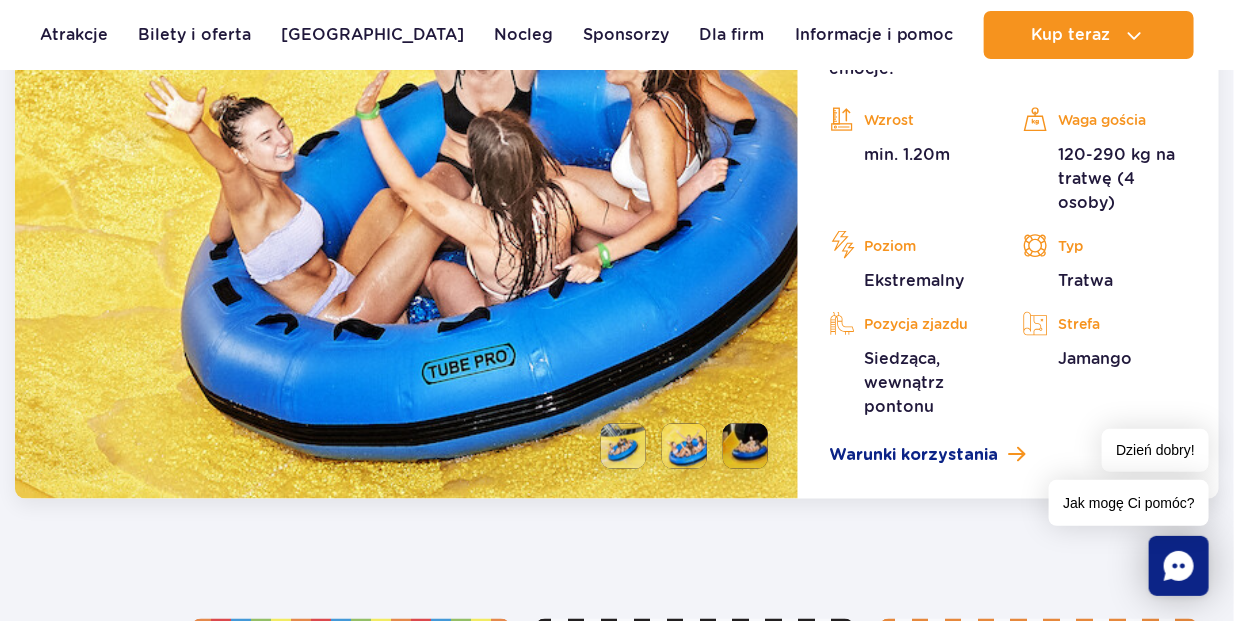 click at bounding box center (406, 160) 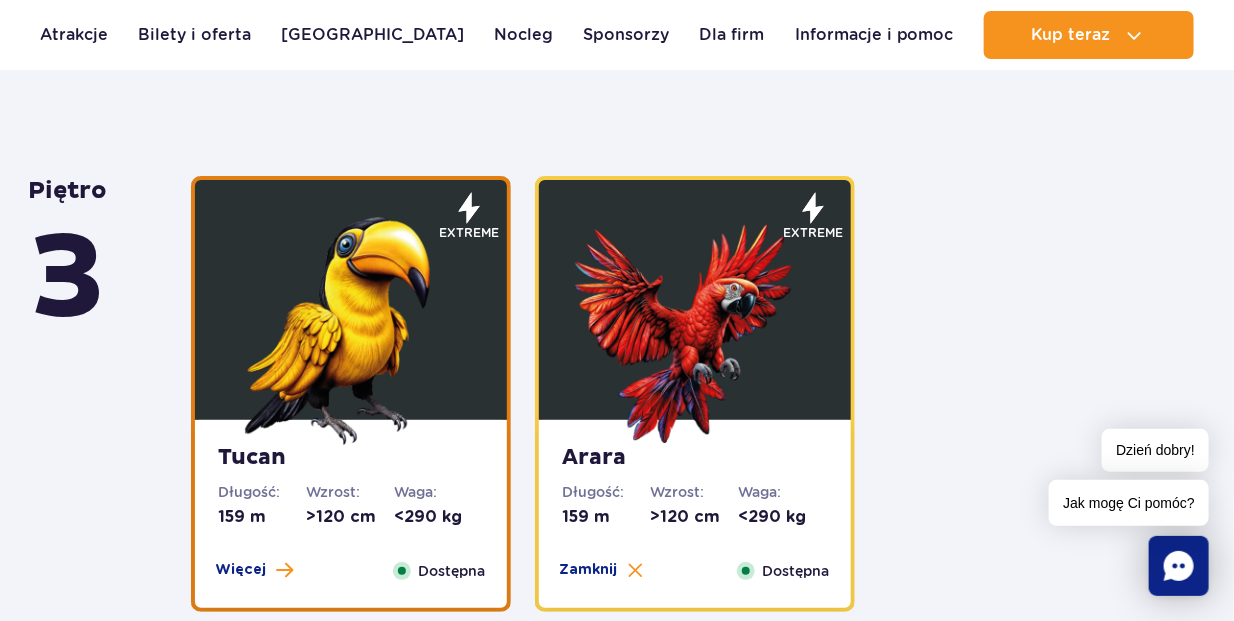 scroll, scrollTop: 2489, scrollLeft: 0, axis: vertical 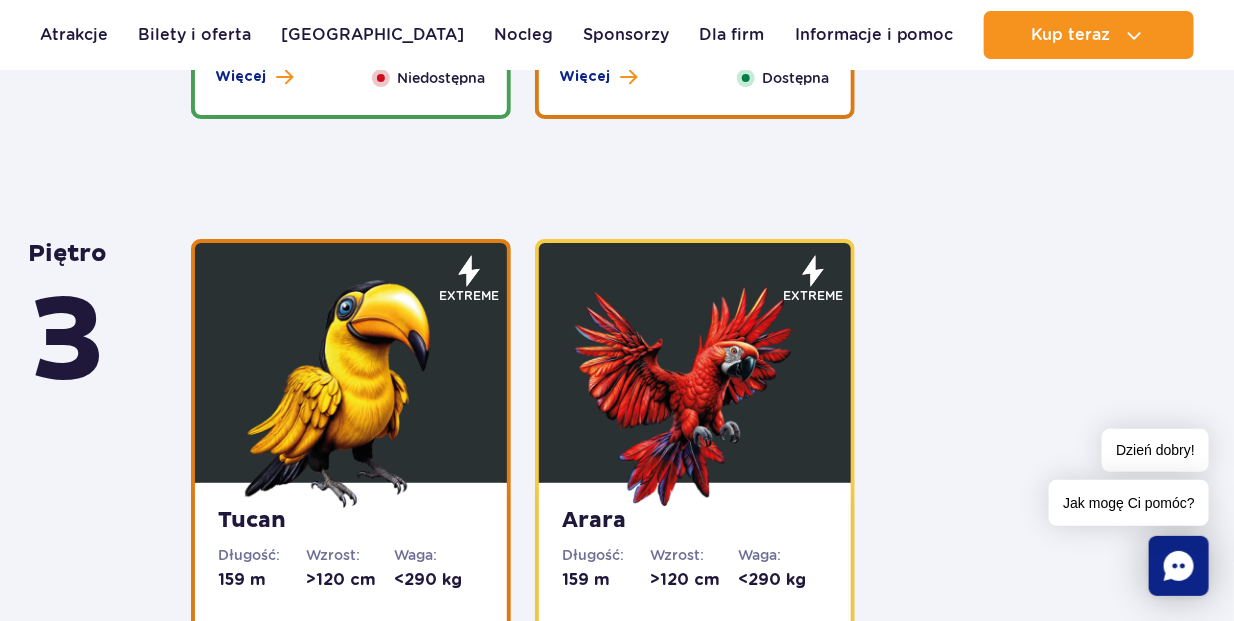 click at bounding box center (351, 388) 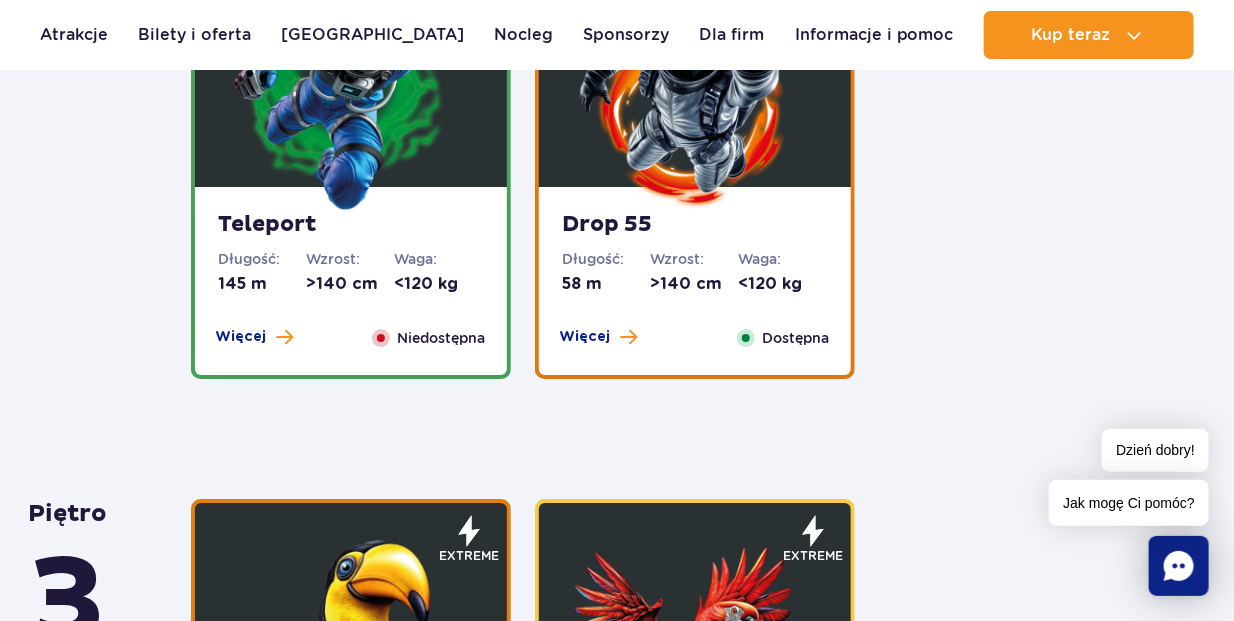 scroll, scrollTop: 2089, scrollLeft: 0, axis: vertical 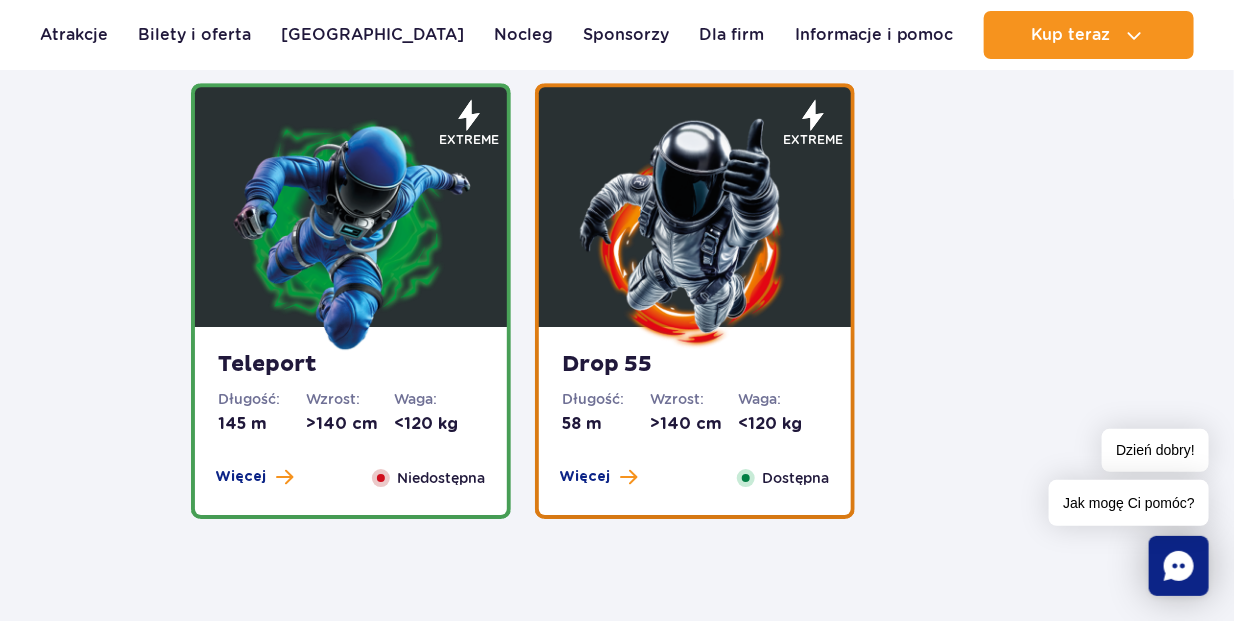 click at bounding box center (695, 232) 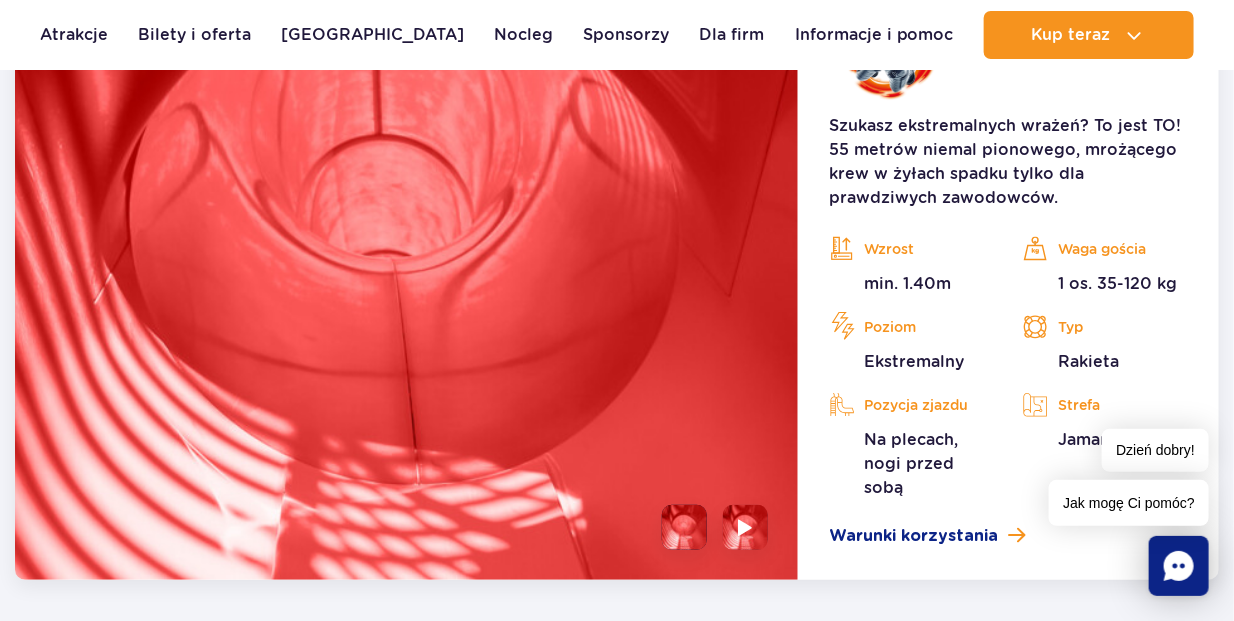 scroll, scrollTop: 2733, scrollLeft: 0, axis: vertical 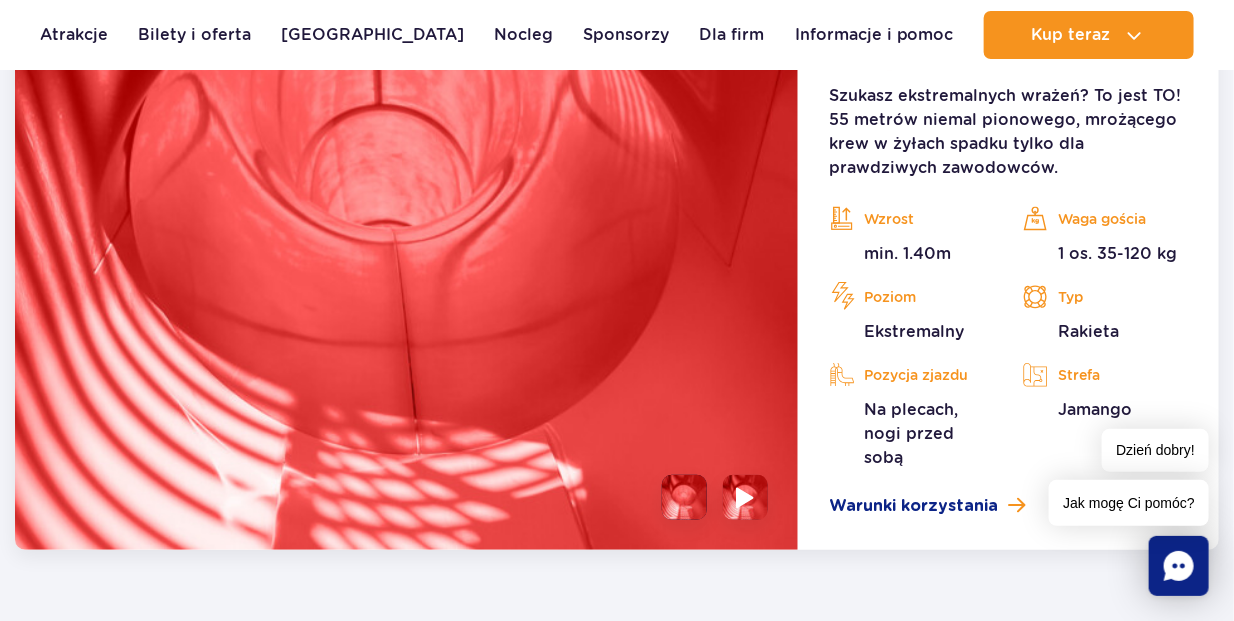 click at bounding box center [745, 497] 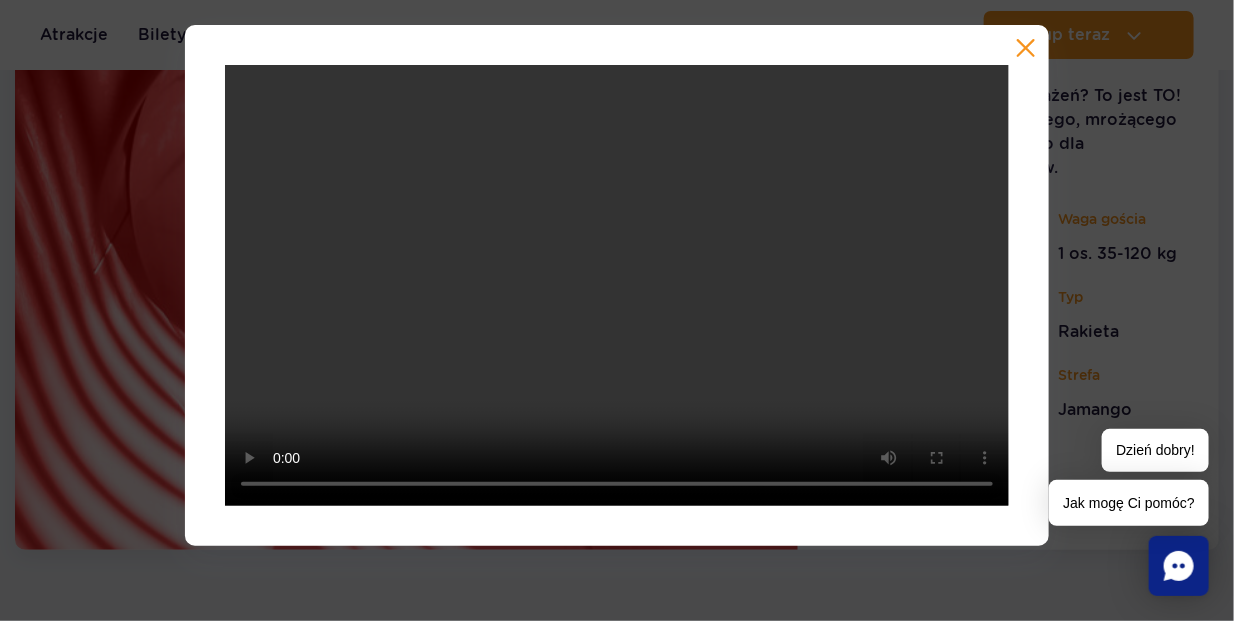 click at bounding box center [1026, 48] 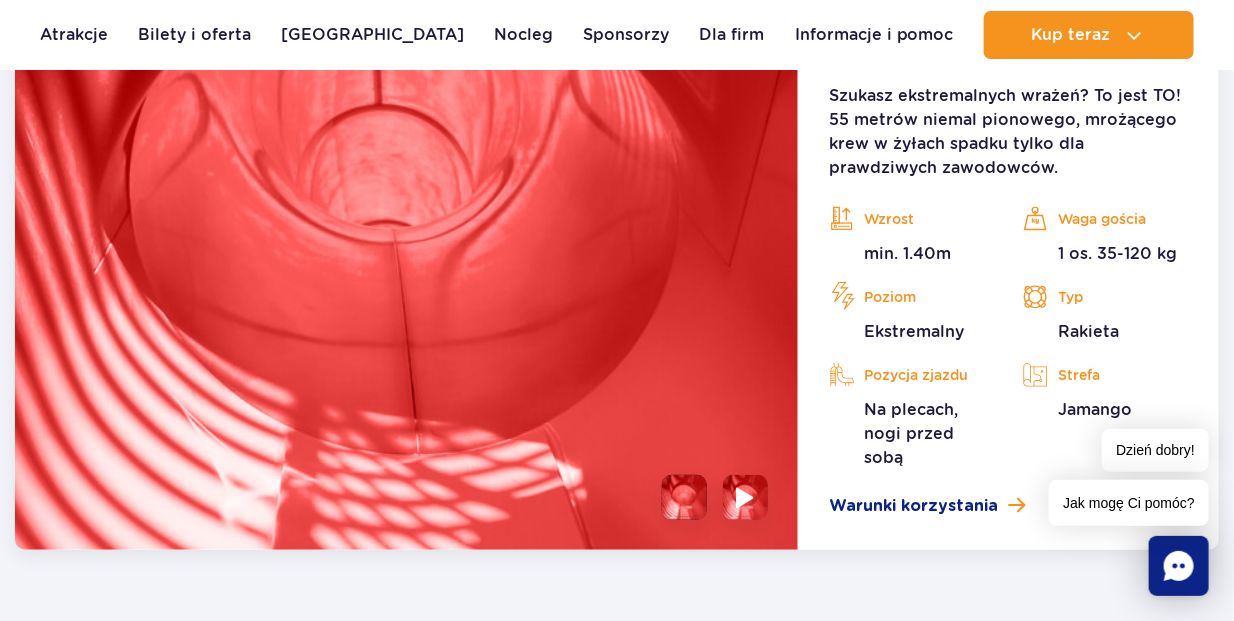 click at bounding box center [745, 497] 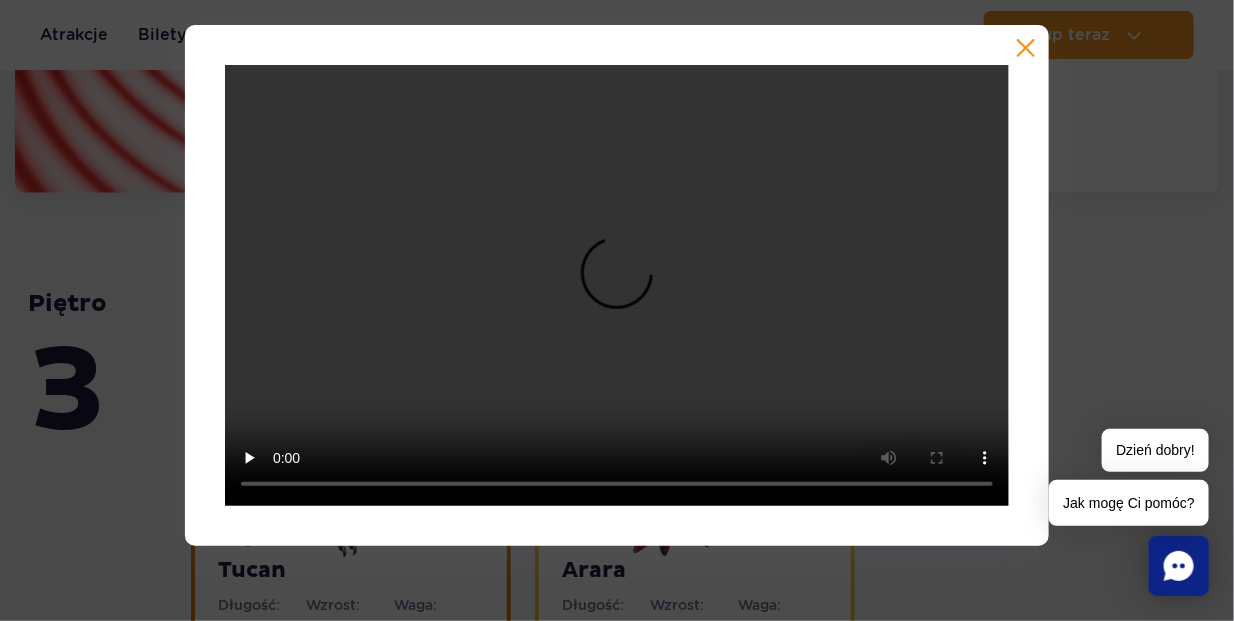 scroll, scrollTop: 3133, scrollLeft: 0, axis: vertical 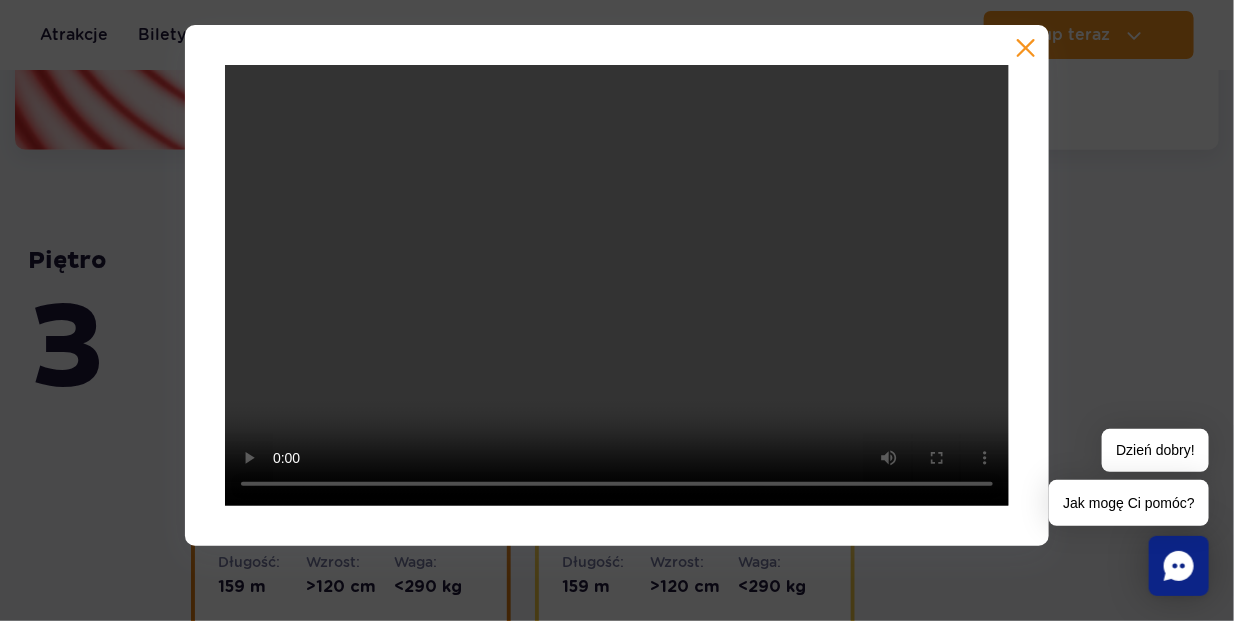 click at bounding box center [617, 285] 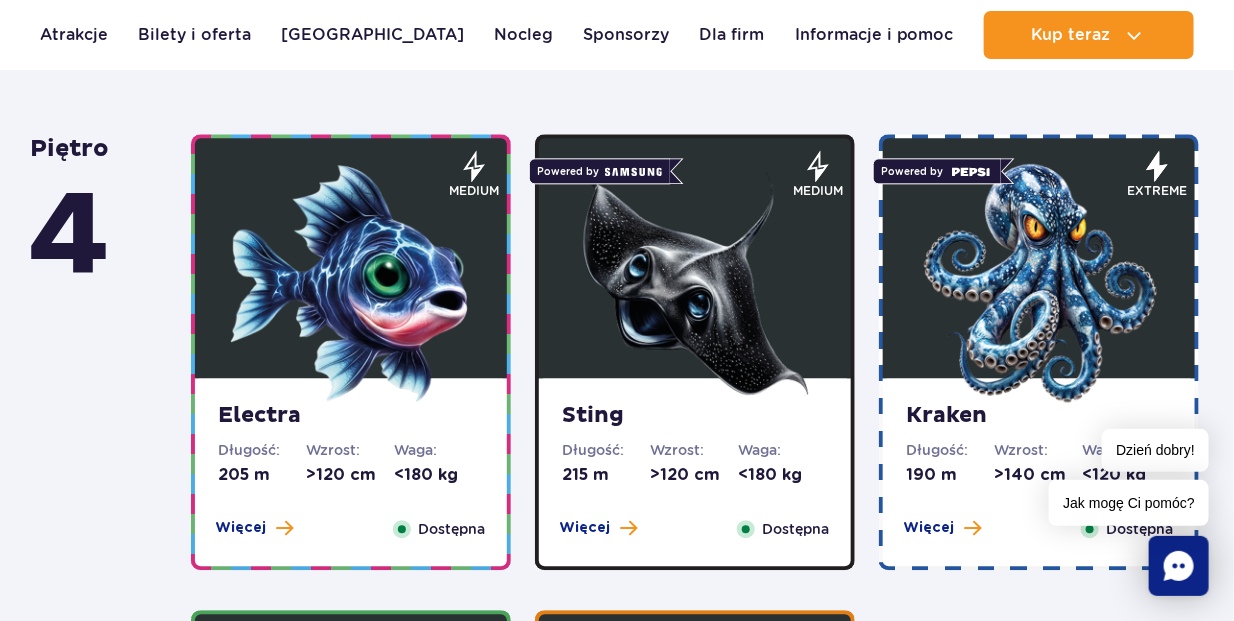 scroll, scrollTop: 1533, scrollLeft: 0, axis: vertical 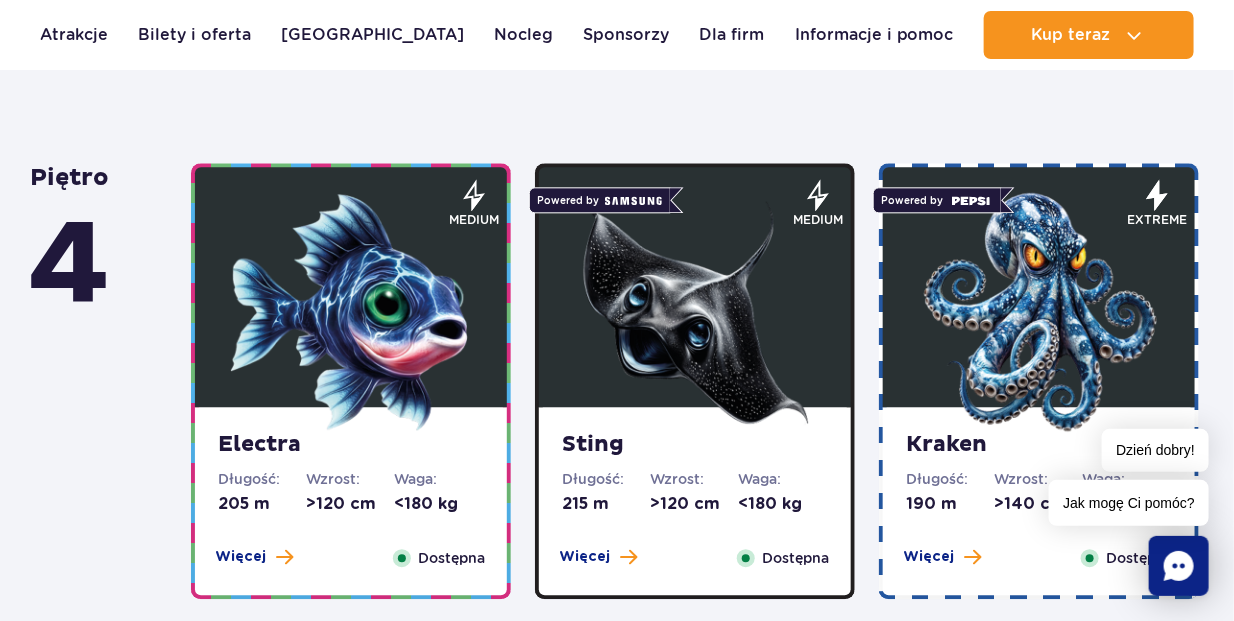 click at bounding box center [695, 312] 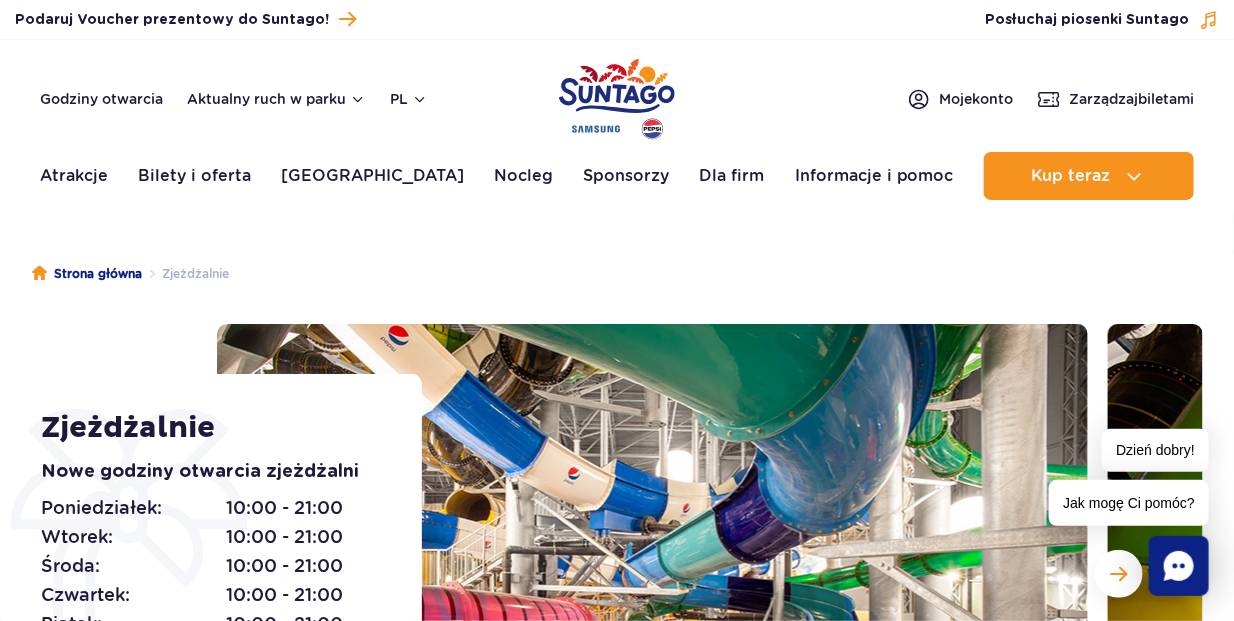 scroll, scrollTop: 0, scrollLeft: 0, axis: both 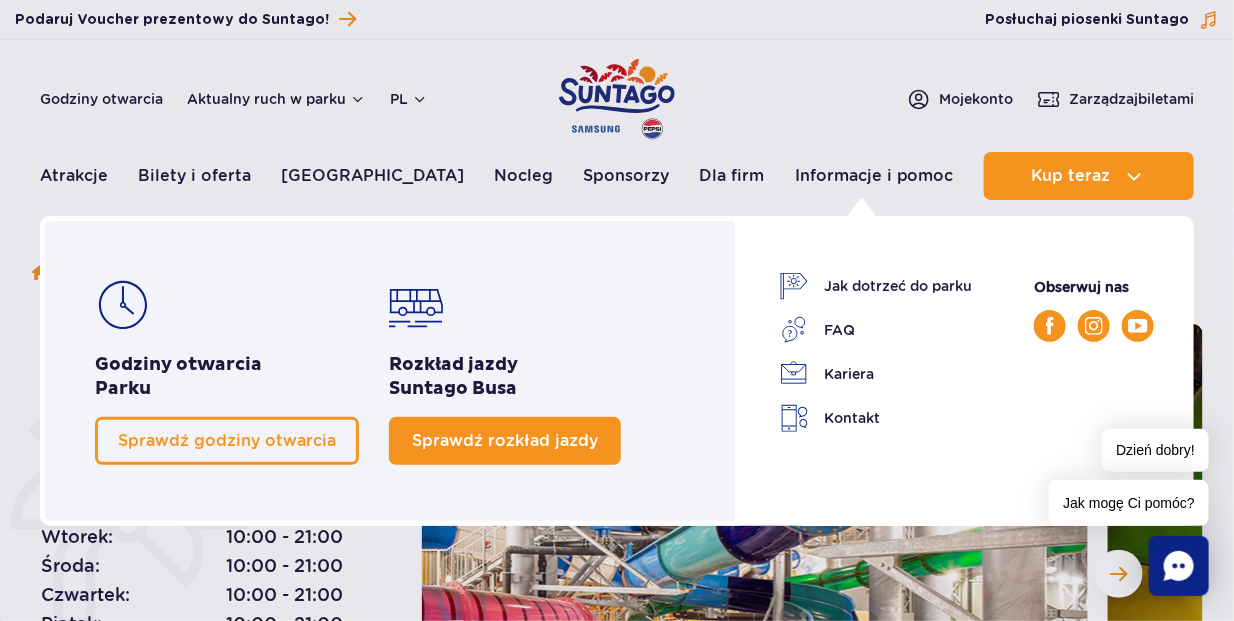 click on "Sprawdź rozkład jazdy" at bounding box center (505, 440) 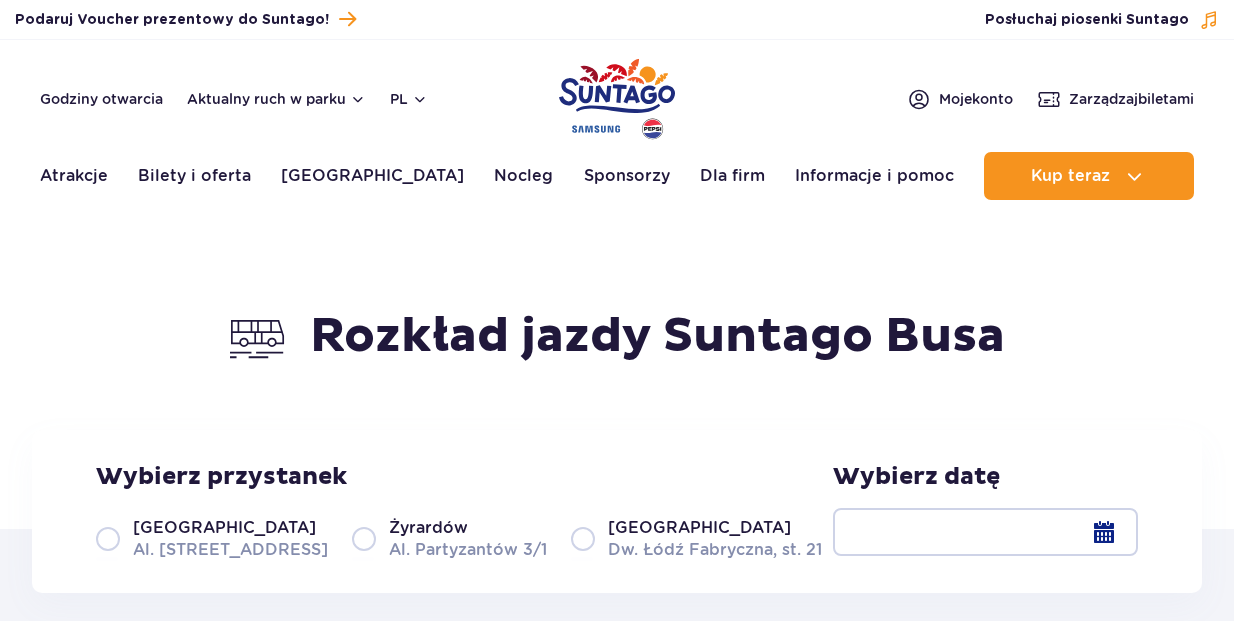 scroll, scrollTop: 0, scrollLeft: 0, axis: both 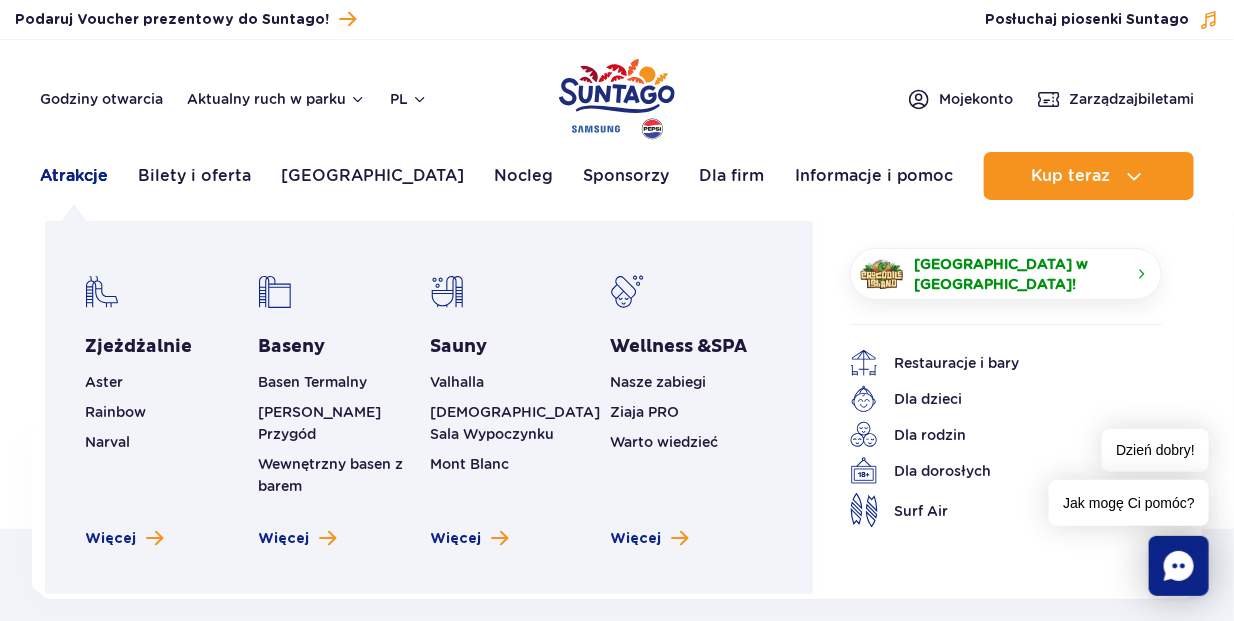 click on "Atrakcje" at bounding box center (74, 176) 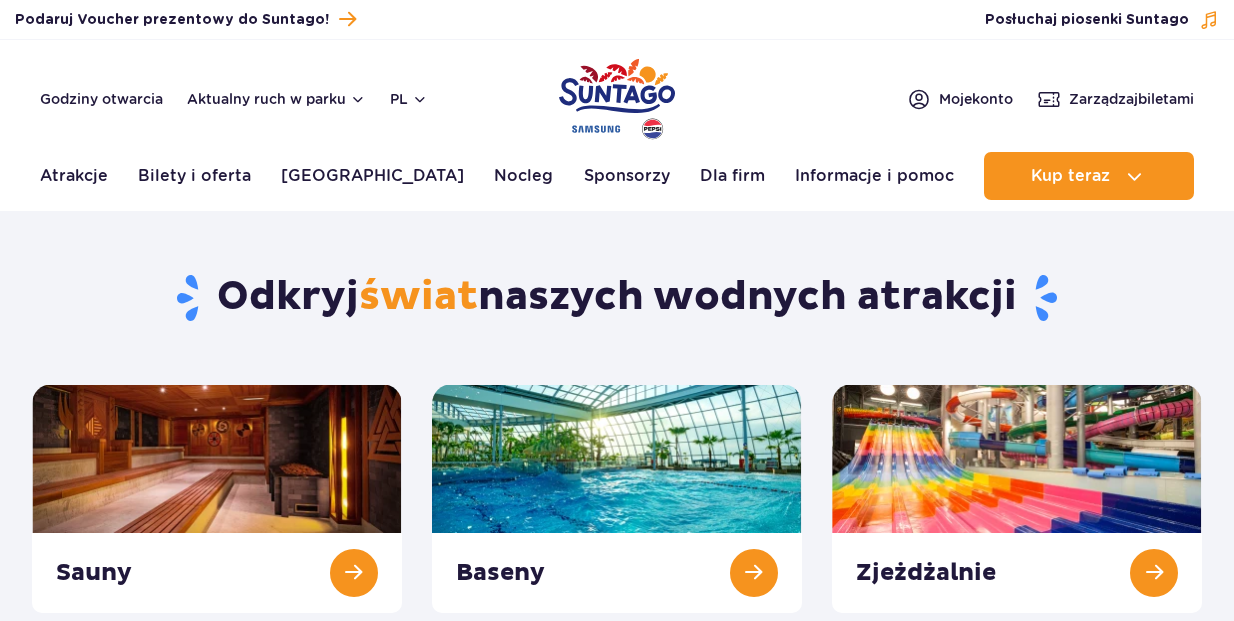 scroll, scrollTop: 0, scrollLeft: 0, axis: both 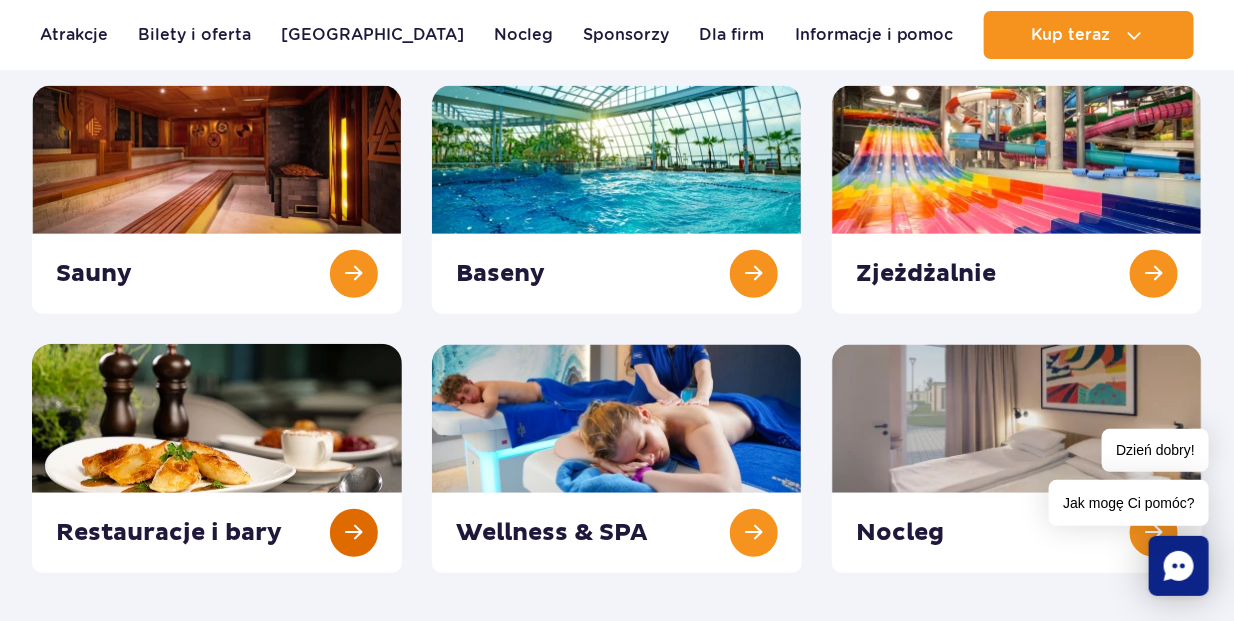 click at bounding box center [217, 458] 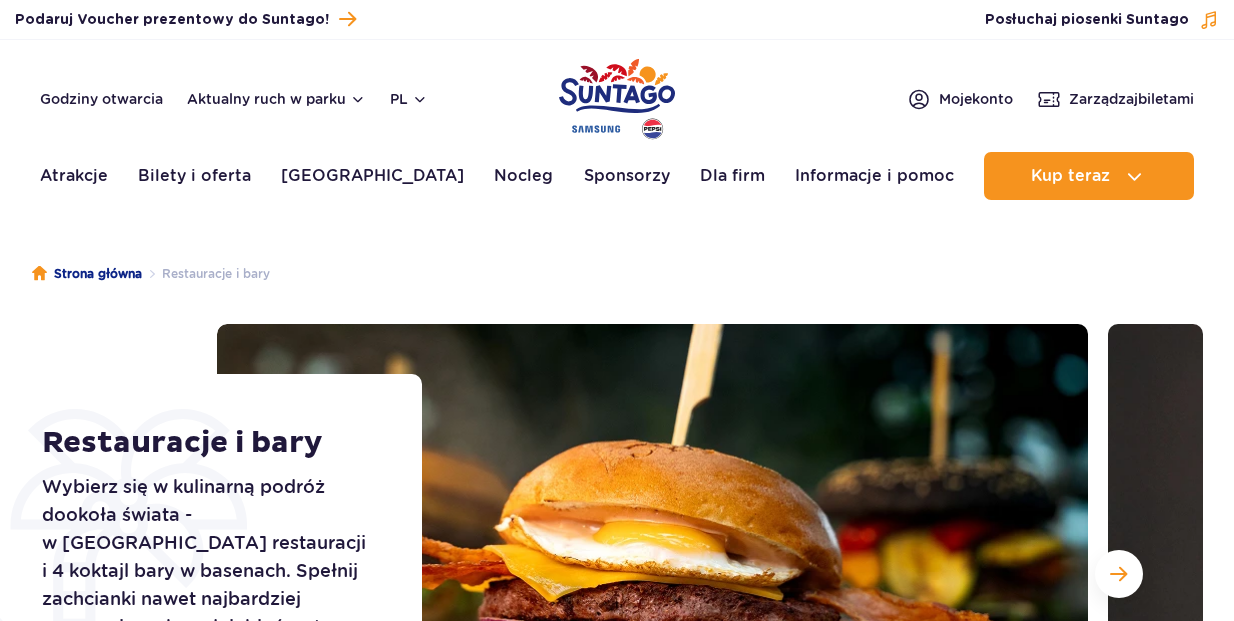scroll, scrollTop: 0, scrollLeft: 0, axis: both 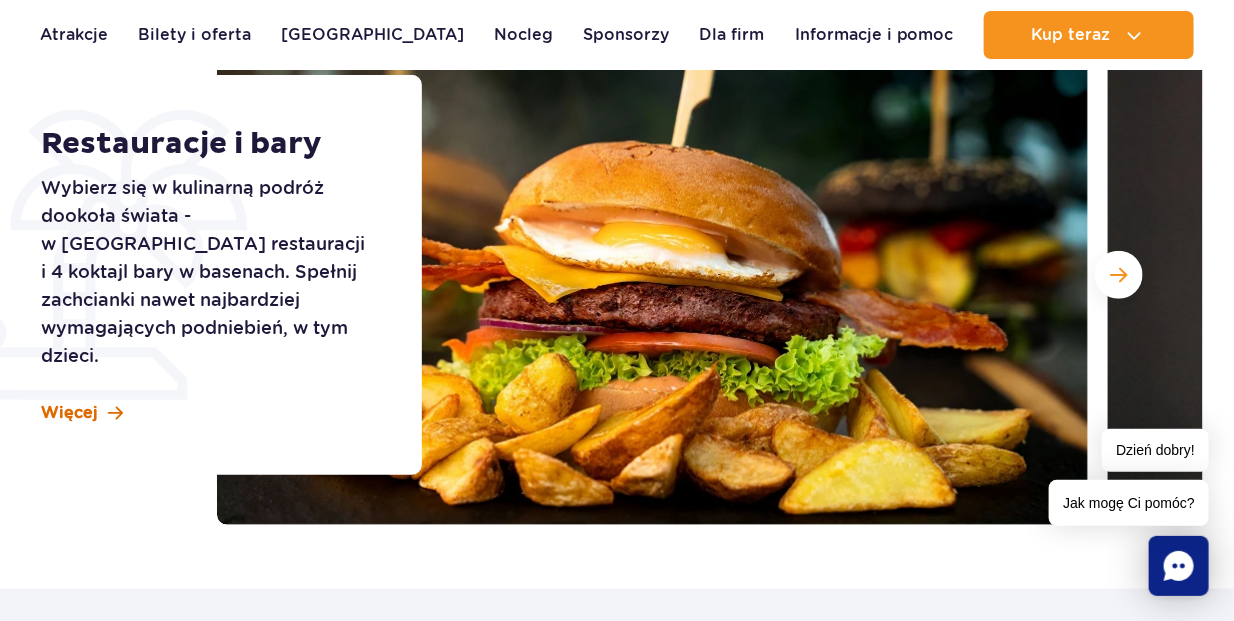 click at bounding box center (116, 413) 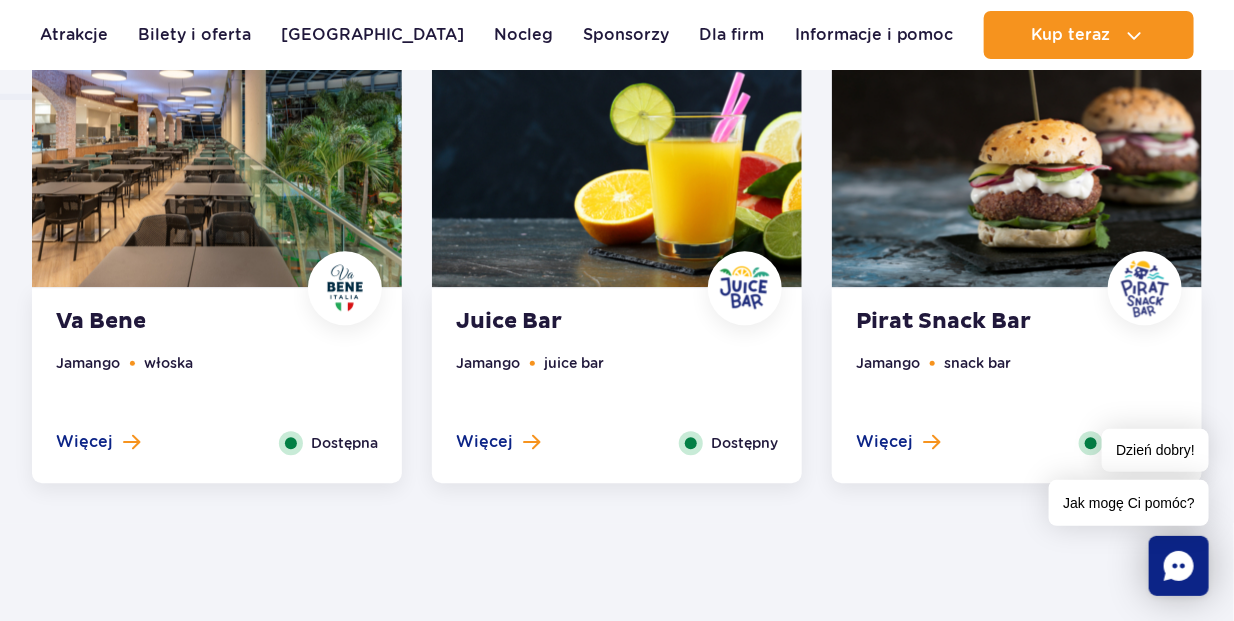 scroll, scrollTop: 1687, scrollLeft: 0, axis: vertical 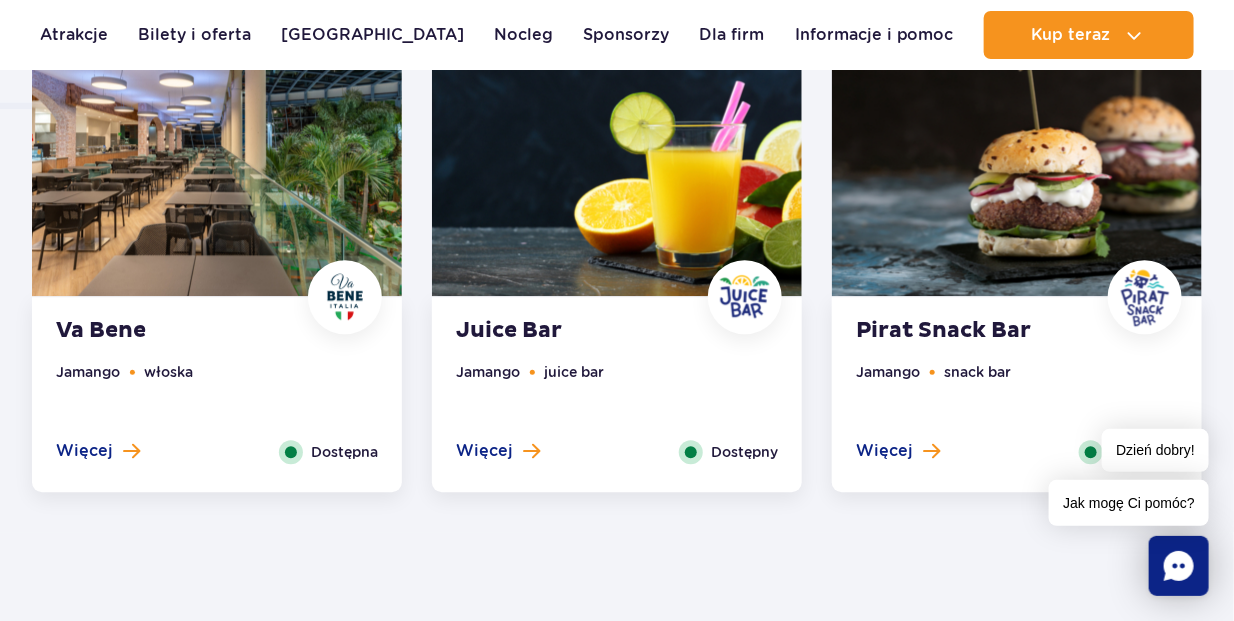 click at bounding box center [217, 139] 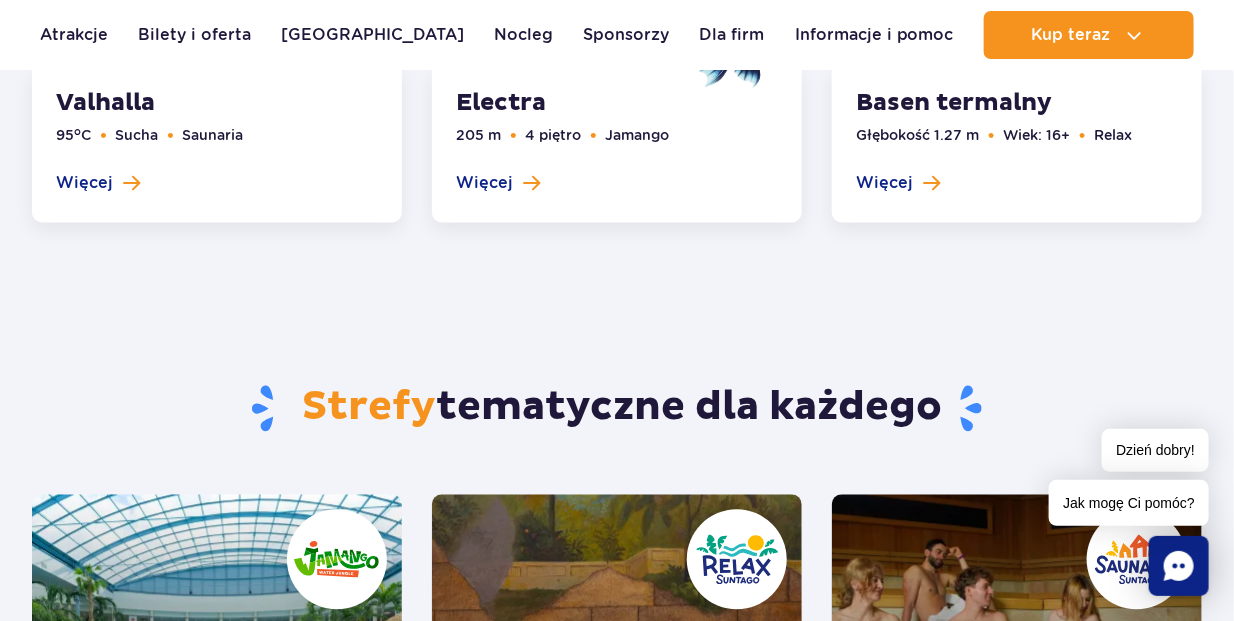 scroll, scrollTop: 4103, scrollLeft: 0, axis: vertical 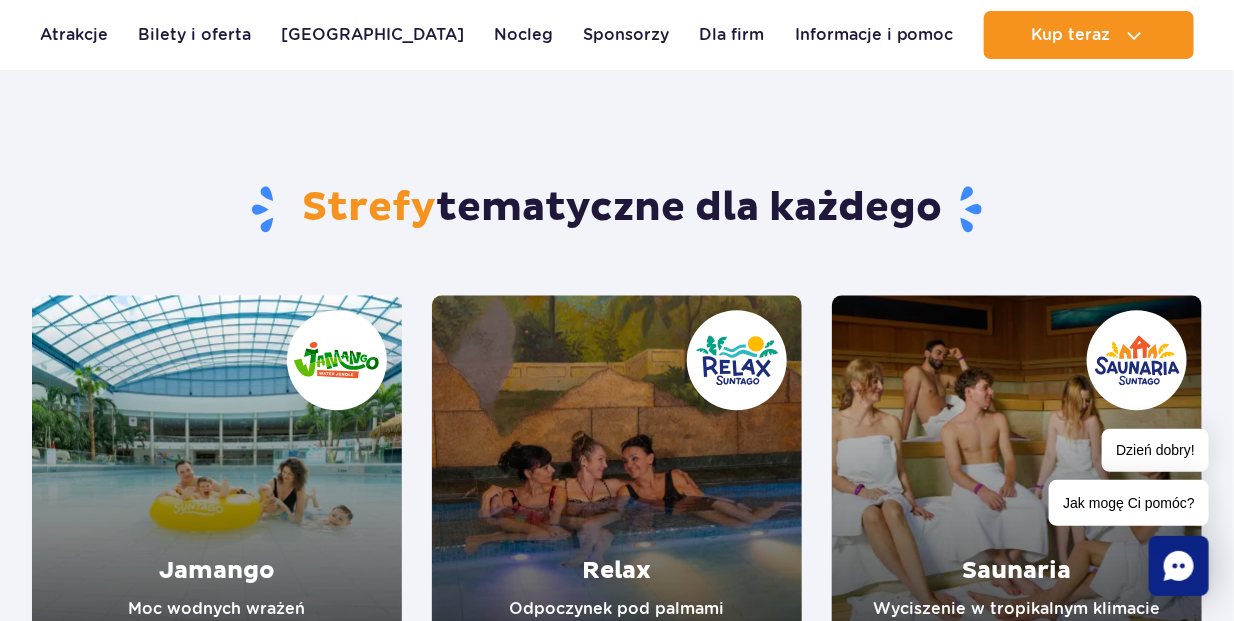 click at bounding box center (617, 480) 